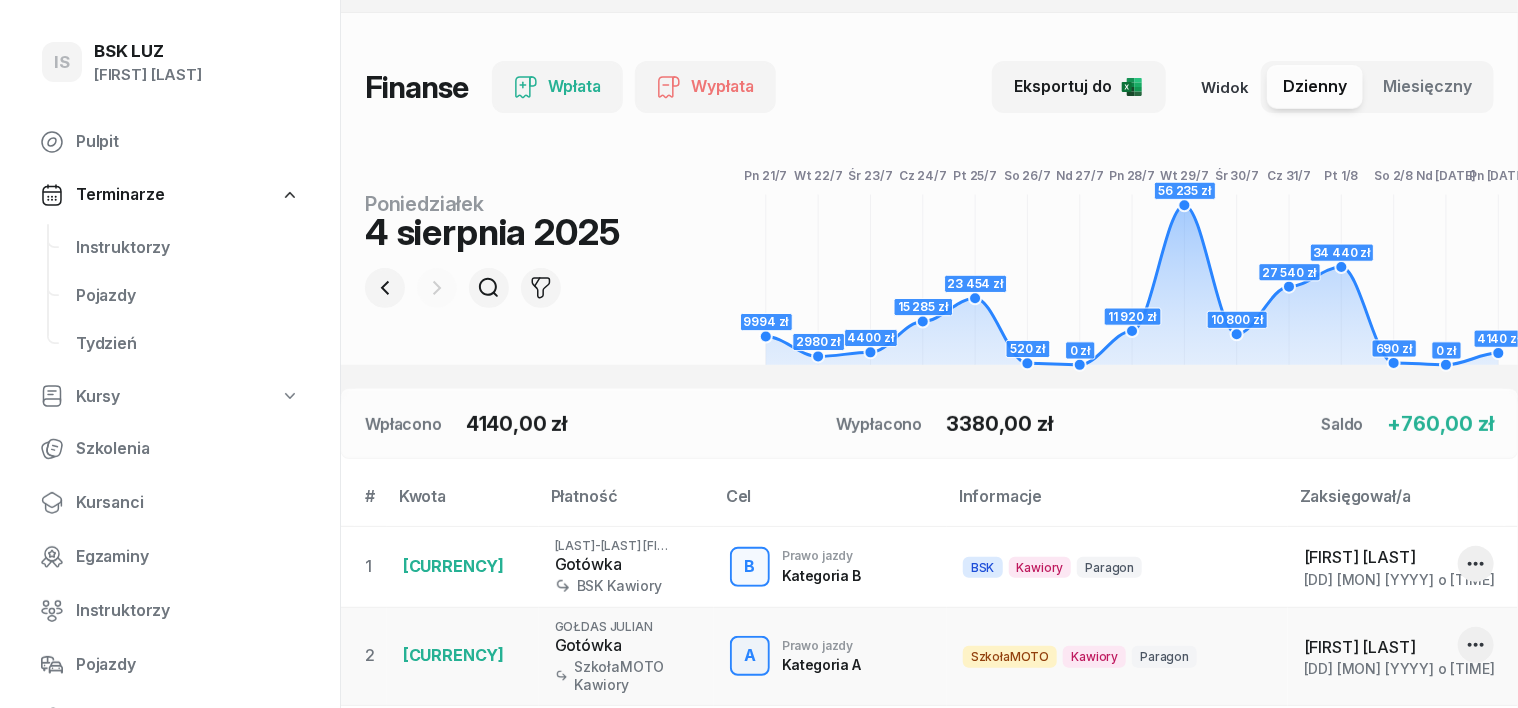 scroll, scrollTop: 0, scrollLeft: 0, axis: both 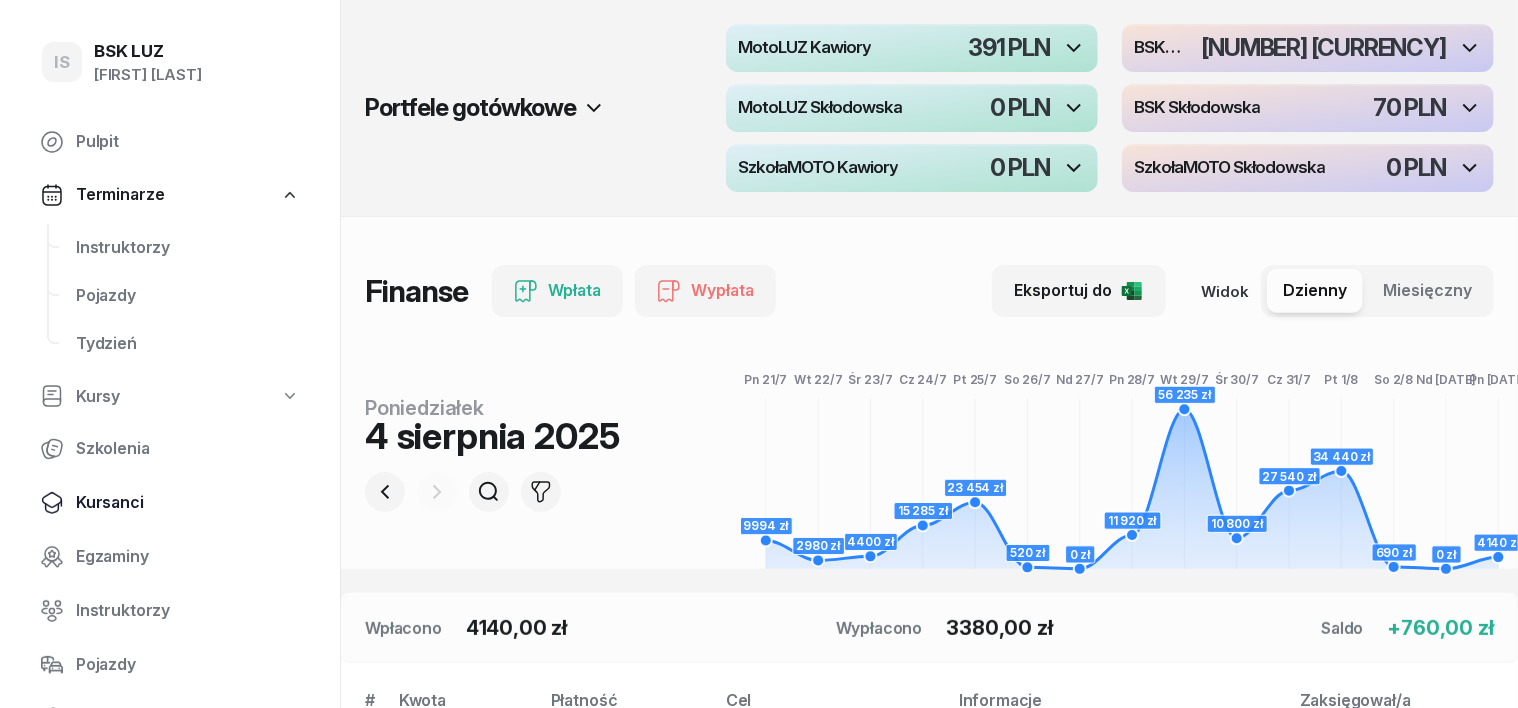click on "Kursanci" at bounding box center [188, 503] 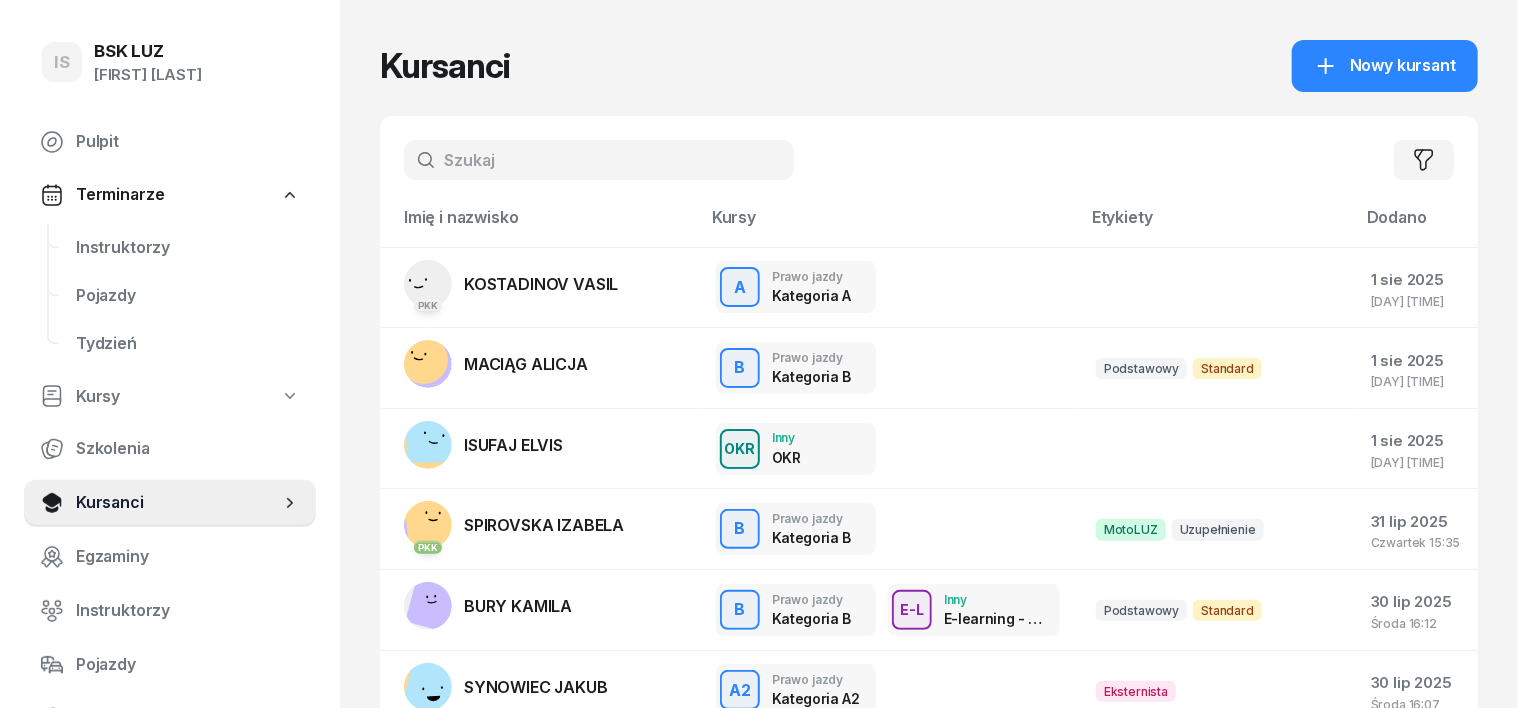 click at bounding box center (599, 160) 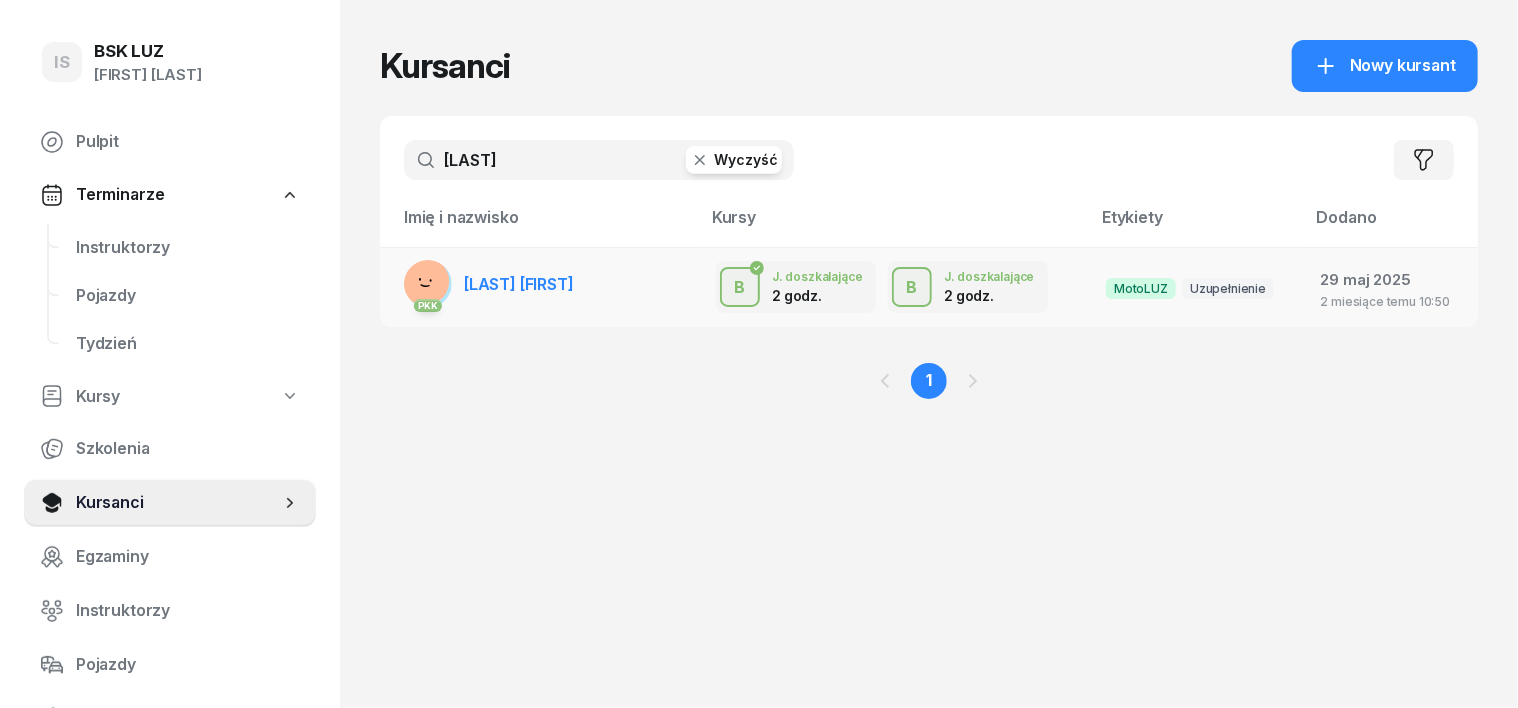 type on "[LAST]" 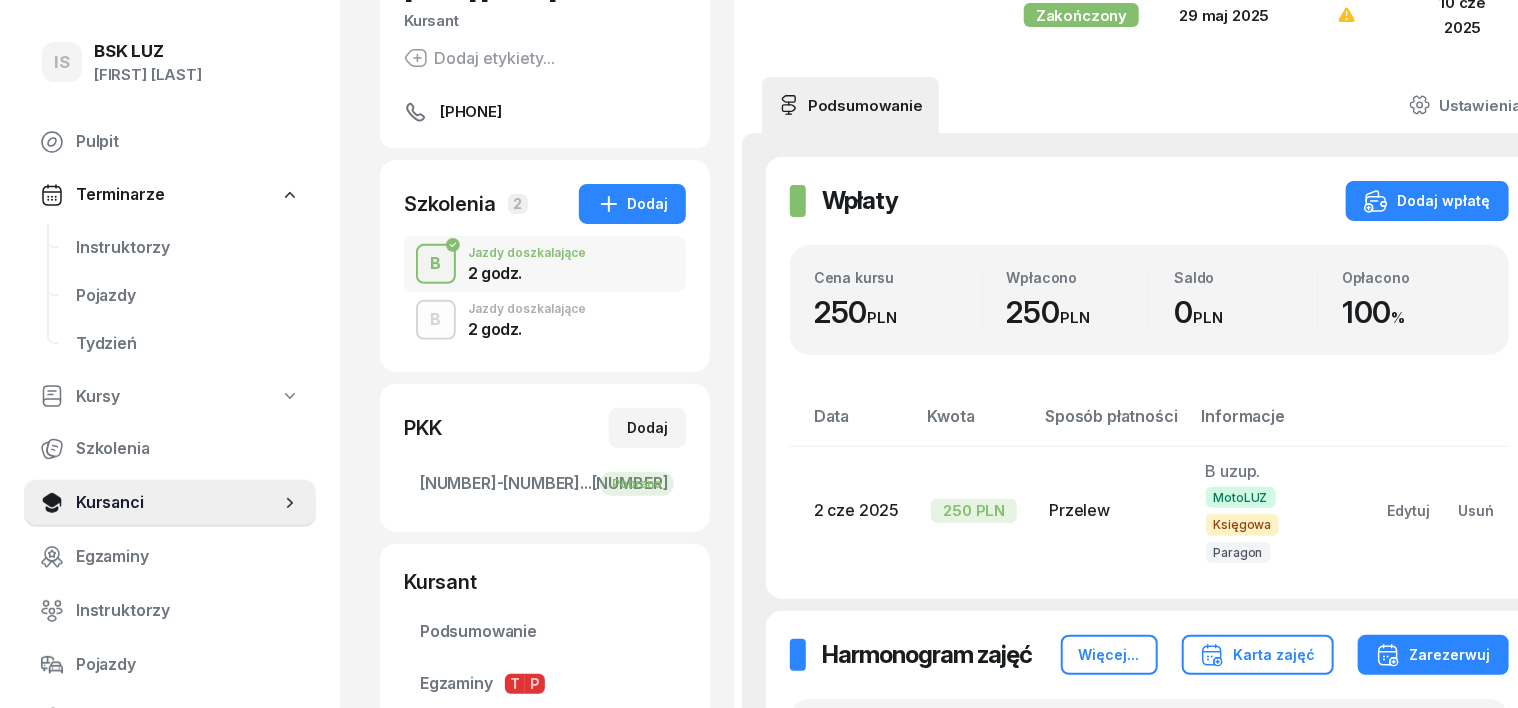 scroll, scrollTop: 250, scrollLeft: 0, axis: vertical 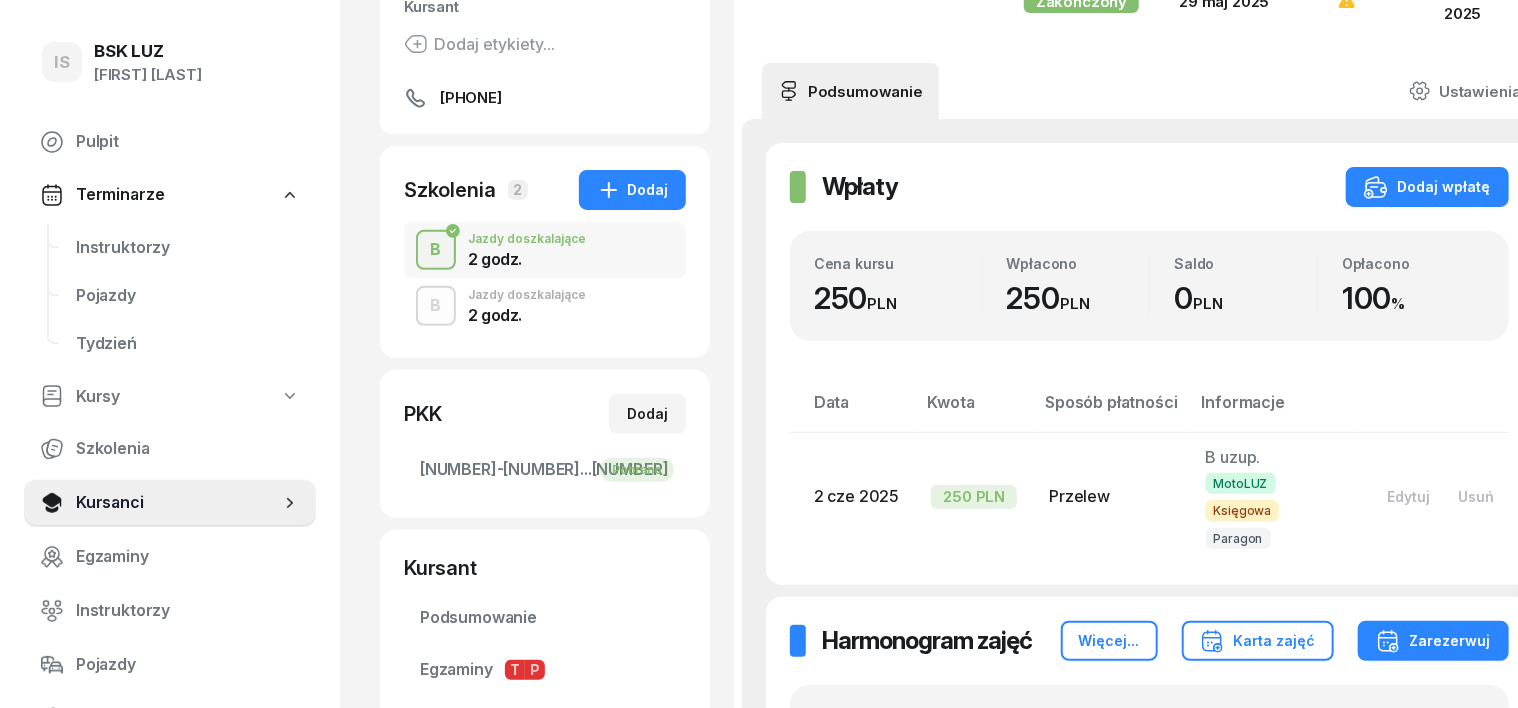 click on "B" at bounding box center (436, 306) 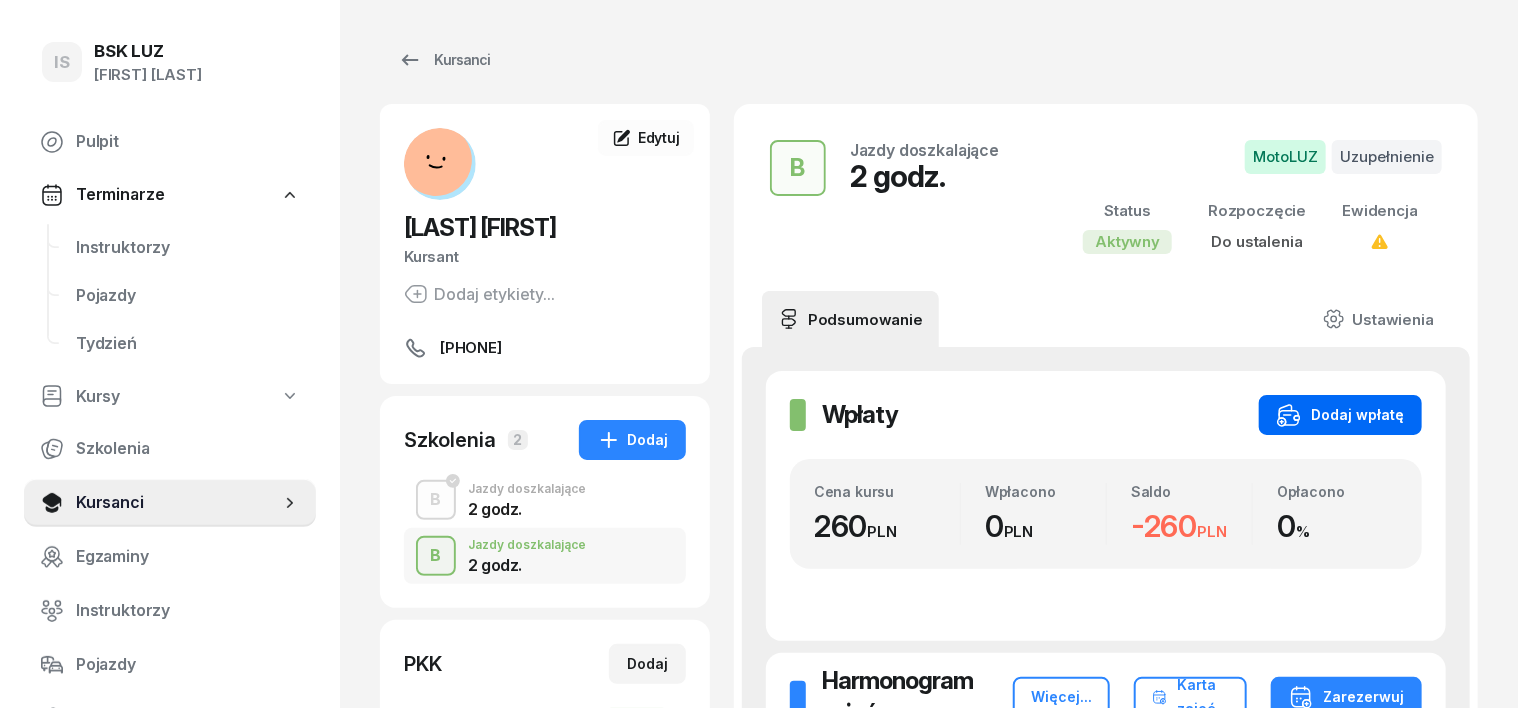 click on "Dodaj wpłatę" at bounding box center (1340, 415) 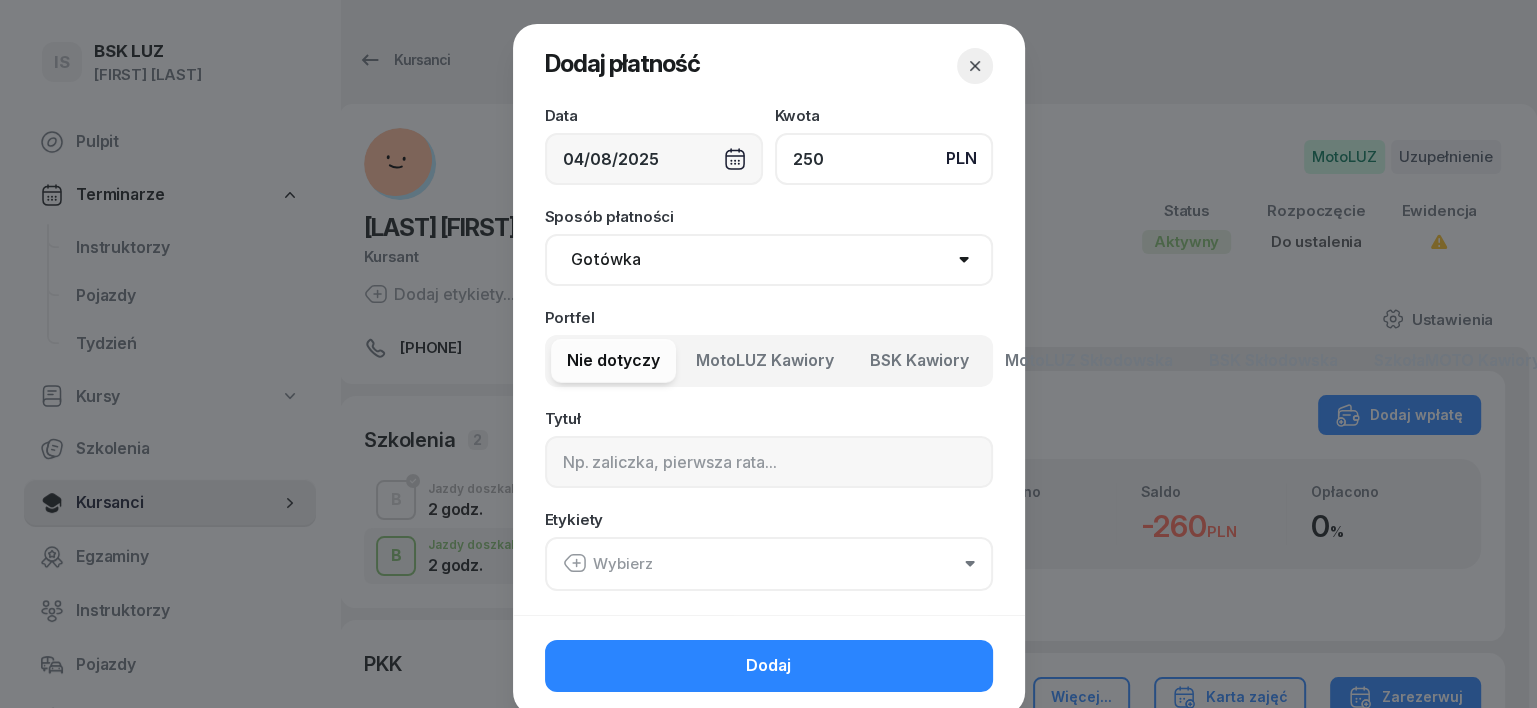 type on "250" 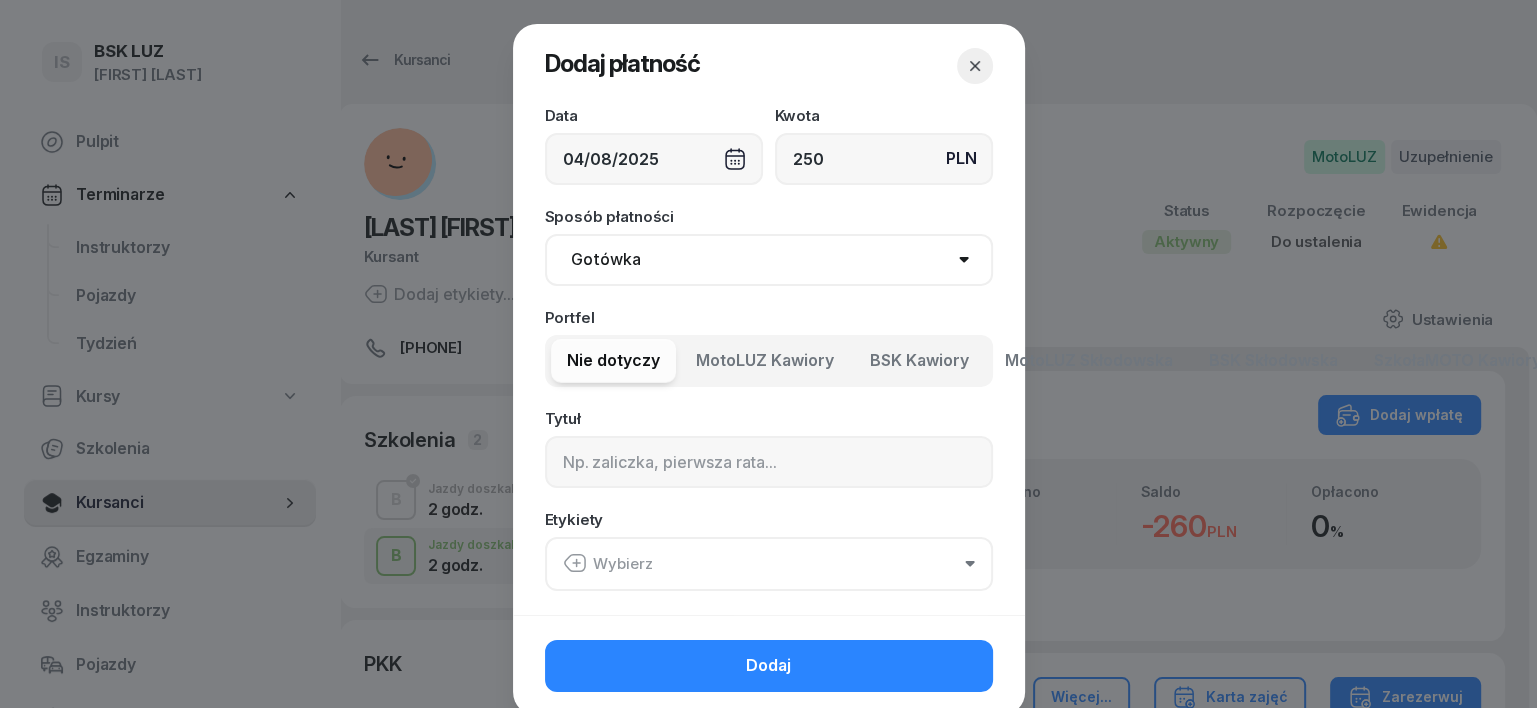 click on "Gotówka Karta Przelew Płatności online BLIK" at bounding box center [769, 260] 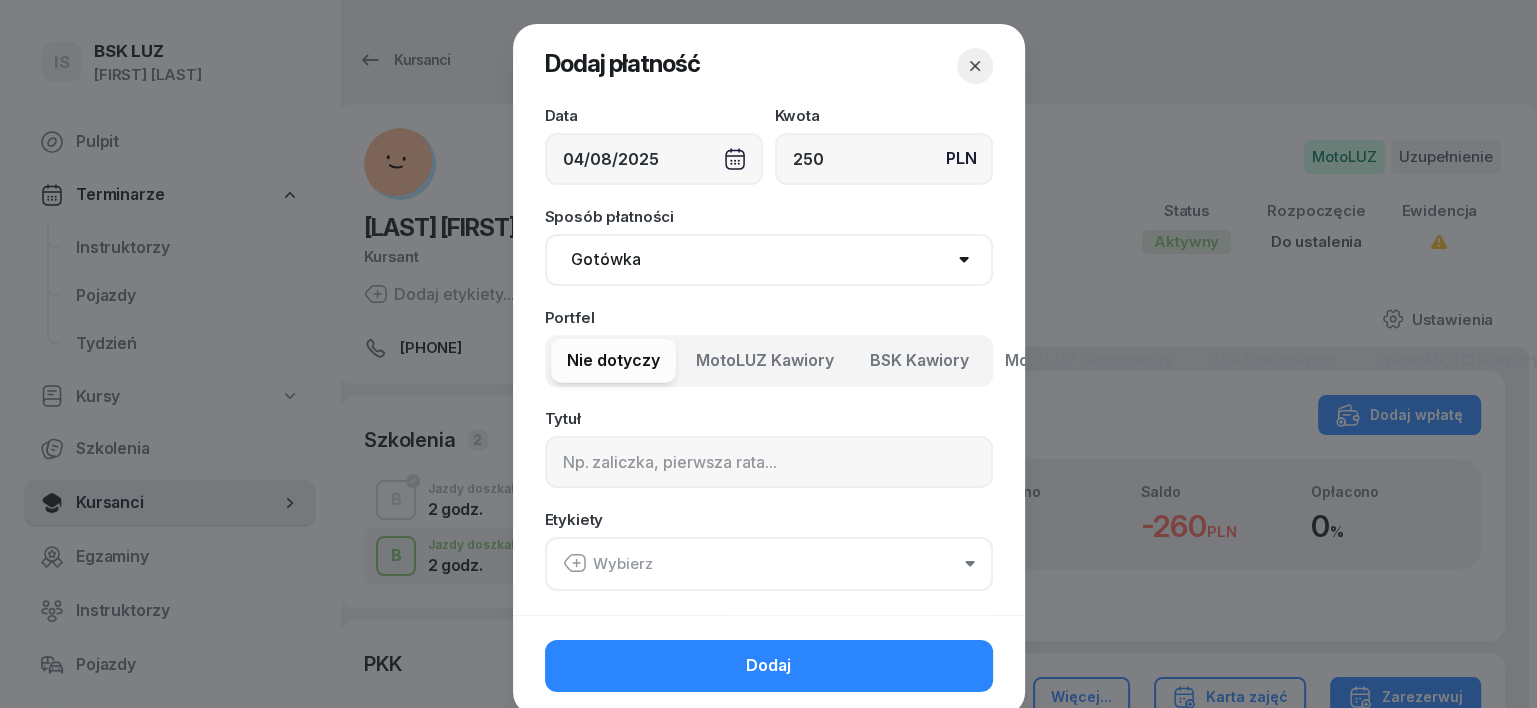 select on "transfer" 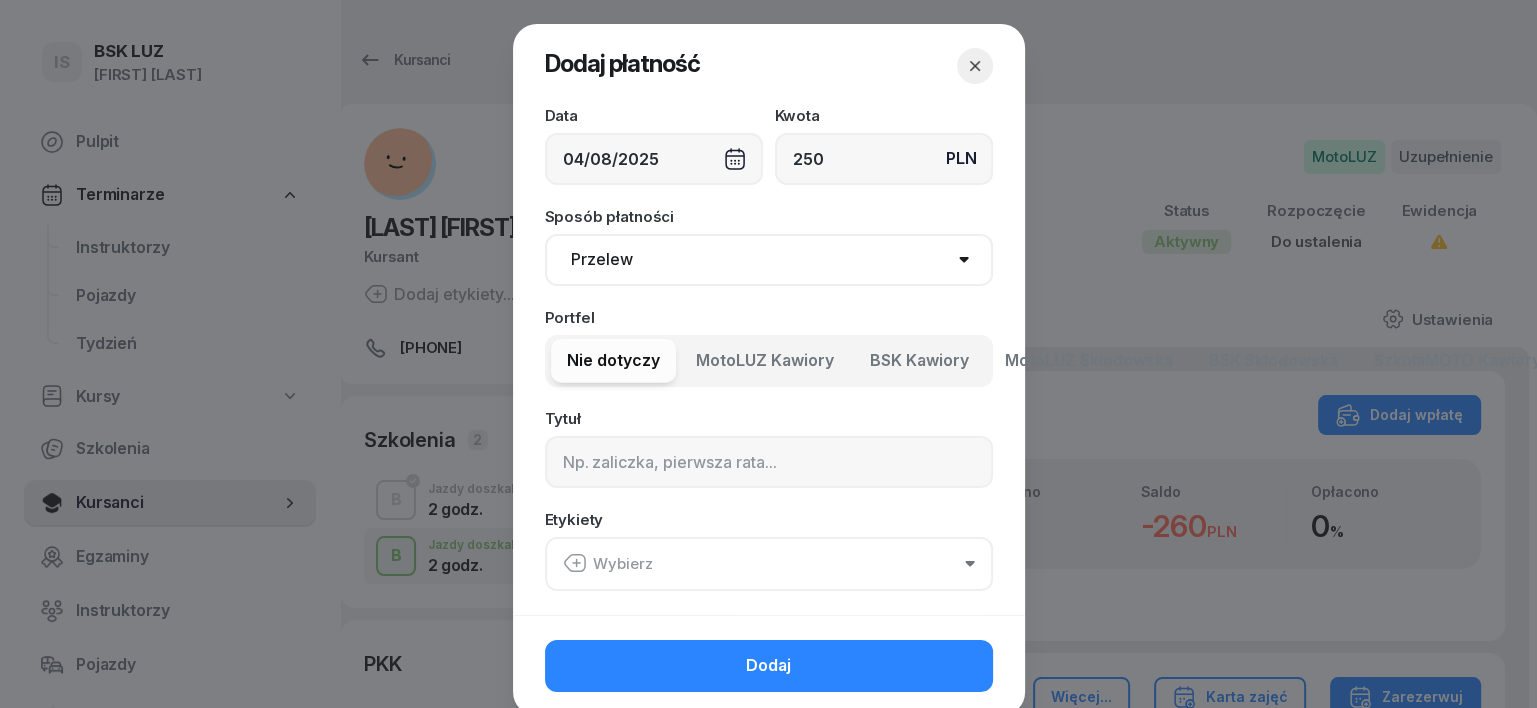 click on "Gotówka Karta Przelew Płatności online BLIK" at bounding box center [769, 260] 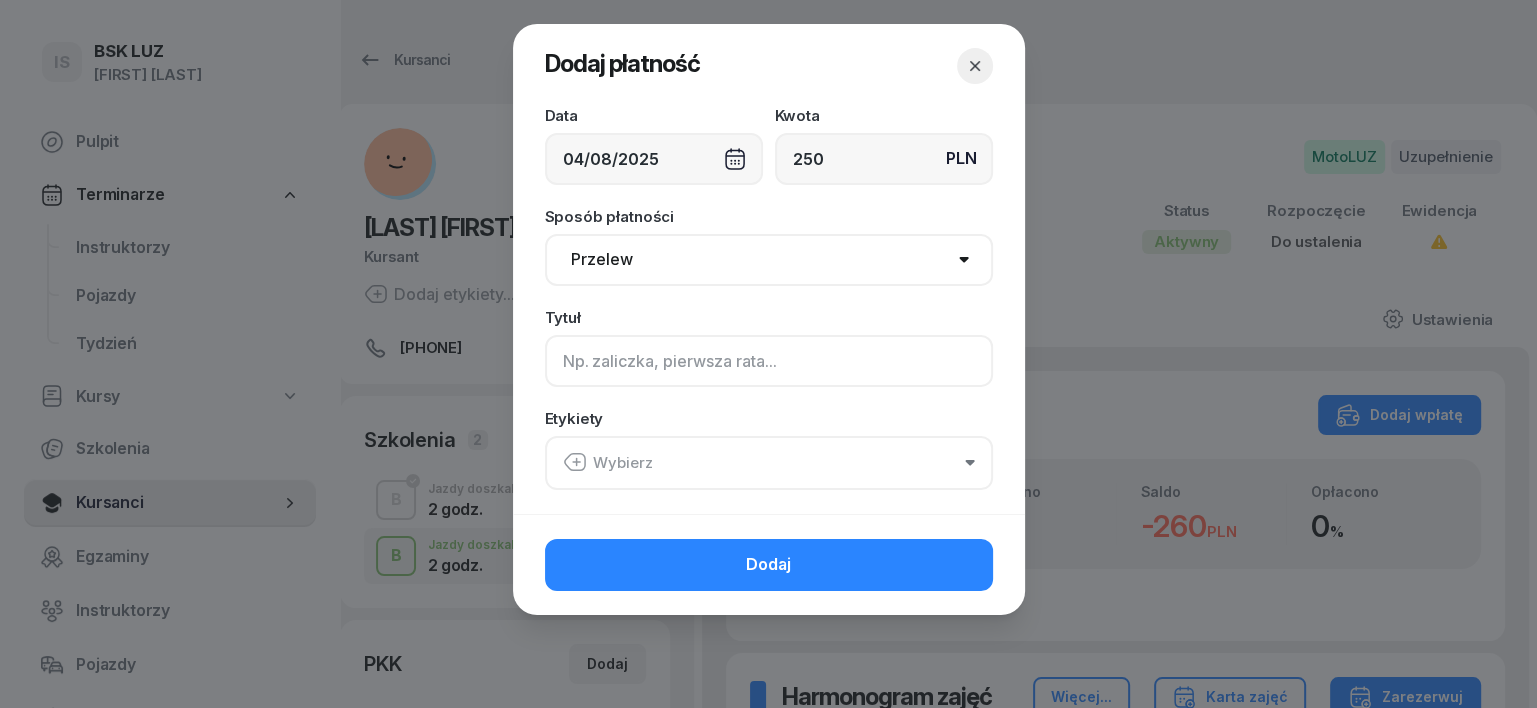 click 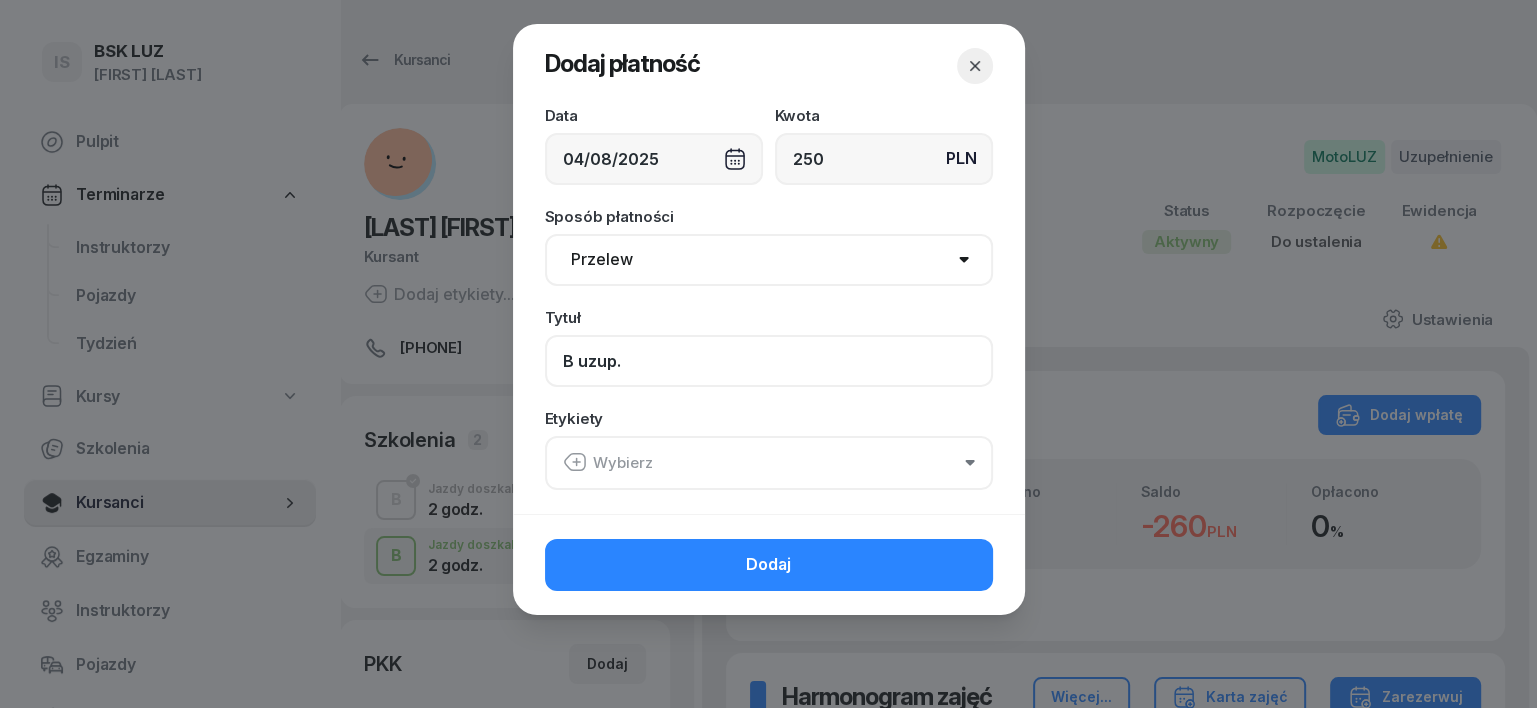 type on "B uzup." 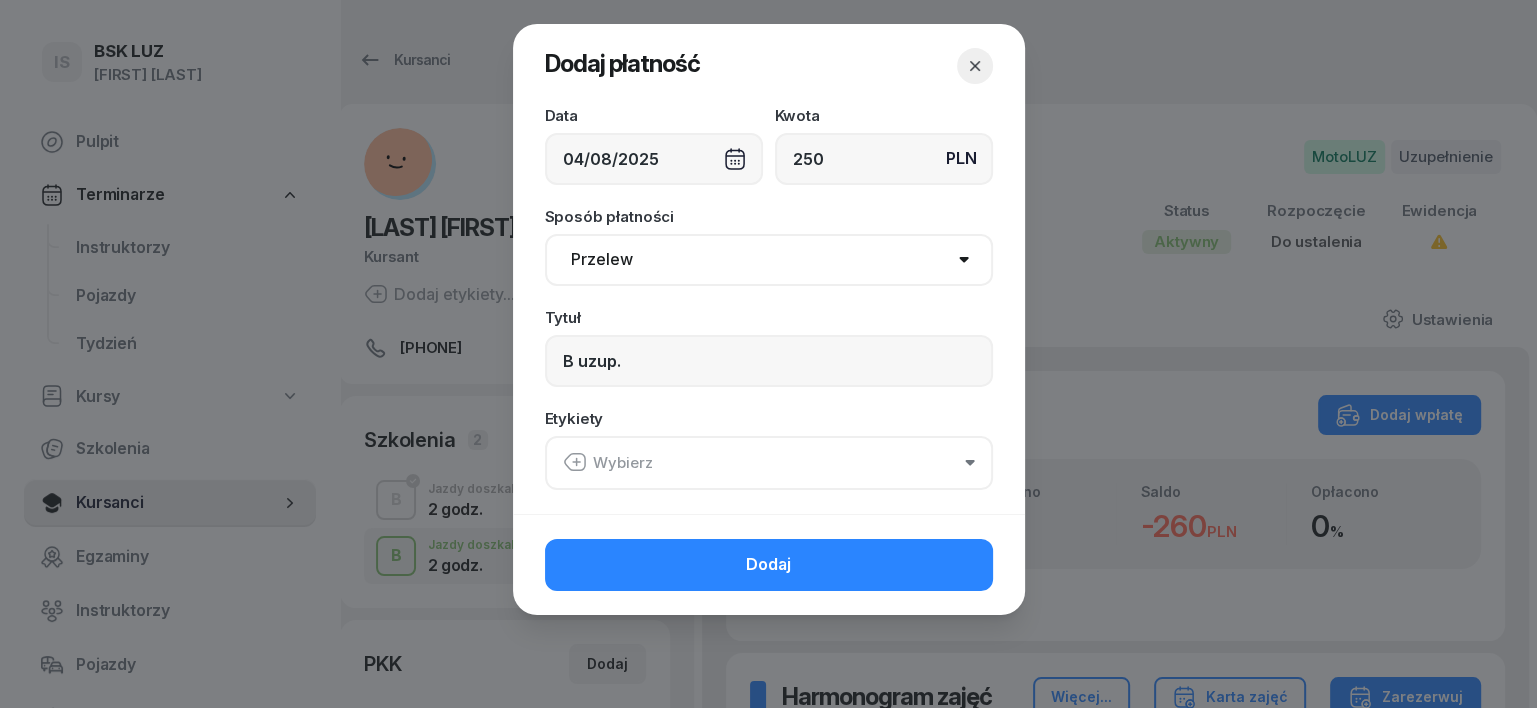click 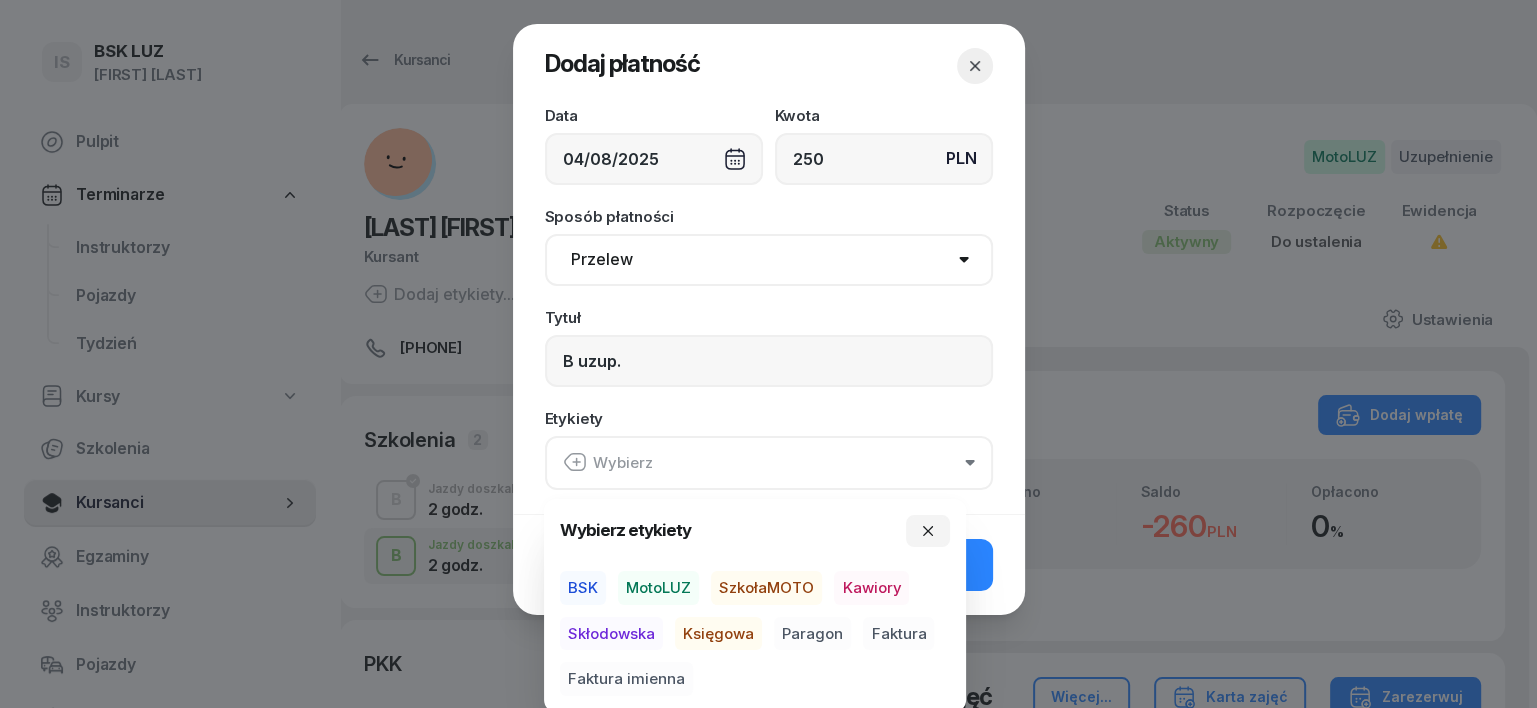 click on "MotoLUZ" at bounding box center (658, 588) 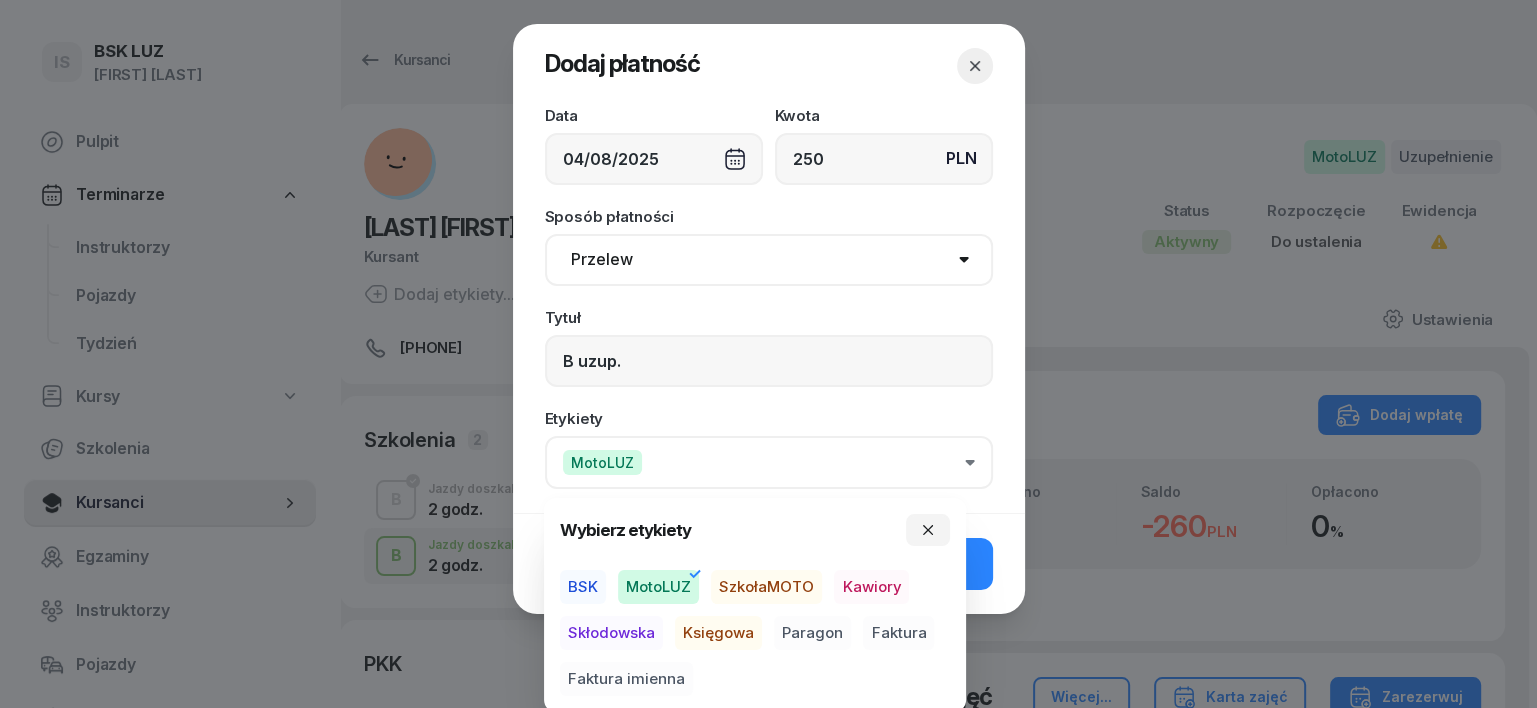 click on "Księgowa" at bounding box center [718, 633] 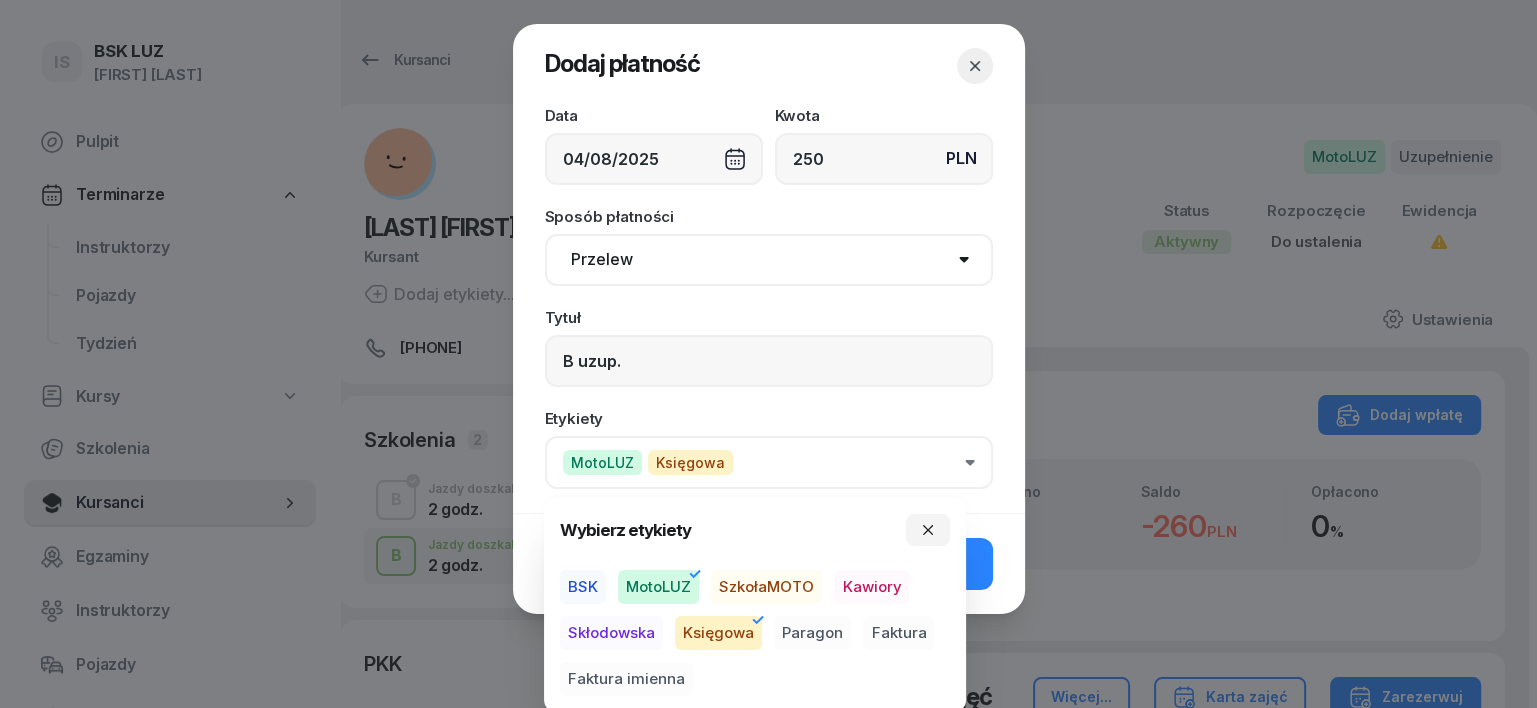 click on "Paragon" at bounding box center [812, 633] 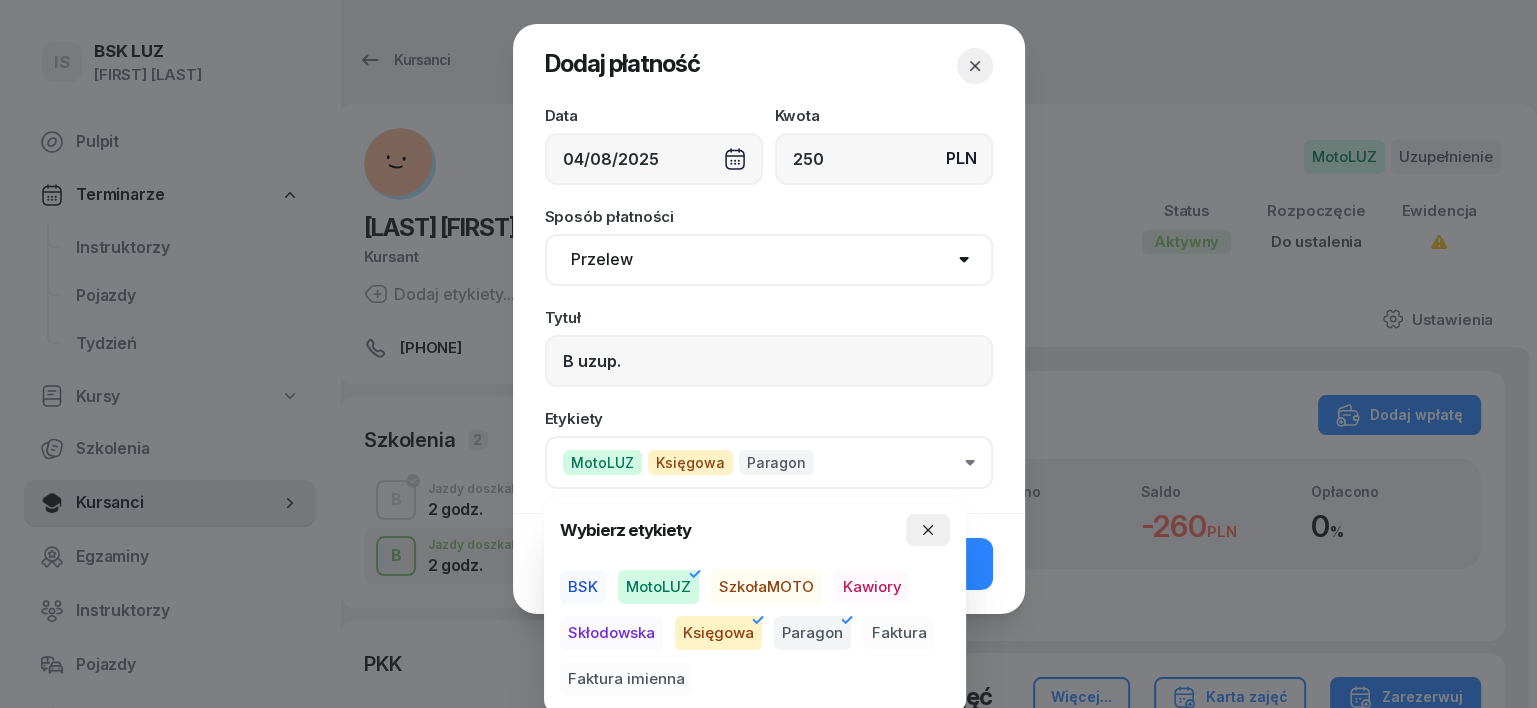 click at bounding box center [928, 530] 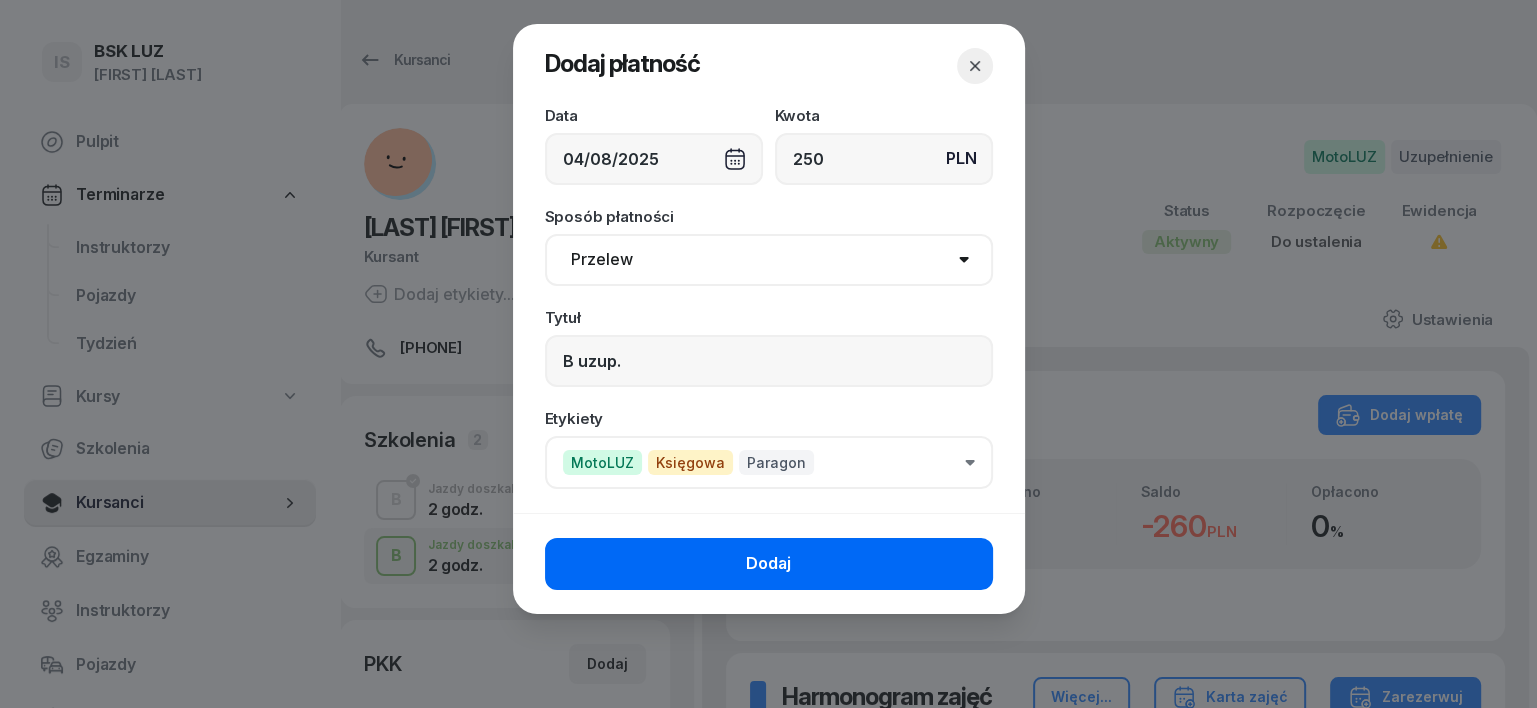 click on "Dodaj" 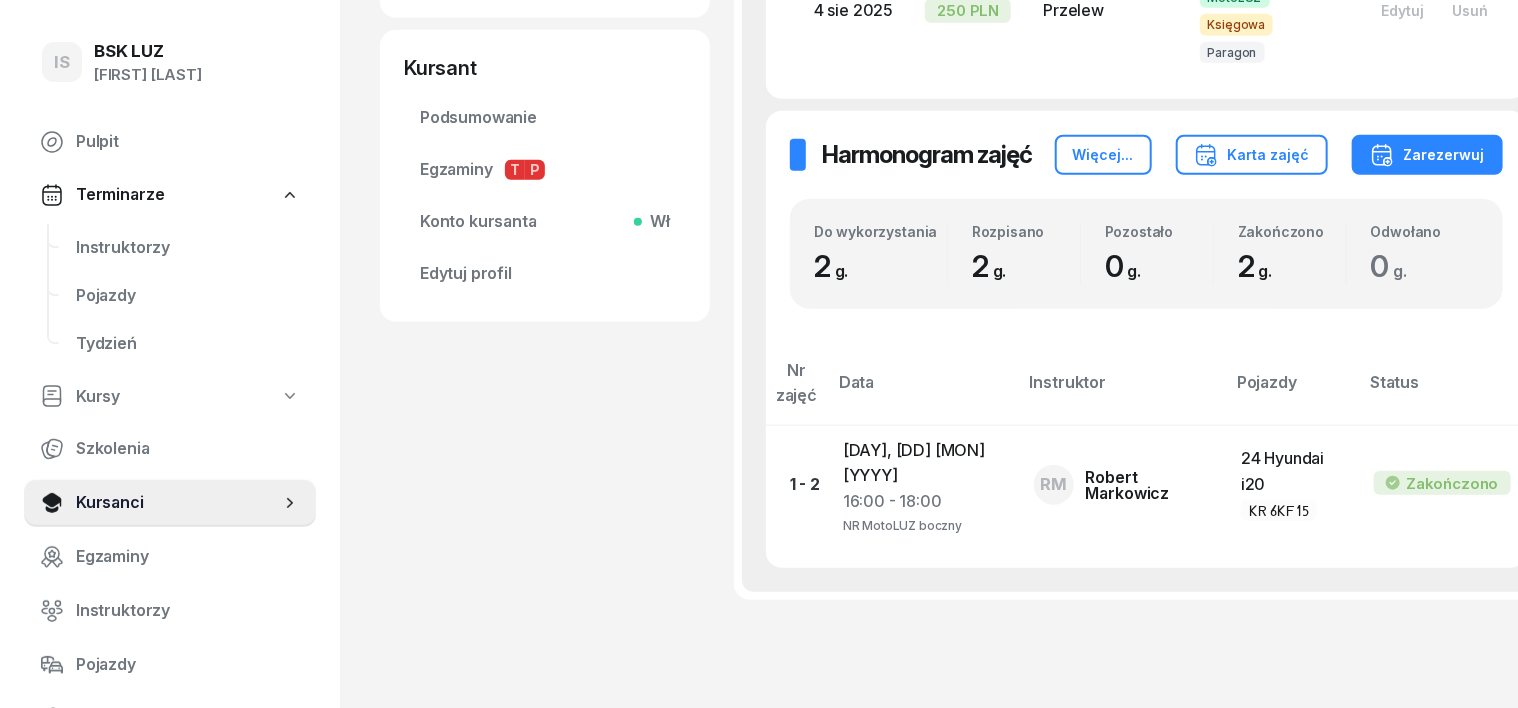 scroll, scrollTop: 375, scrollLeft: 0, axis: vertical 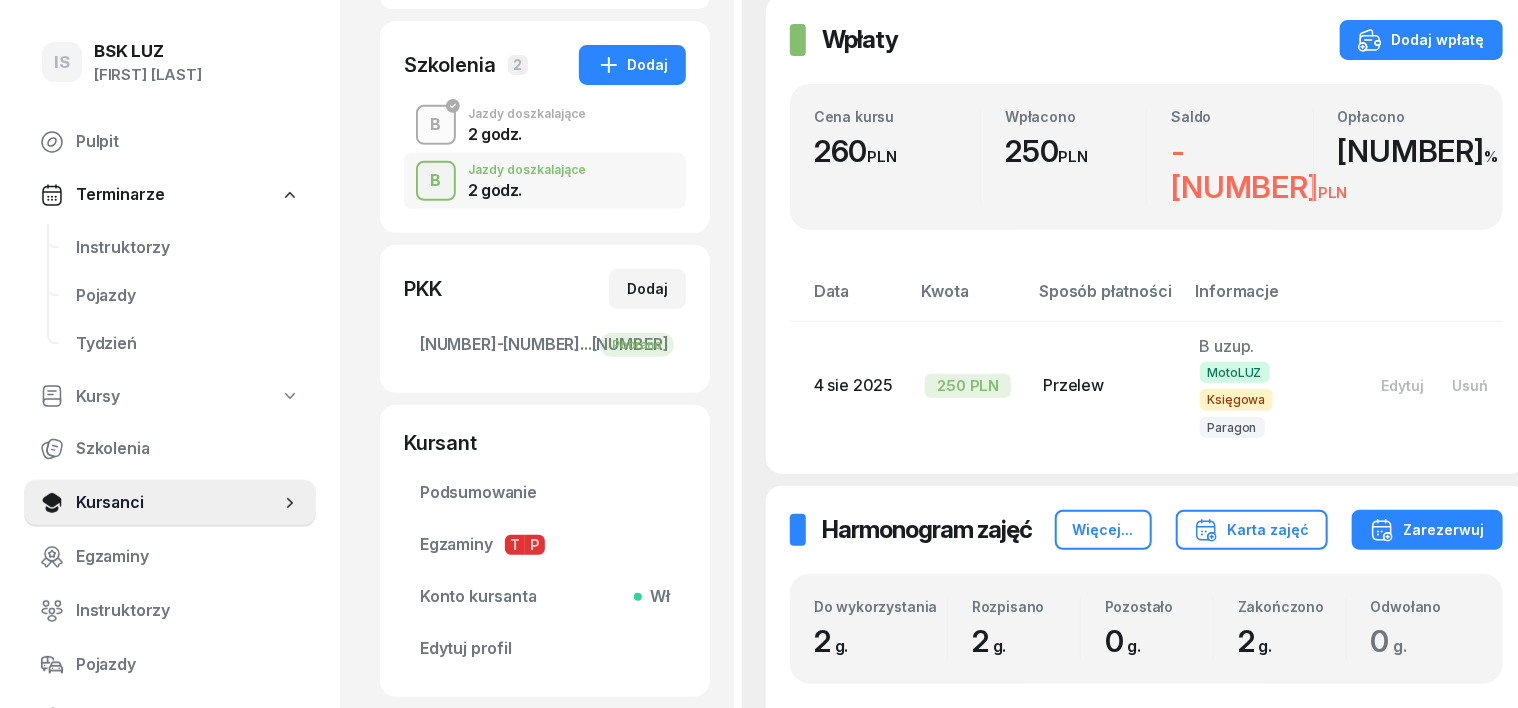 click on "B" at bounding box center [436, 125] 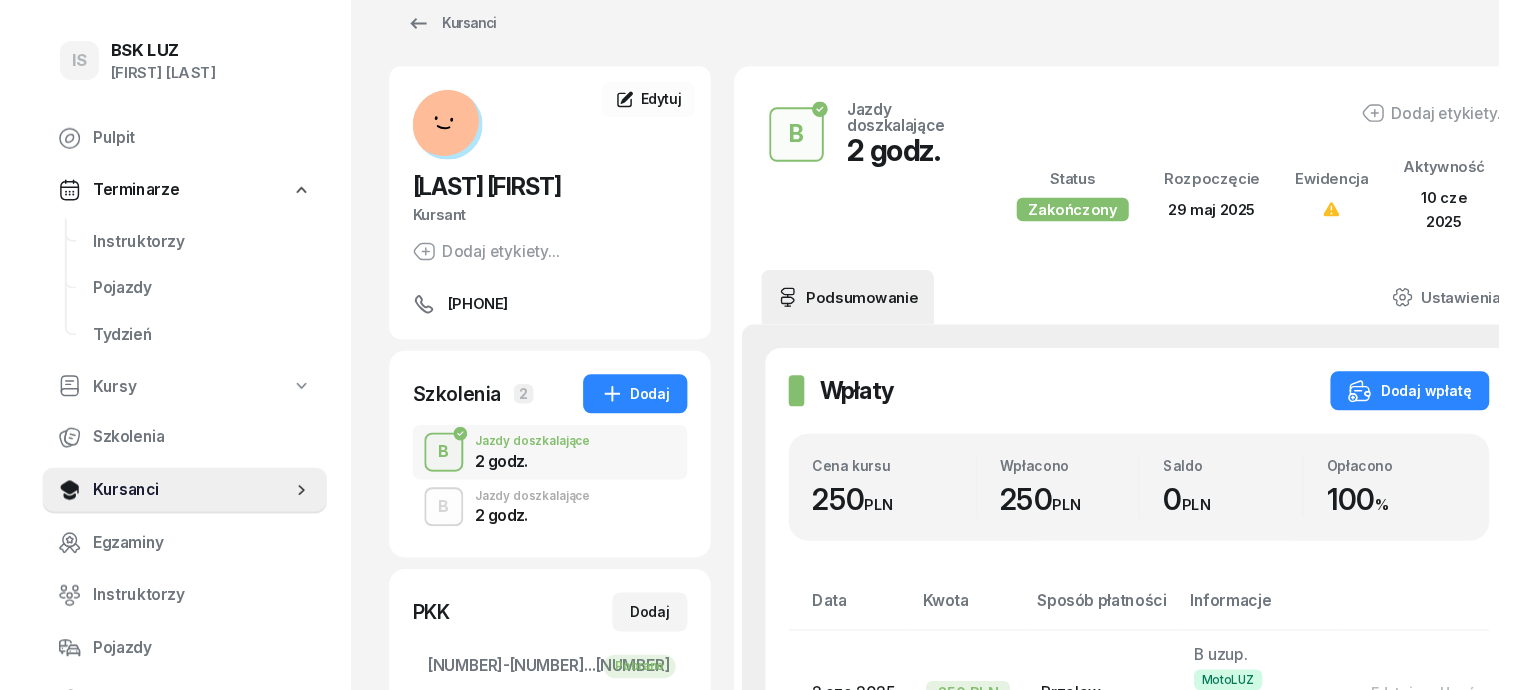 scroll, scrollTop: 0, scrollLeft: 0, axis: both 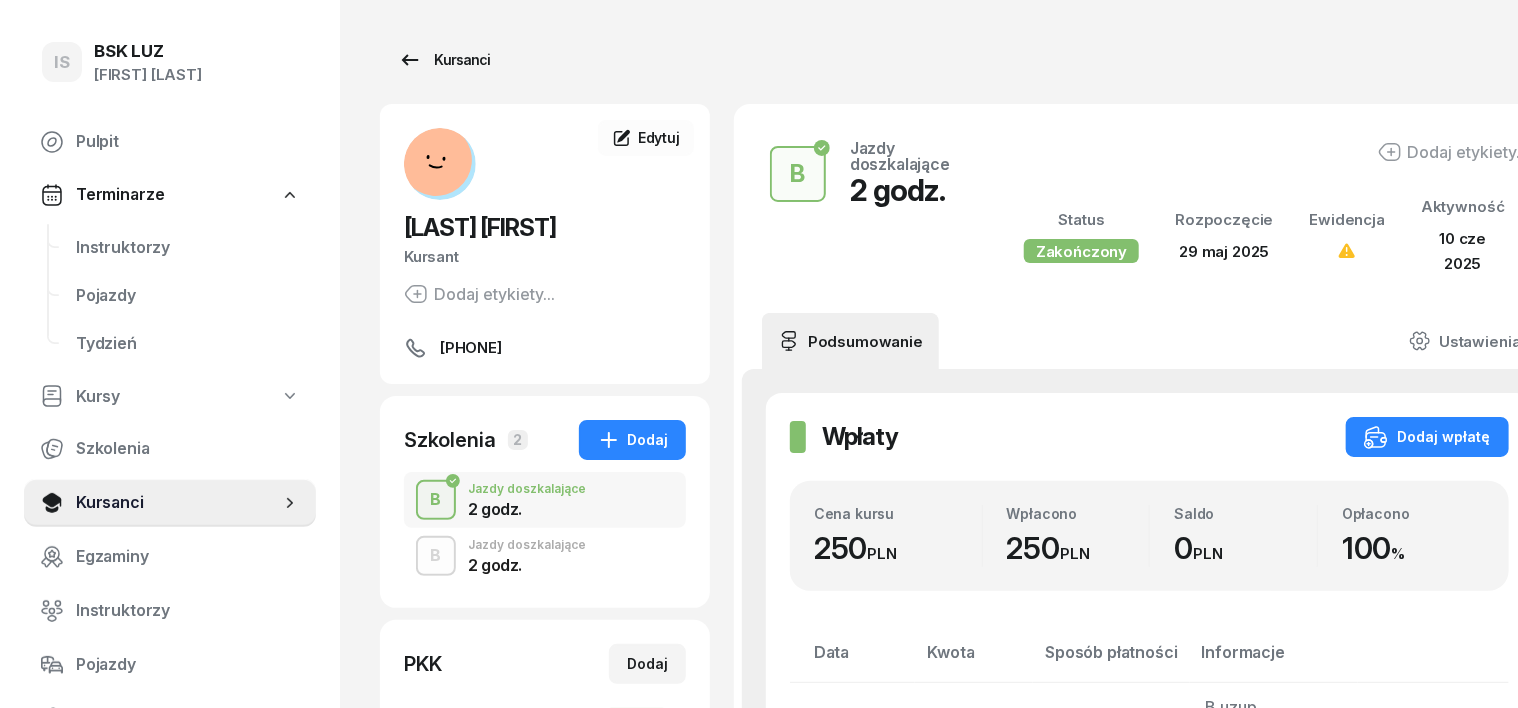 click on "Kursanci" at bounding box center [444, 60] 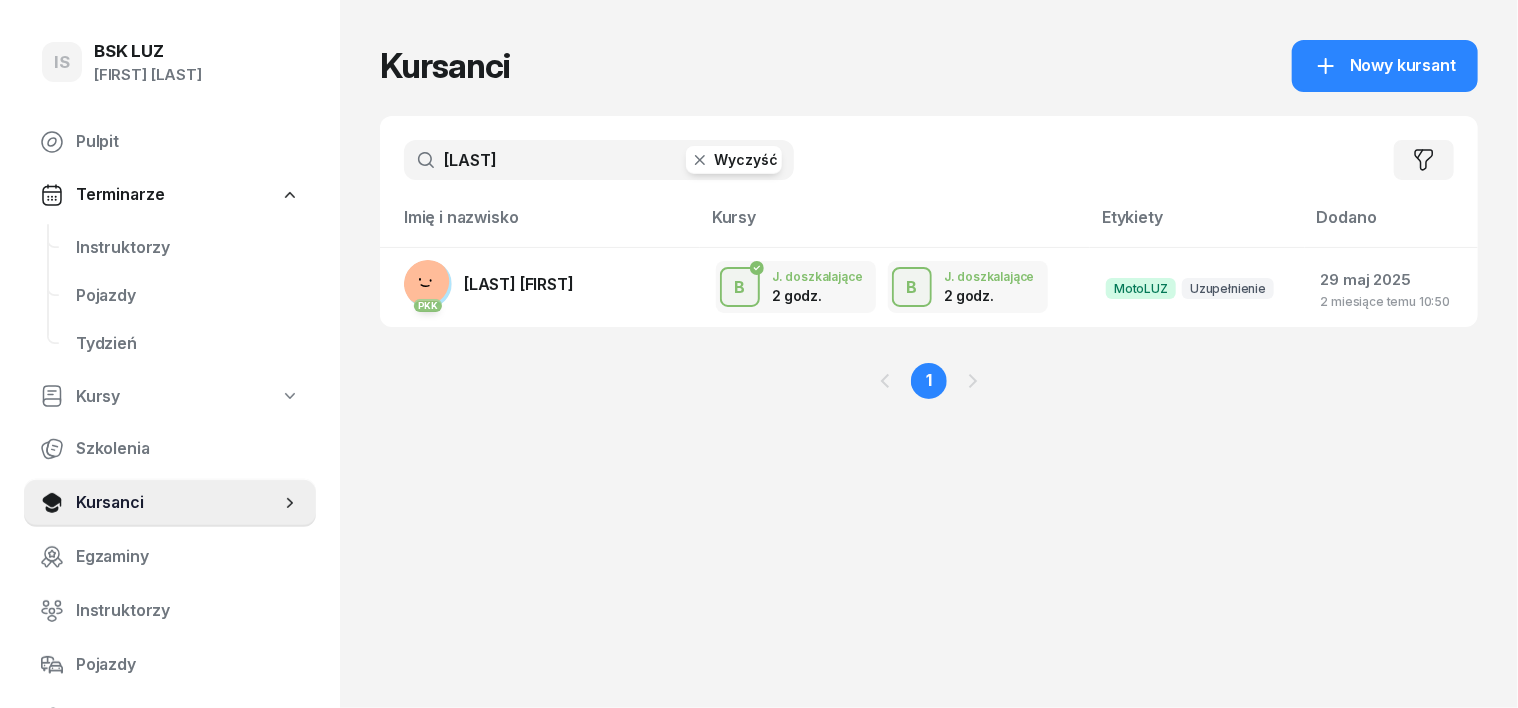 click 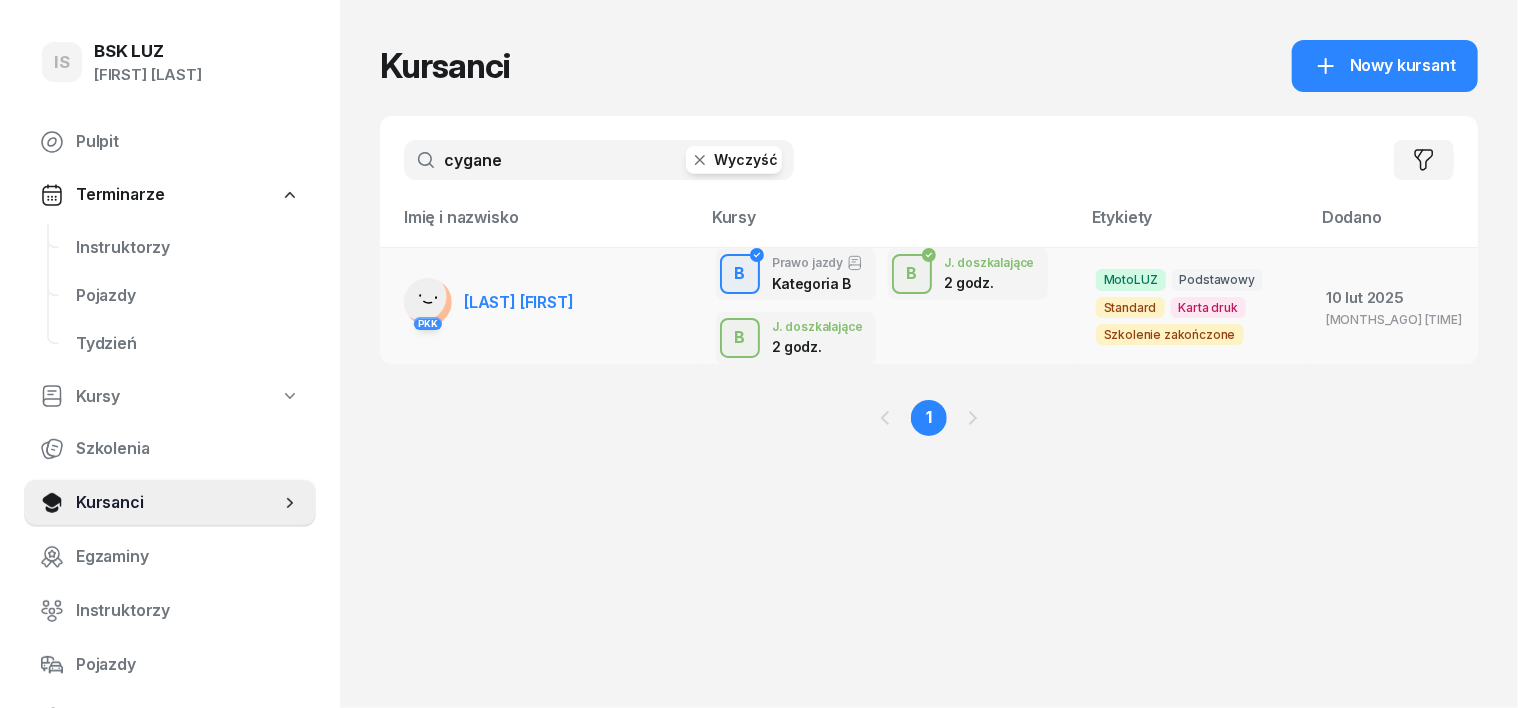 type on "cygane" 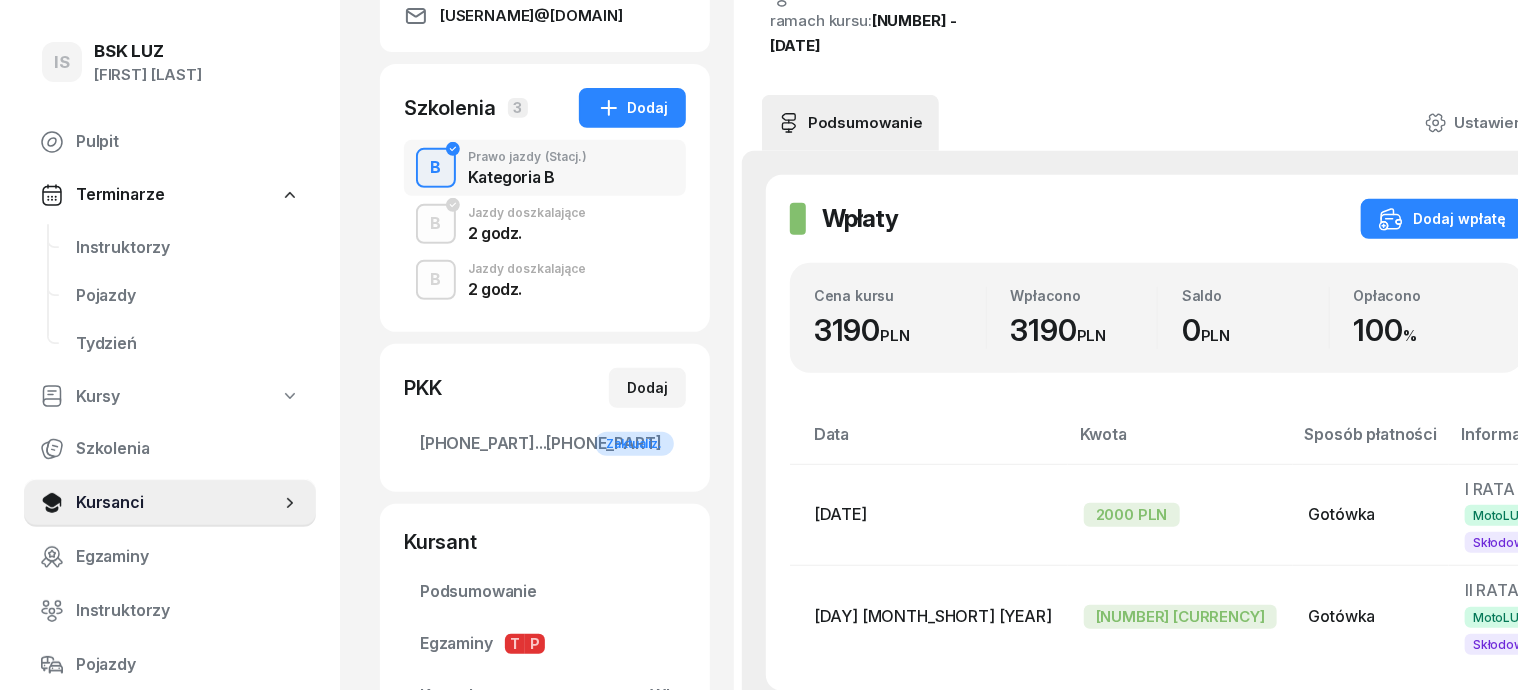 scroll, scrollTop: 375, scrollLeft: 0, axis: vertical 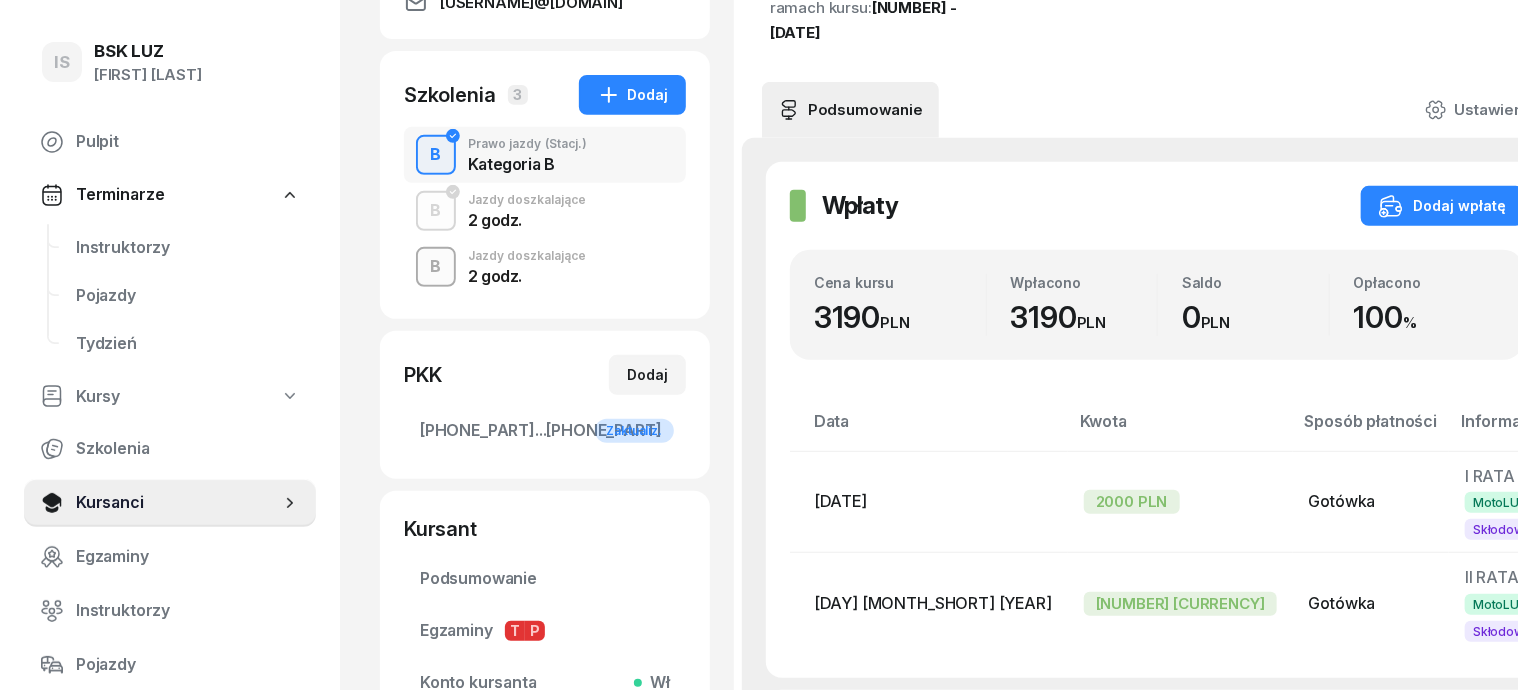 click on "B" at bounding box center (436, 267) 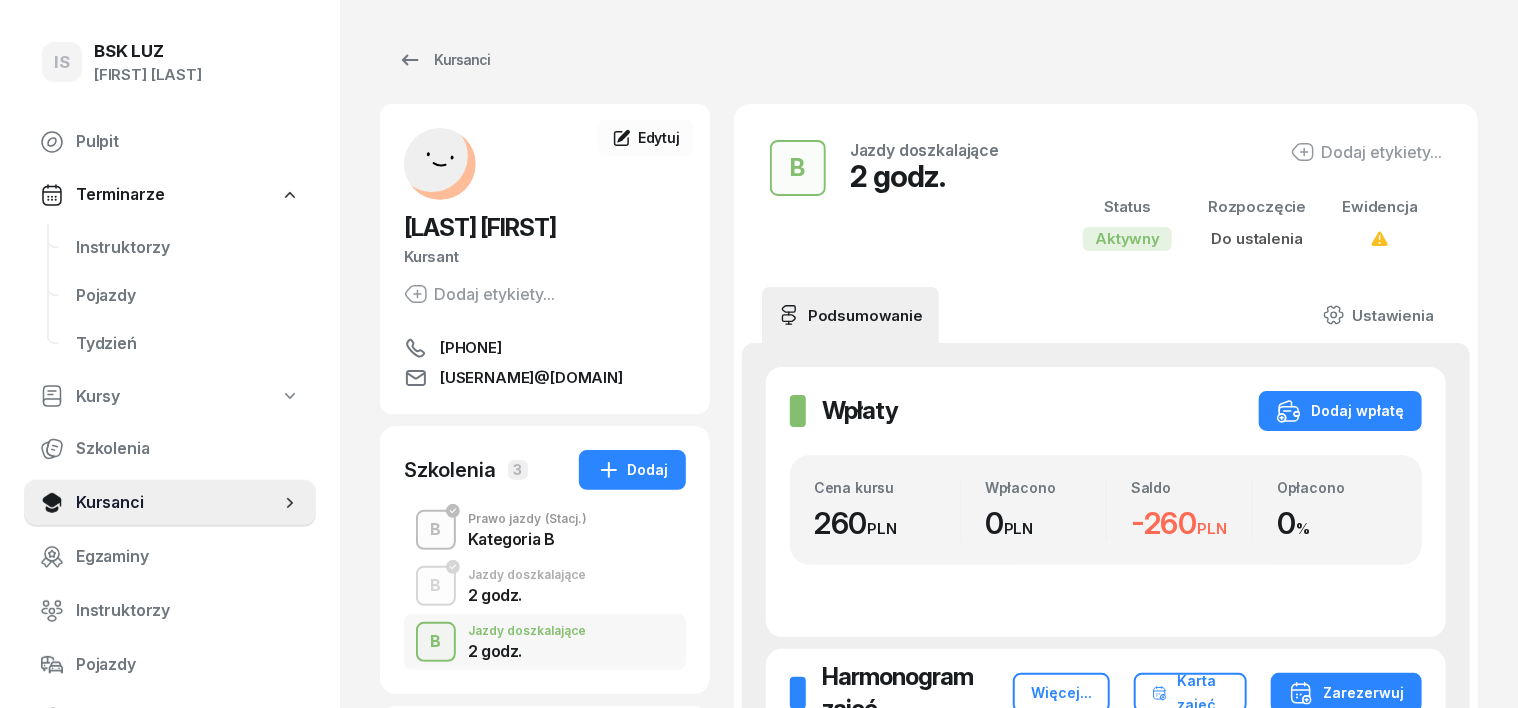 scroll, scrollTop: 124, scrollLeft: 0, axis: vertical 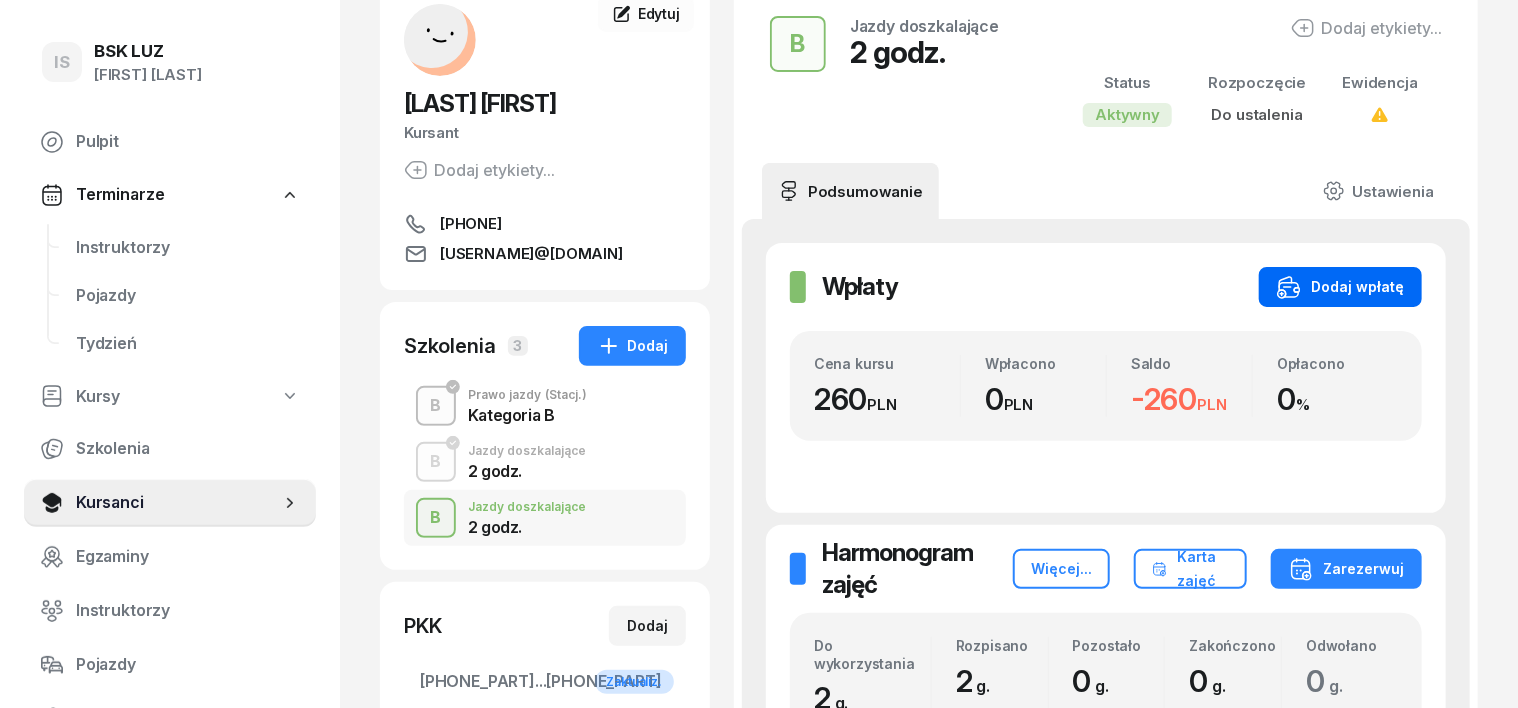 click on "Dodaj wpłatę" at bounding box center [1340, 287] 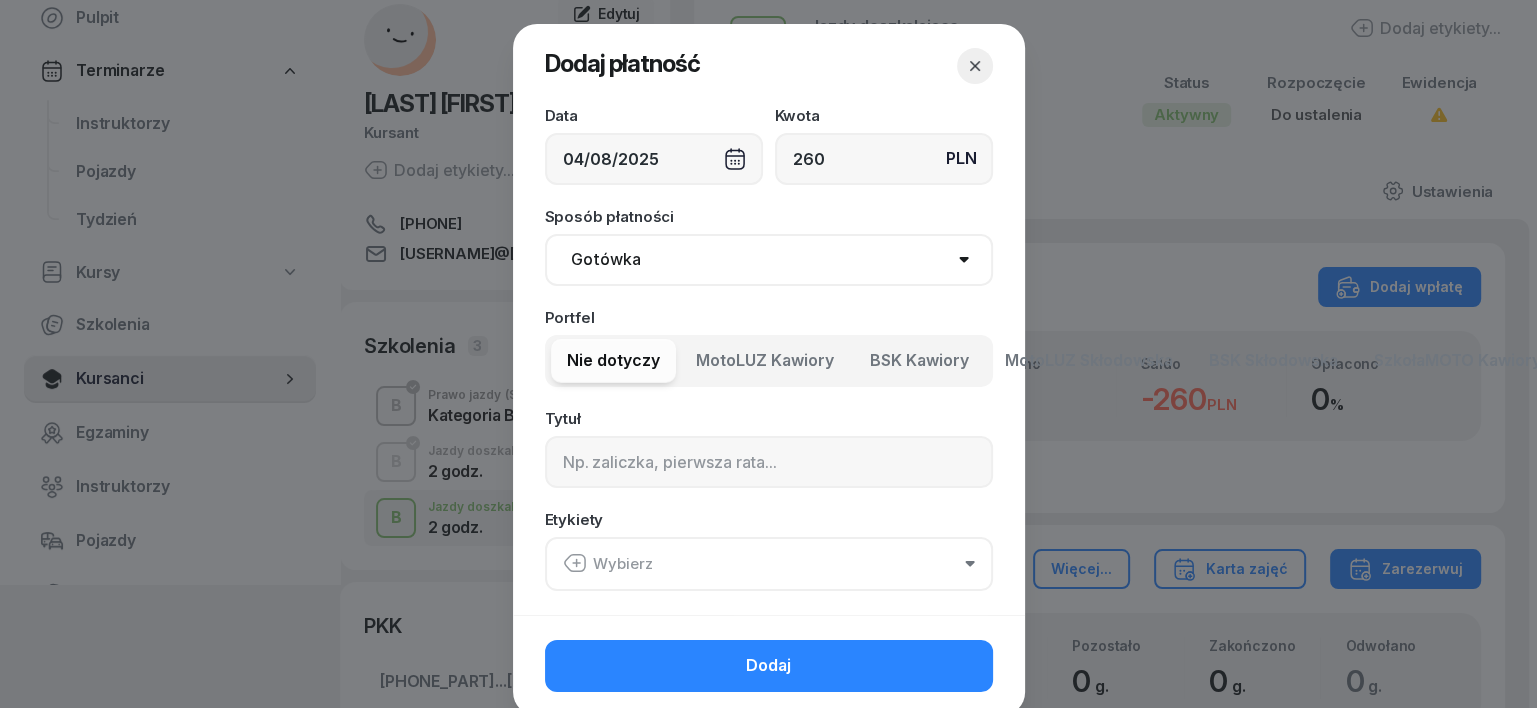 type on "260" 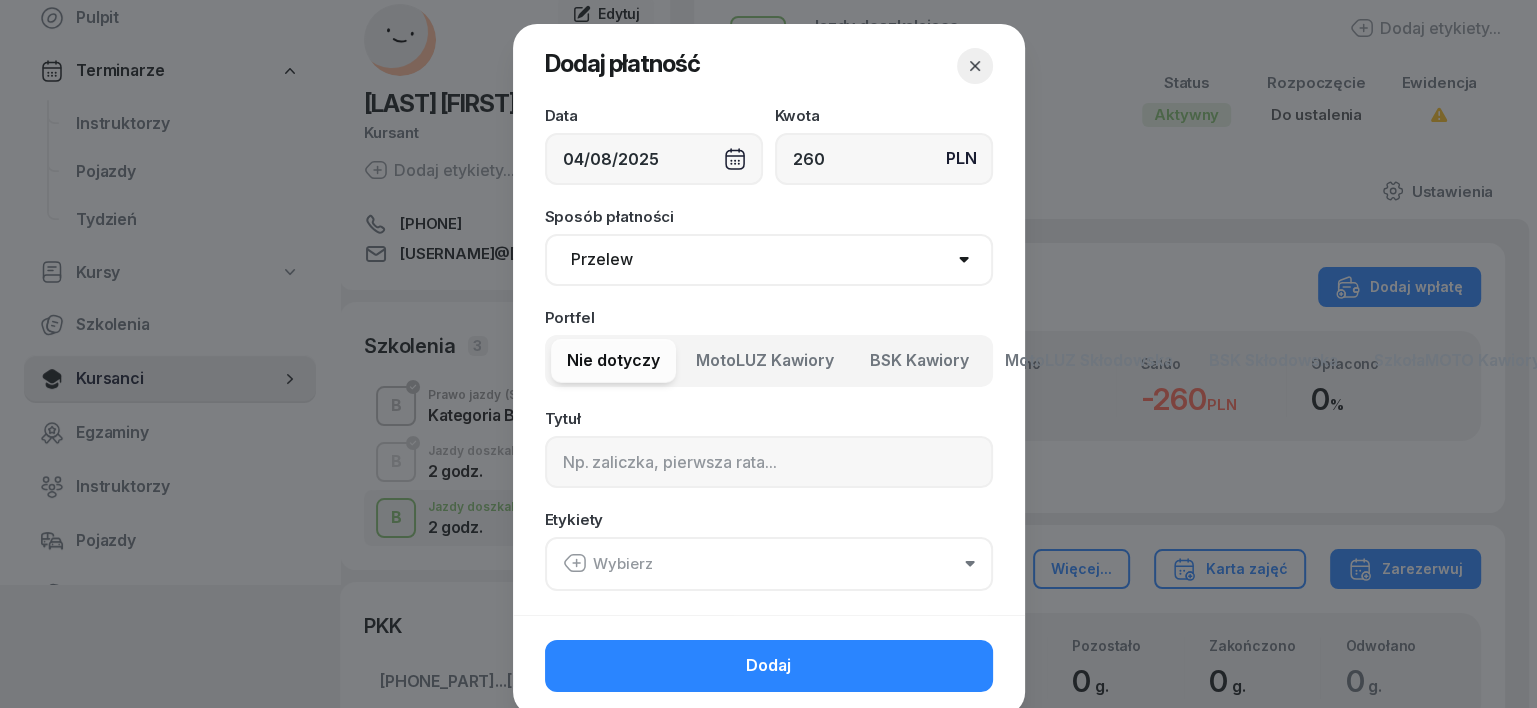 click on "Gotówka Karta Przelew Płatności online BLIK" at bounding box center (769, 260) 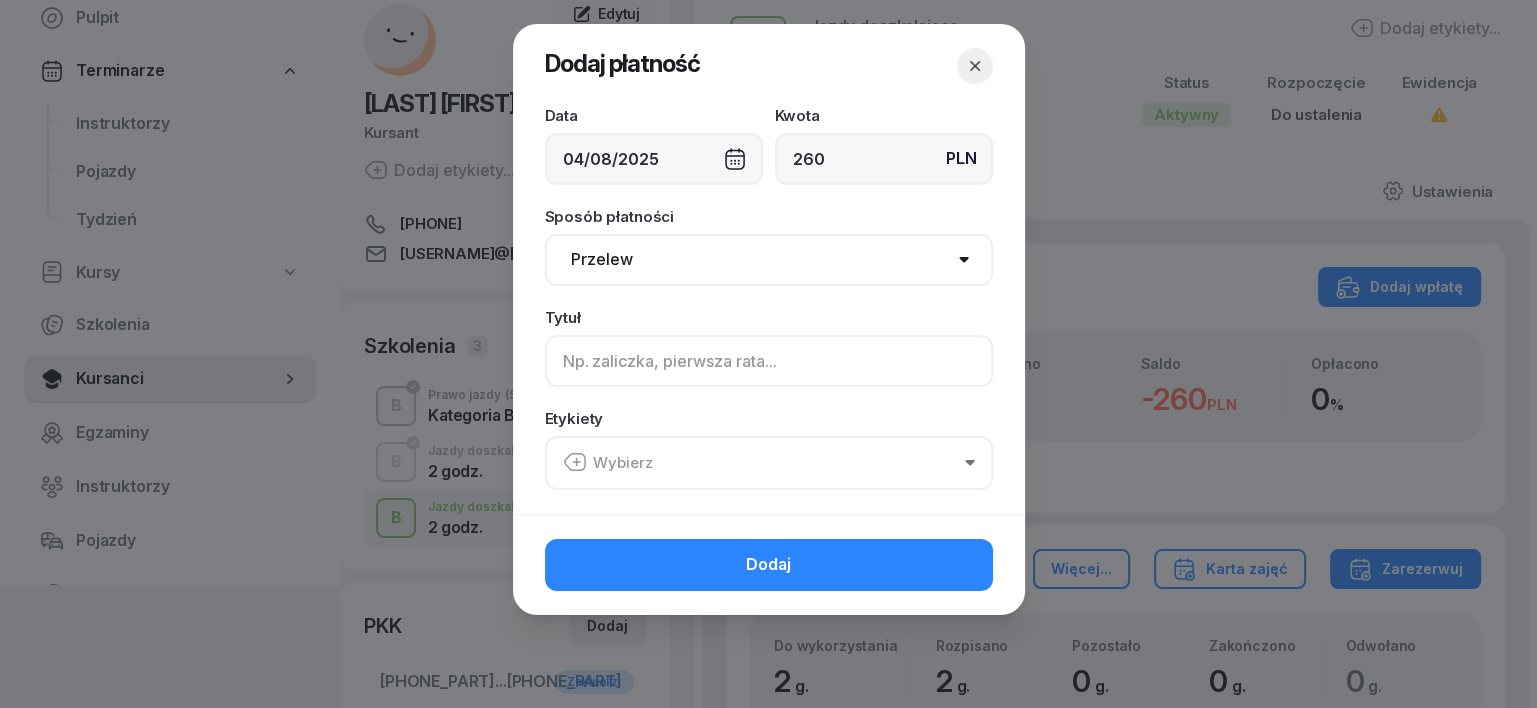 click 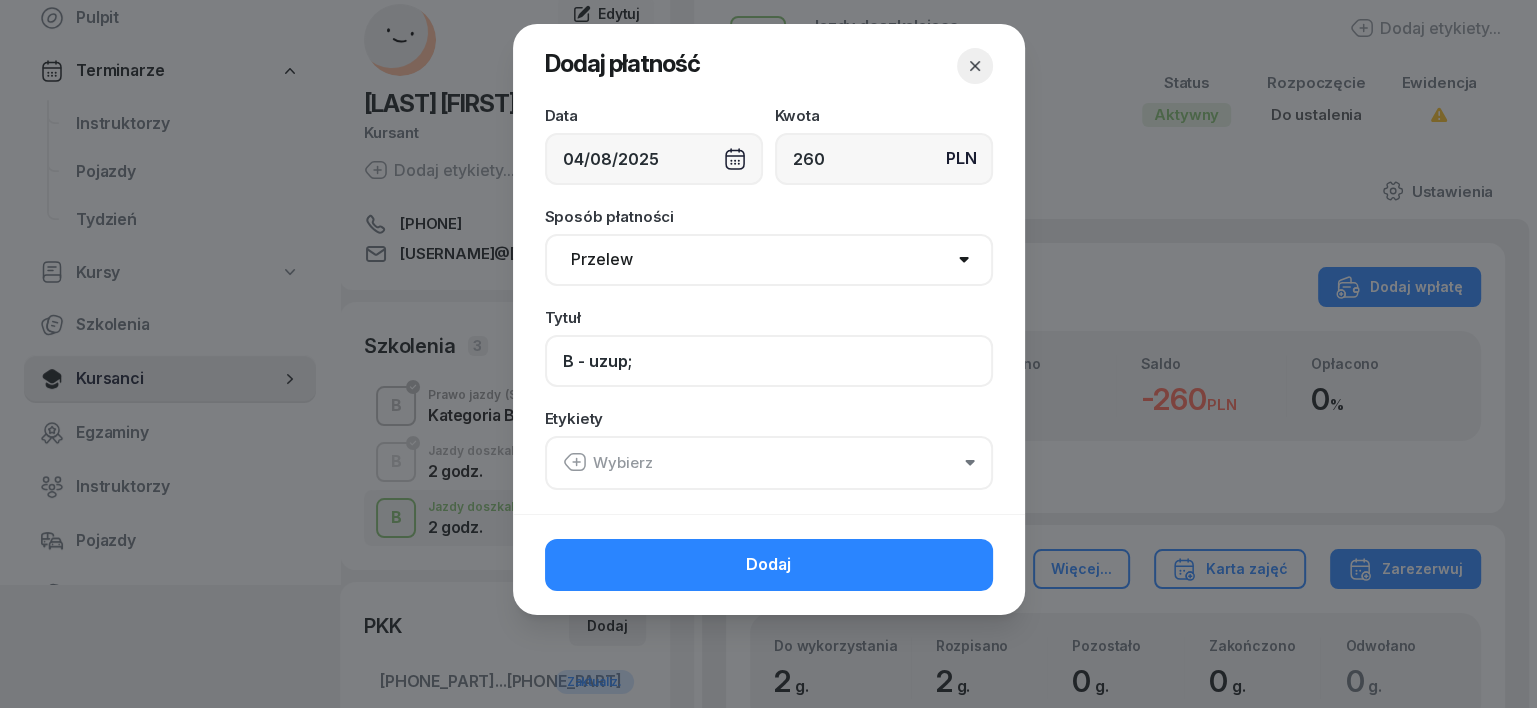 type on "B - uzup;" 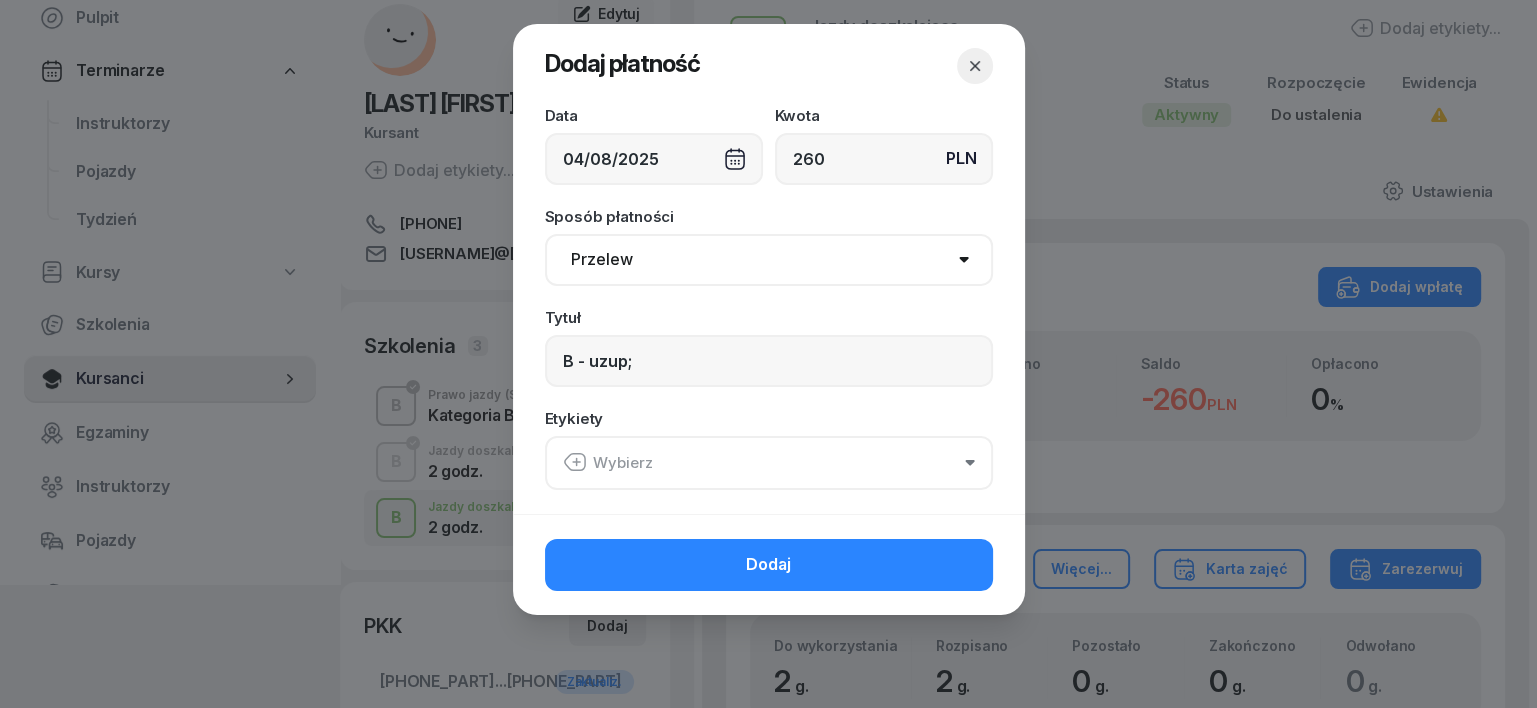 click 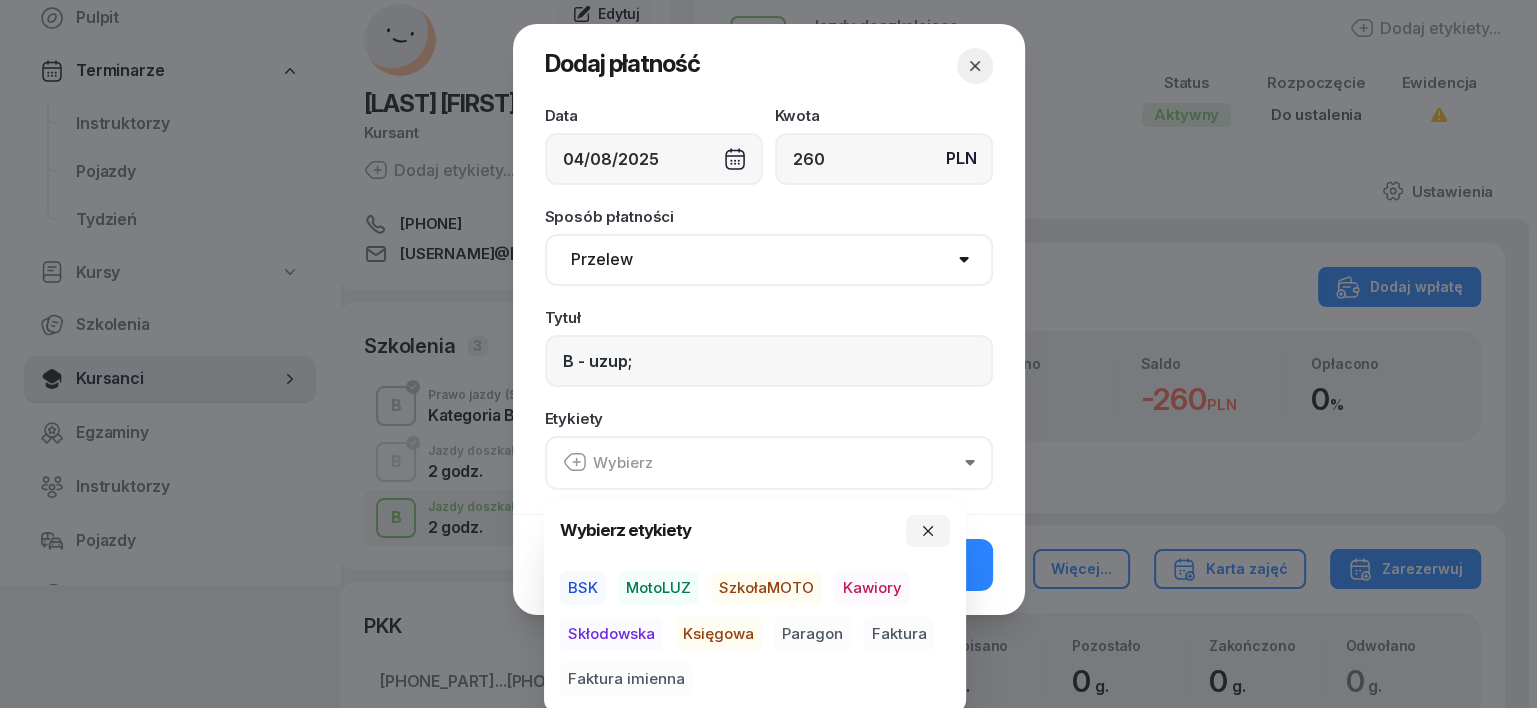 click on "MotoLUZ" at bounding box center (658, 588) 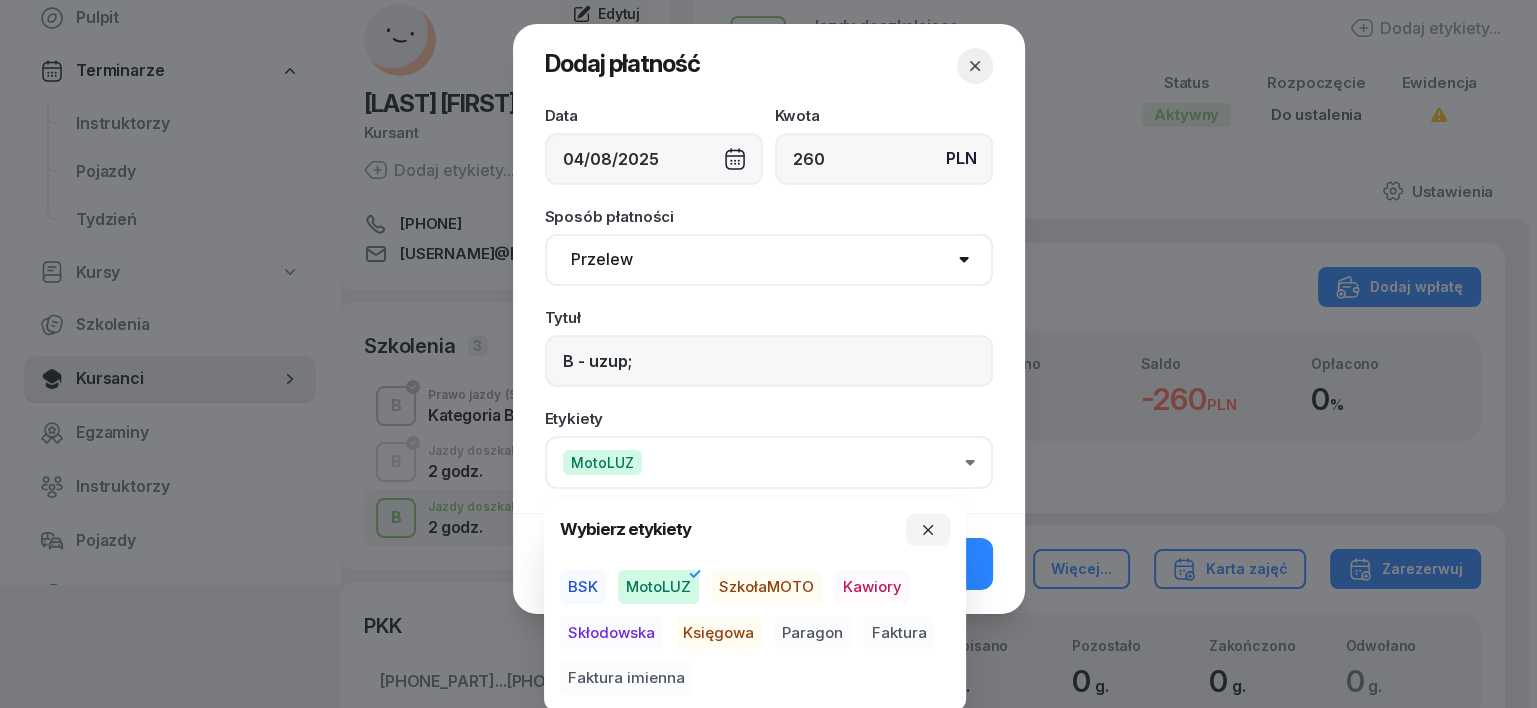 drag, startPoint x: 703, startPoint y: 624, endPoint x: 767, endPoint y: 642, distance: 66.48308 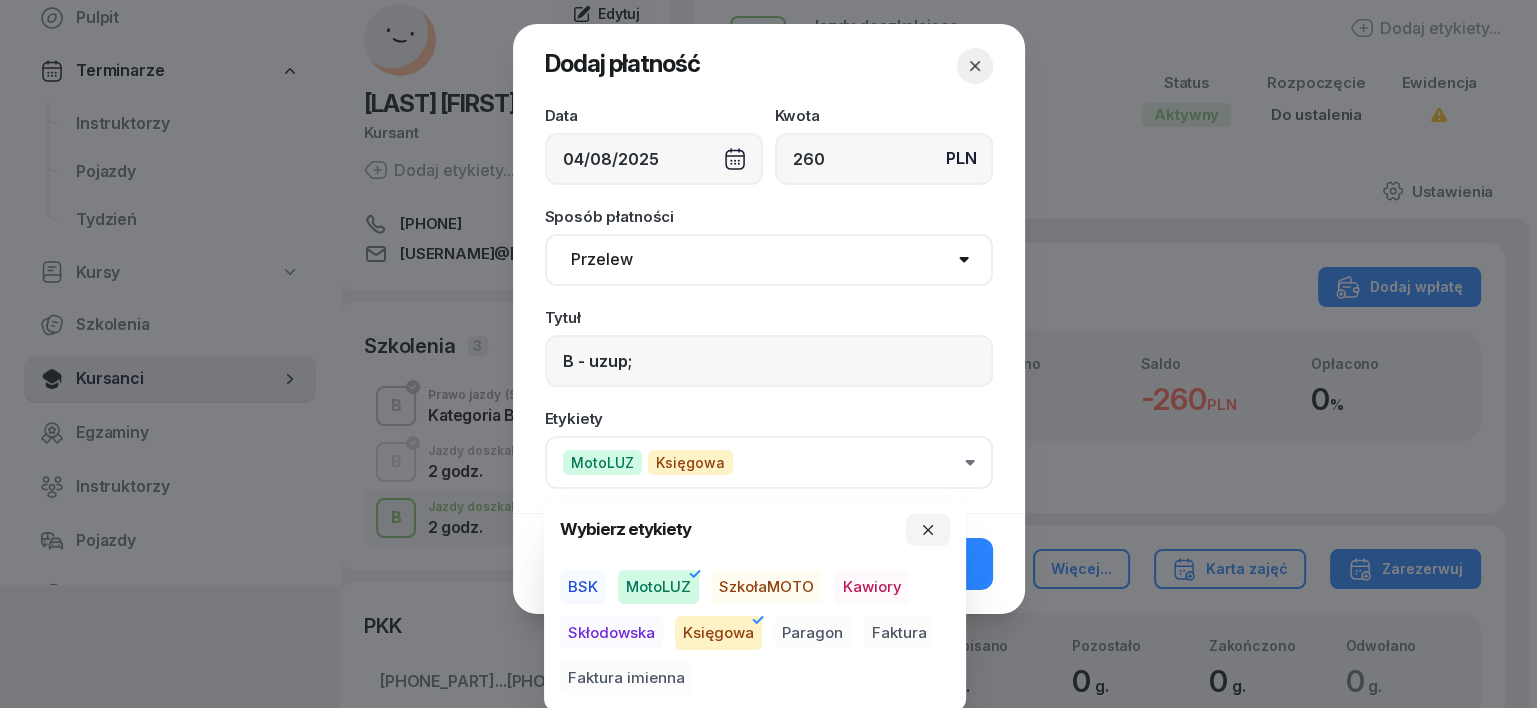 drag, startPoint x: 829, startPoint y: 629, endPoint x: 892, endPoint y: 580, distance: 79.81228 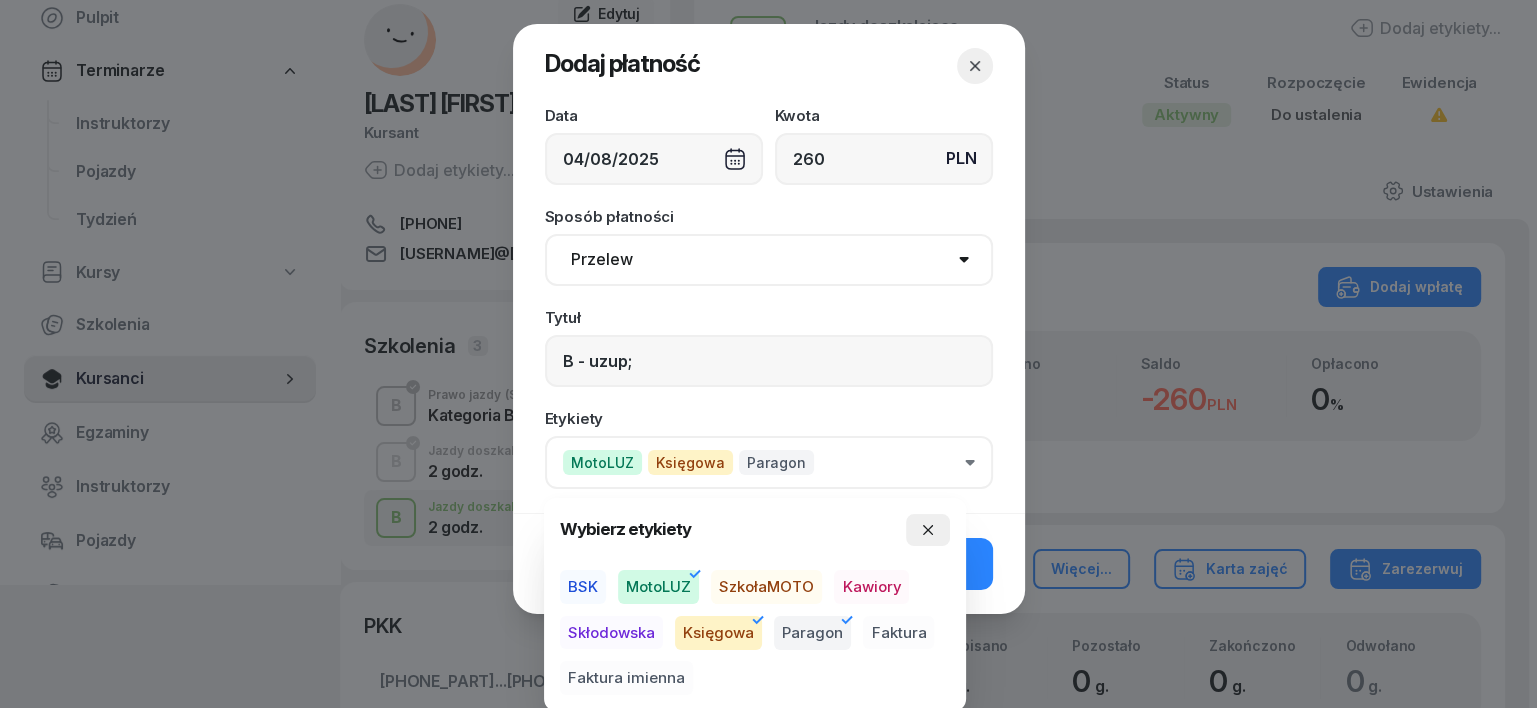 drag, startPoint x: 924, startPoint y: 529, endPoint x: 937, endPoint y: 541, distance: 17.691807 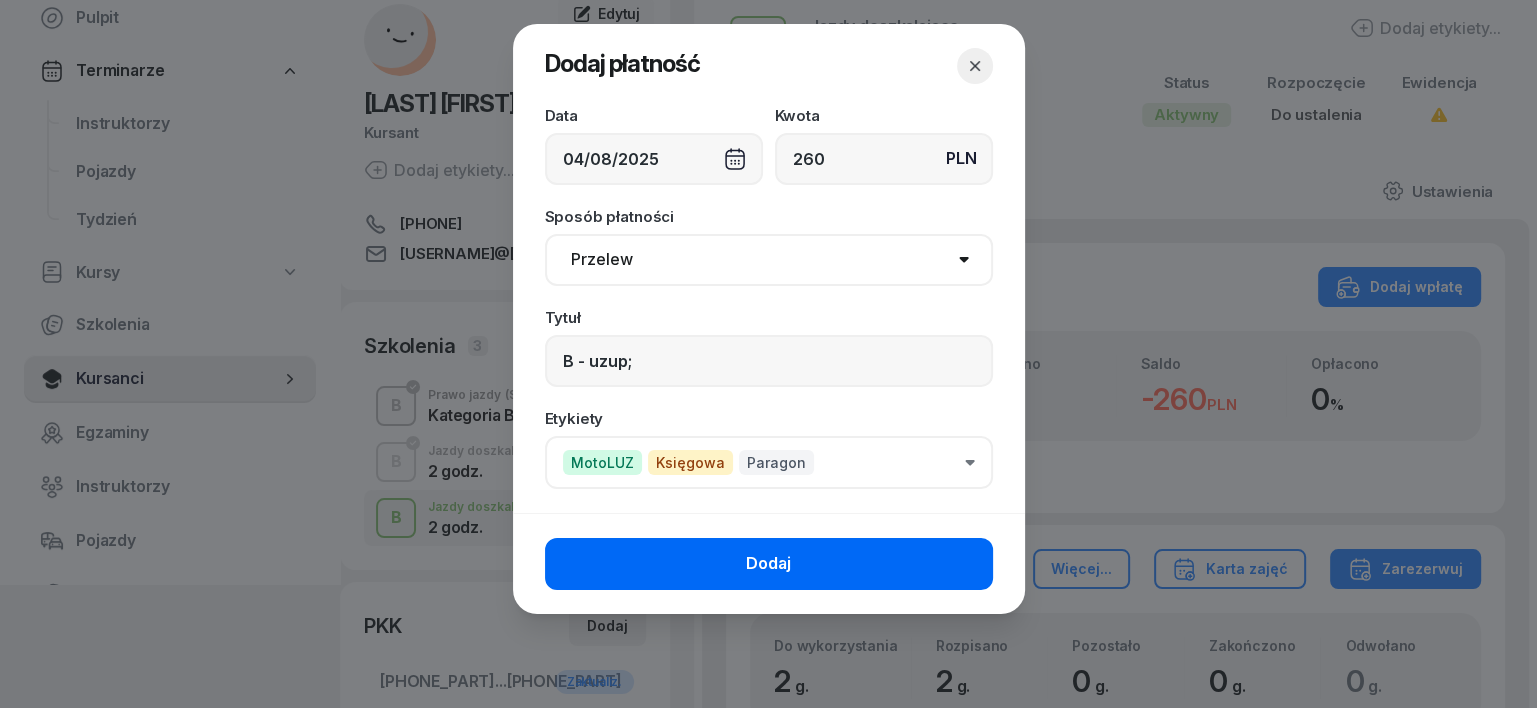 click on "Dodaj" 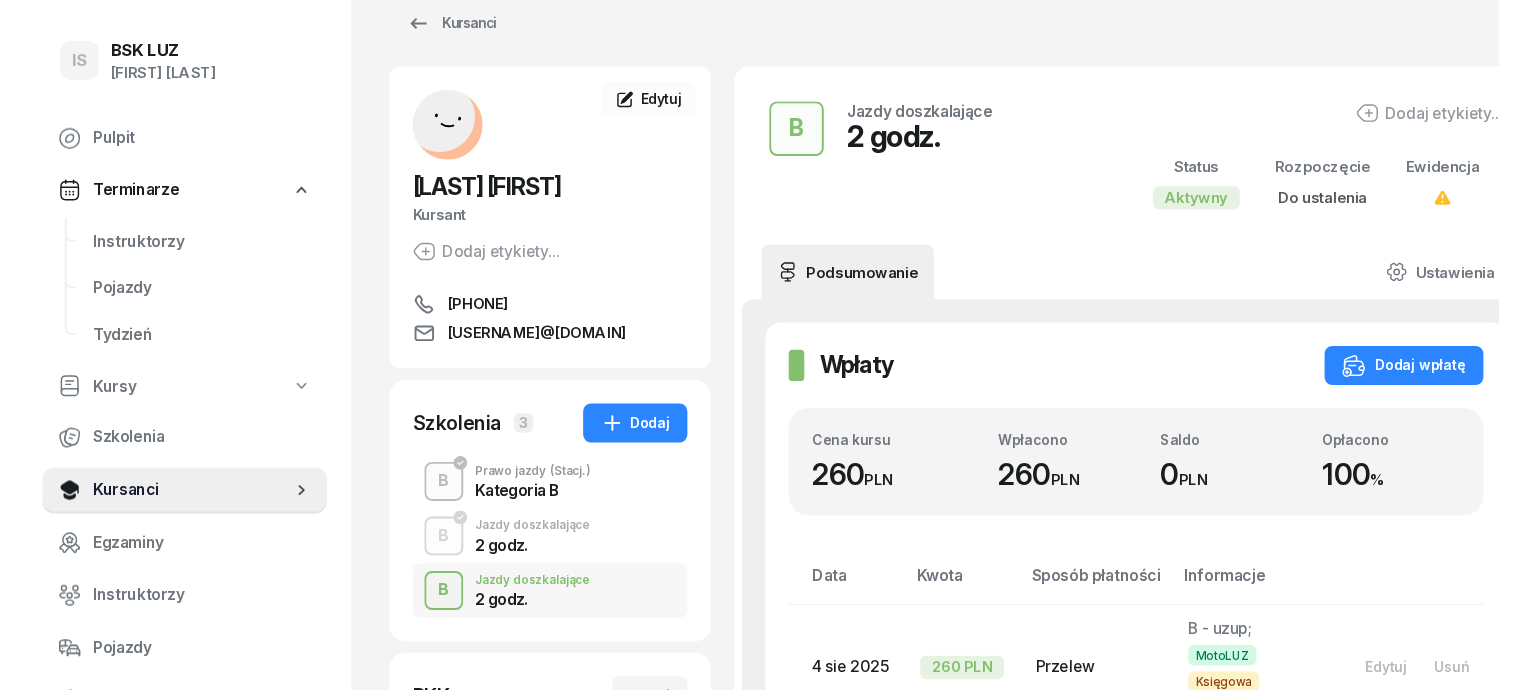 scroll, scrollTop: 0, scrollLeft: 0, axis: both 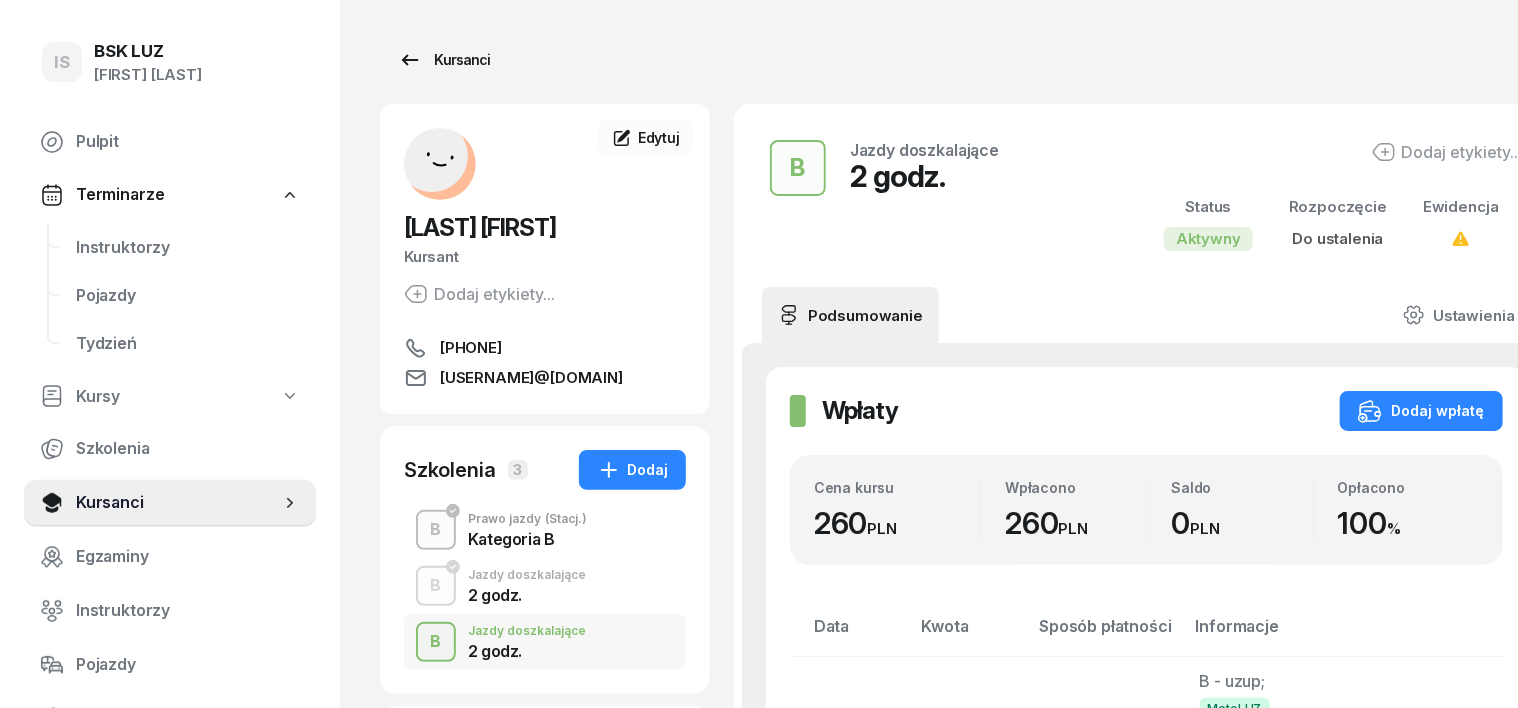 click on "Kursanci" at bounding box center [444, 60] 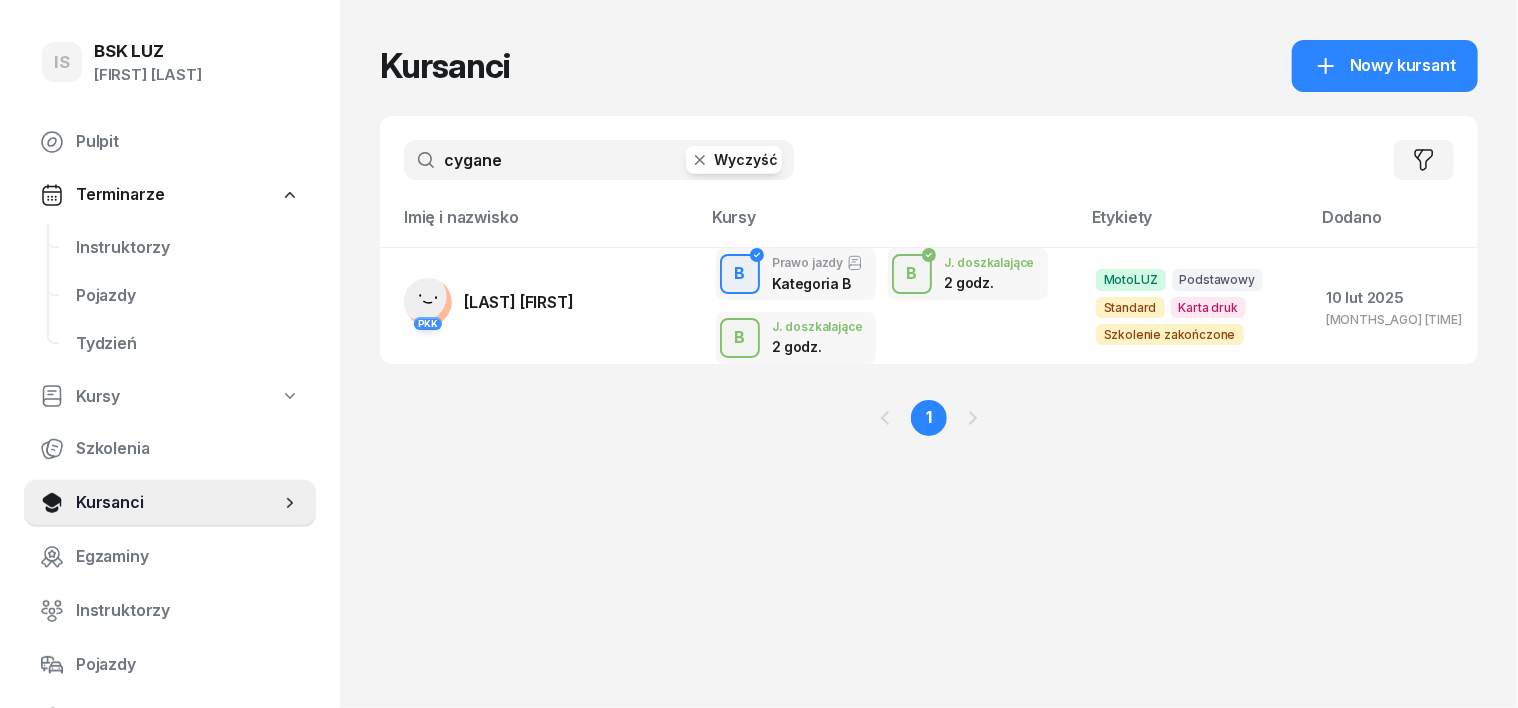 click 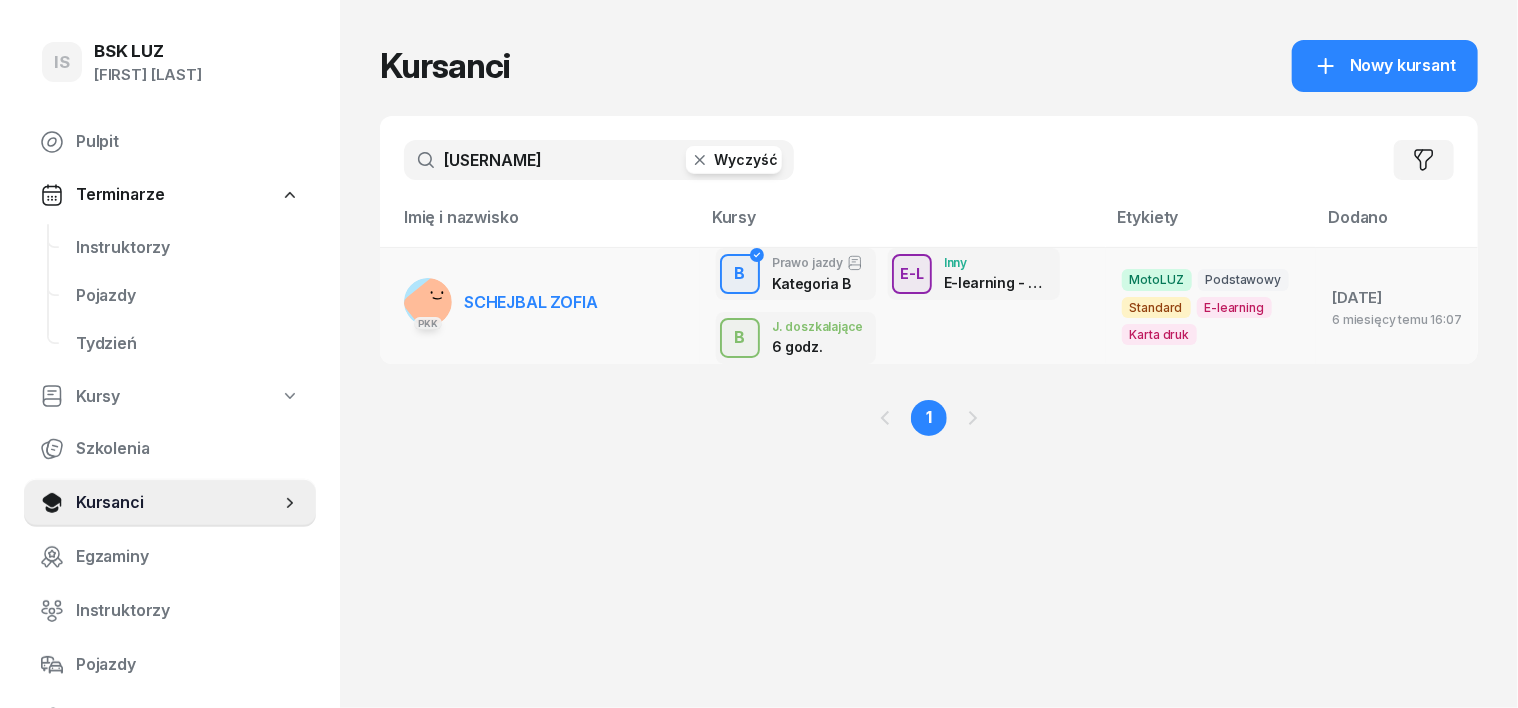 type on "[USERNAME]" 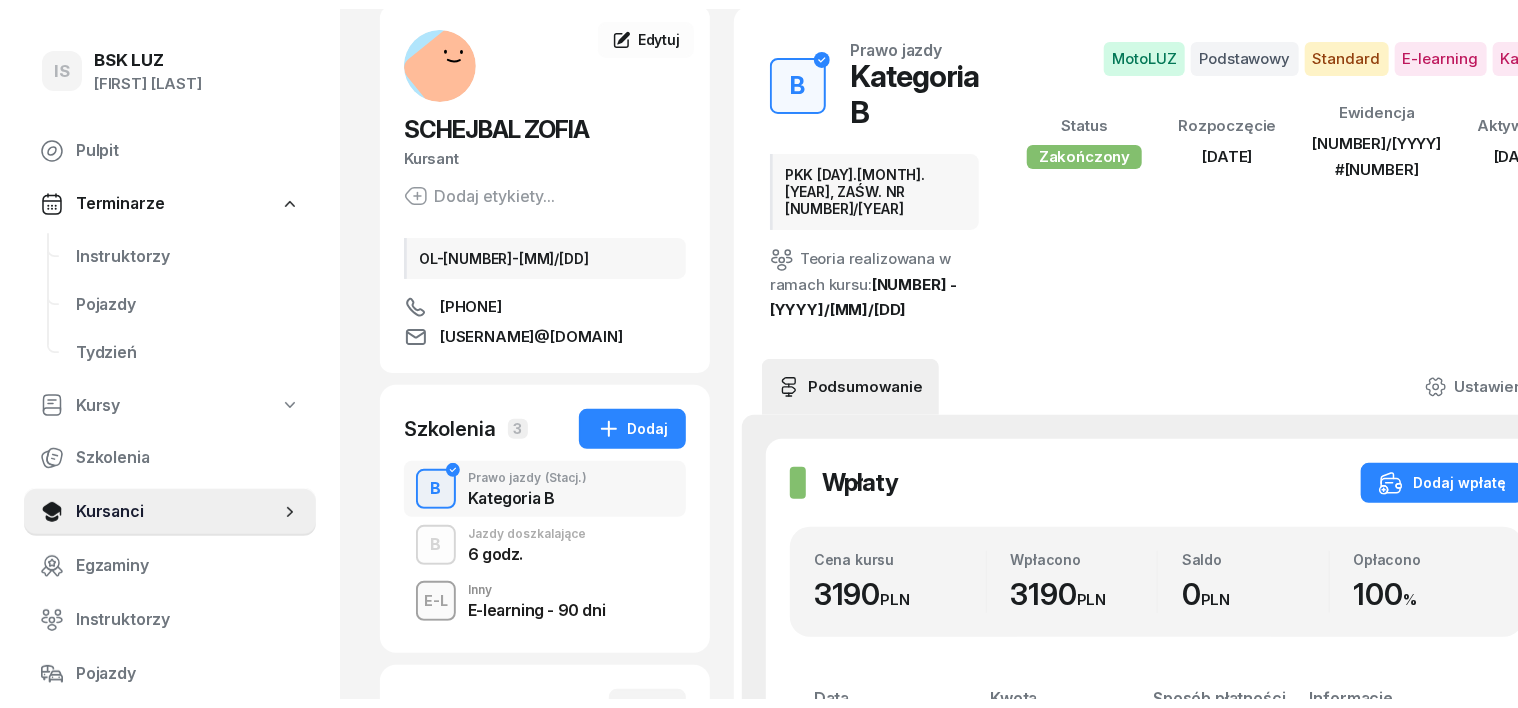 scroll, scrollTop: 0, scrollLeft: 0, axis: both 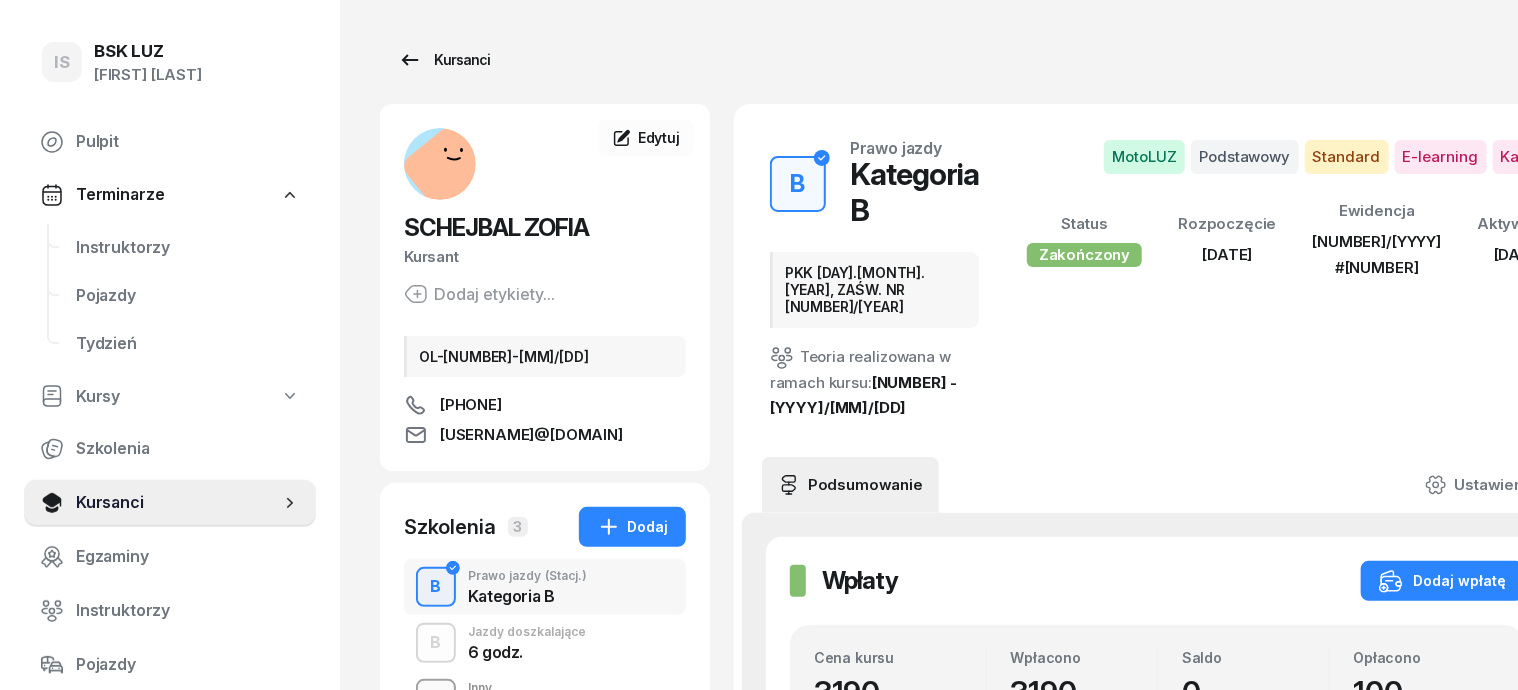 click on "Kursanci" at bounding box center [444, 60] 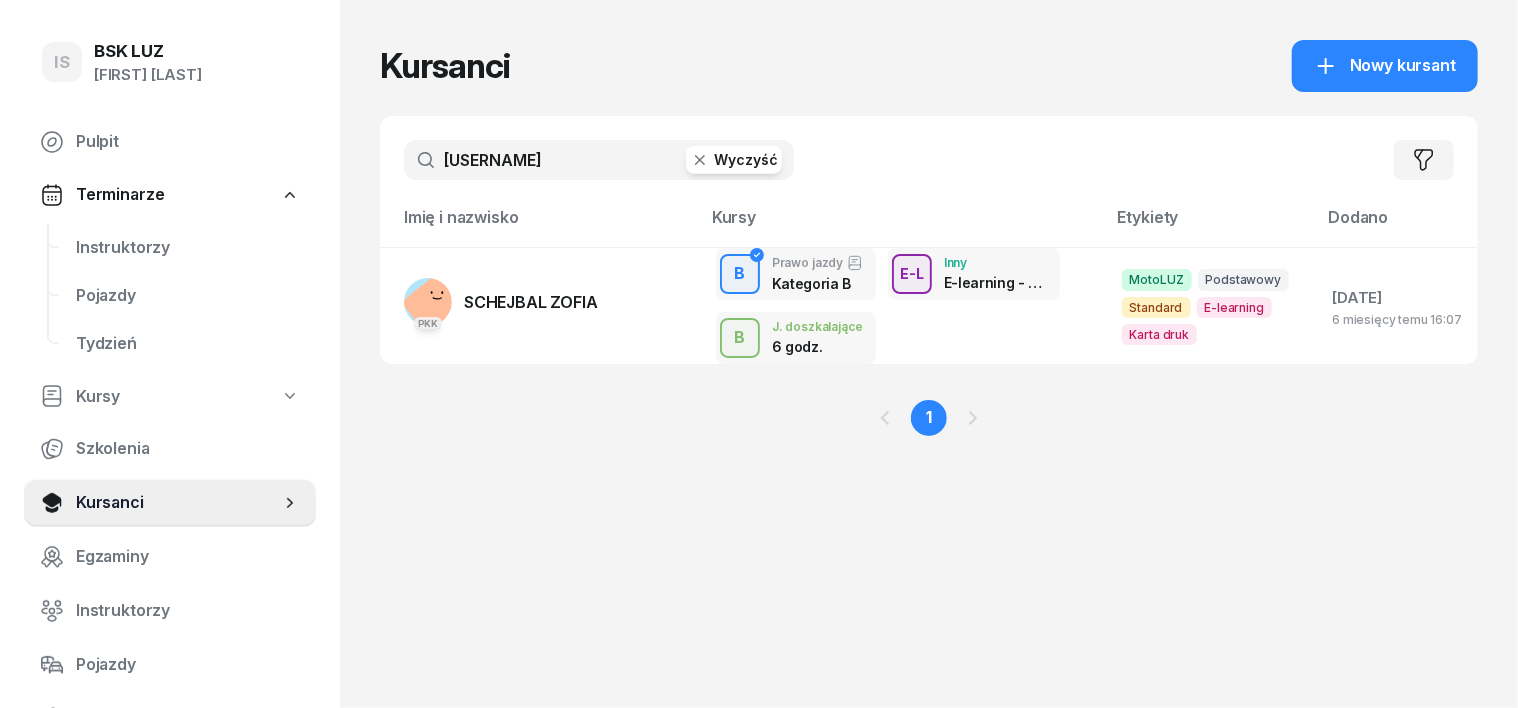 click 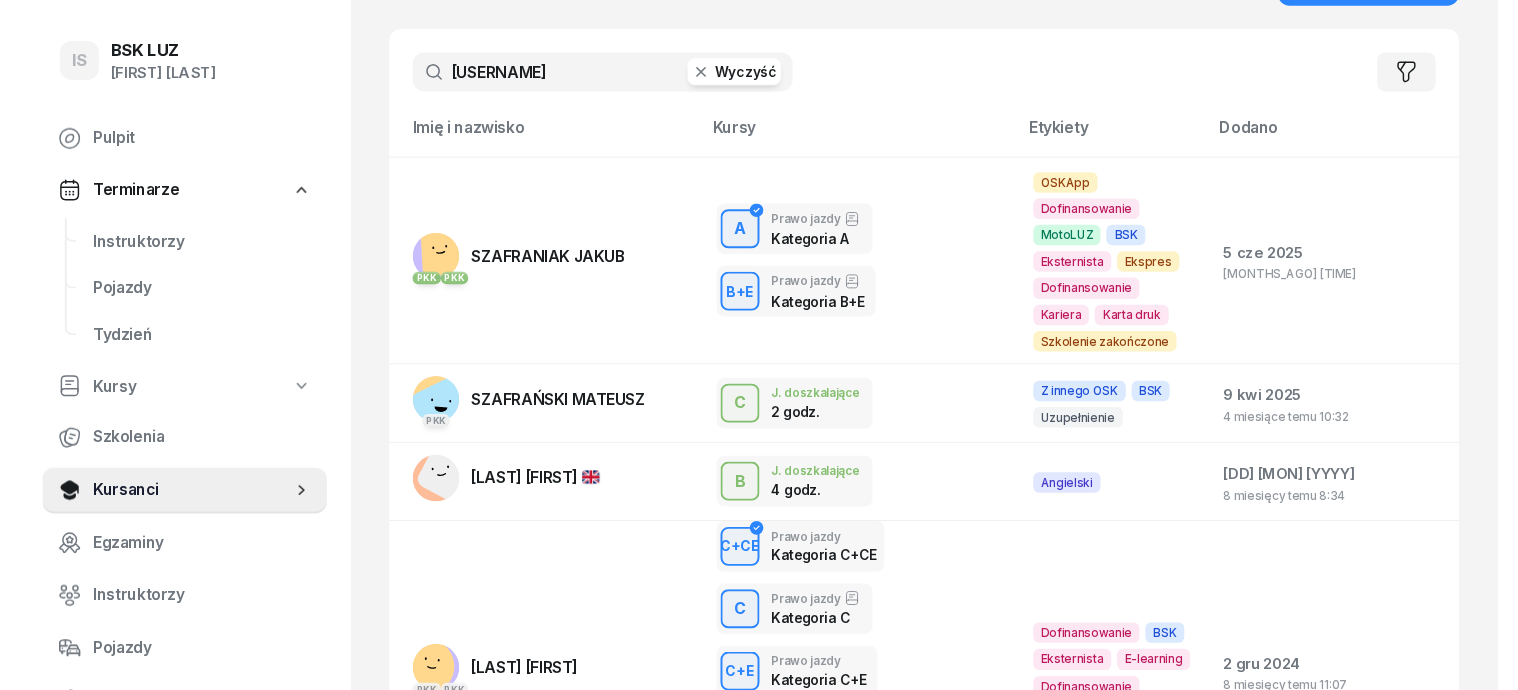 scroll, scrollTop: 0, scrollLeft: 0, axis: both 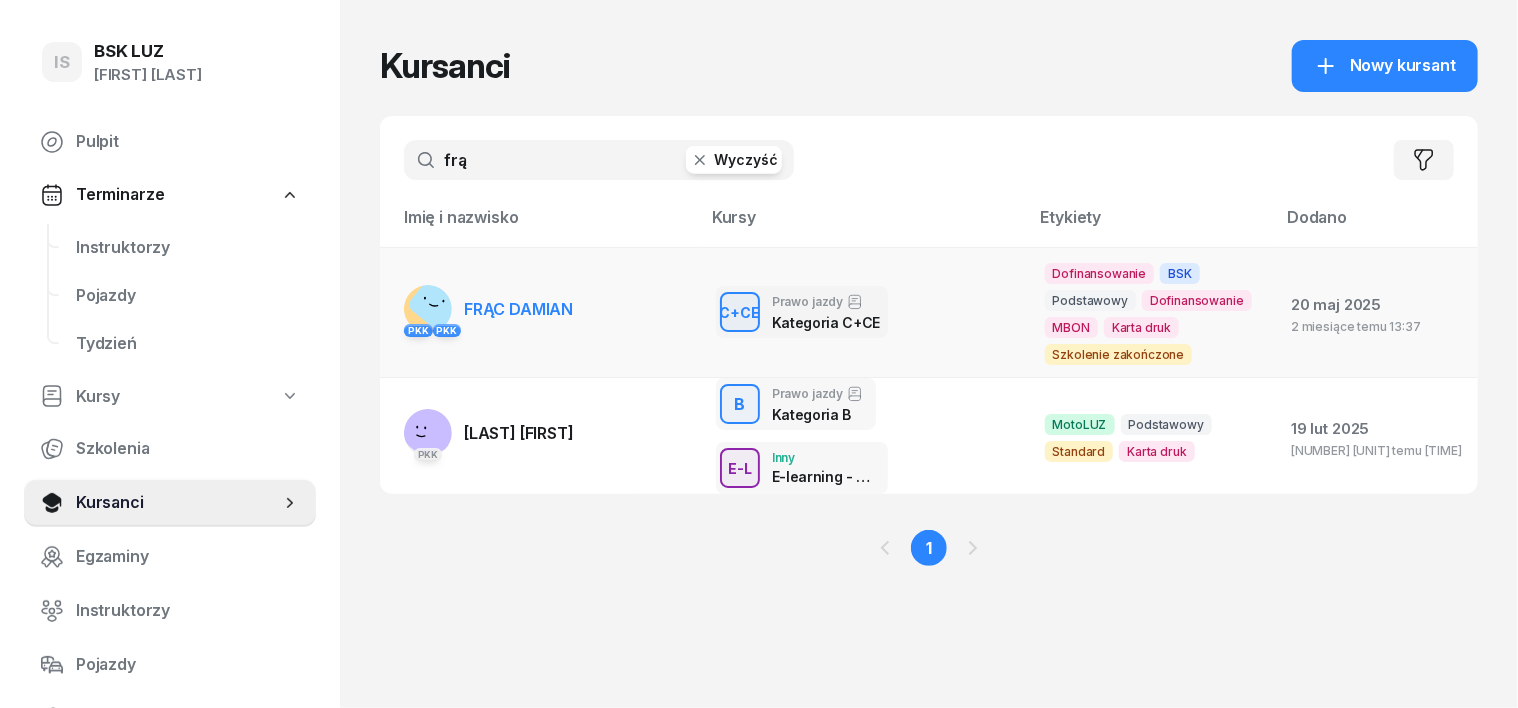 type on "frą" 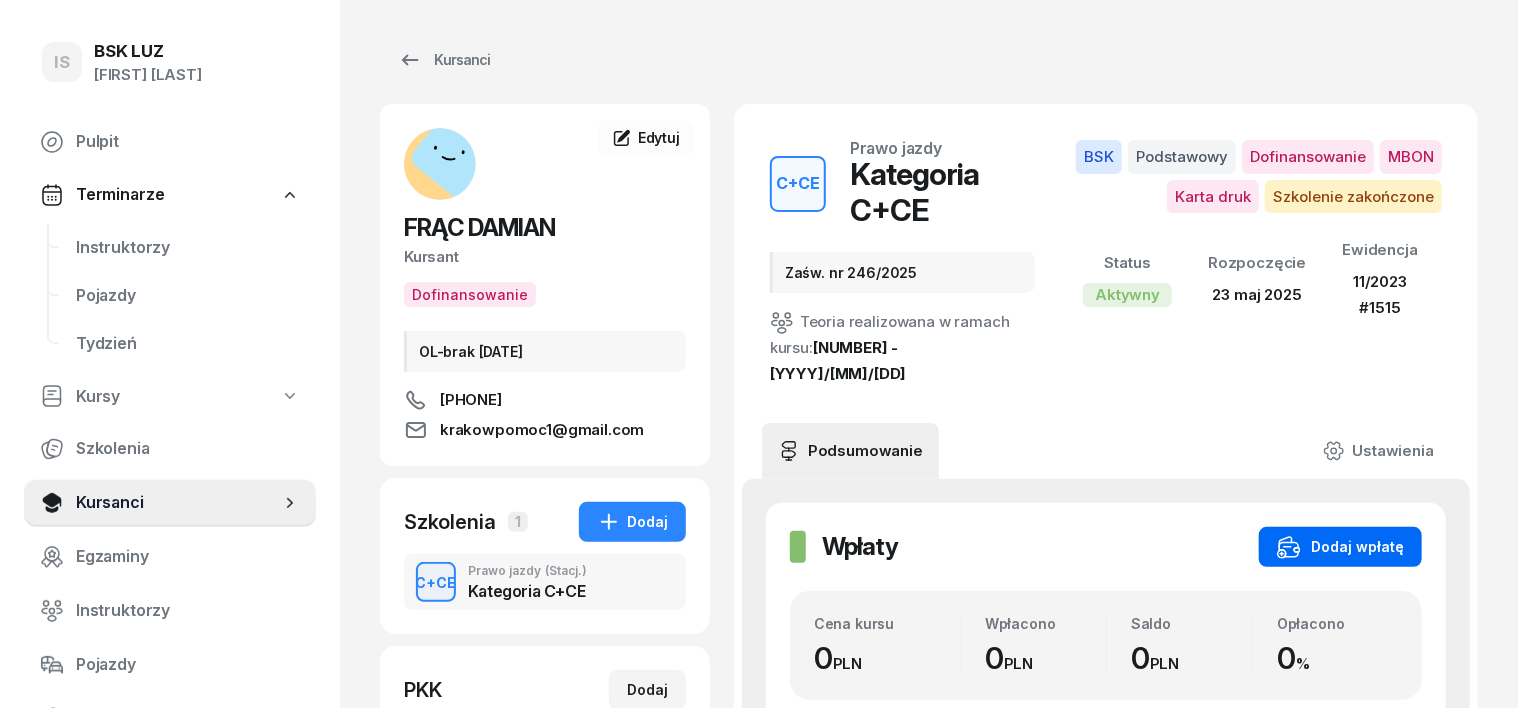 click on "Dodaj wpłatę" at bounding box center (1340, 547) 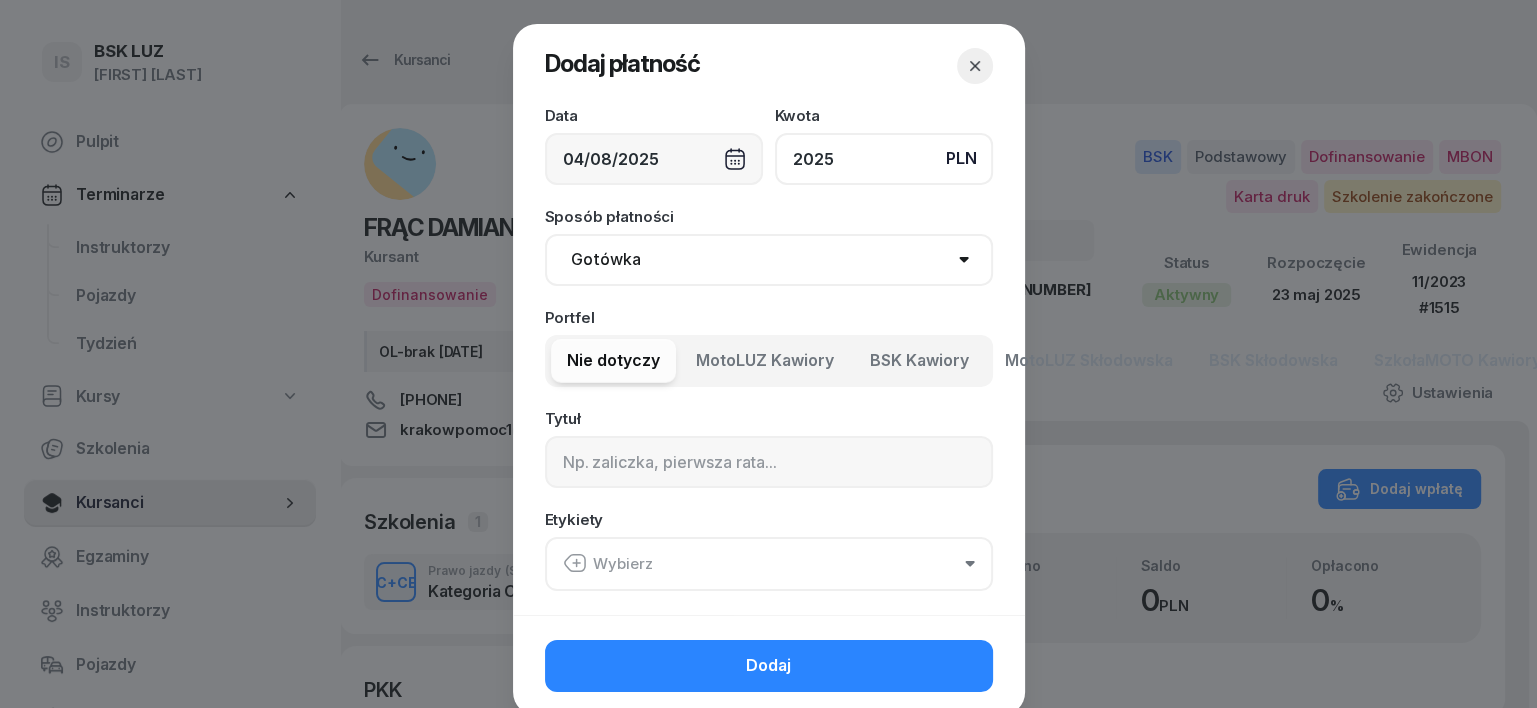 type on "2025" 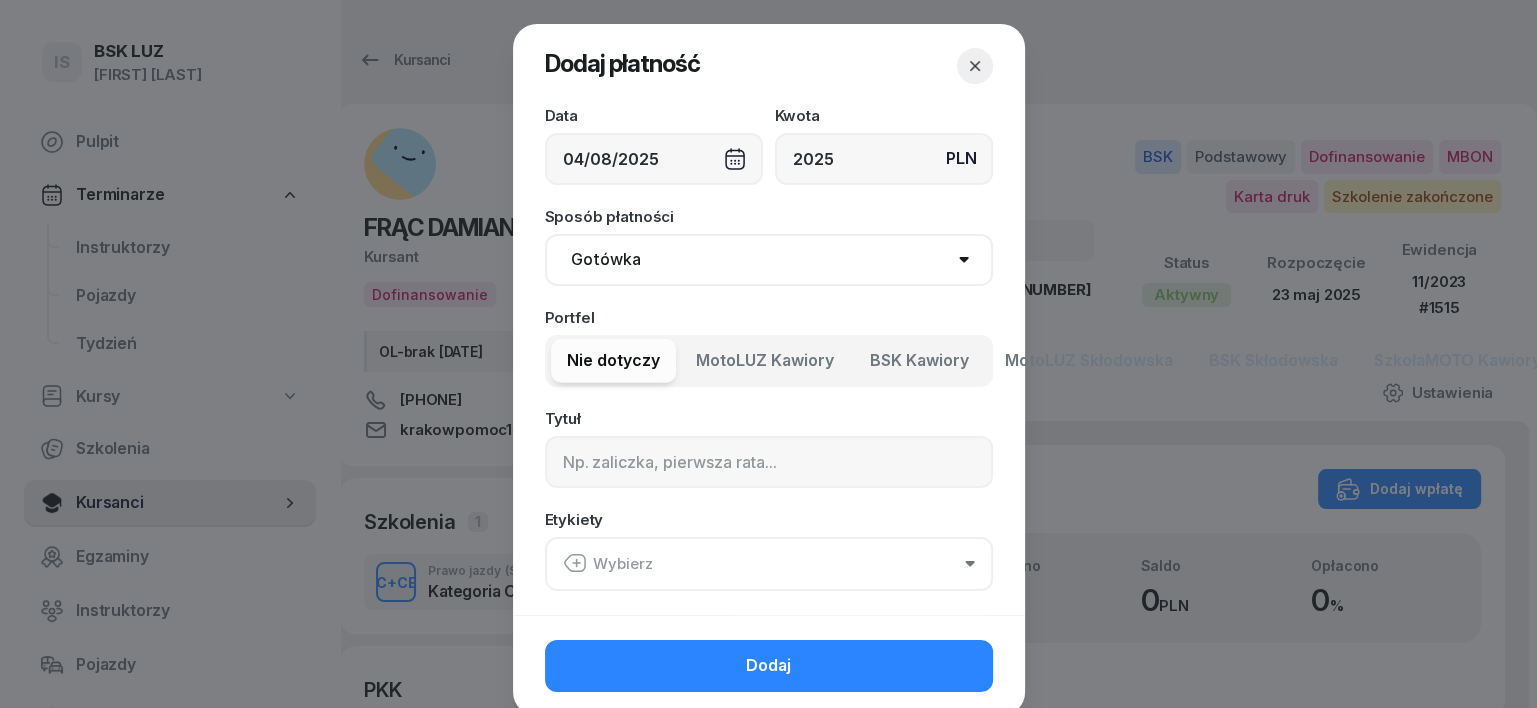 click on "Gotówka Karta Przelew Płatności online BLIK" at bounding box center [769, 260] 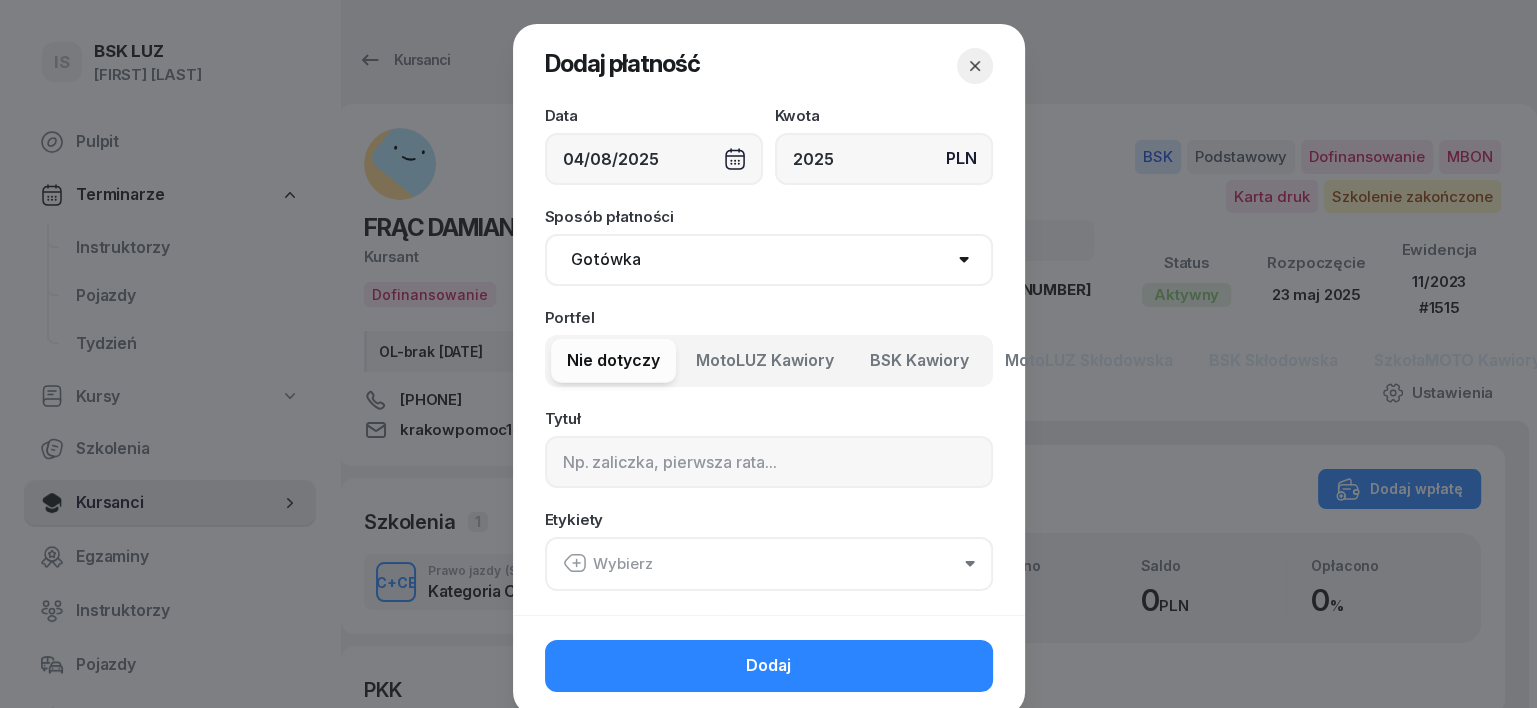 select on "transfer" 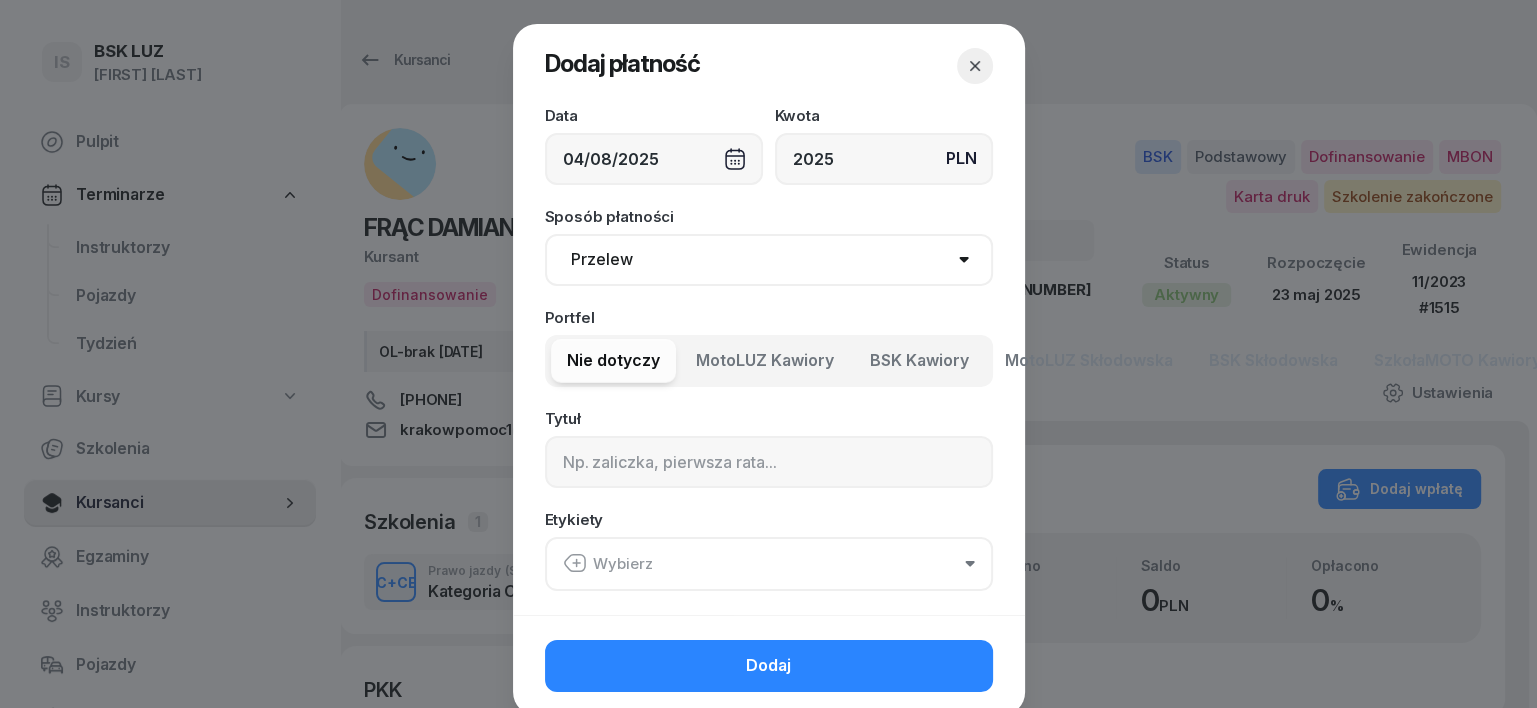click on "Gotówka Karta Przelew Płatności online BLIK" at bounding box center (769, 260) 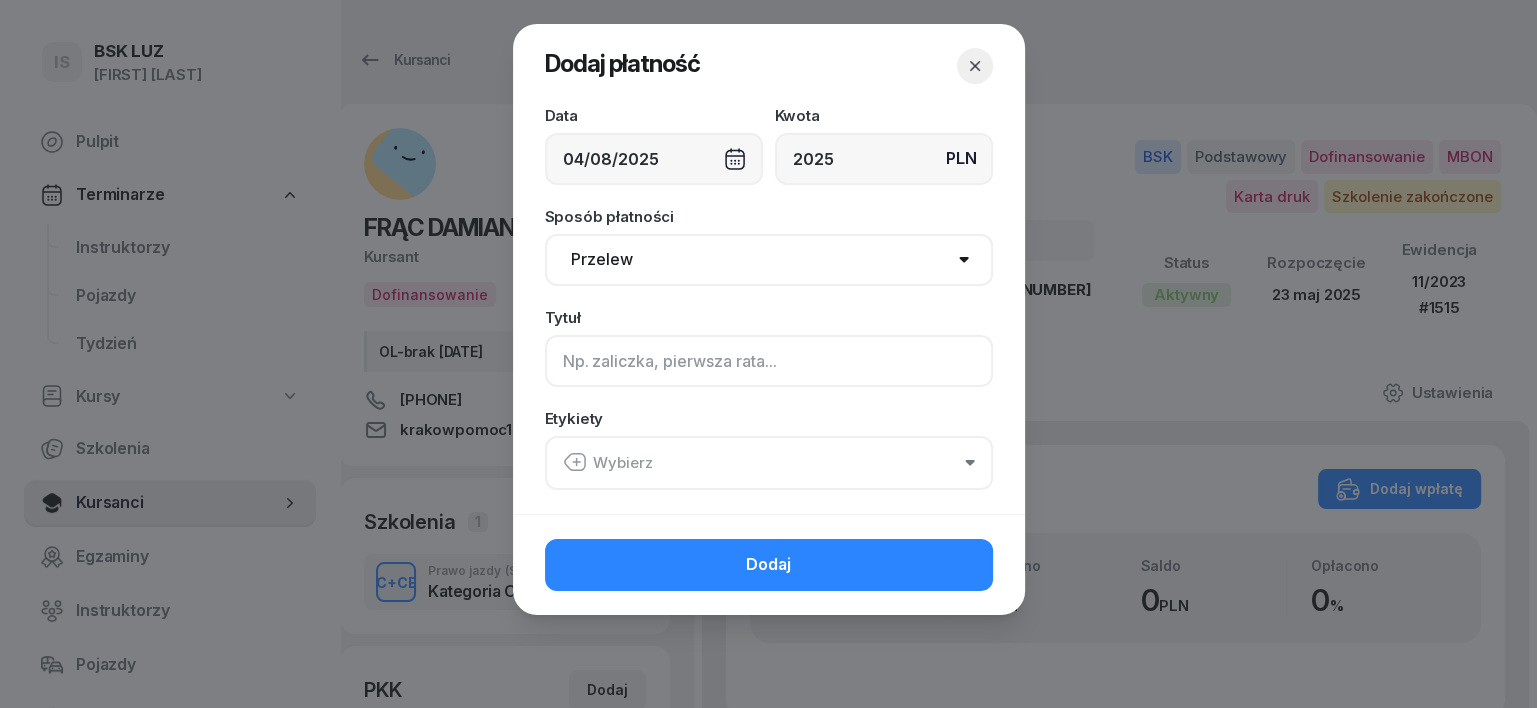 click 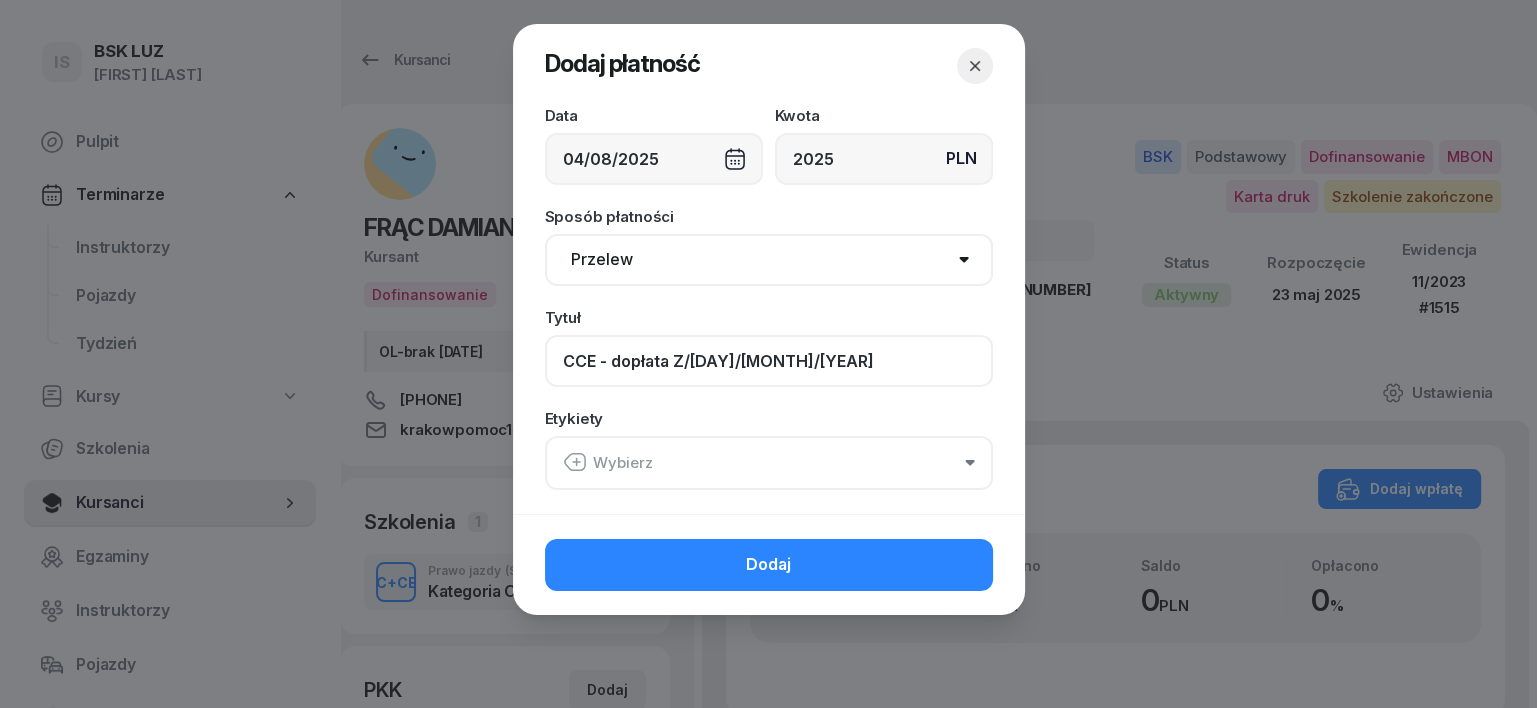 type on "CCE - dopłata Z/[DAY]/[MONTH]/[YEAR]" 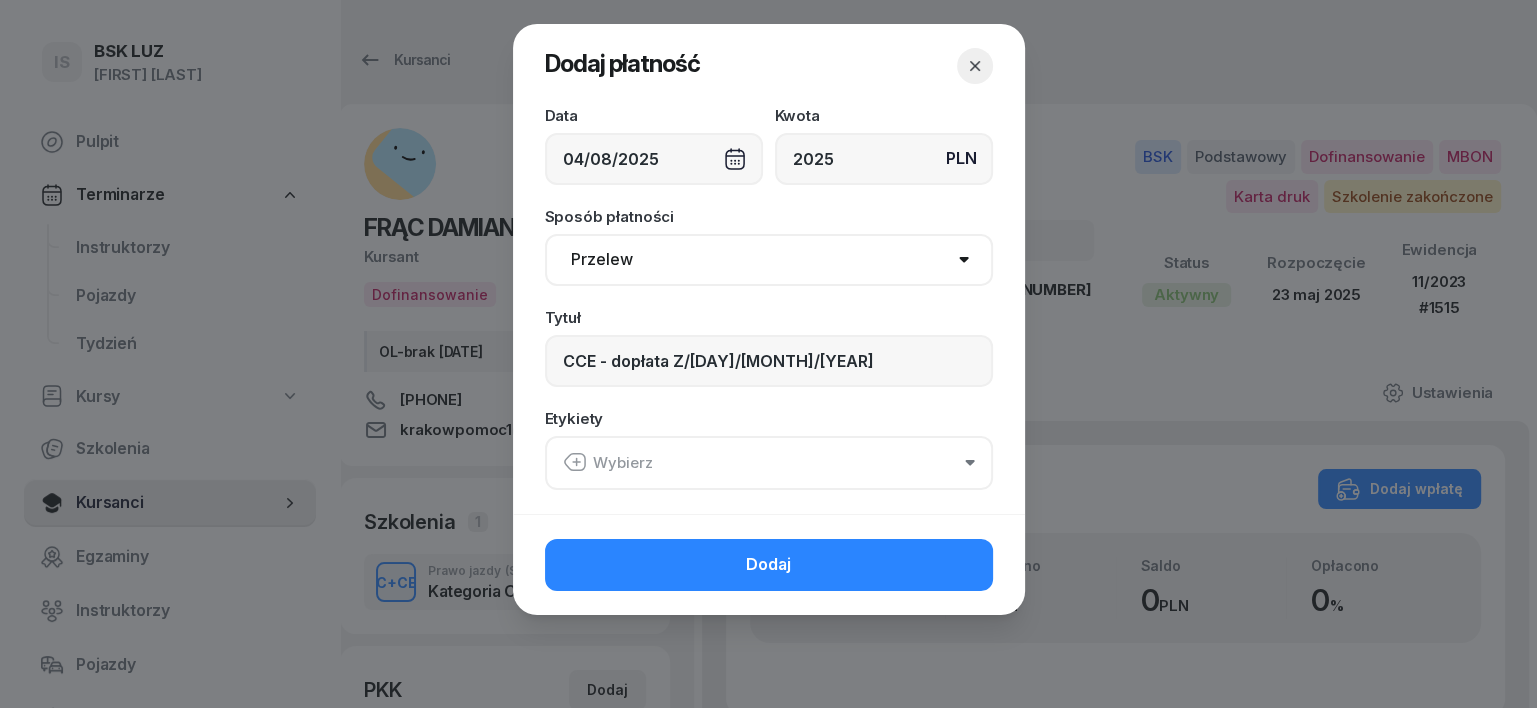 click 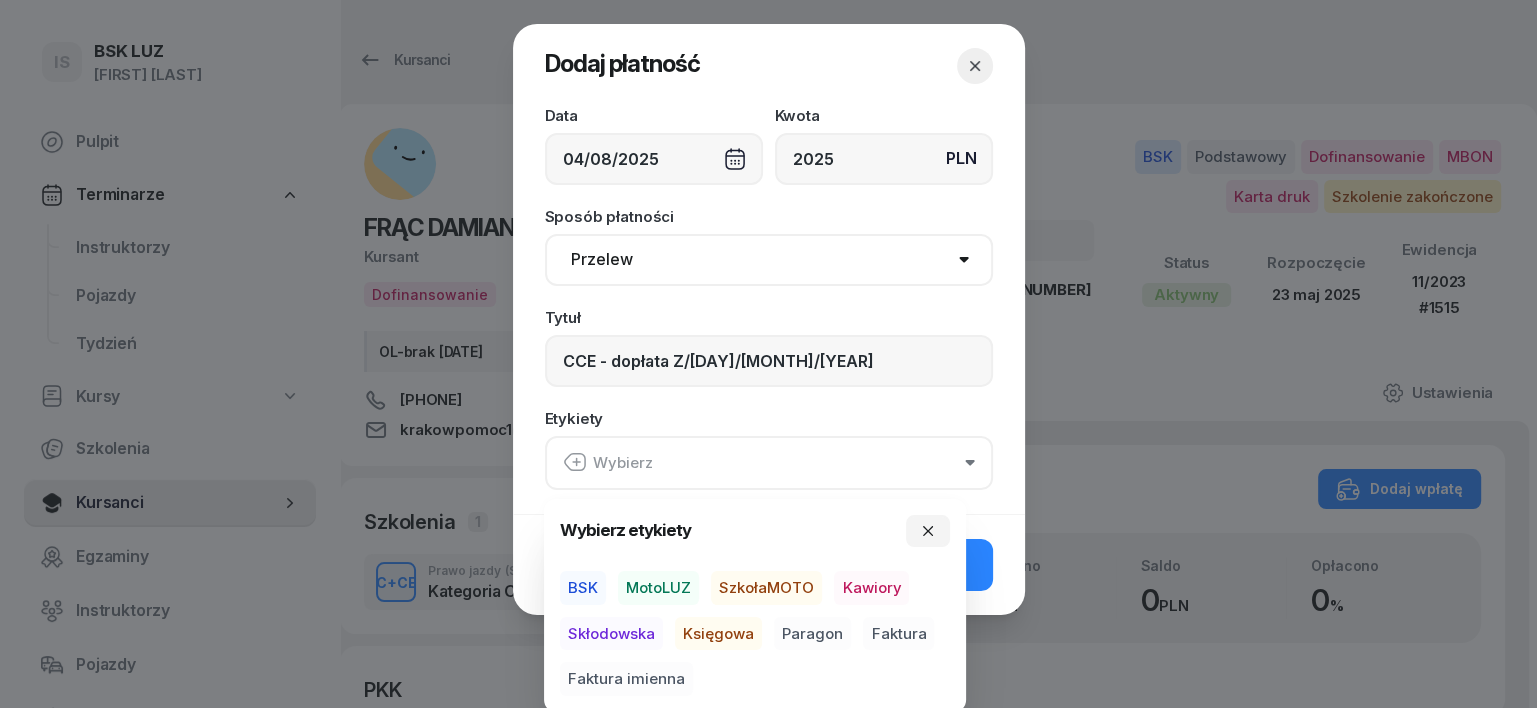 click on "BSK" at bounding box center (583, 588) 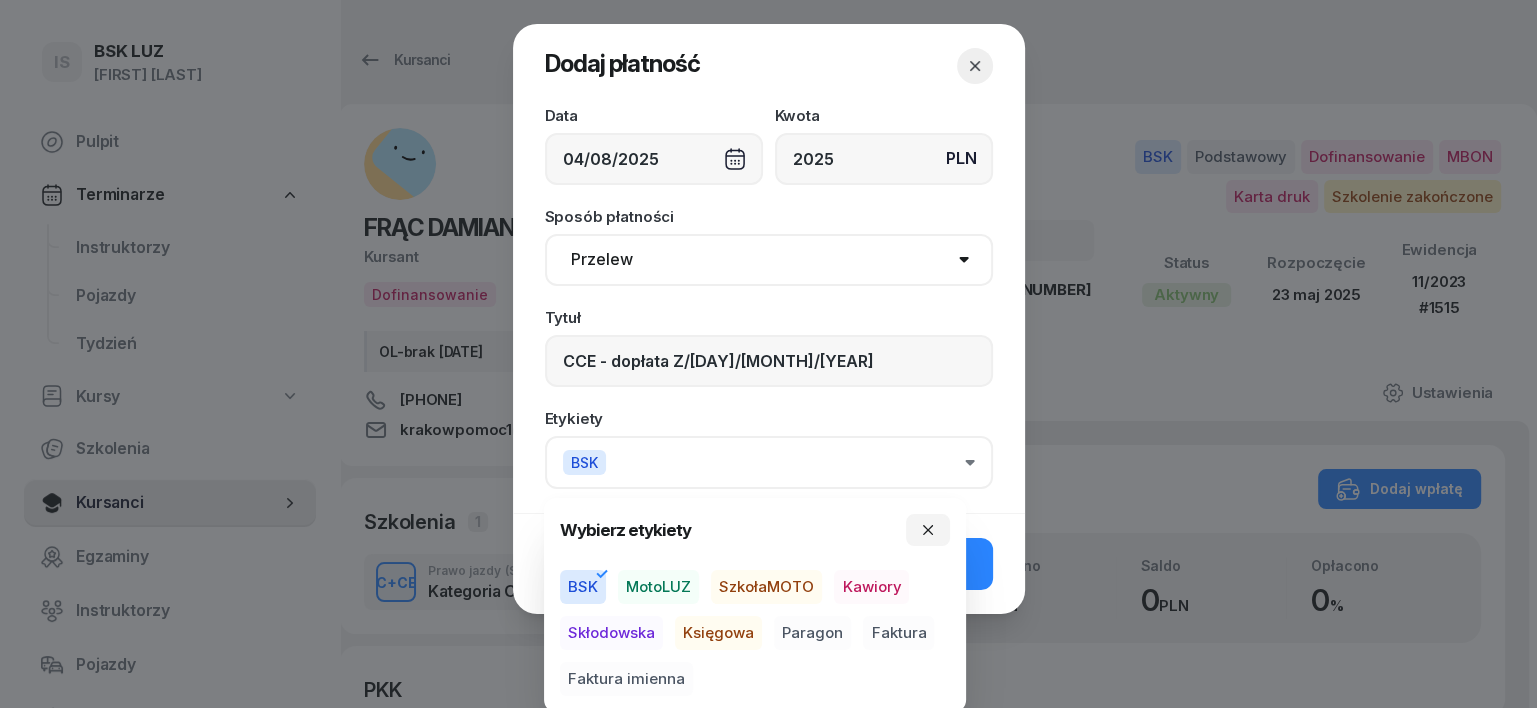 drag, startPoint x: 722, startPoint y: 631, endPoint x: 775, endPoint y: 633, distance: 53.037724 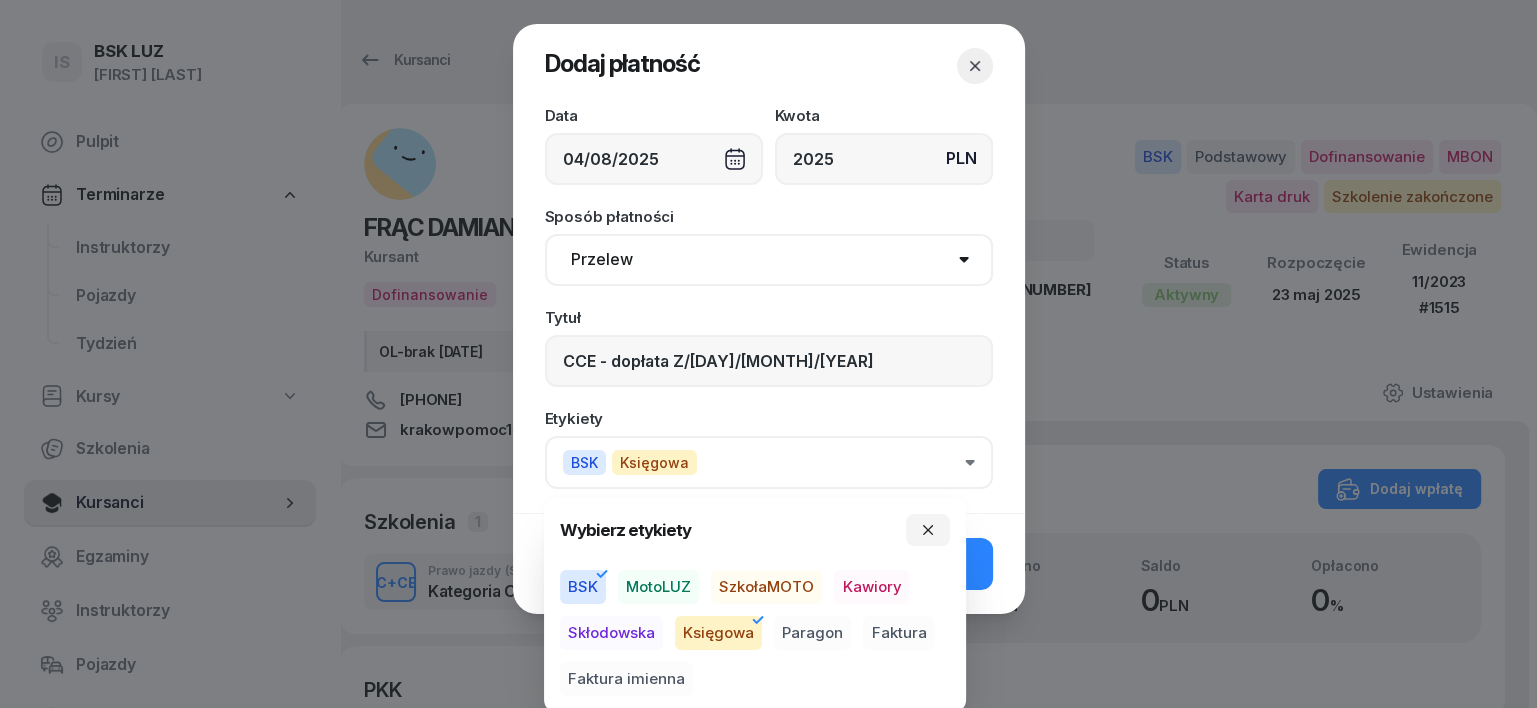 click on "Faktura" at bounding box center (898, 633) 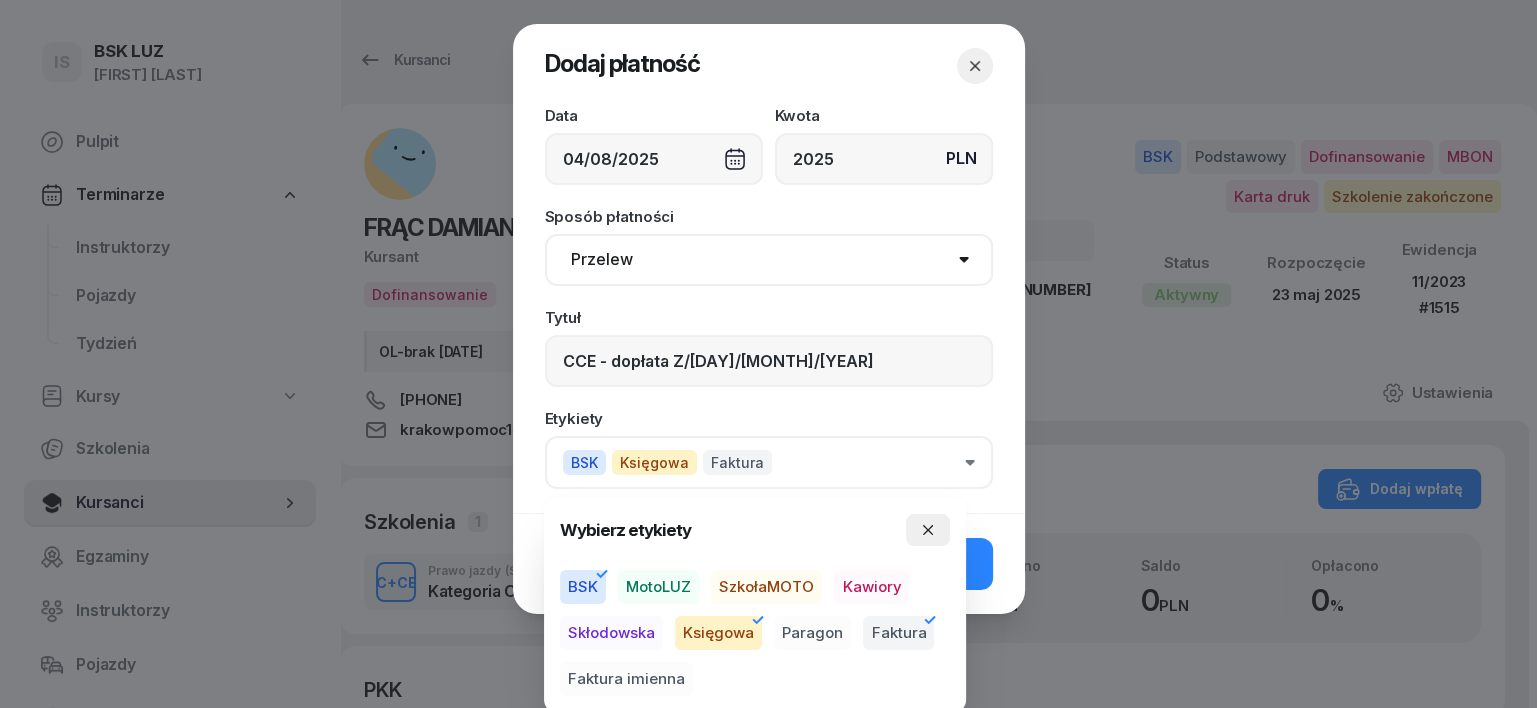 click 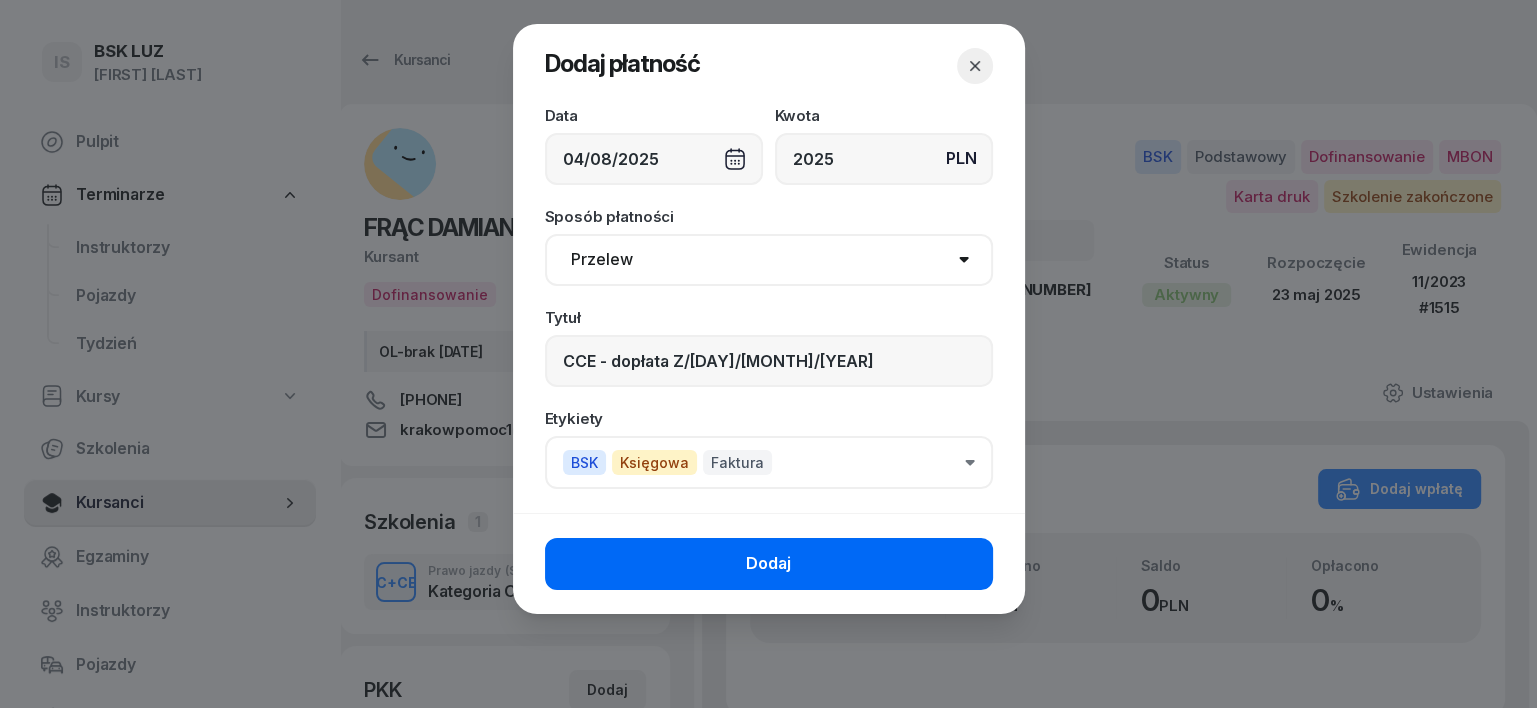 click on "Dodaj" 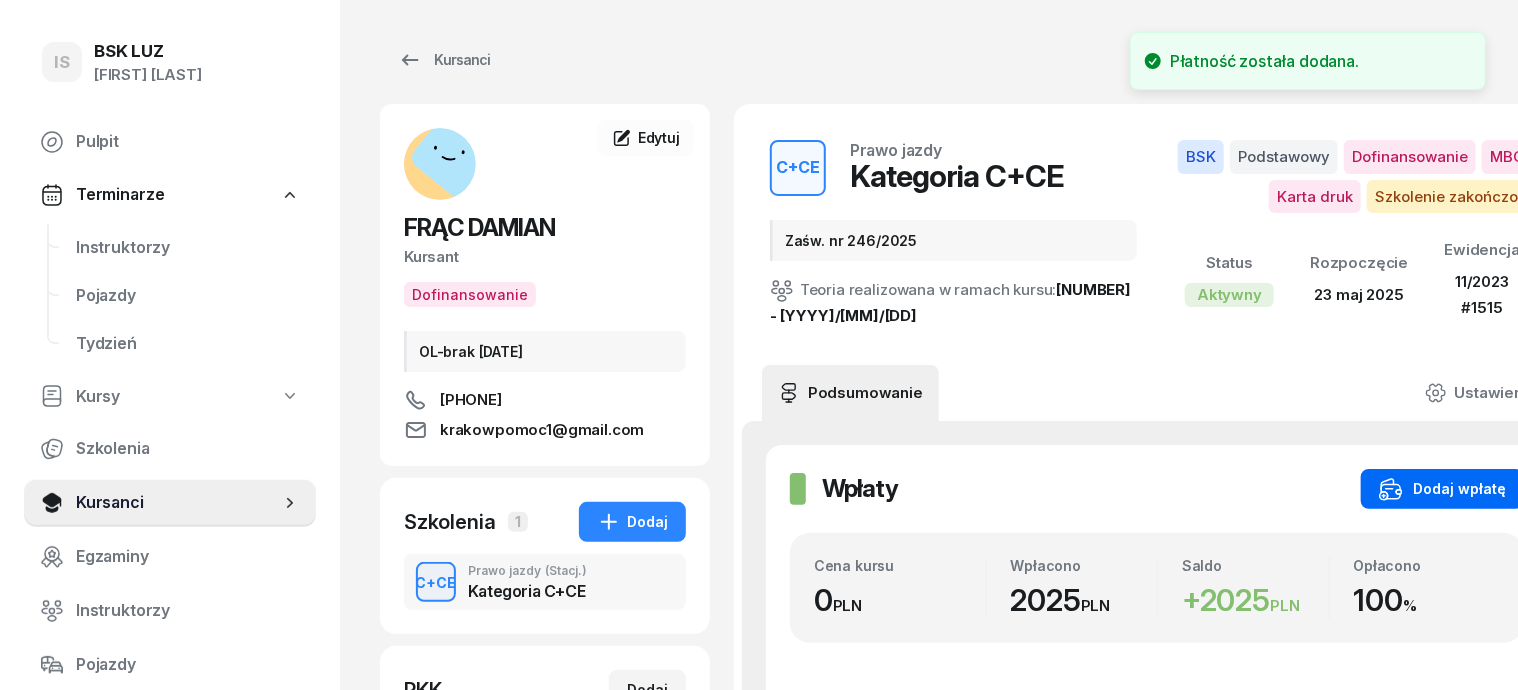click on "Dodaj wpłatę" at bounding box center [1442, 489] 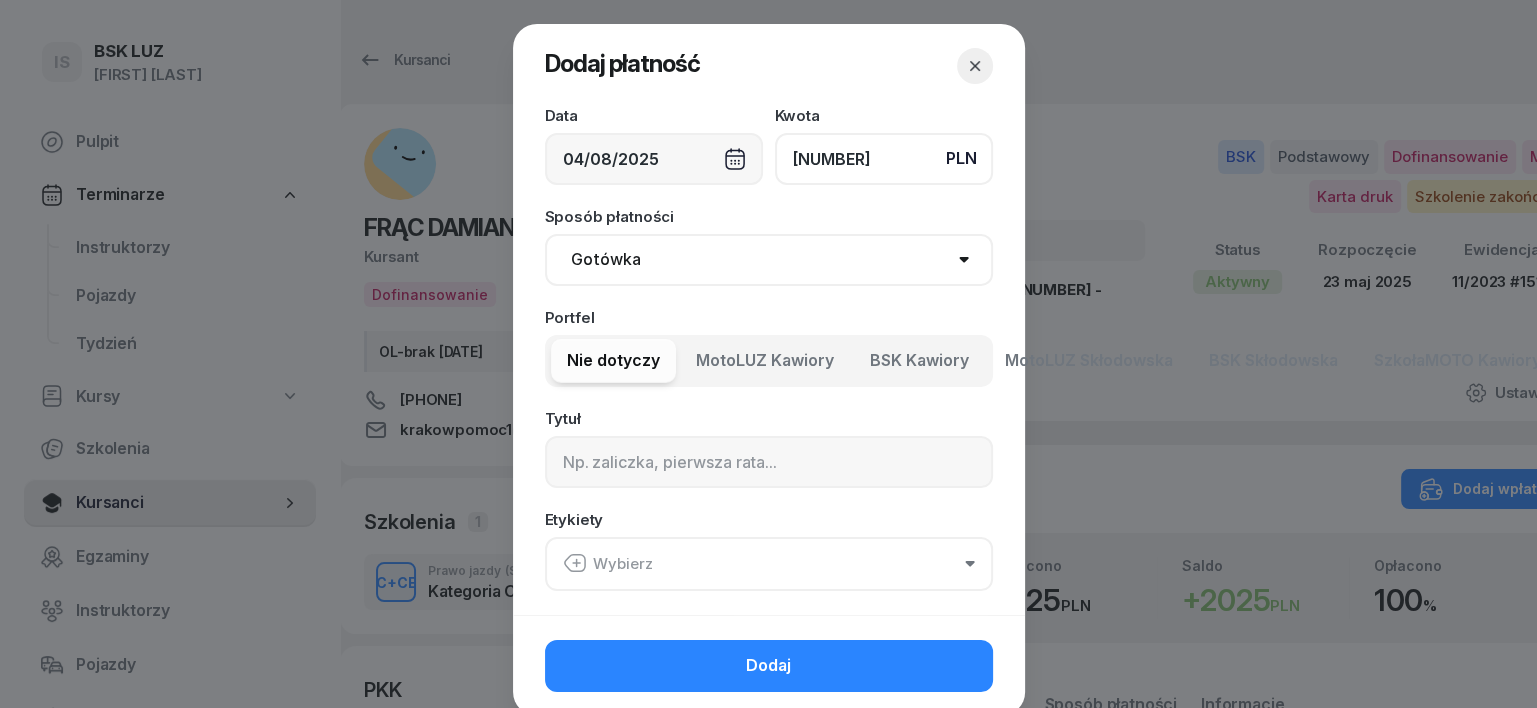 type on "[NUMBER]" 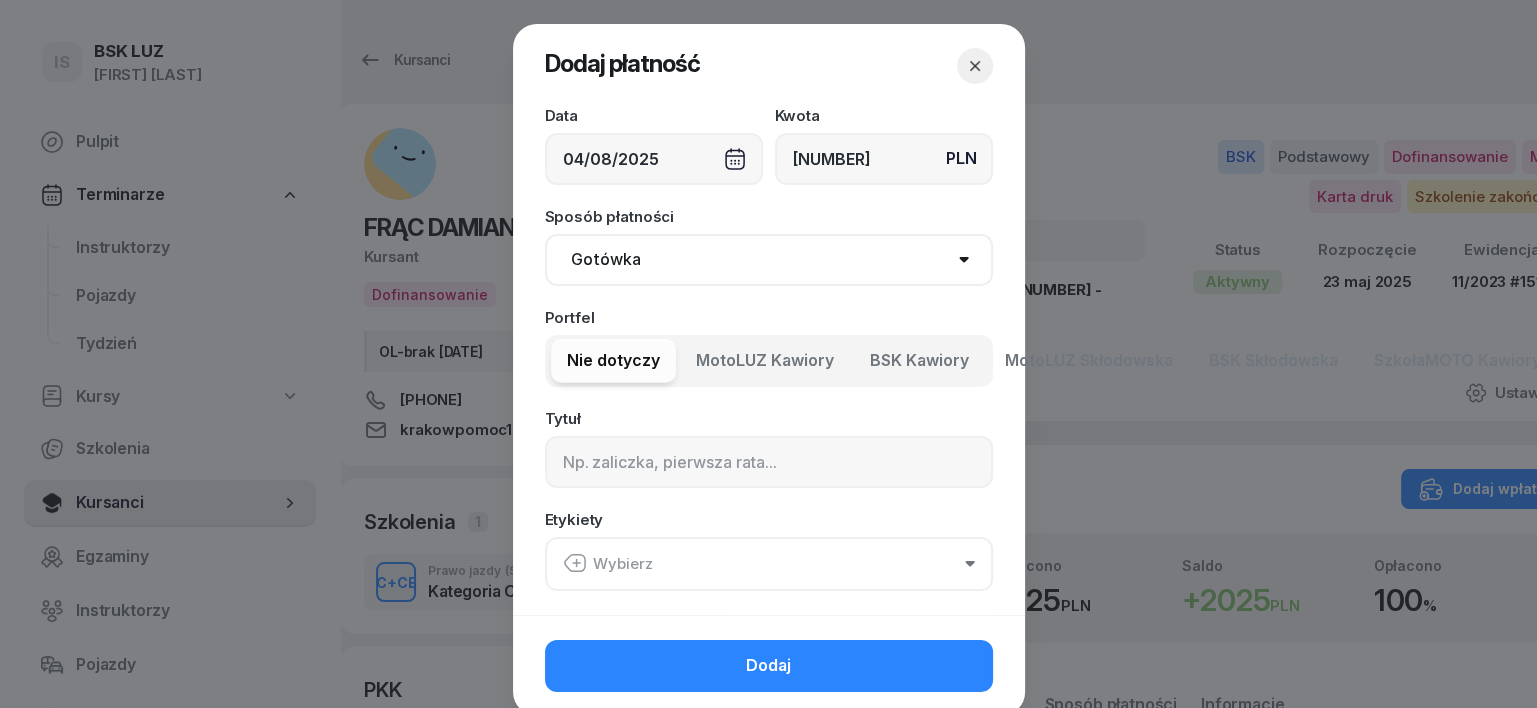 click on "Gotówka Karta Przelew Płatności online BLIK" at bounding box center [769, 260] 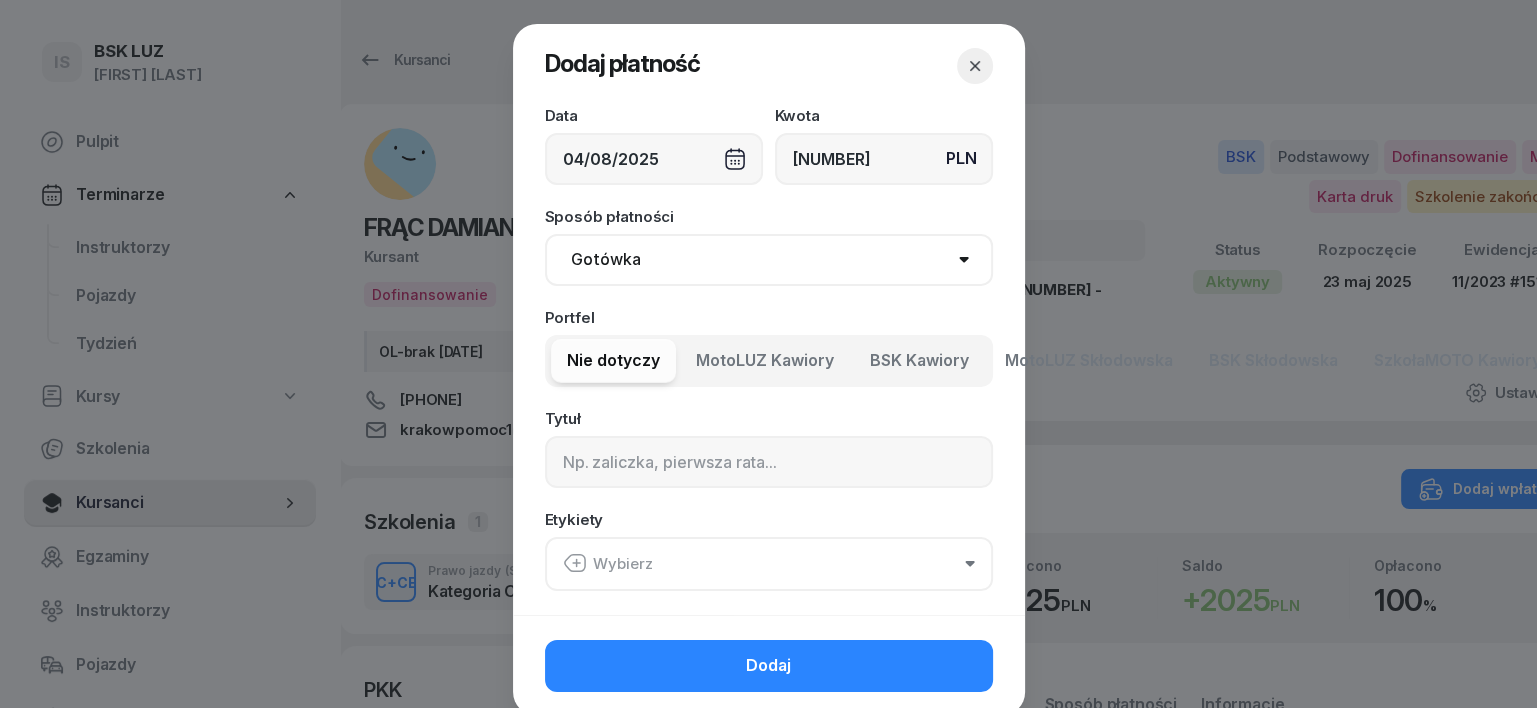 select on "transfer" 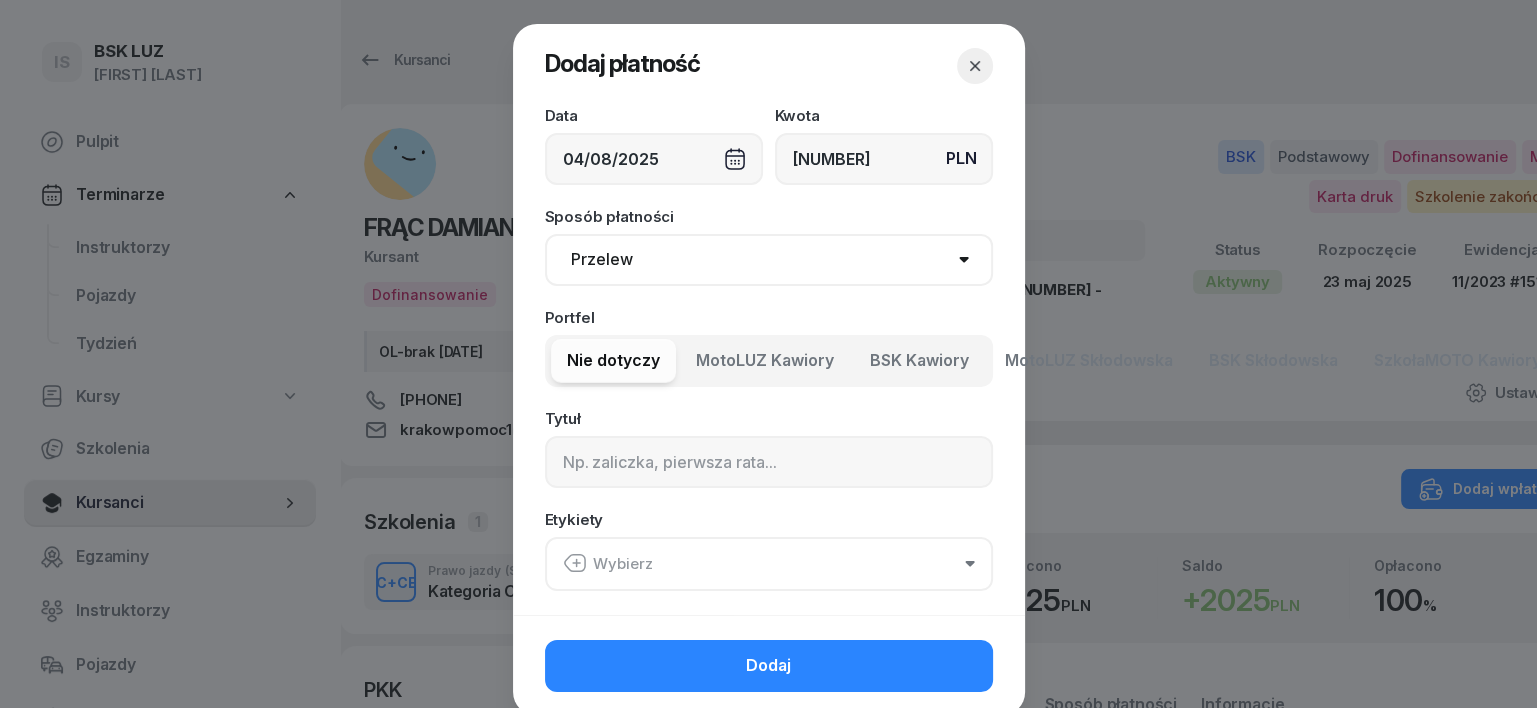 click on "Gotówka Karta Przelew Płatności online BLIK" at bounding box center (769, 260) 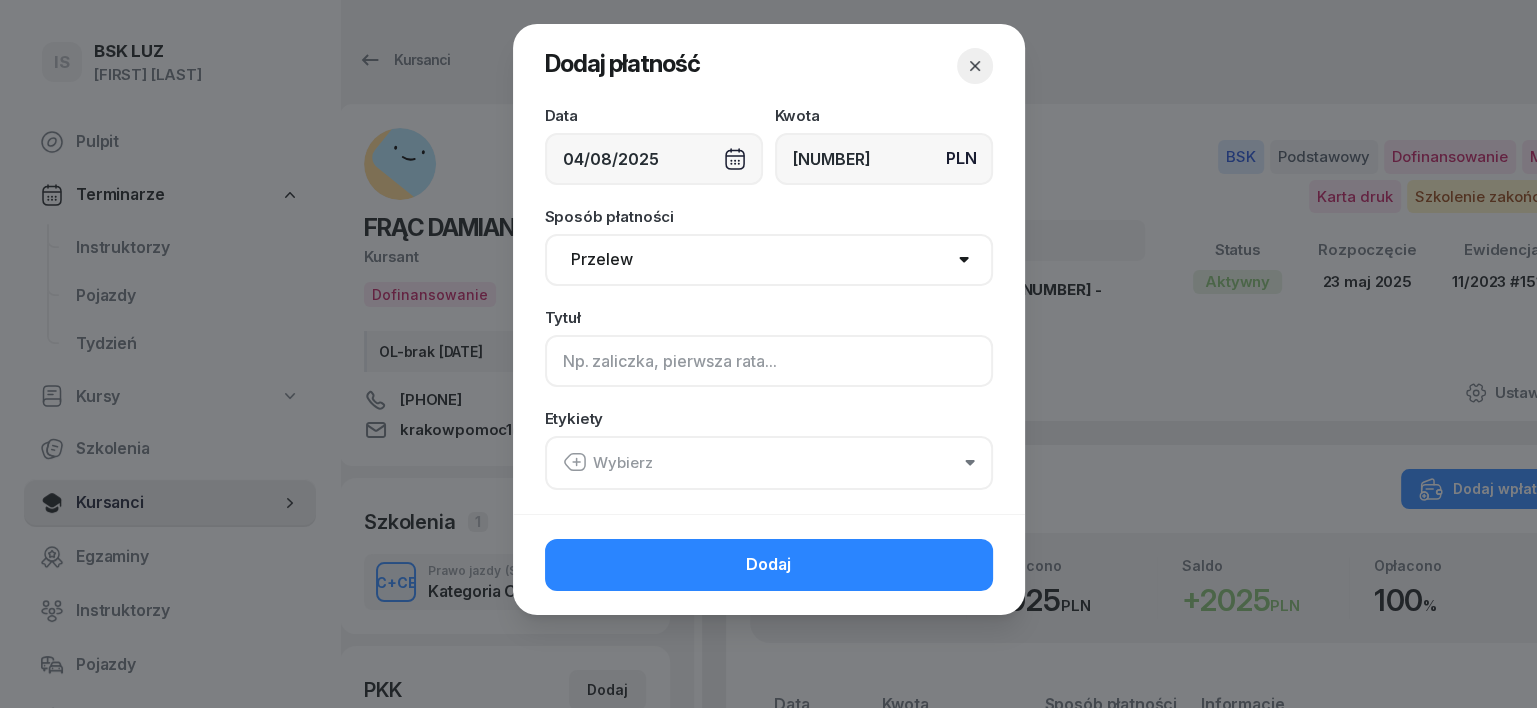 click 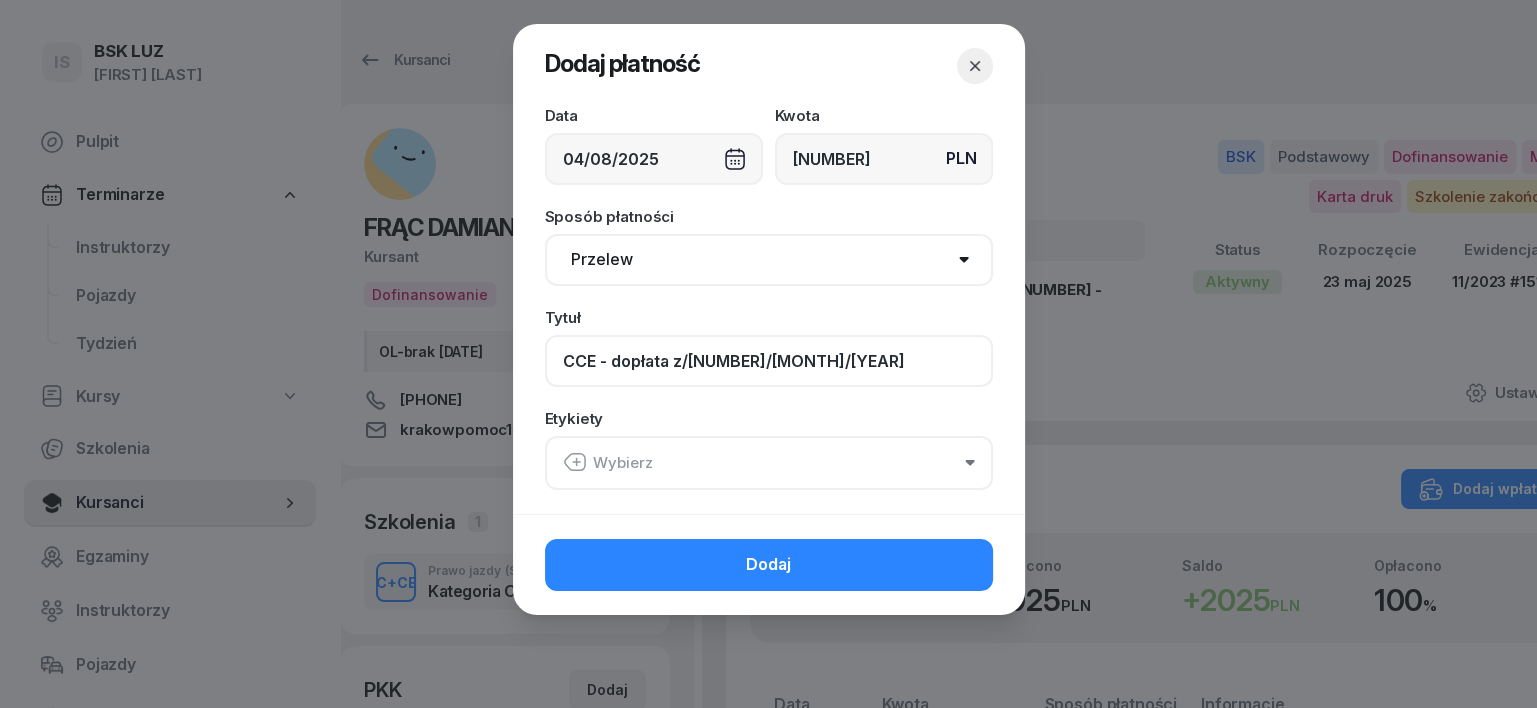 type on "CCE - dopłata z/[NUMBER]/[MONTH]/[YEAR]" 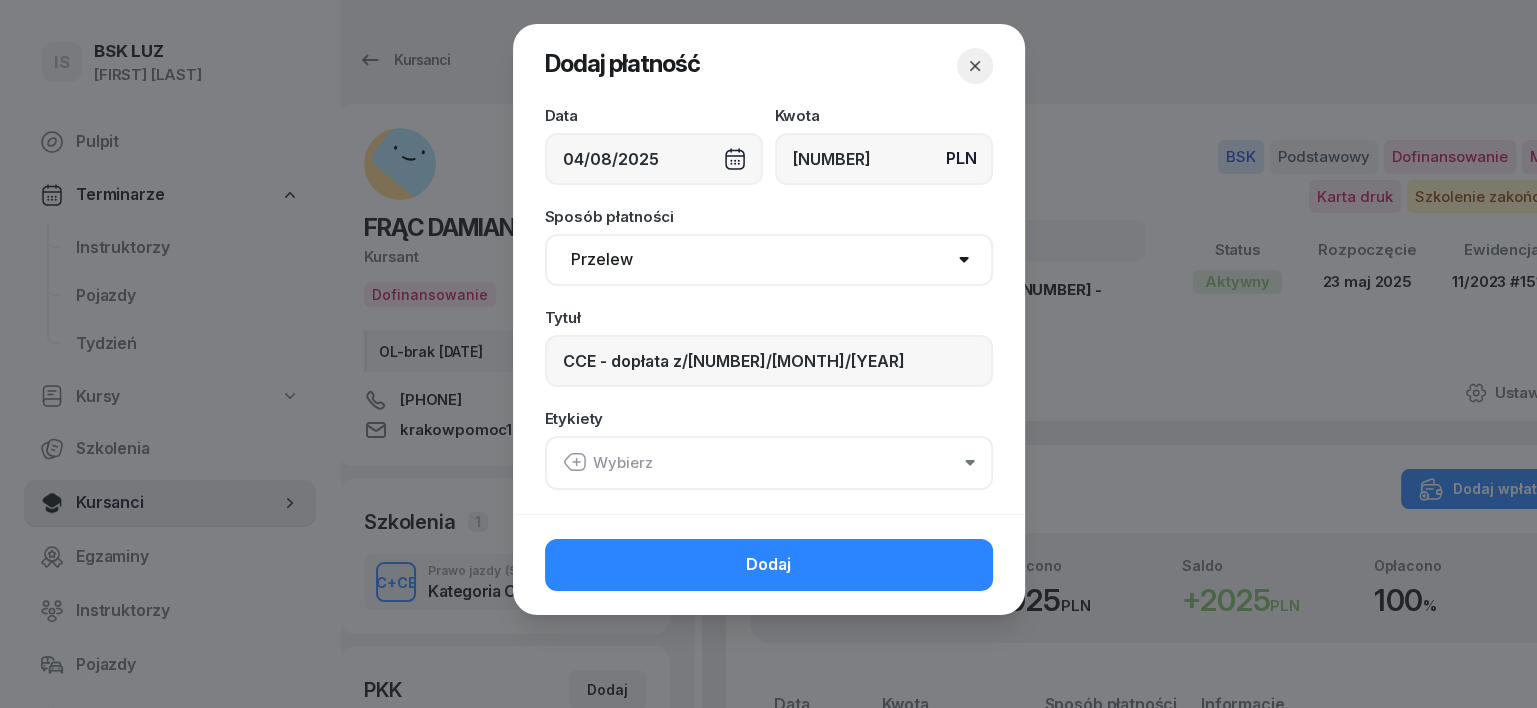 click 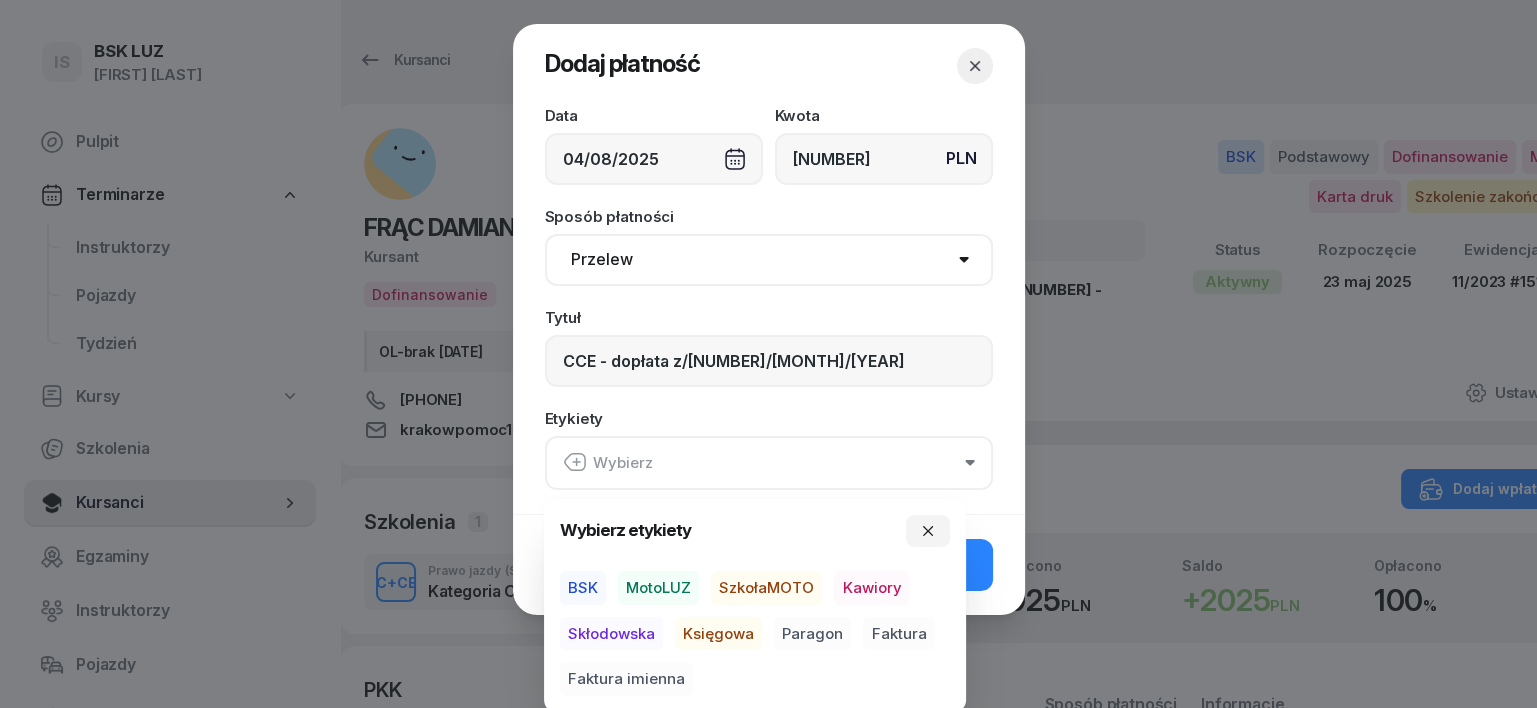 click on "BSK" at bounding box center [583, 588] 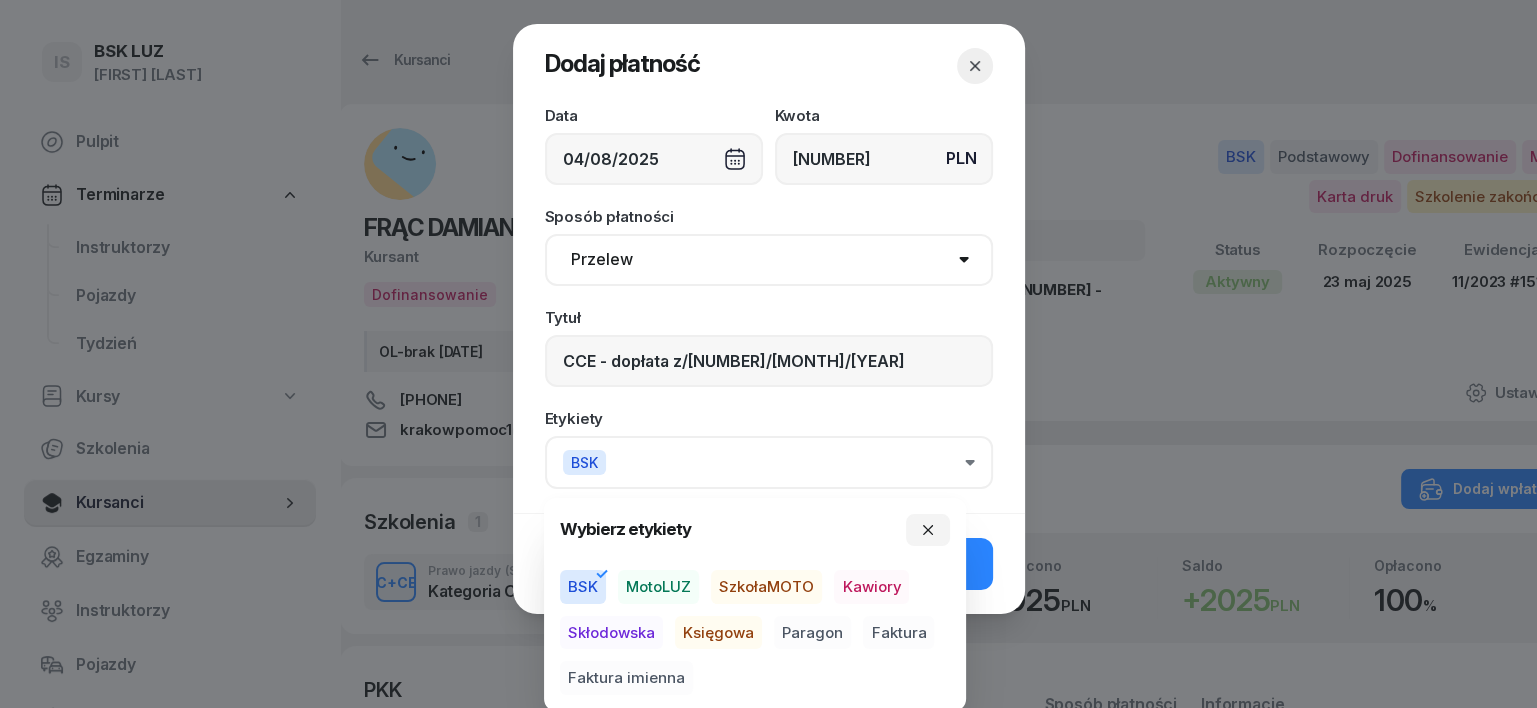drag, startPoint x: 712, startPoint y: 632, endPoint x: 724, endPoint y: 634, distance: 12.165525 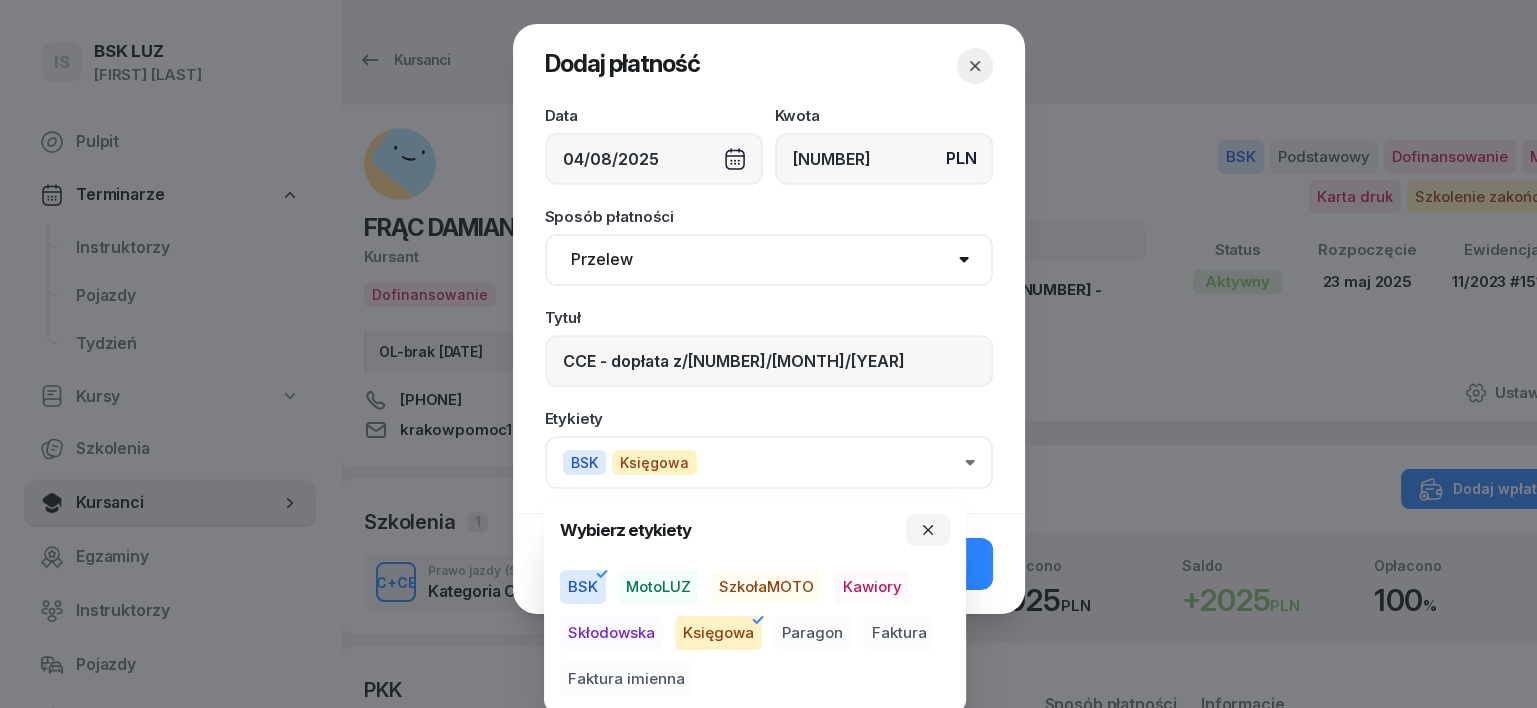click on "Faktura" at bounding box center [898, 633] 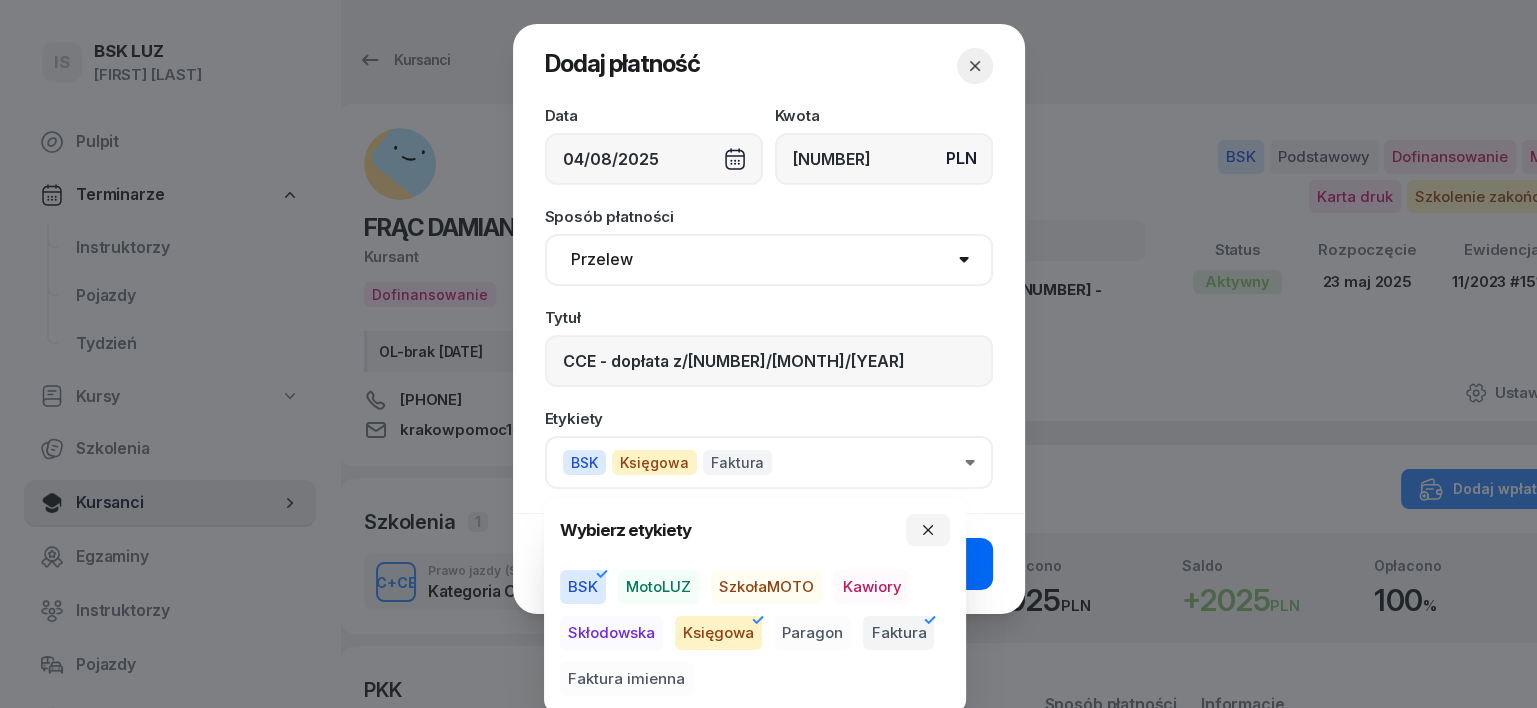 click on "Dodaj" 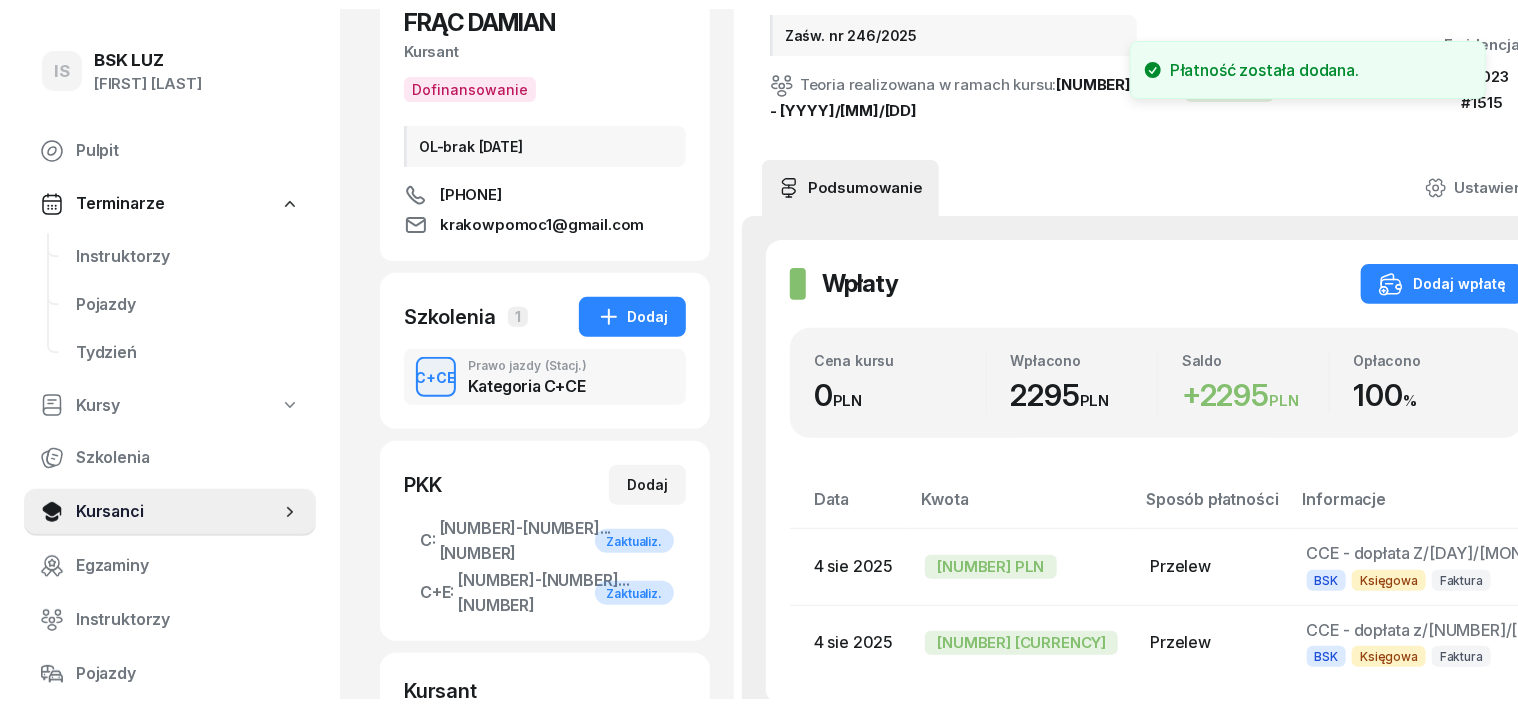 scroll, scrollTop: 250, scrollLeft: 0, axis: vertical 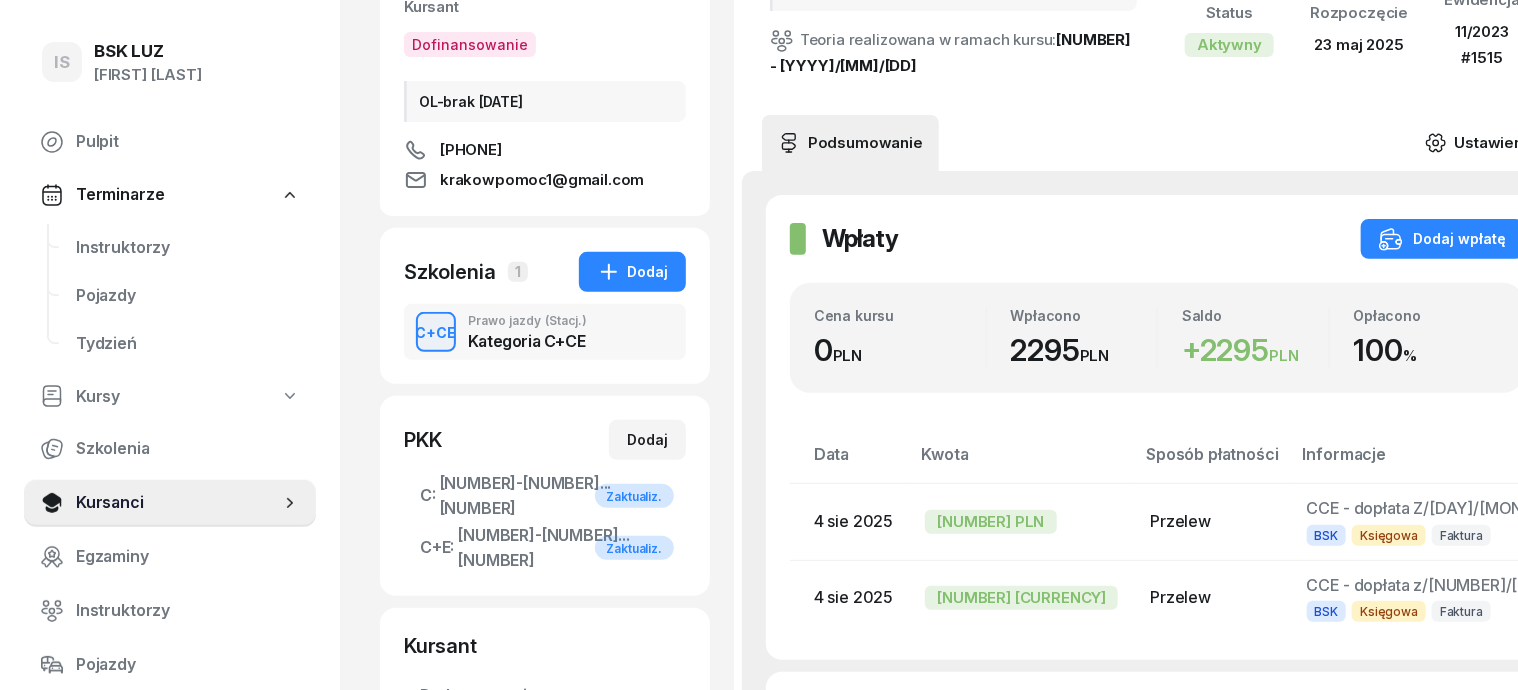 click 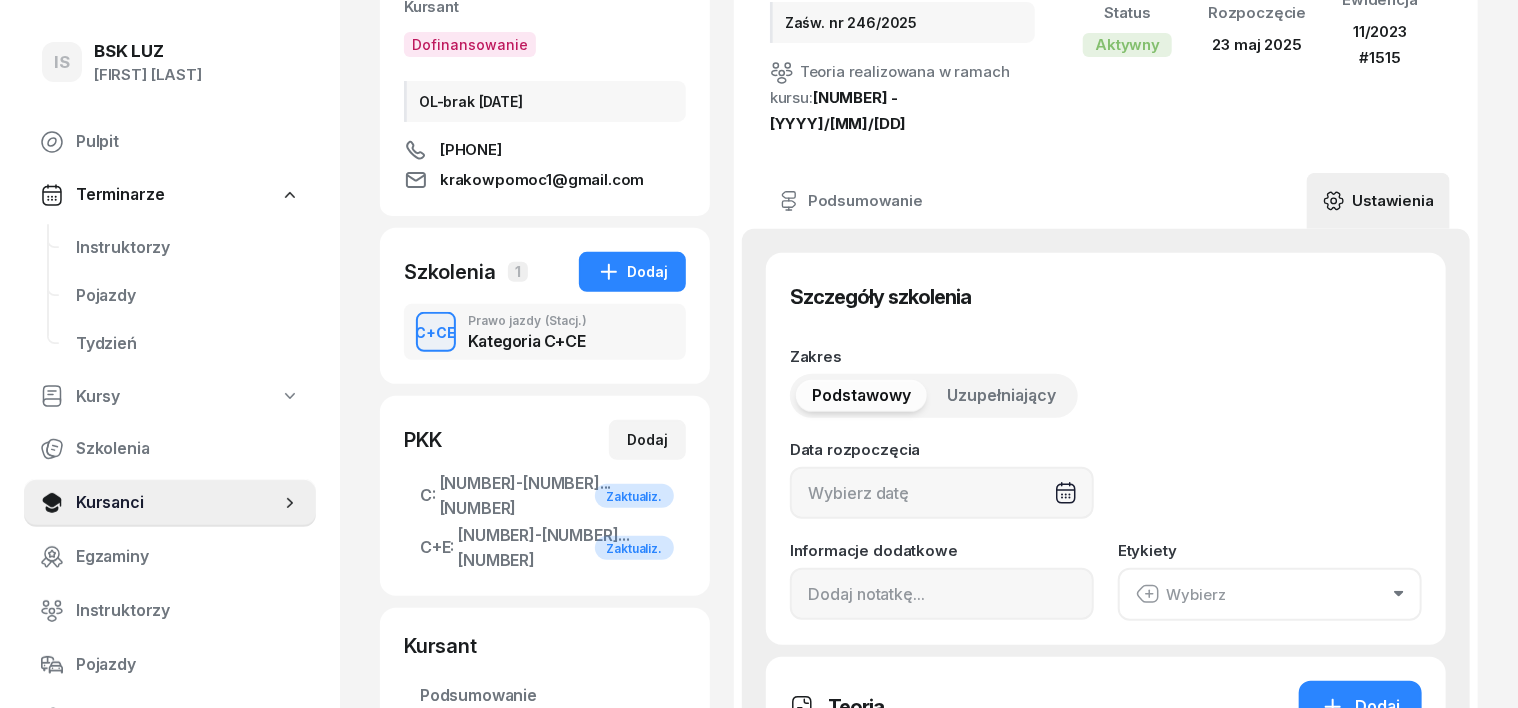 type on "[DAY]/[MONTH]/[YEAR]" 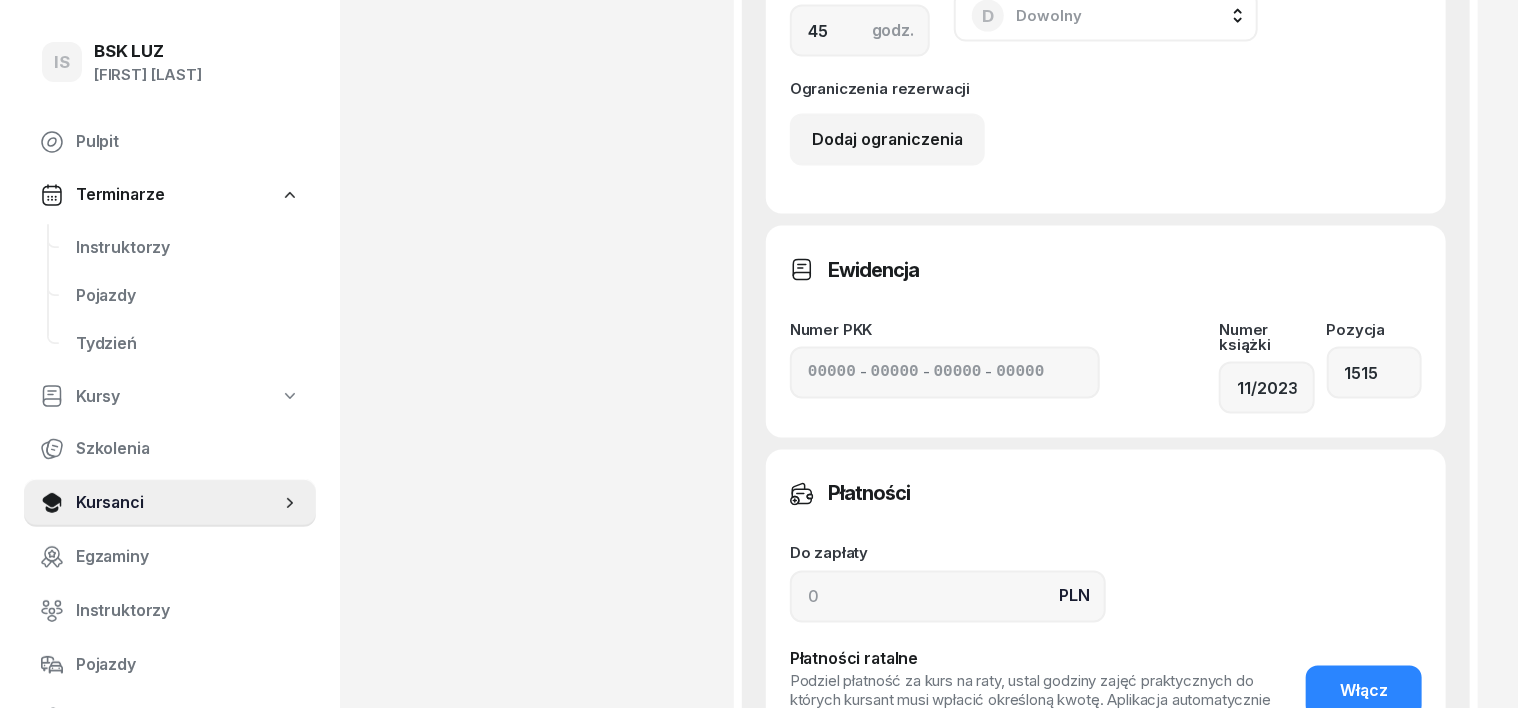 scroll, scrollTop: 1500, scrollLeft: 0, axis: vertical 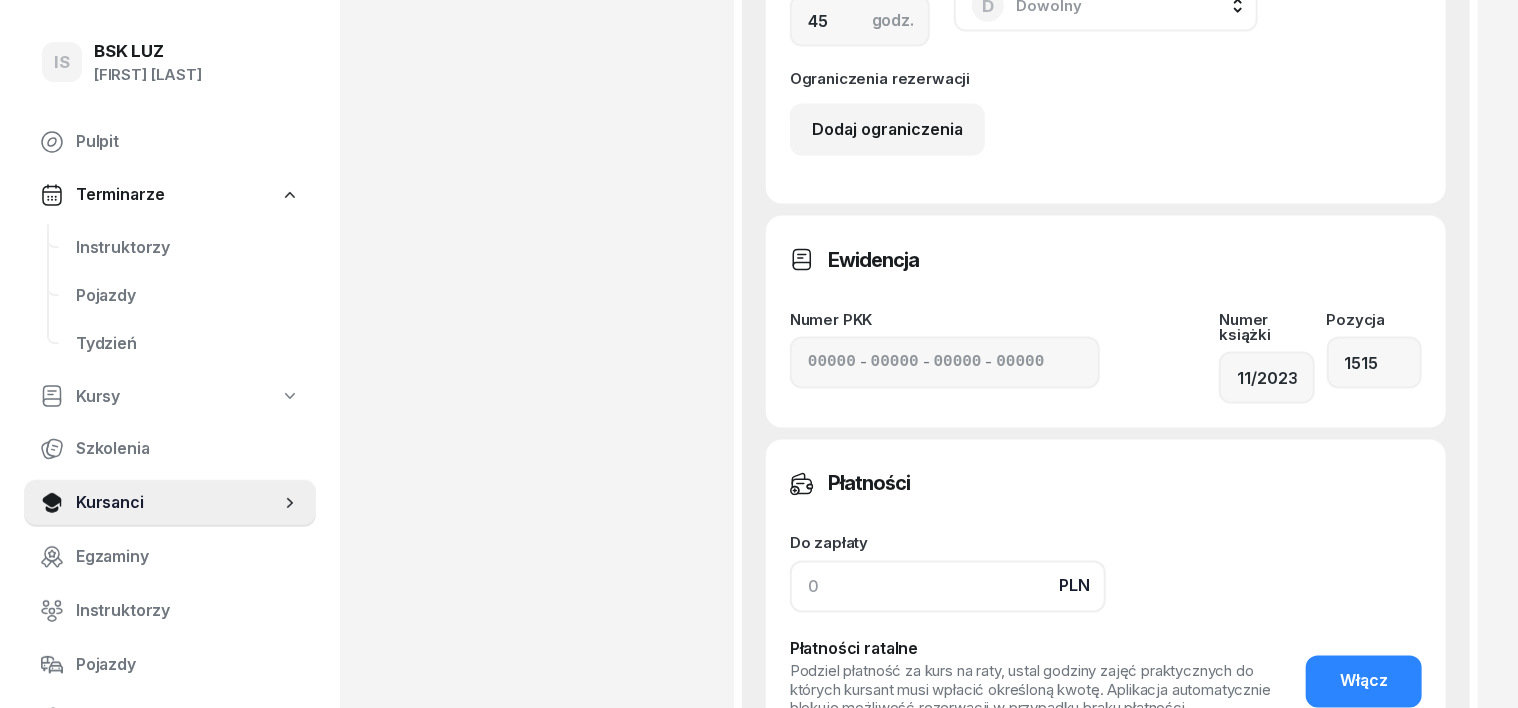 click 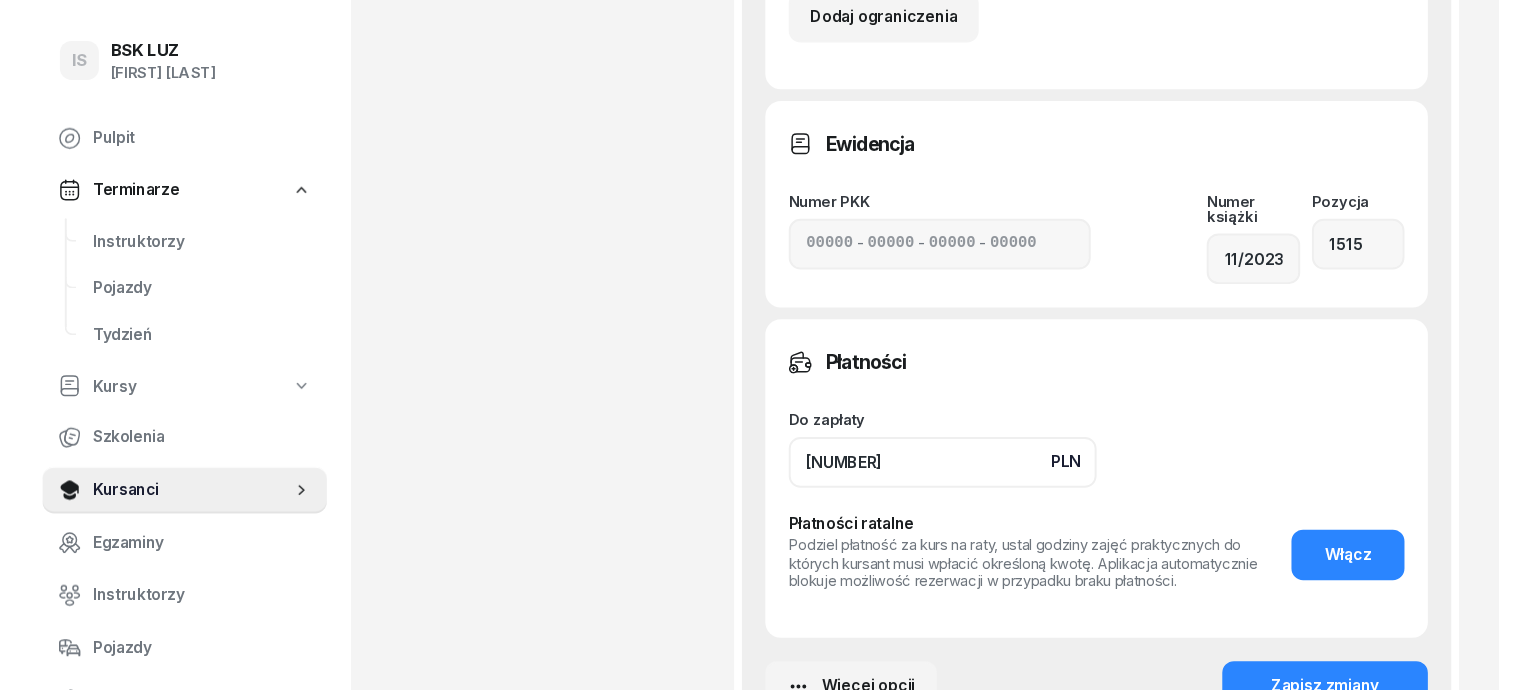 scroll, scrollTop: 1750, scrollLeft: 0, axis: vertical 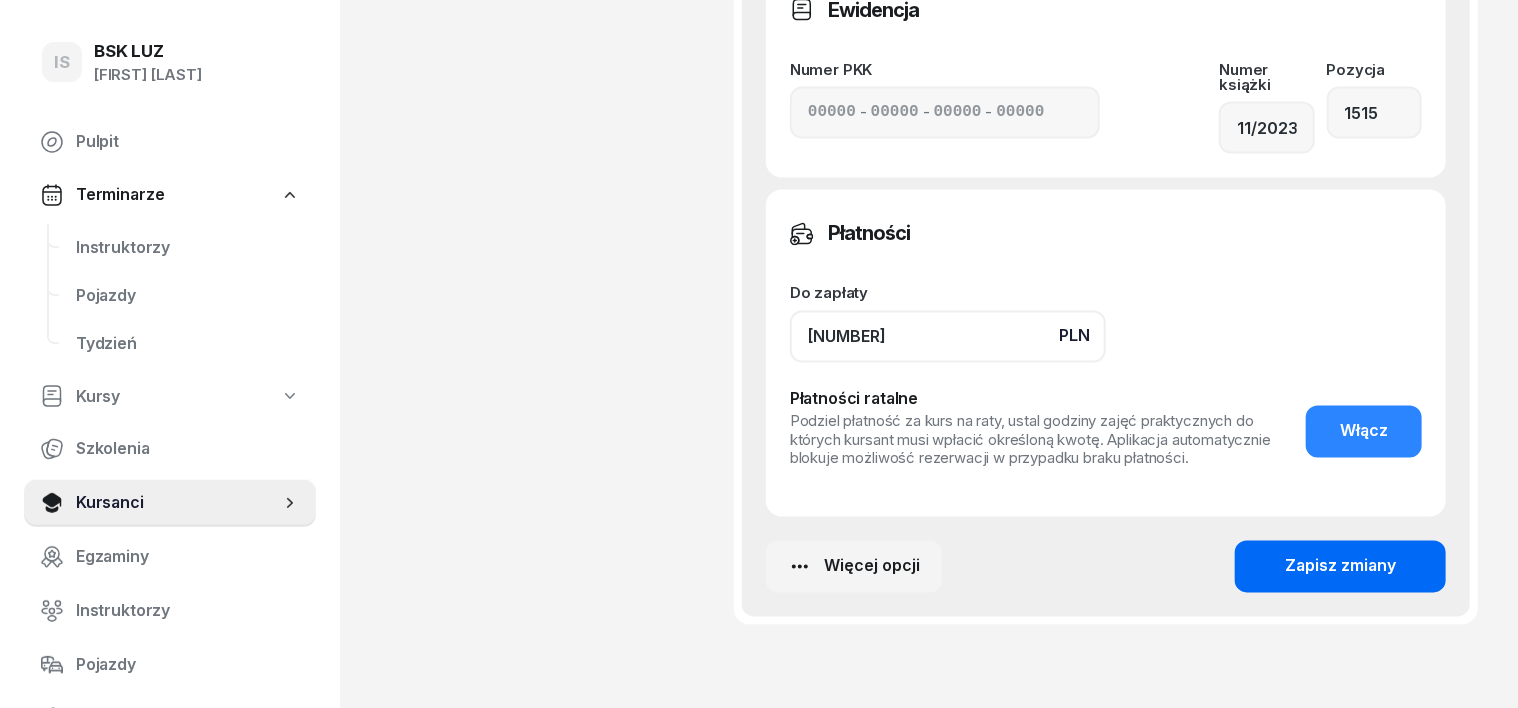 type on "[NUMBER]" 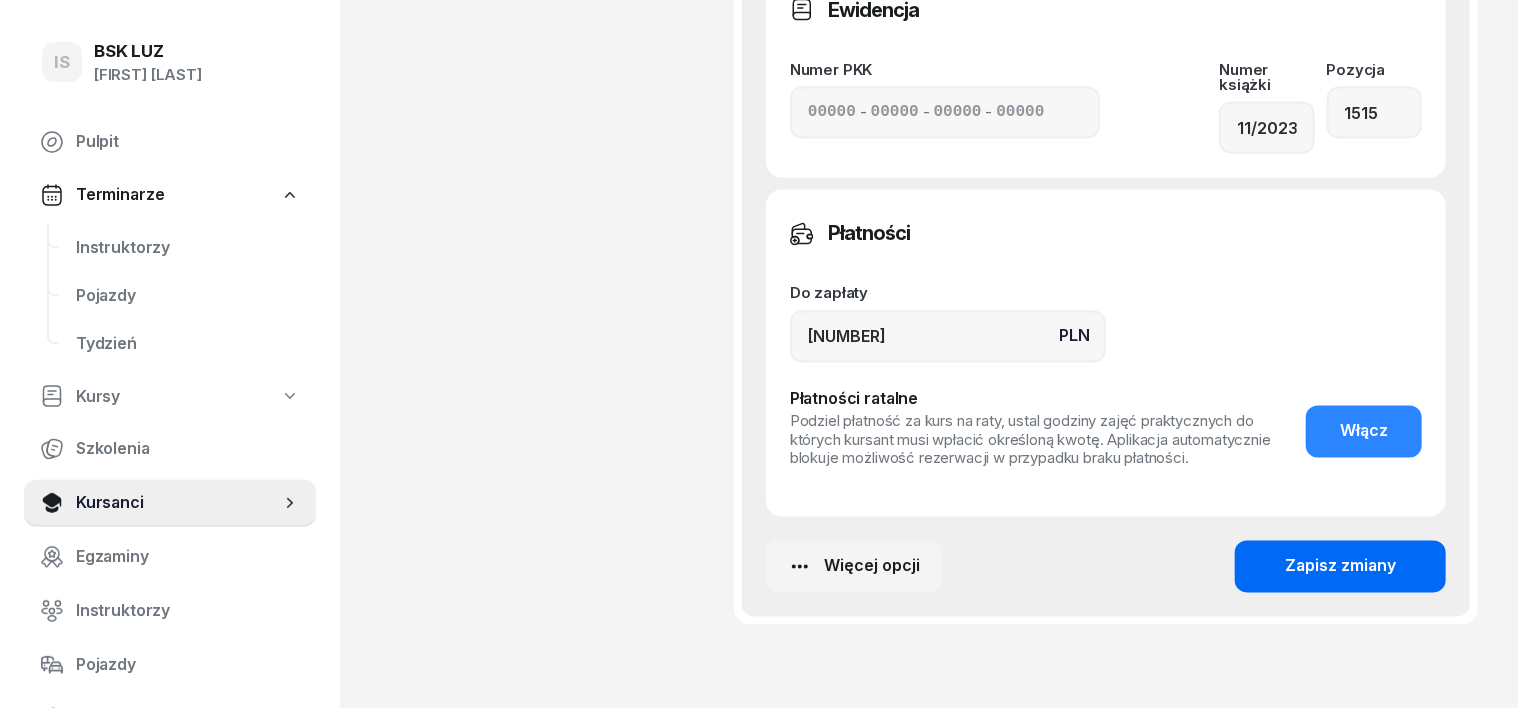 click on "Zapisz zmiany" at bounding box center [1340, 567] 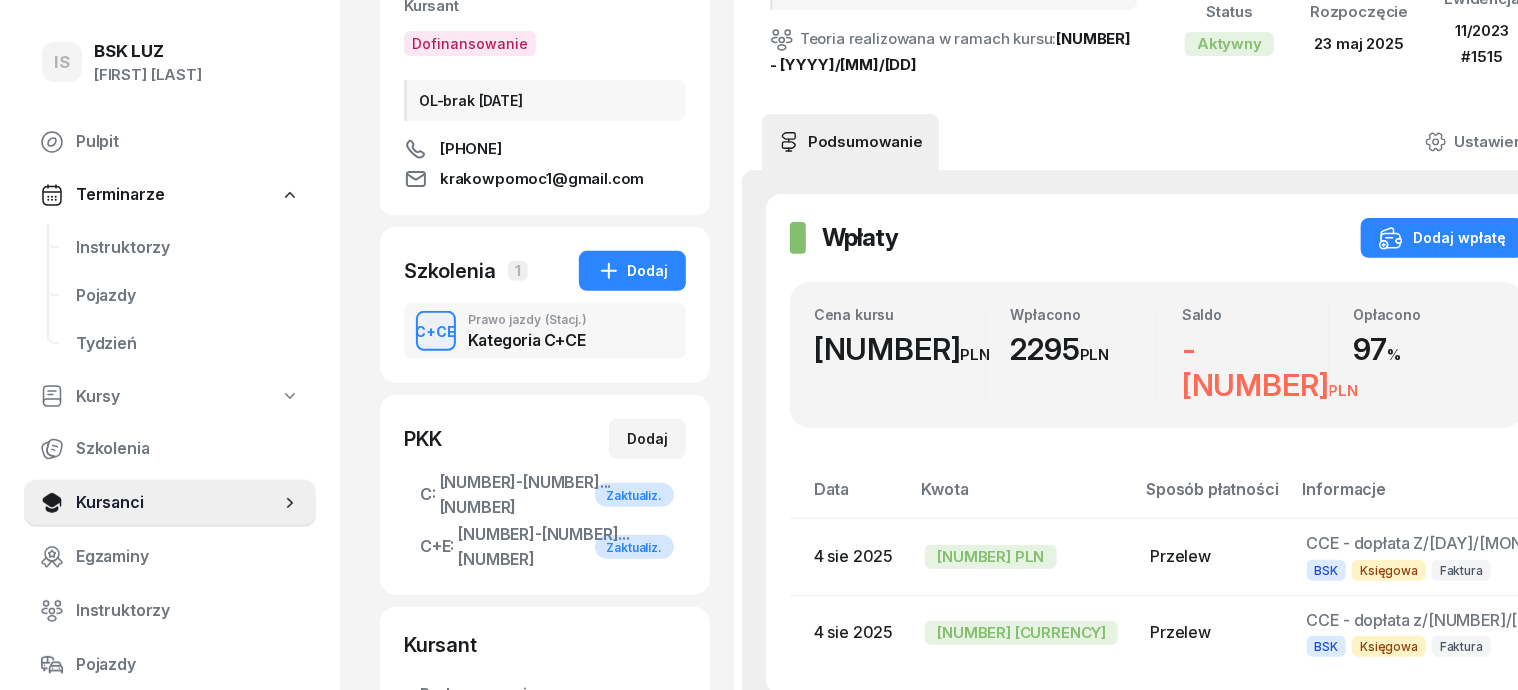 scroll, scrollTop: 250, scrollLeft: 0, axis: vertical 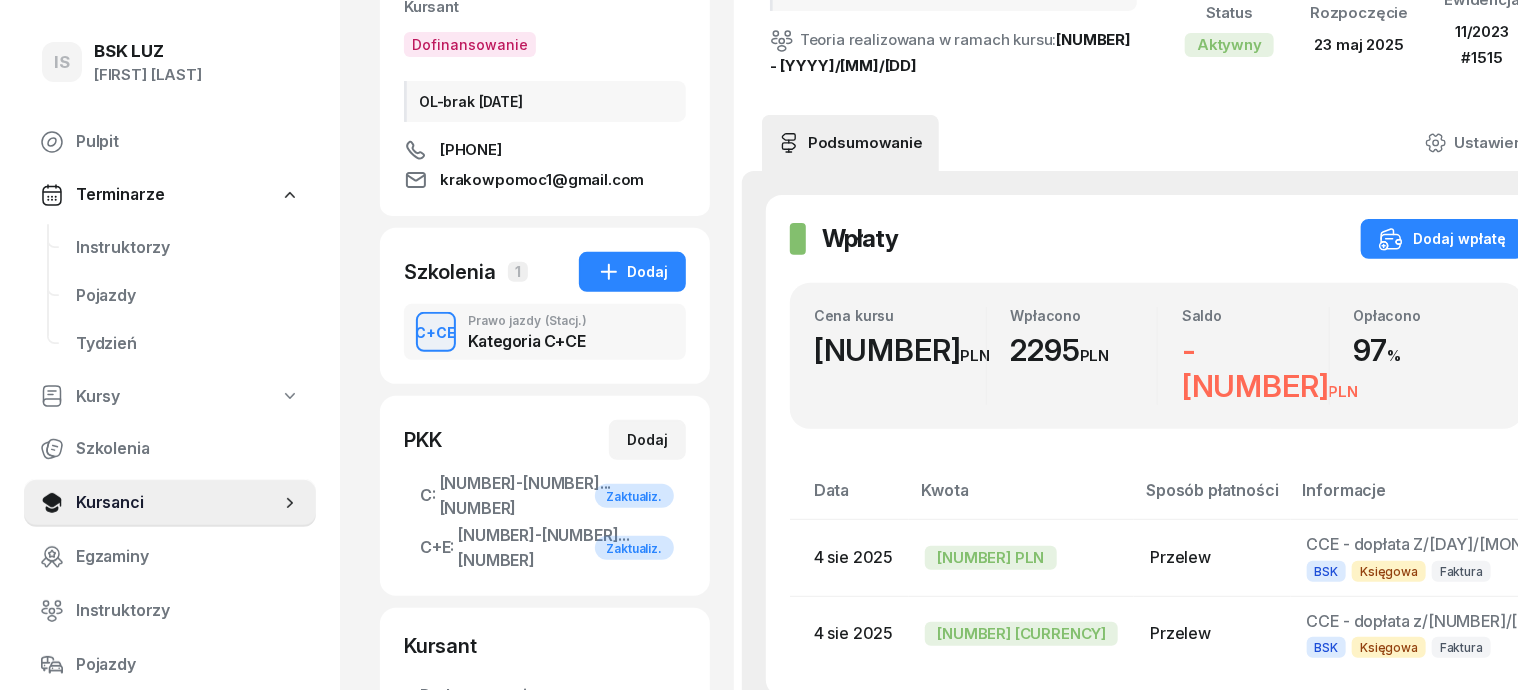 click on "Edytuj" at bounding box center (1710, 557) 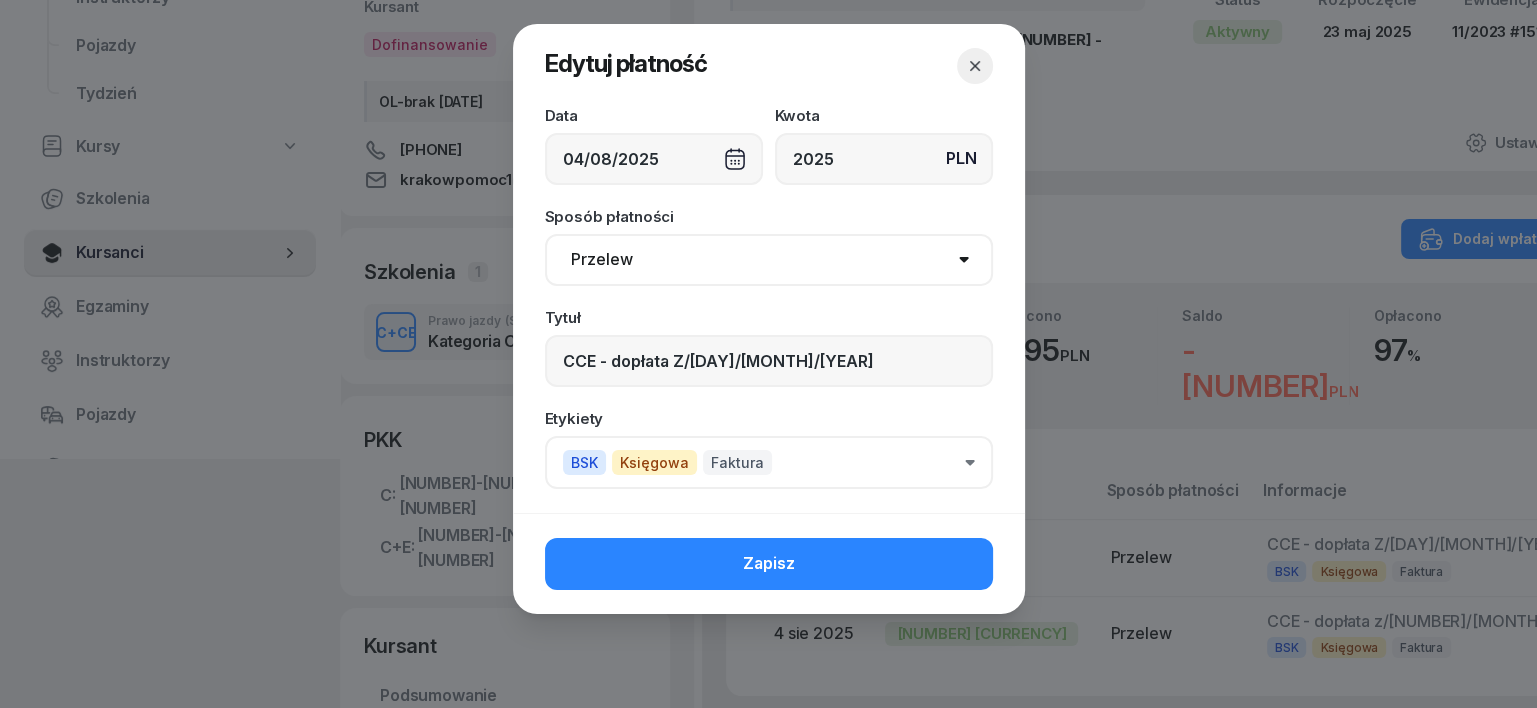 drag, startPoint x: 820, startPoint y: 156, endPoint x: 807, endPoint y: 173, distance: 21.400934 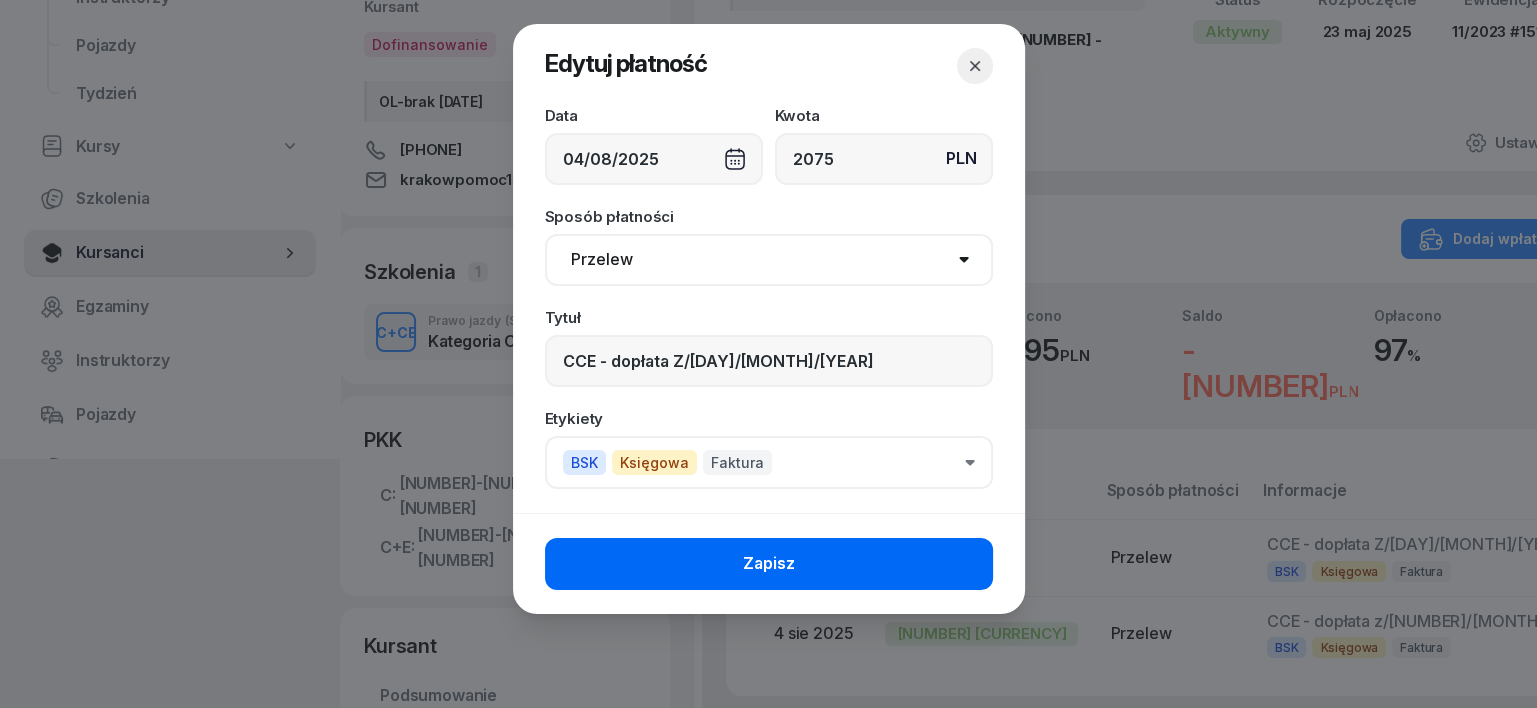type on "2075" 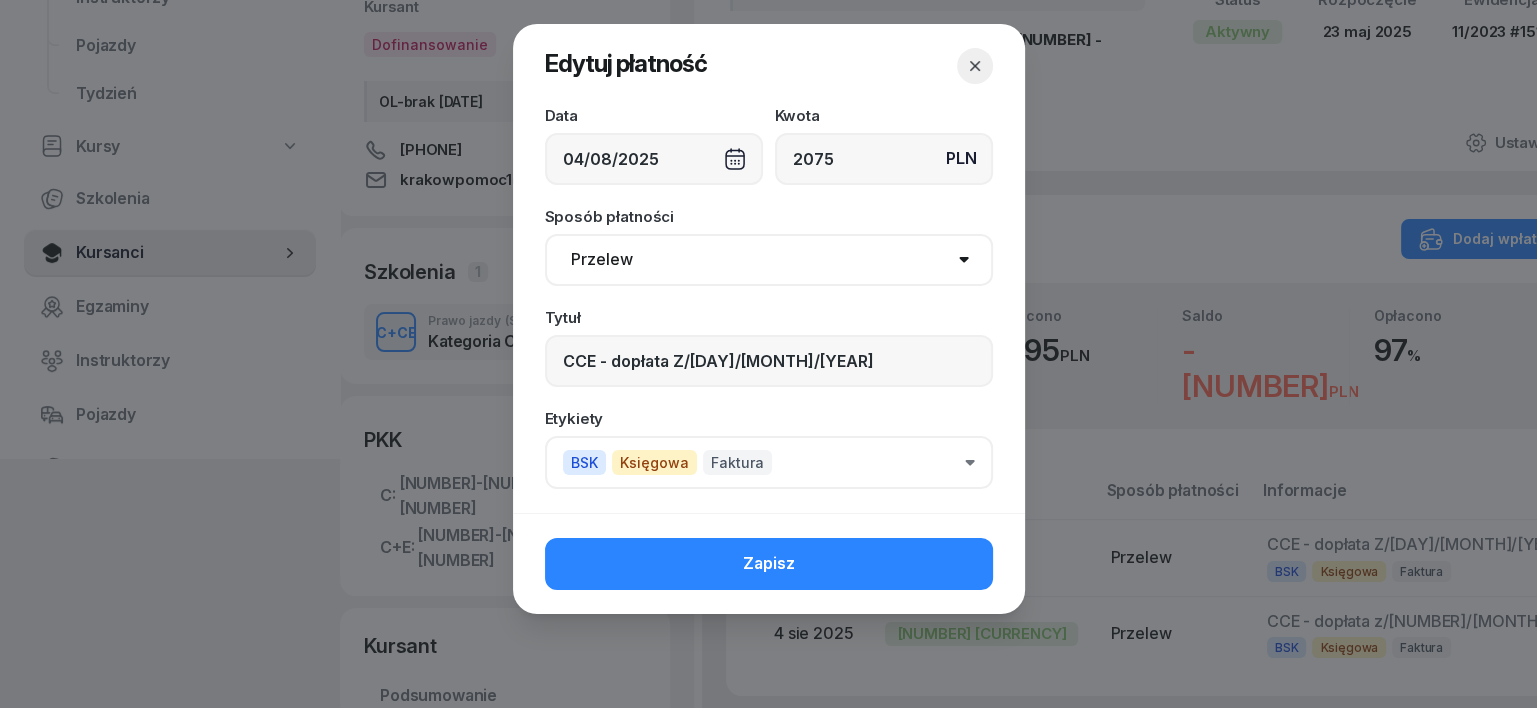drag, startPoint x: 908, startPoint y: 555, endPoint x: 917, endPoint y: 560, distance: 10.29563 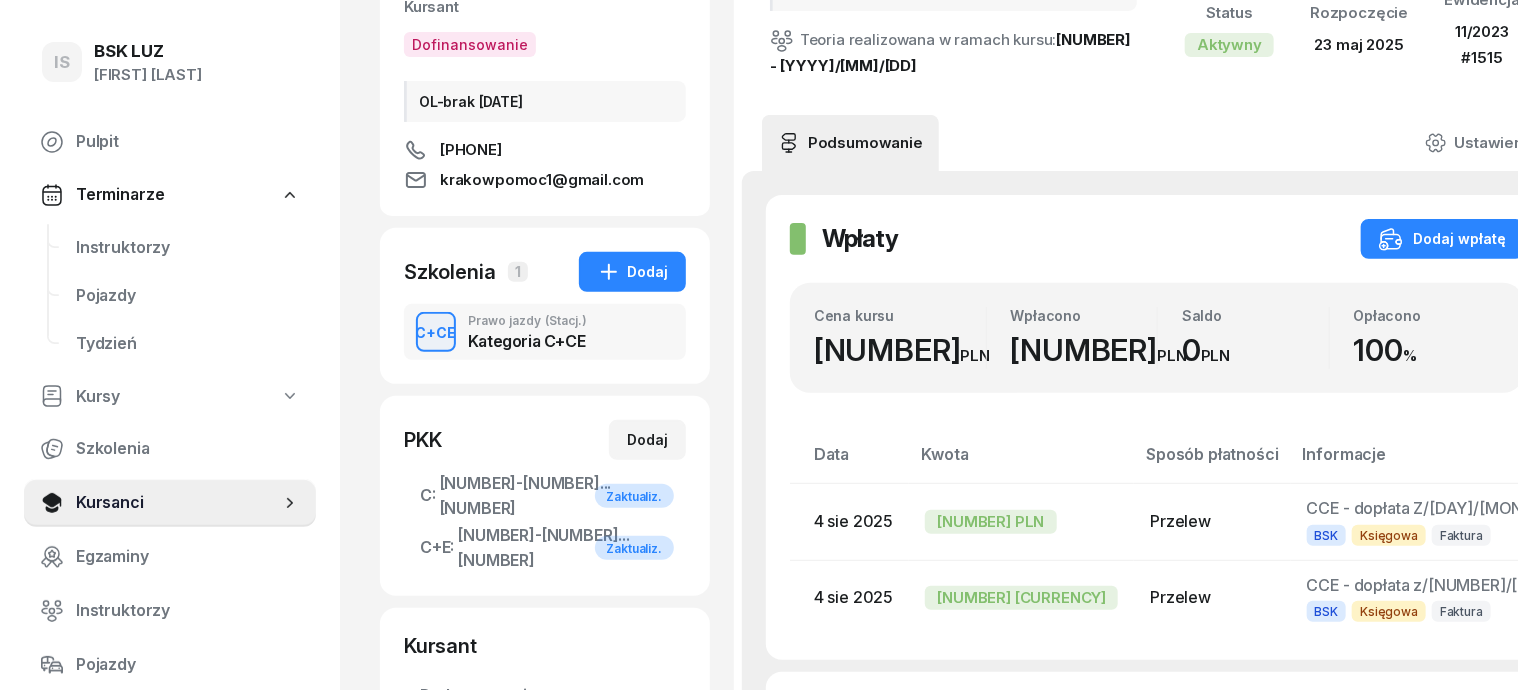 scroll, scrollTop: 0, scrollLeft: 0, axis: both 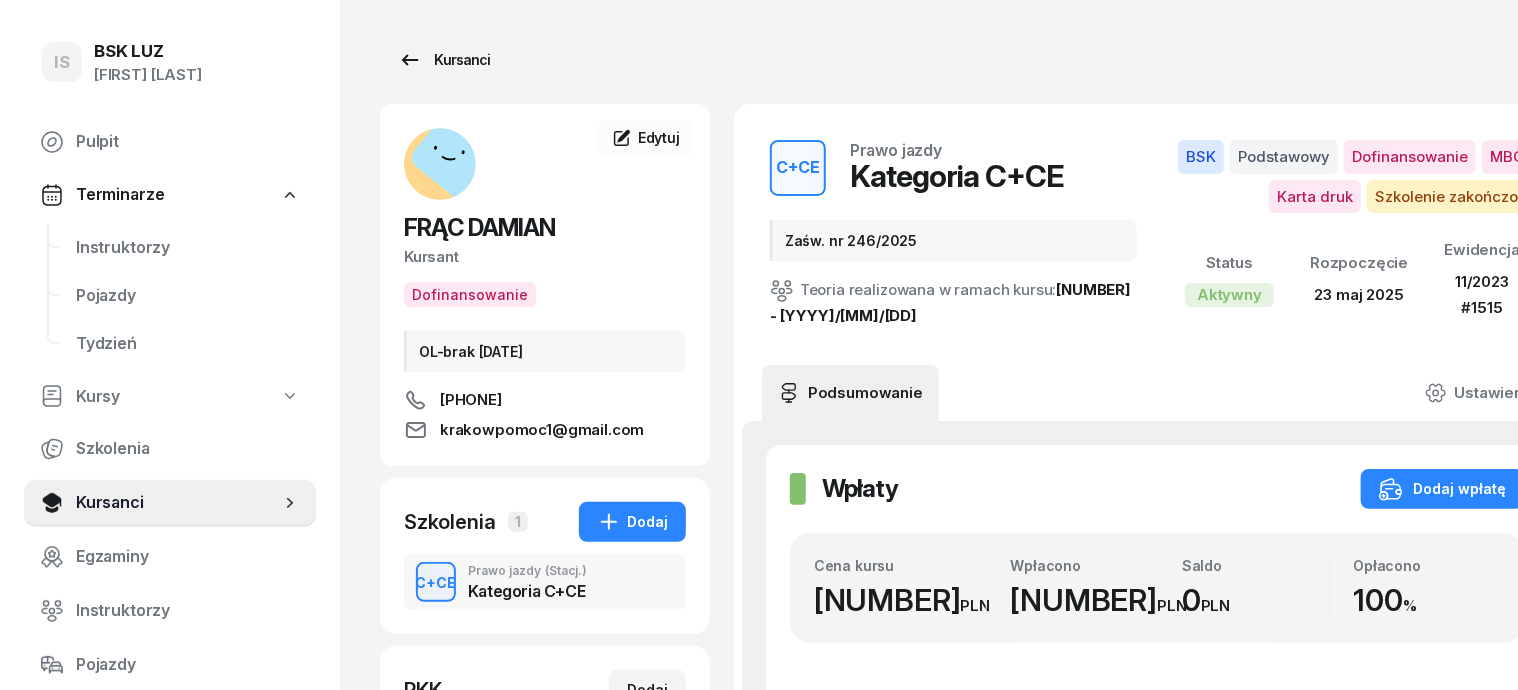 click on "Kursanci" at bounding box center [444, 60] 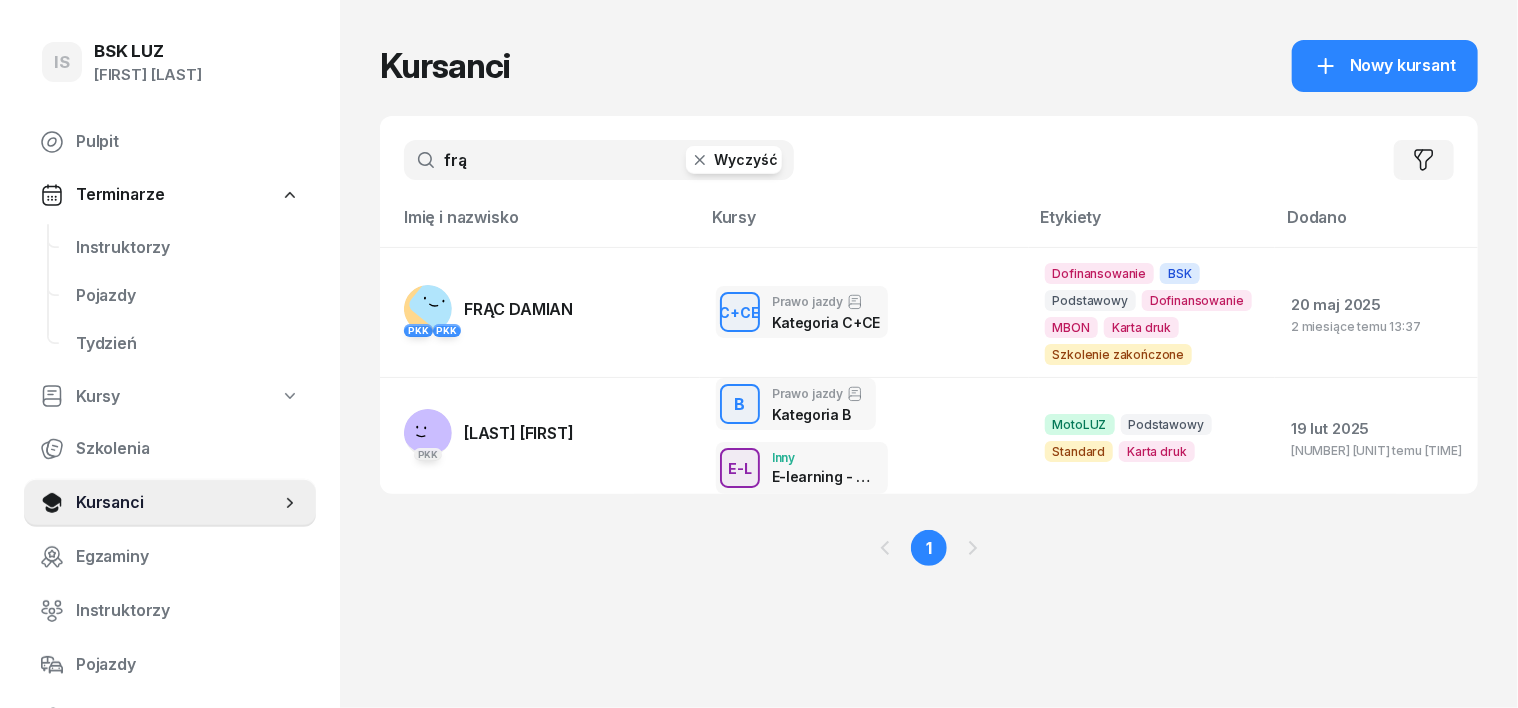 click 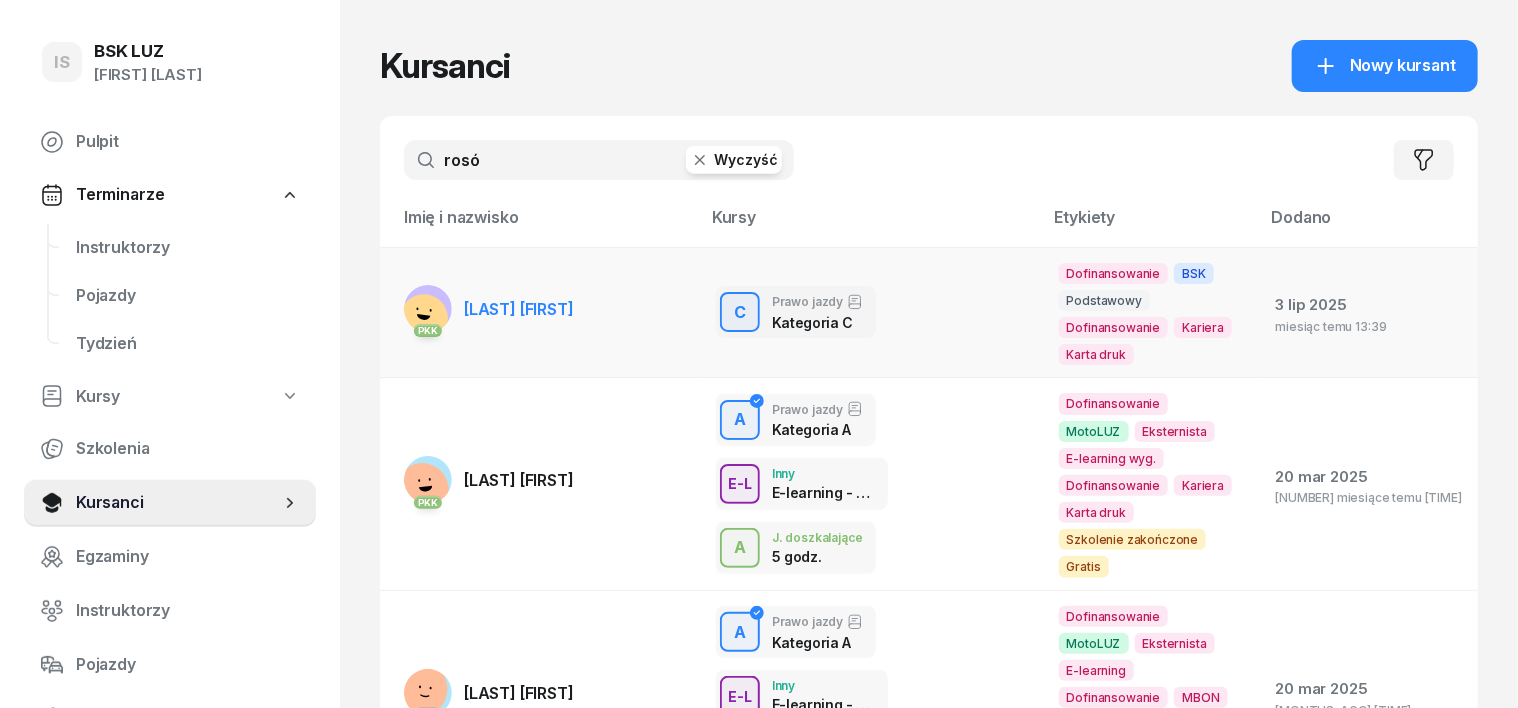 type on "rosó" 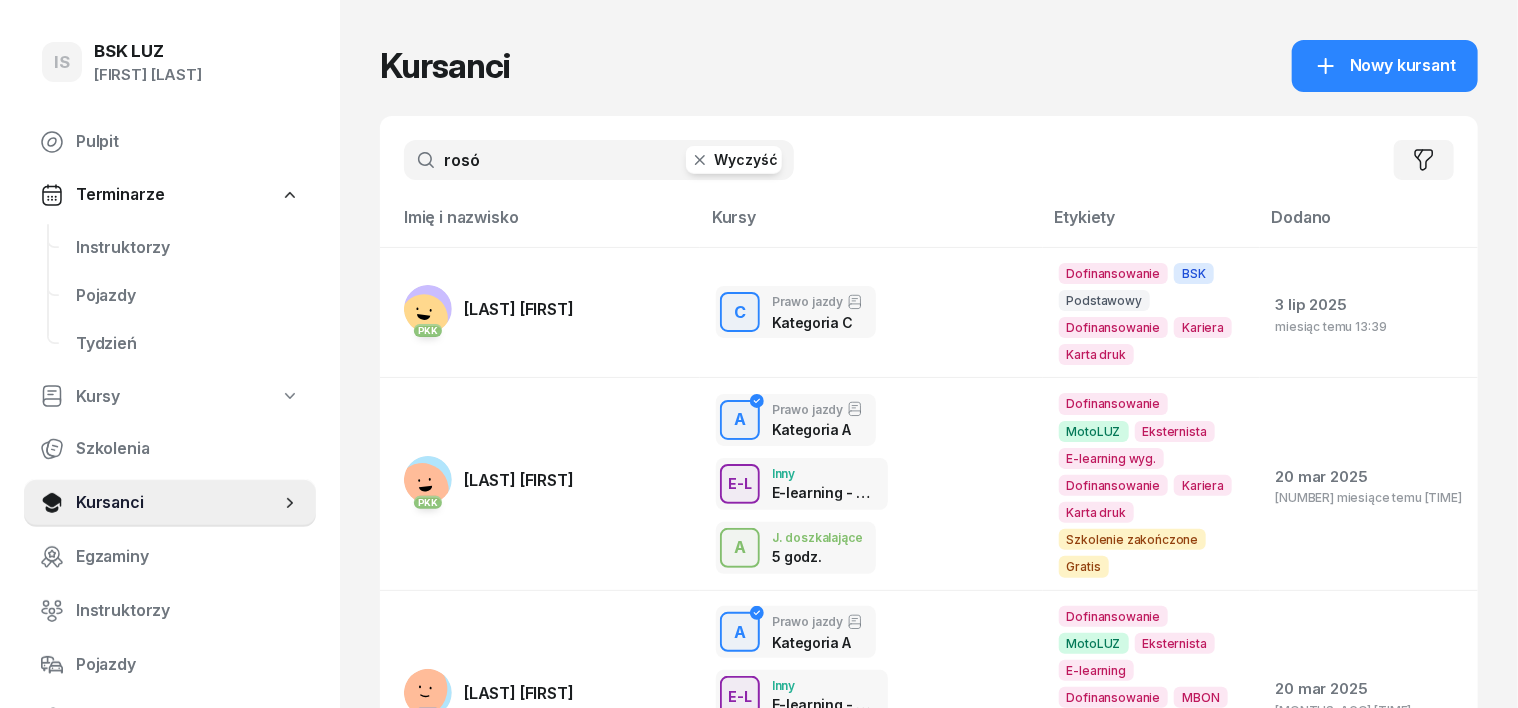 click 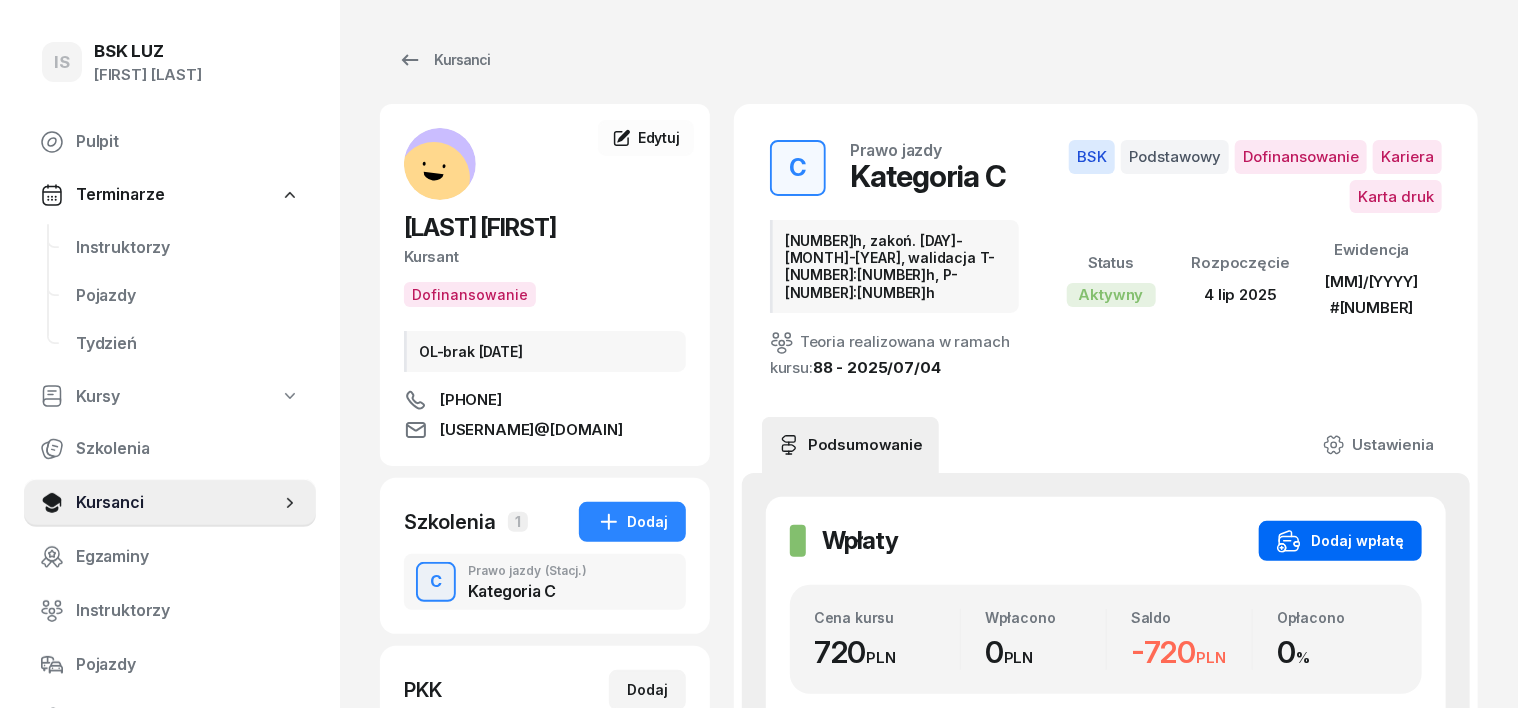 click on "Dodaj wpłatę" at bounding box center (1340, 541) 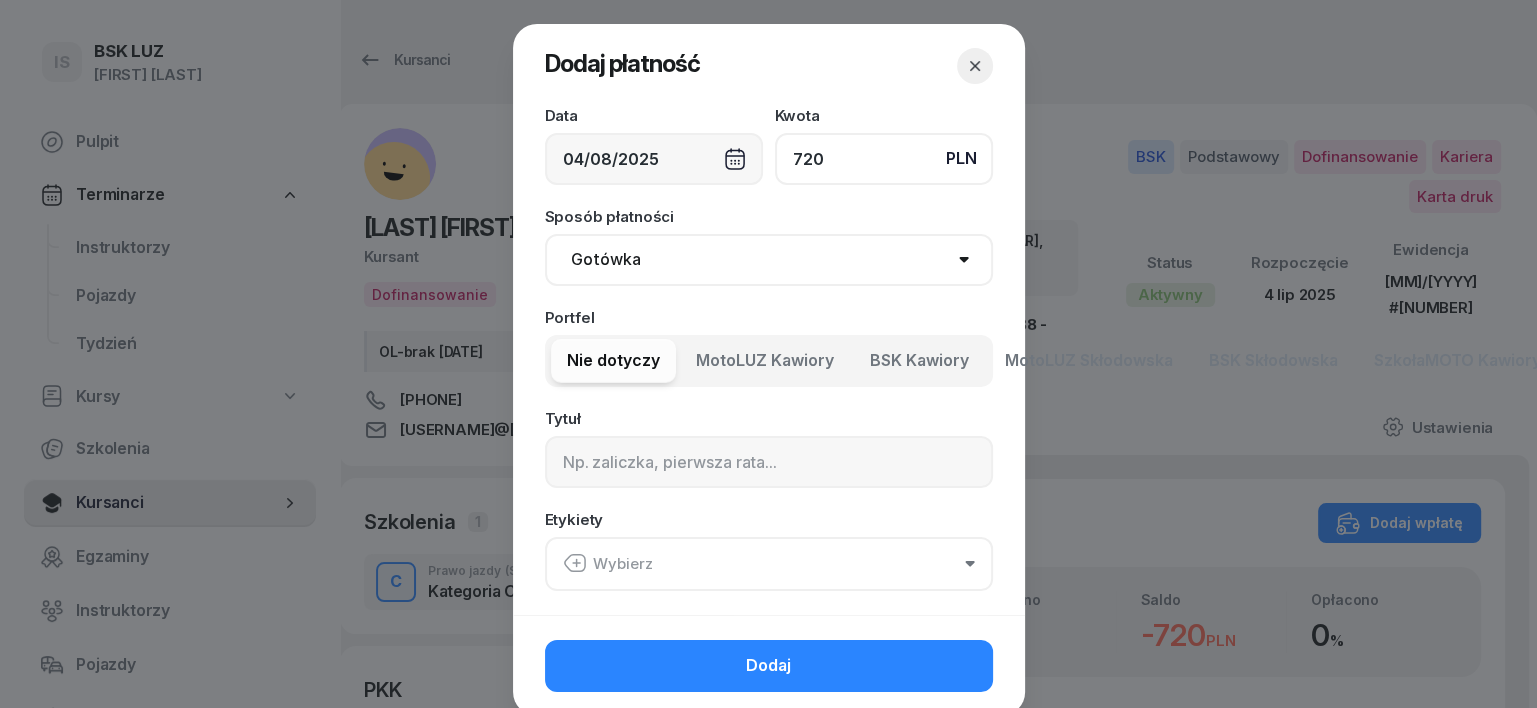 type on "720" 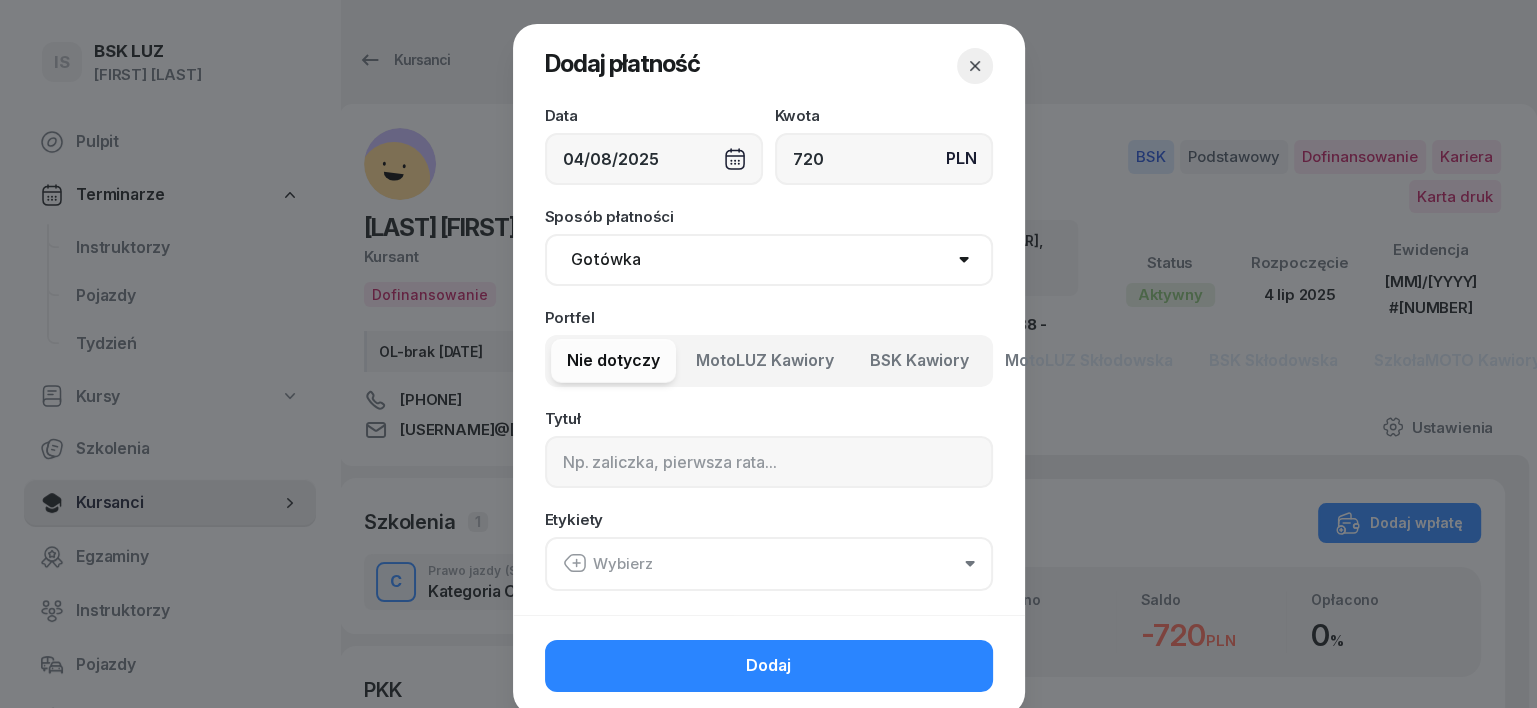 click on "Gotówka Karta Przelew Płatności online BLIK" at bounding box center [769, 260] 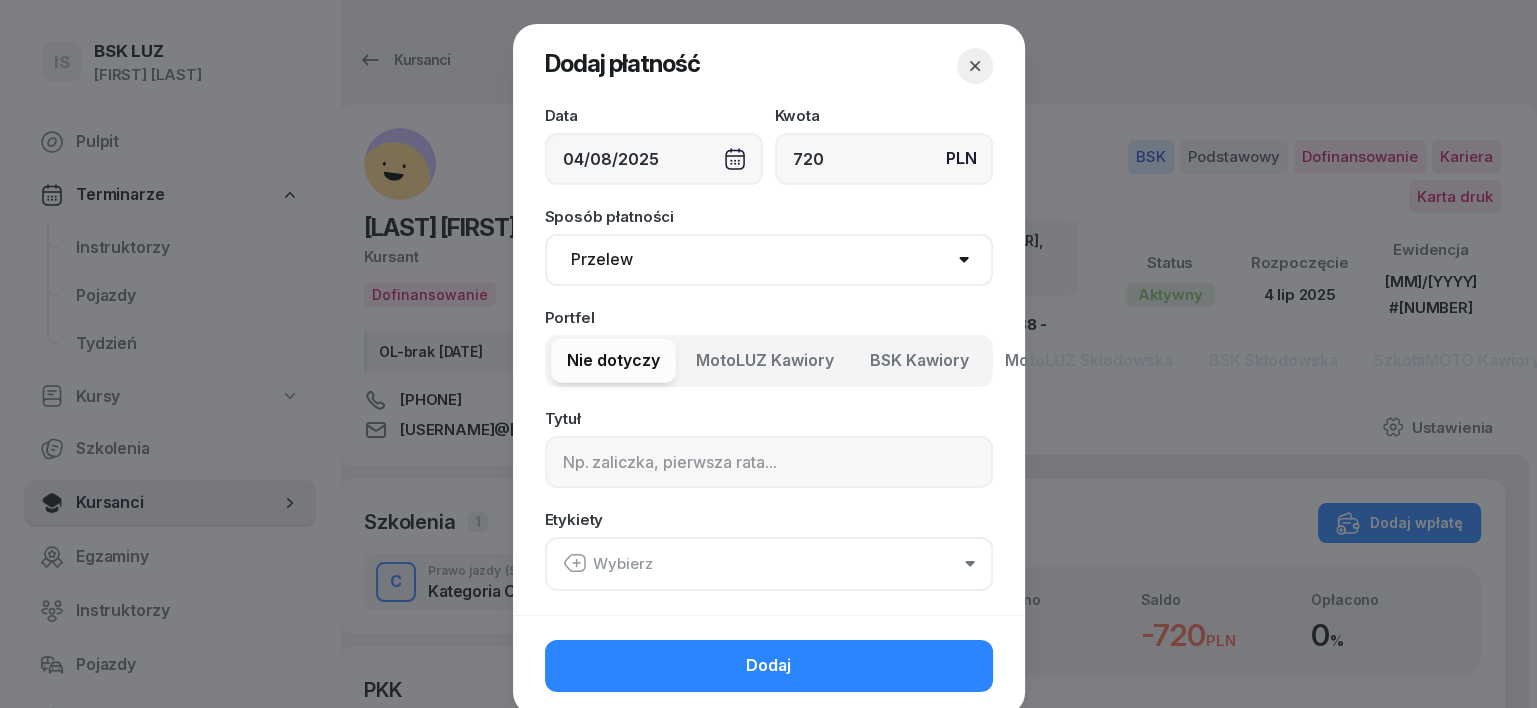 click on "Gotówka Karta Przelew Płatności online BLIK" at bounding box center [769, 260] 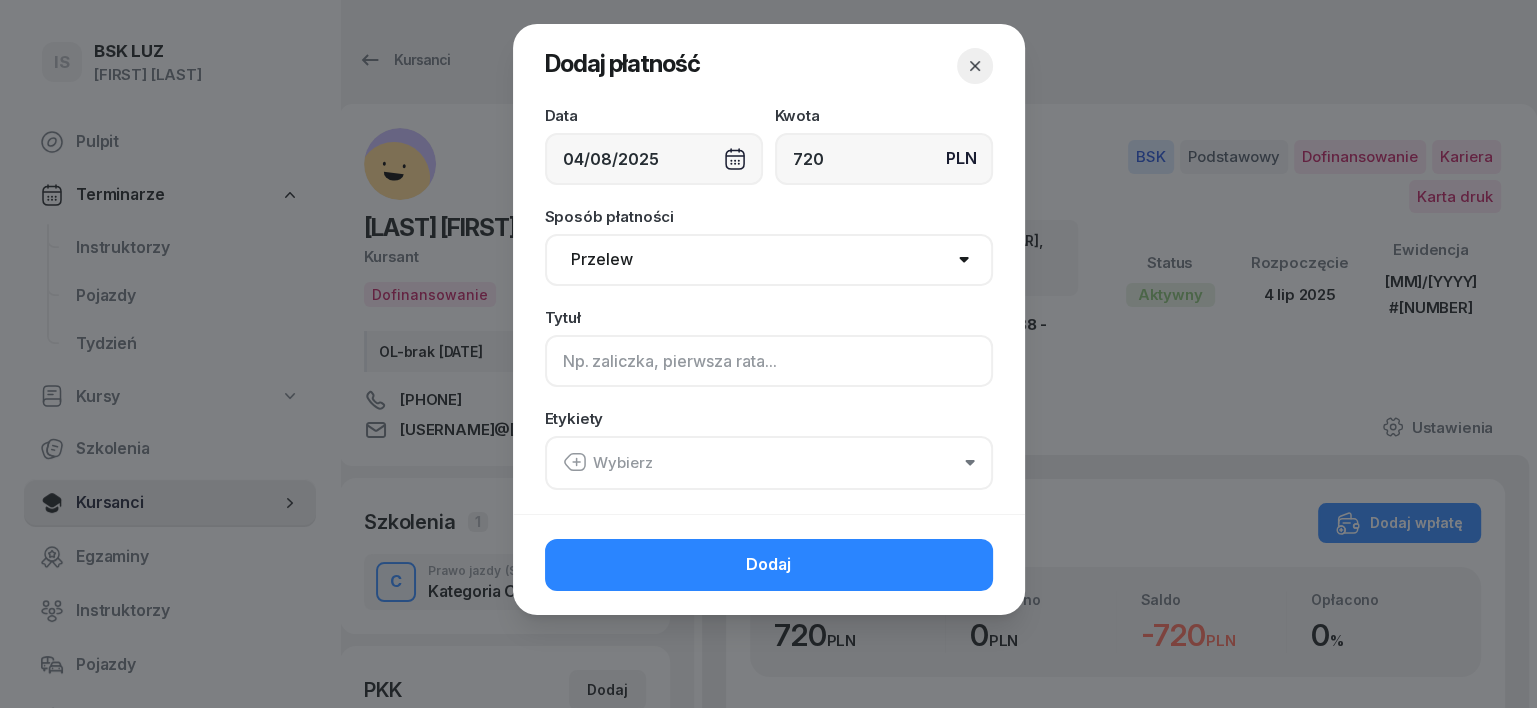 click 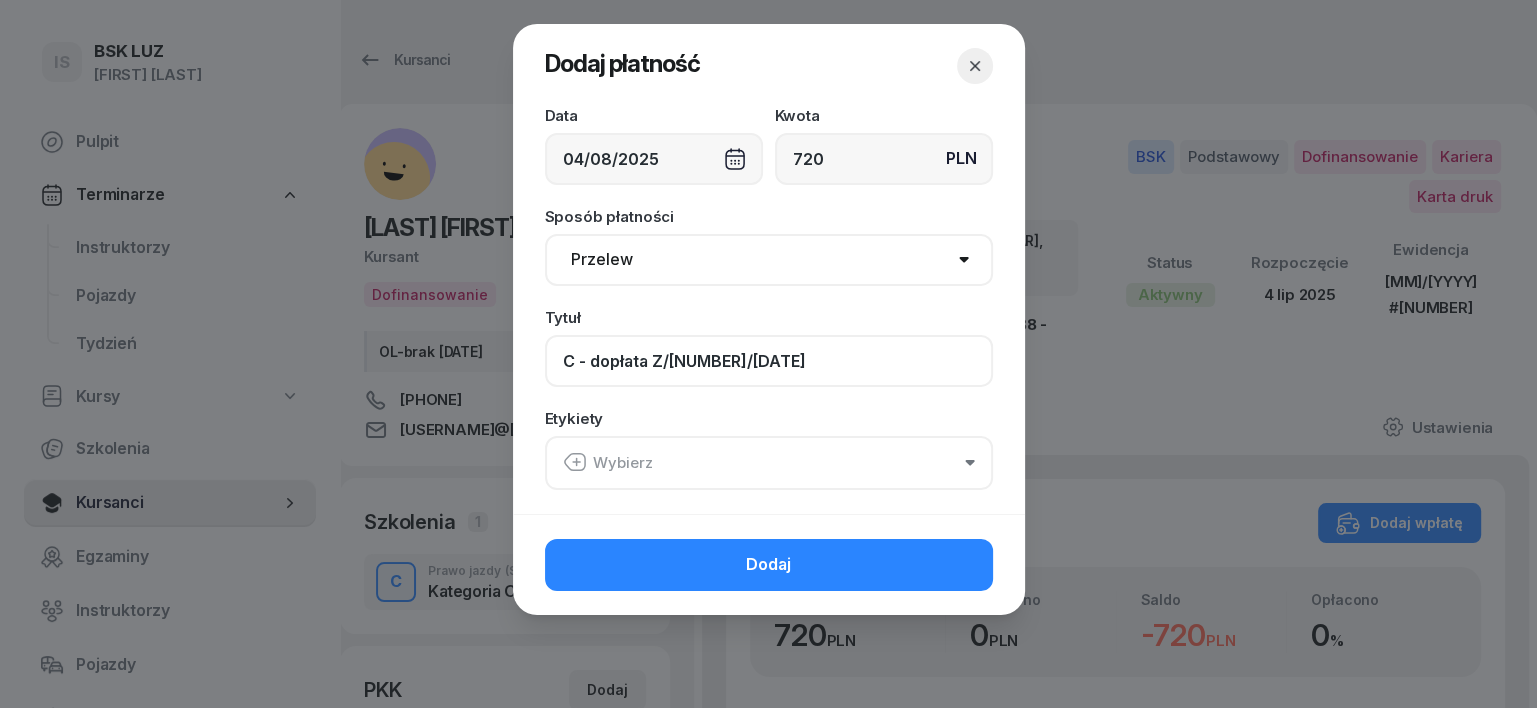 type on "C - dopłata Z/[NUMBER]/[DATE]" 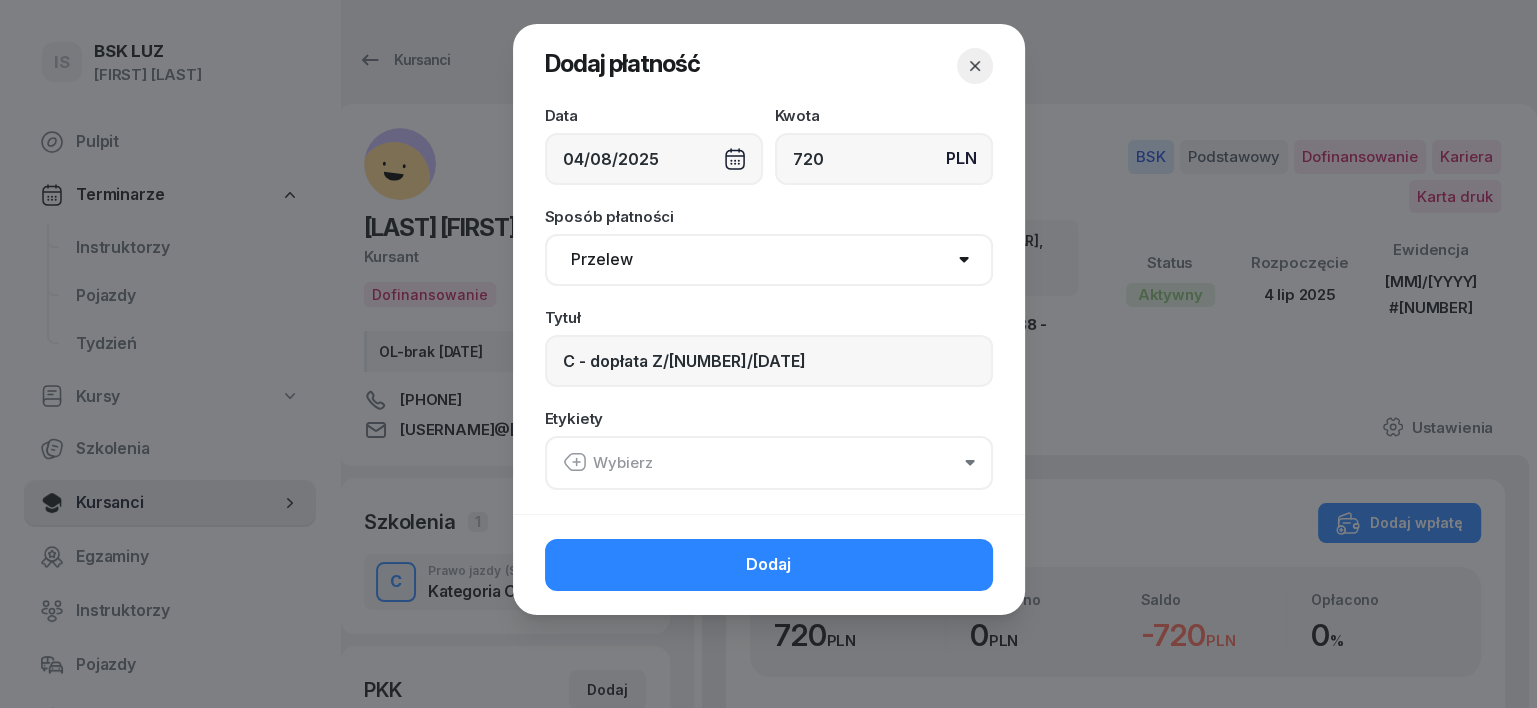 click 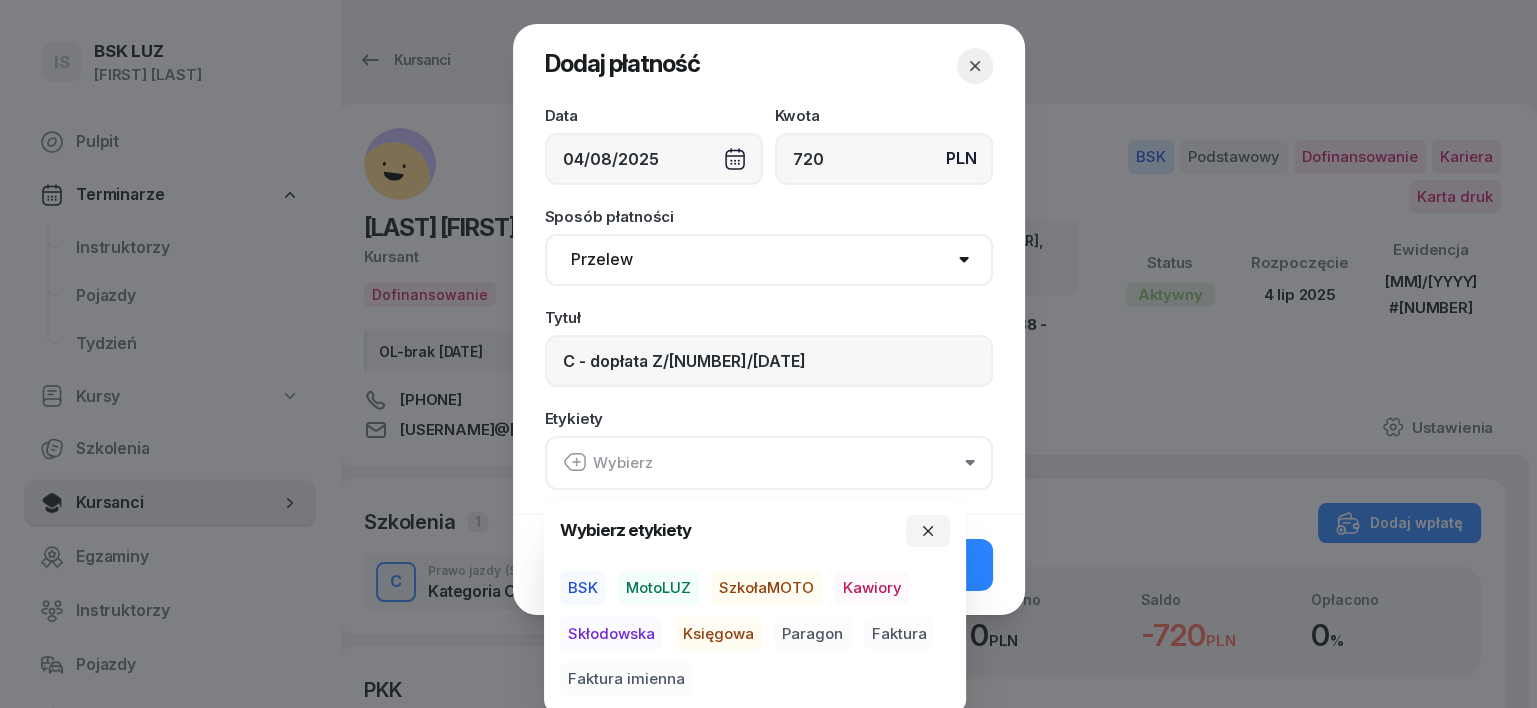 drag, startPoint x: 574, startPoint y: 589, endPoint x: 644, endPoint y: 620, distance: 76.55717 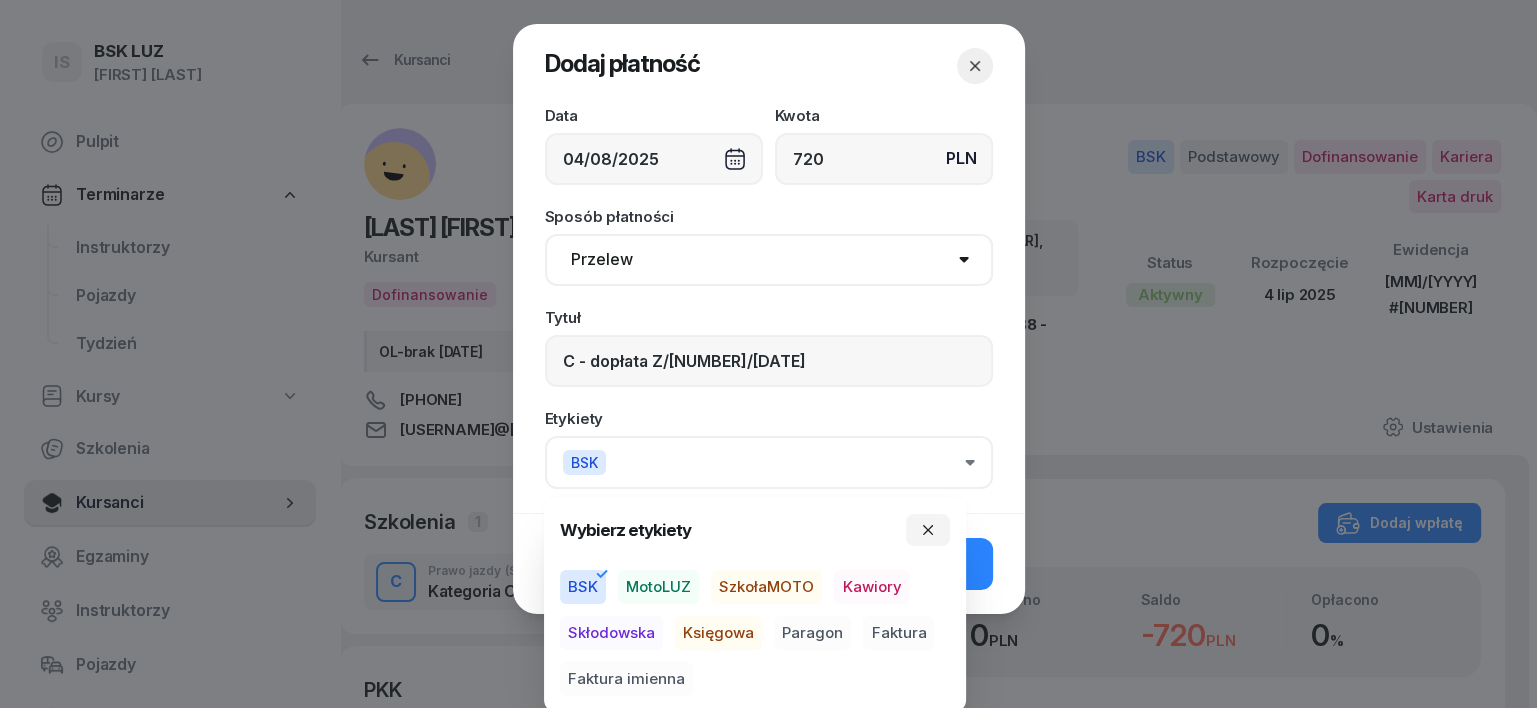 click on "Księgowa" at bounding box center [718, 633] 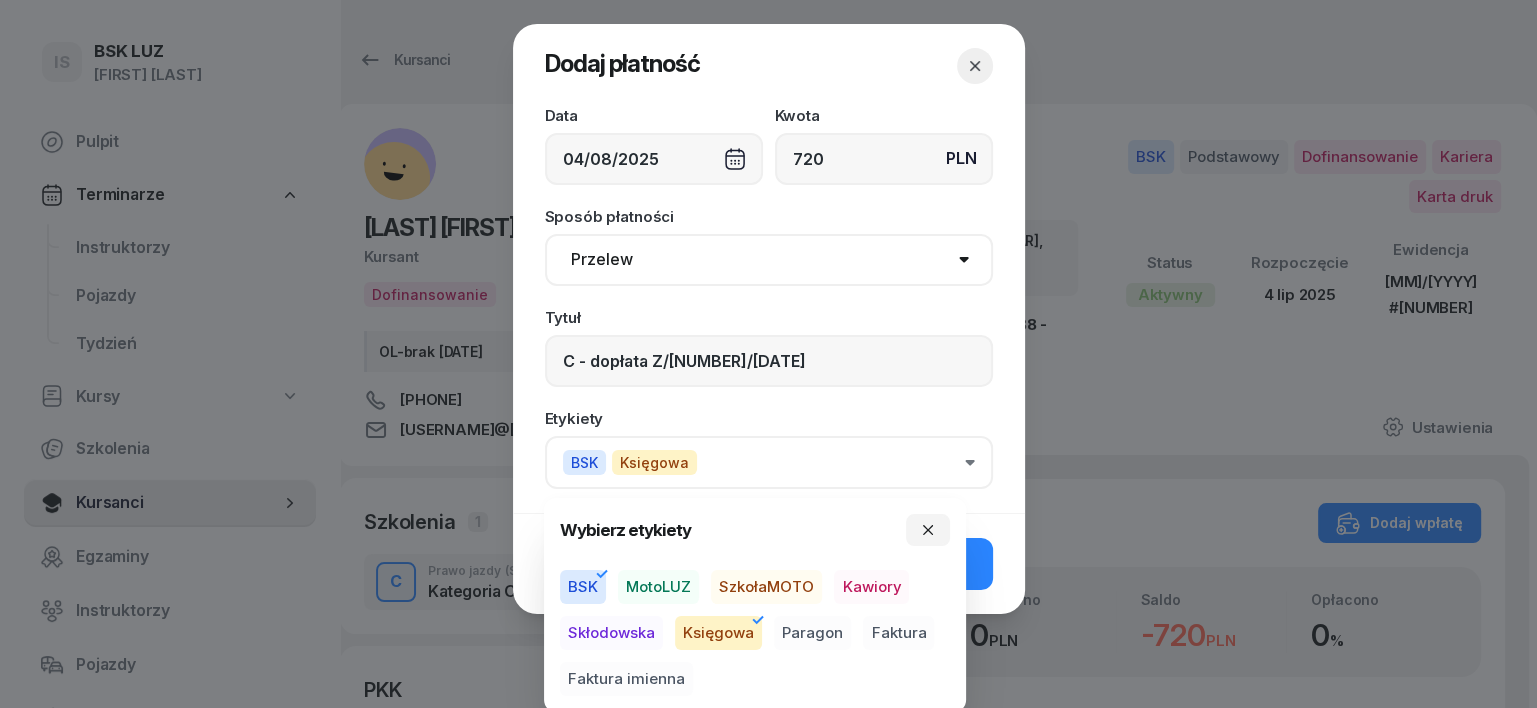 click on "Faktura imienna" at bounding box center (626, 679) 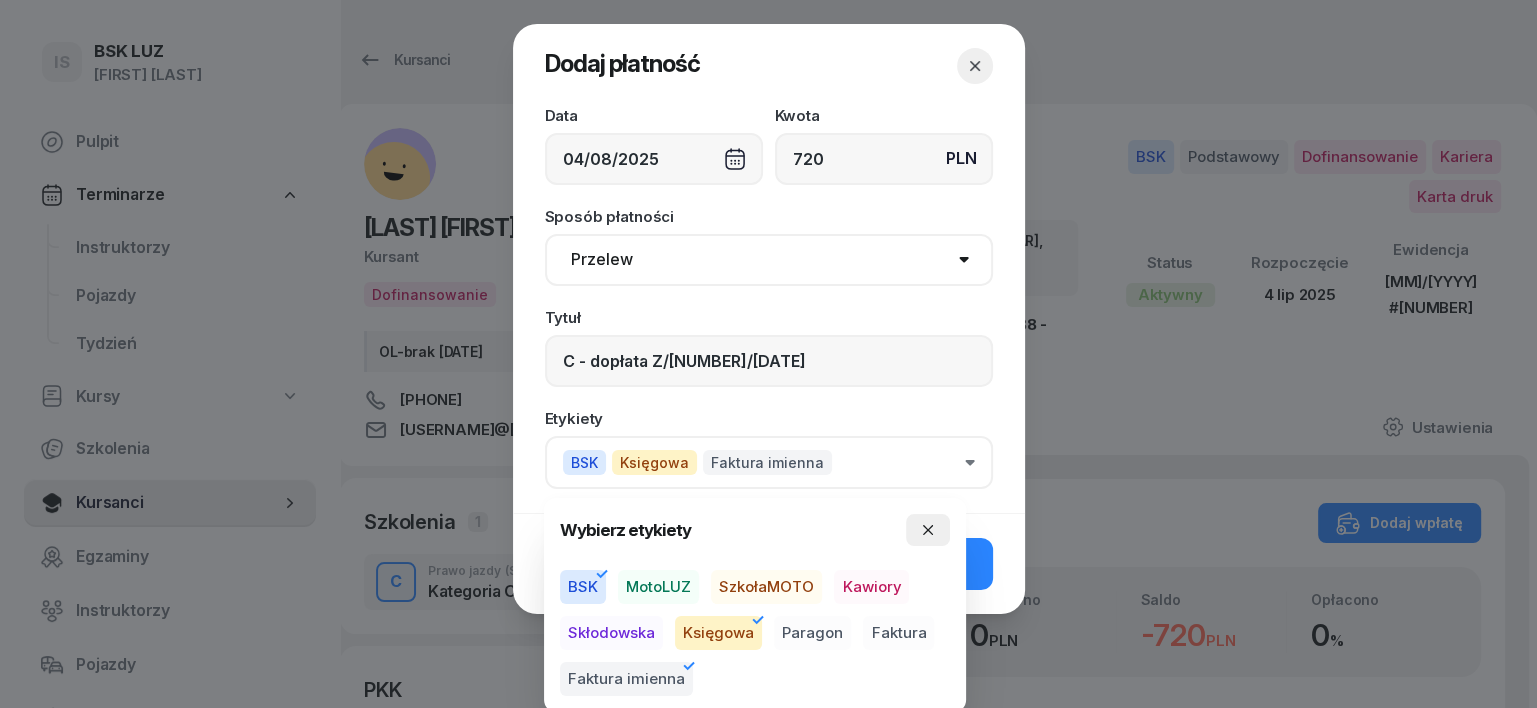 click at bounding box center [928, 530] 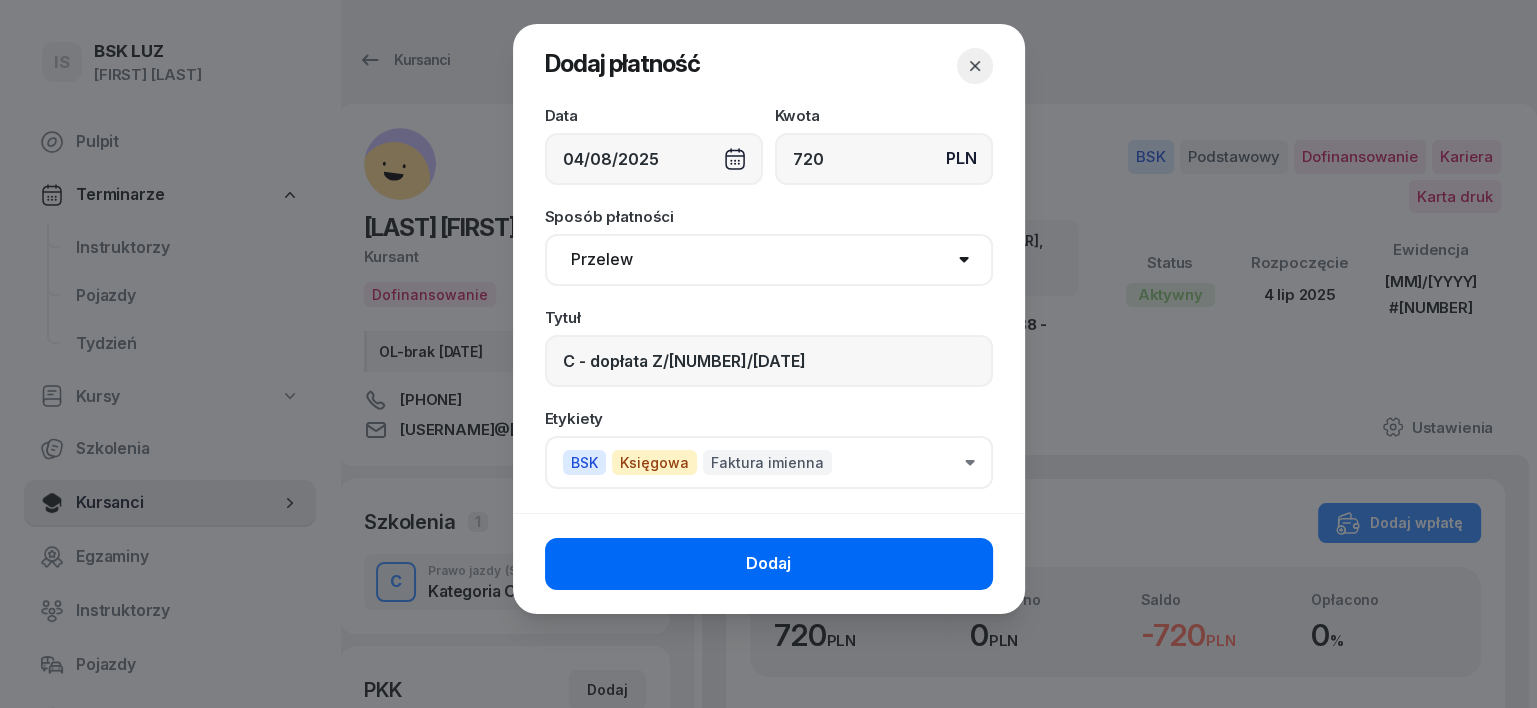 click on "Dodaj" 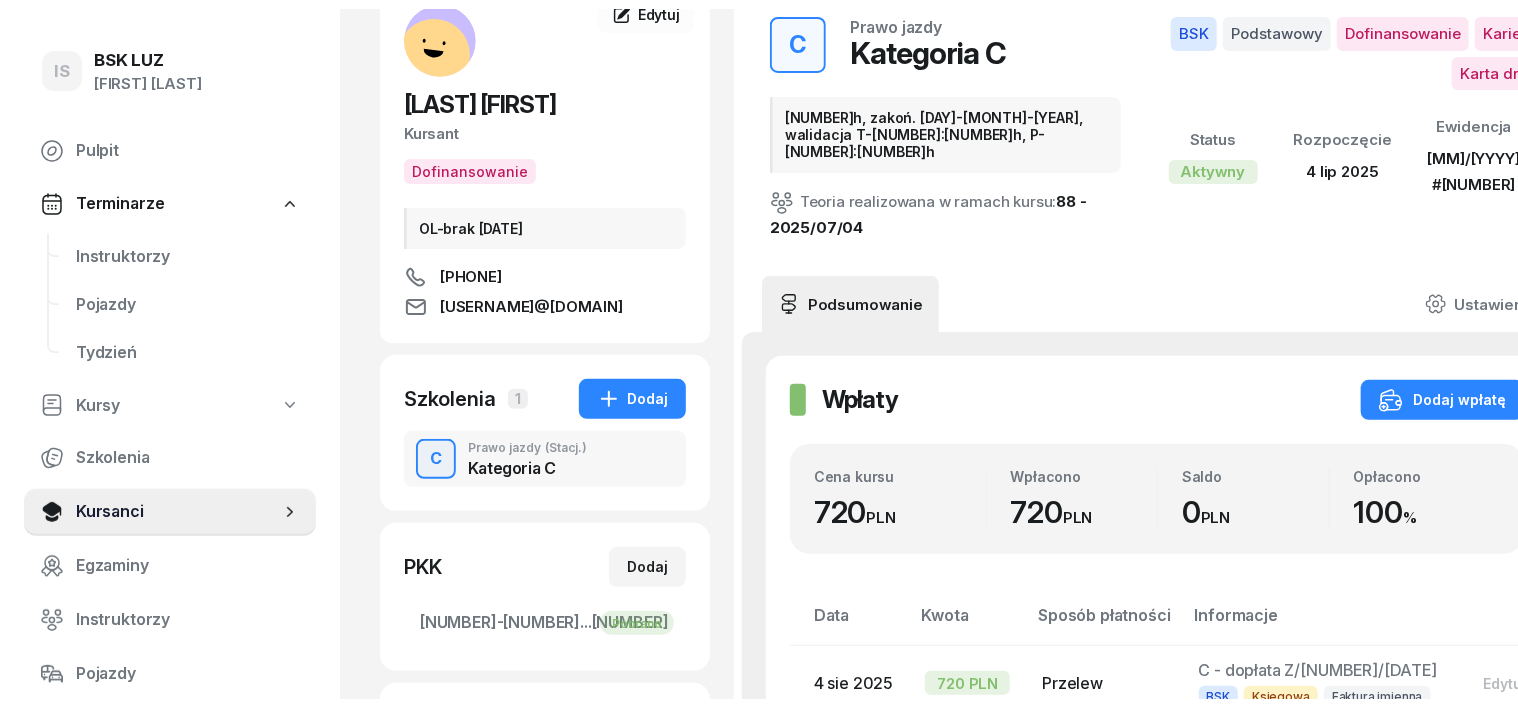 scroll, scrollTop: 0, scrollLeft: 0, axis: both 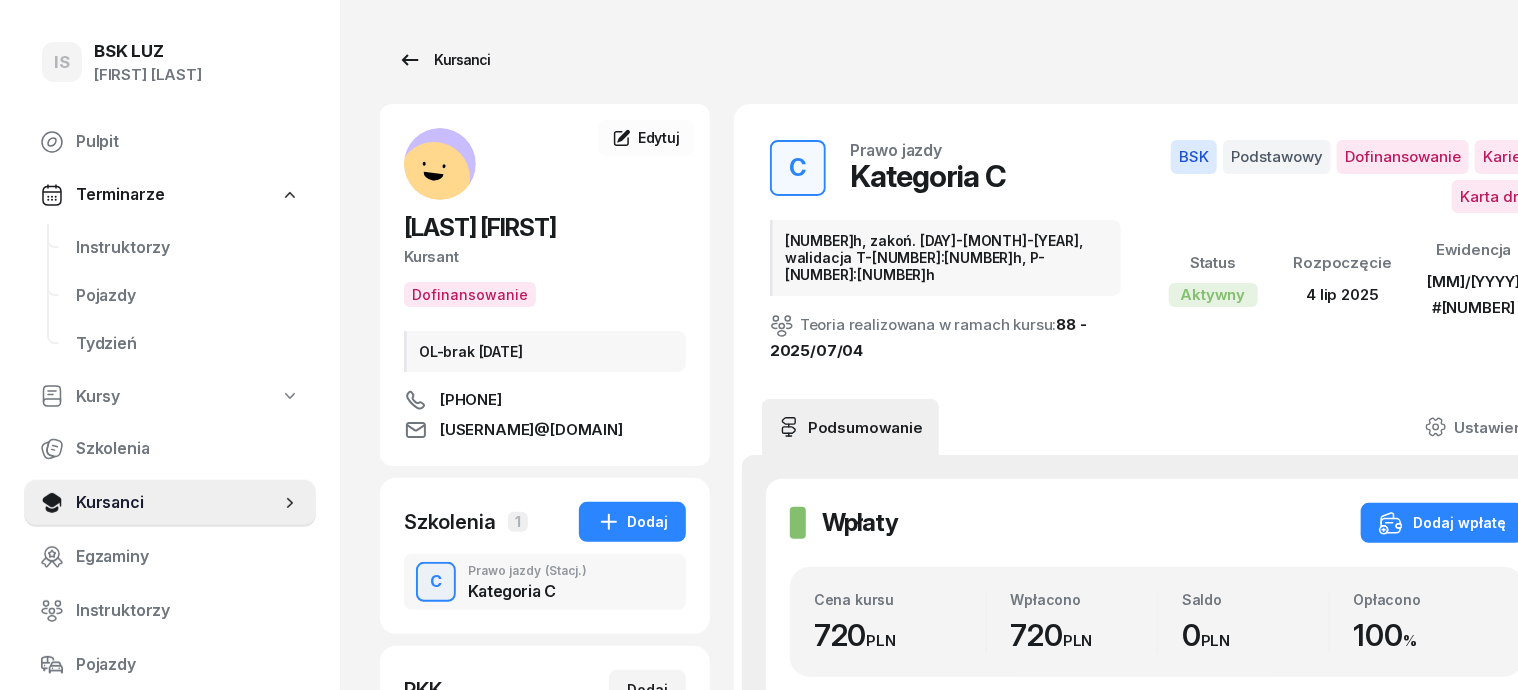 click on "Kursanci" at bounding box center (444, 60) 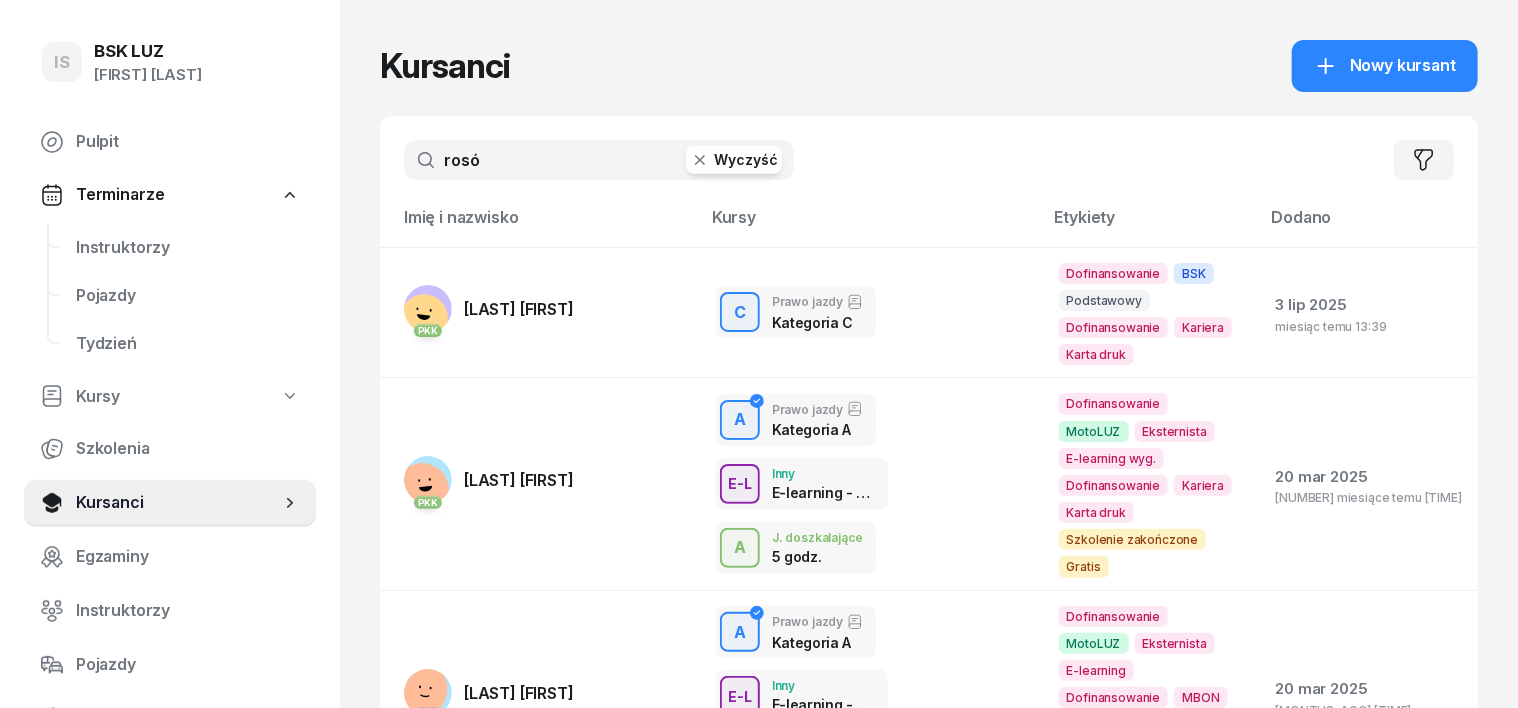 click 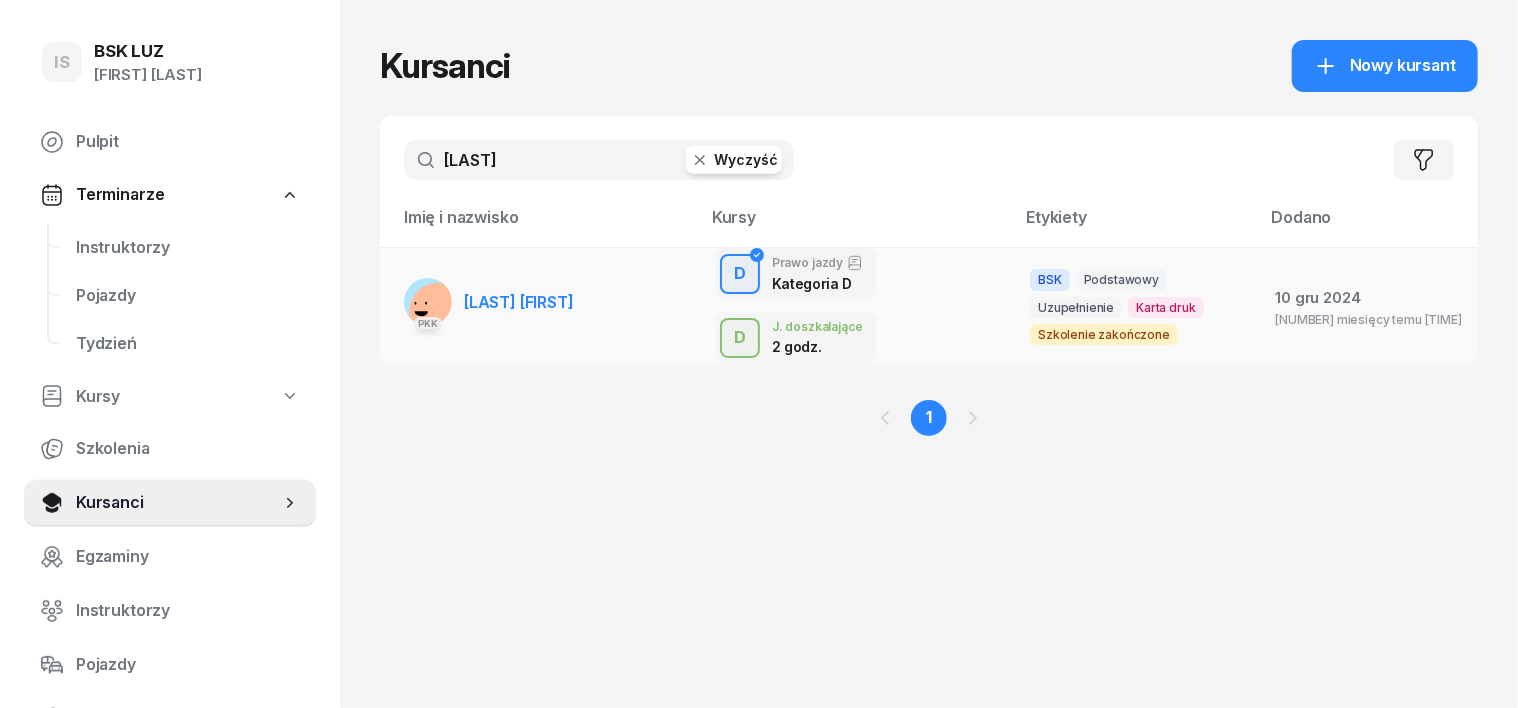 type on "[LAST]" 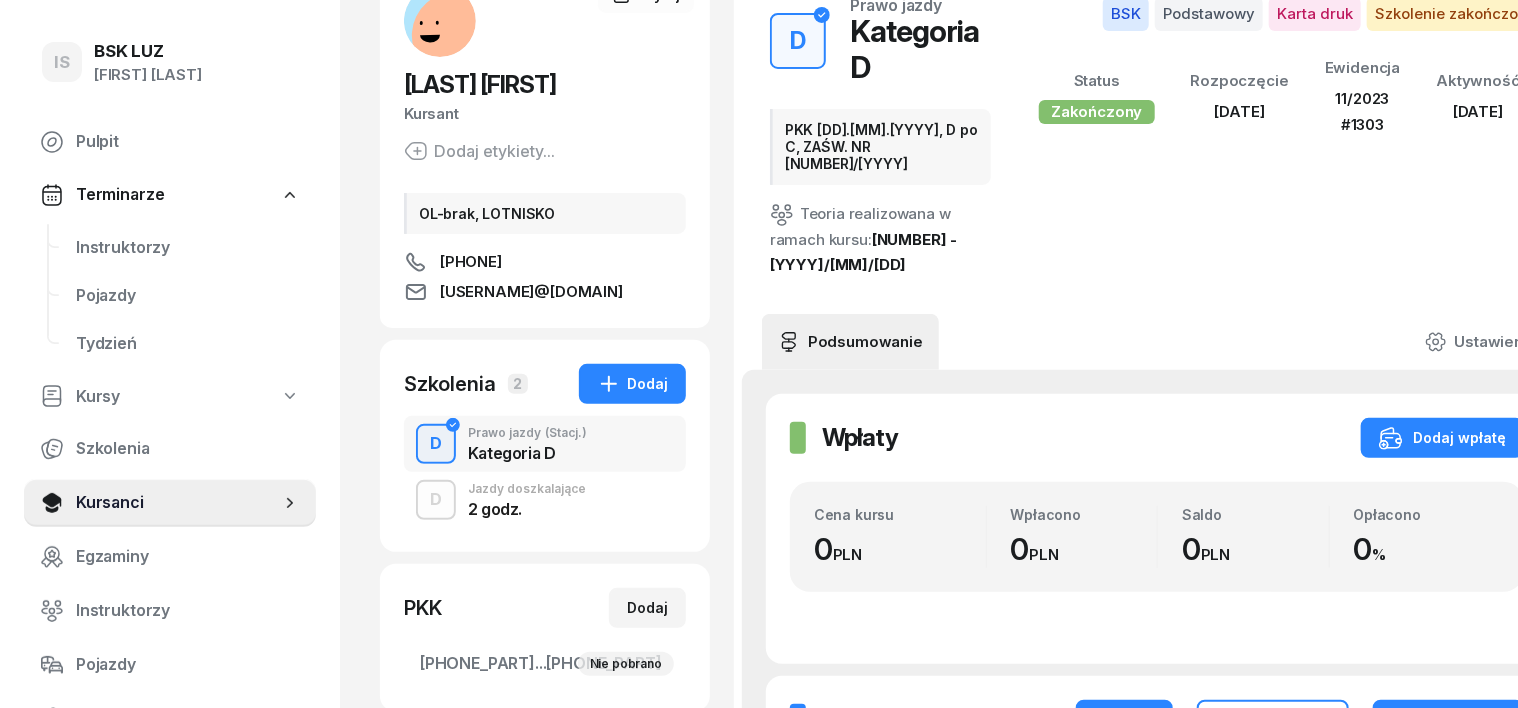 scroll, scrollTop: 0, scrollLeft: 0, axis: both 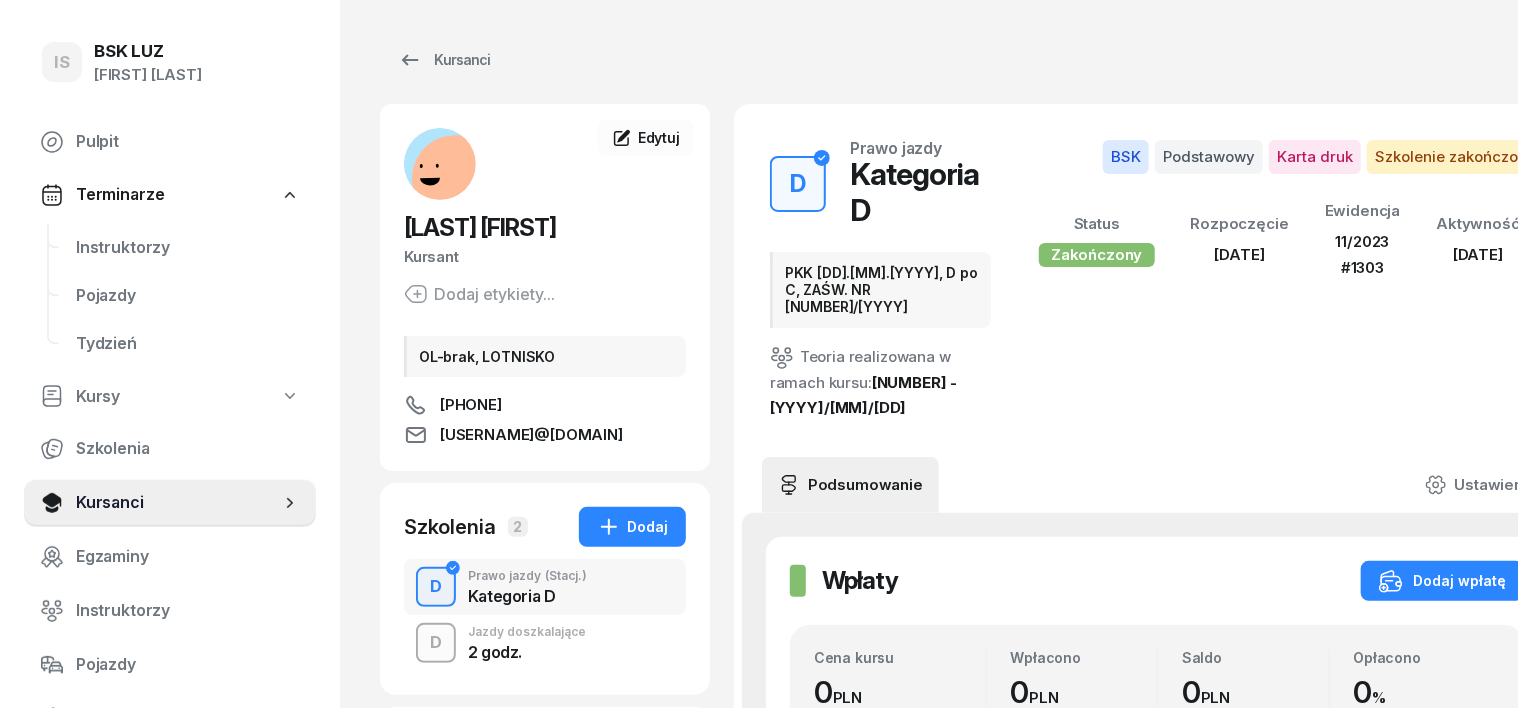 click on "D" at bounding box center [436, 643] 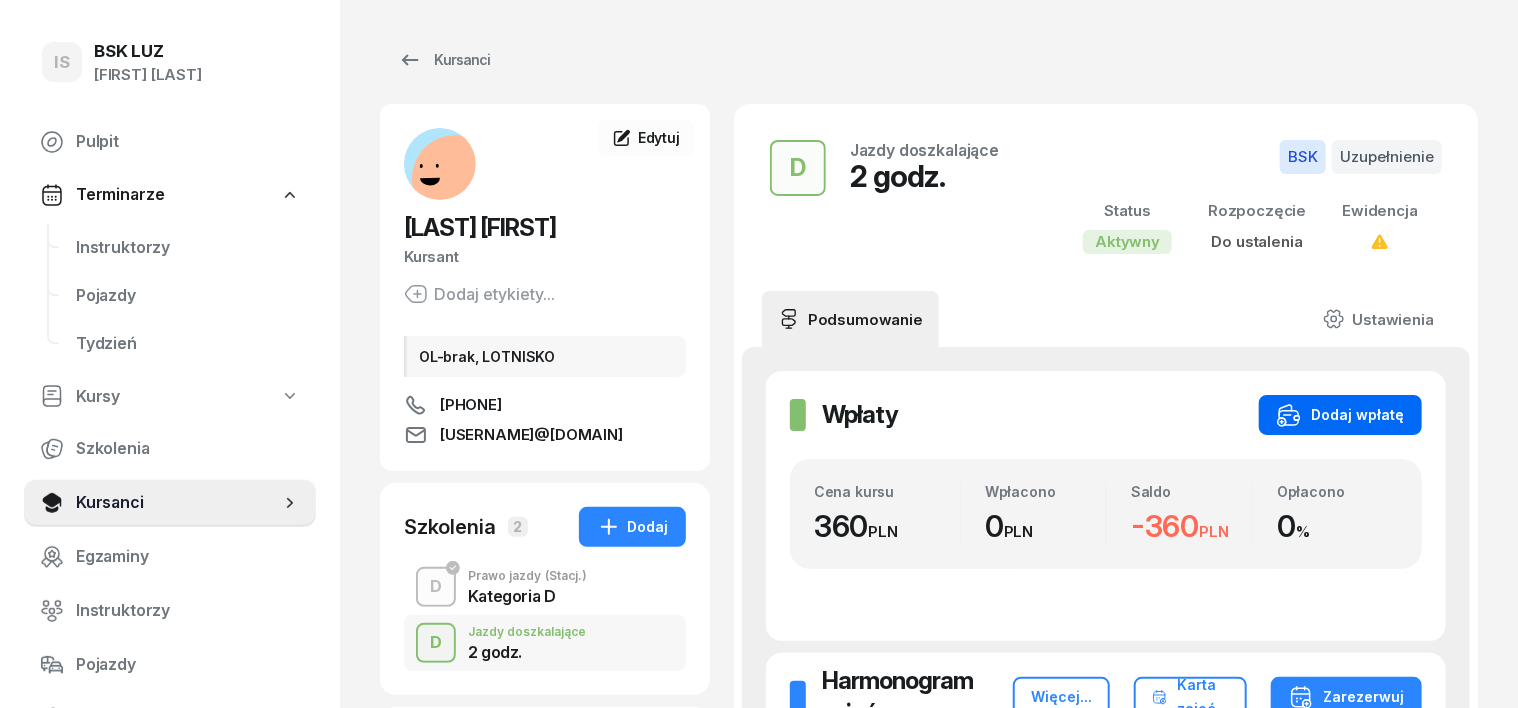 click on "Dodaj wpłatę" at bounding box center [1340, 415] 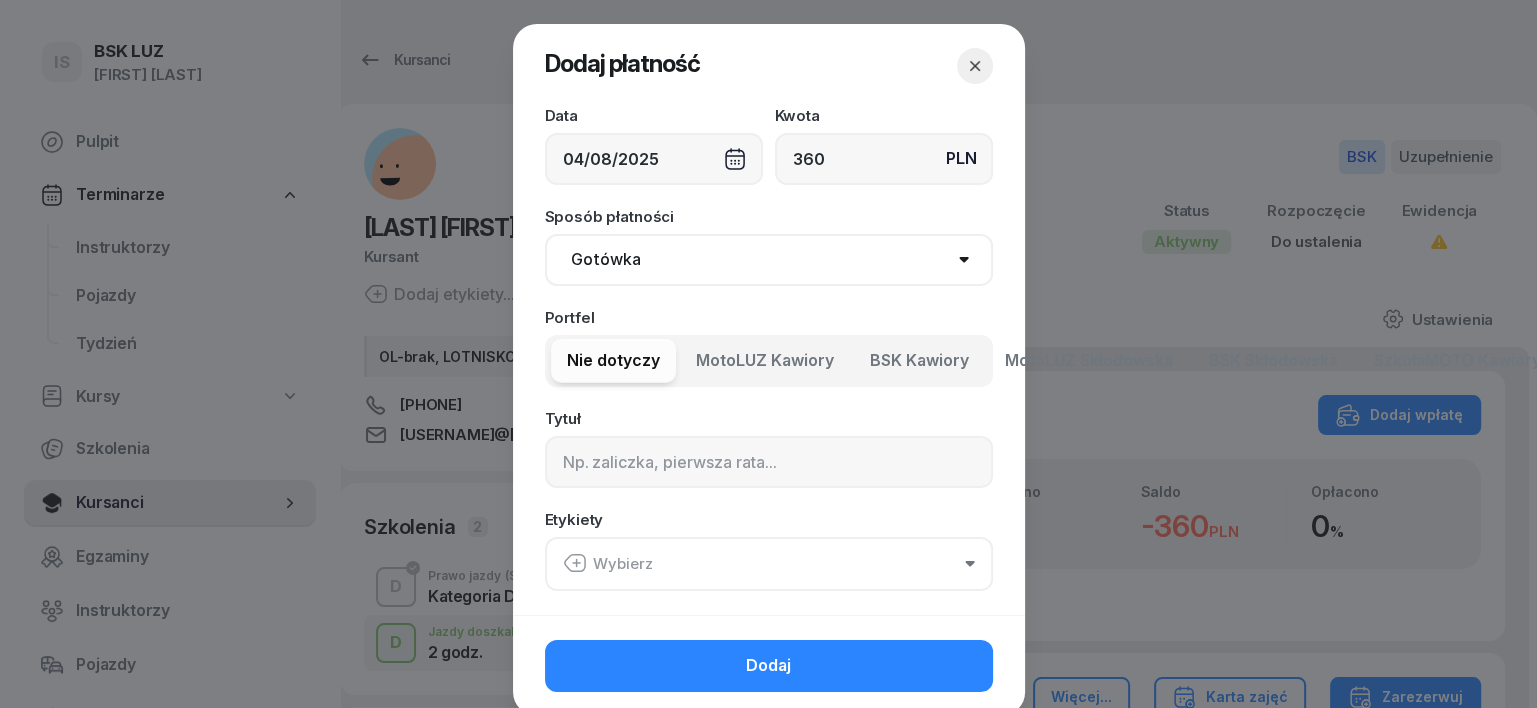 type on "360" 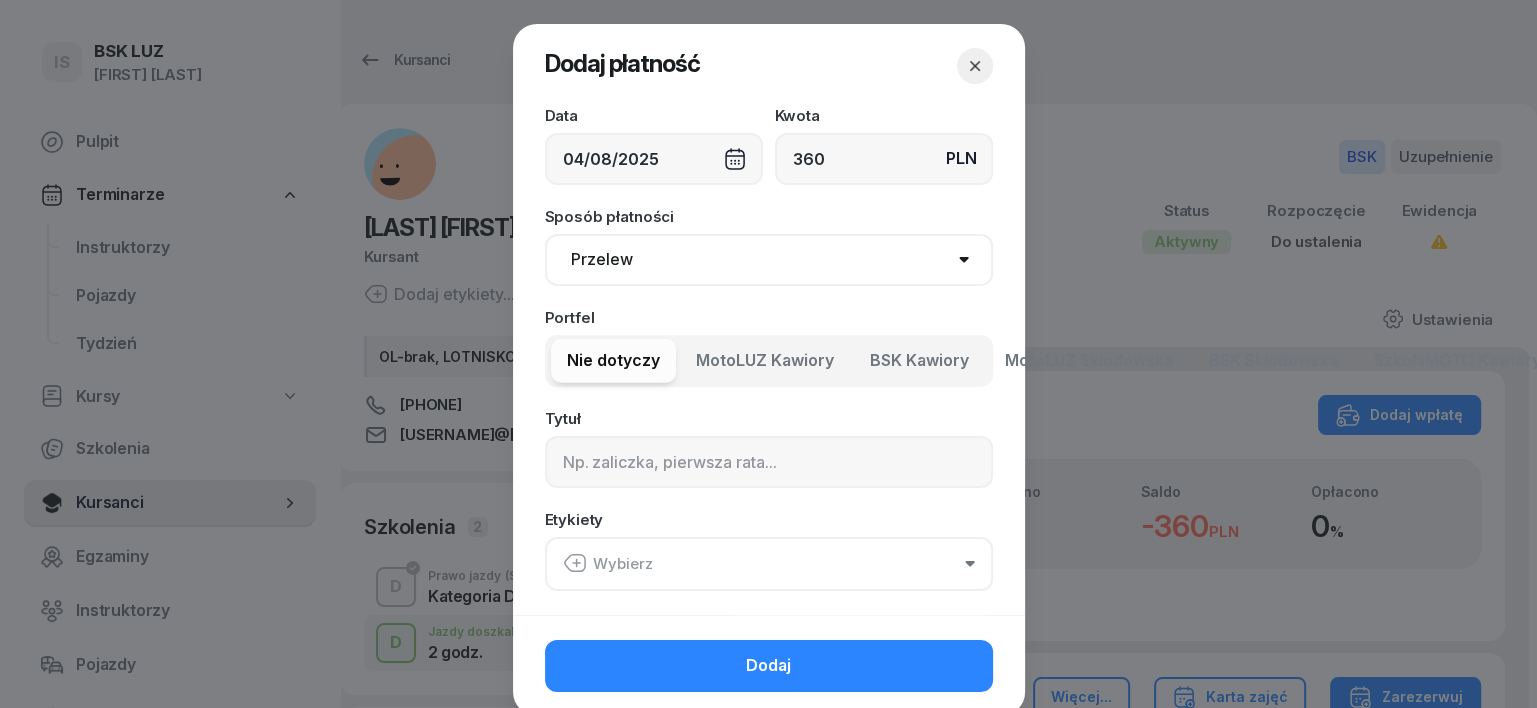 click on "Gotówka Karta Przelew Płatności online BLIK" at bounding box center (769, 260) 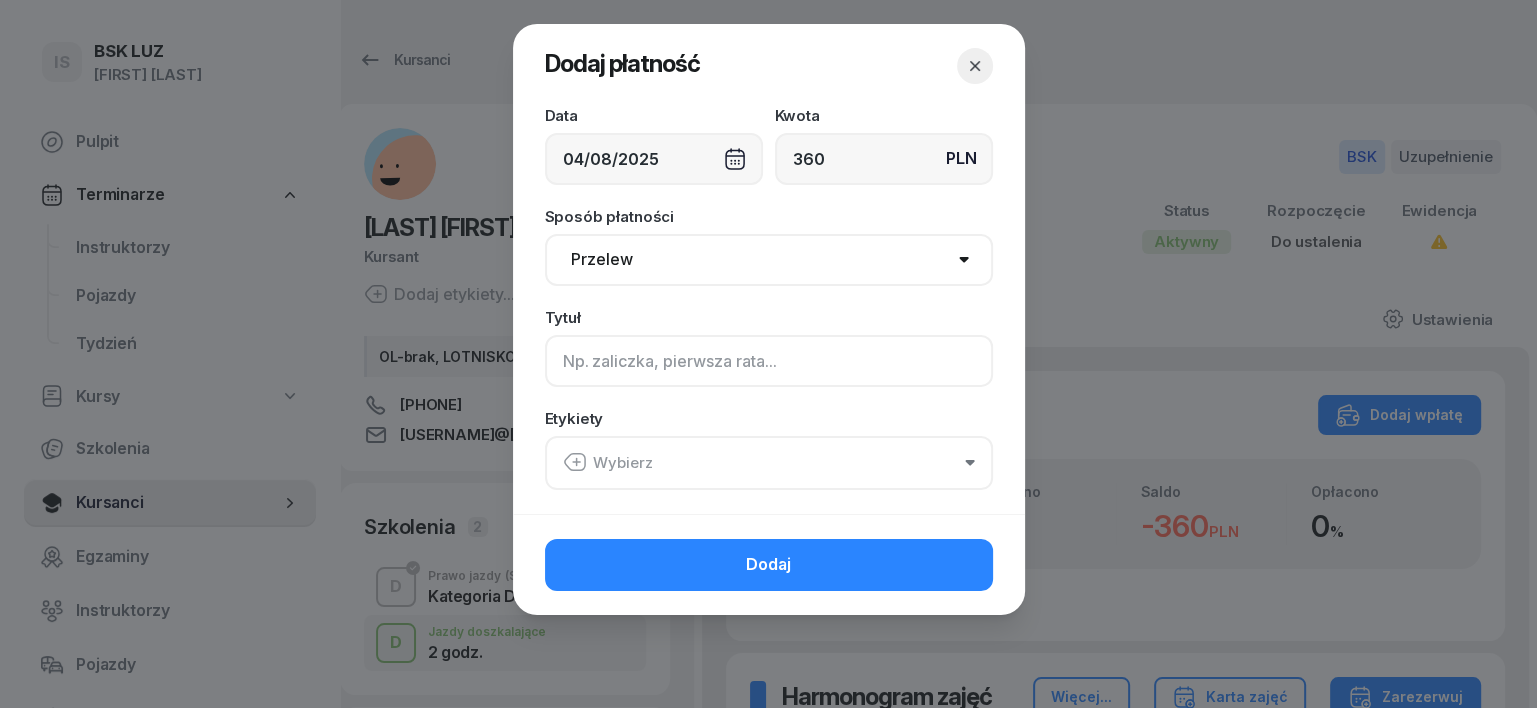 click 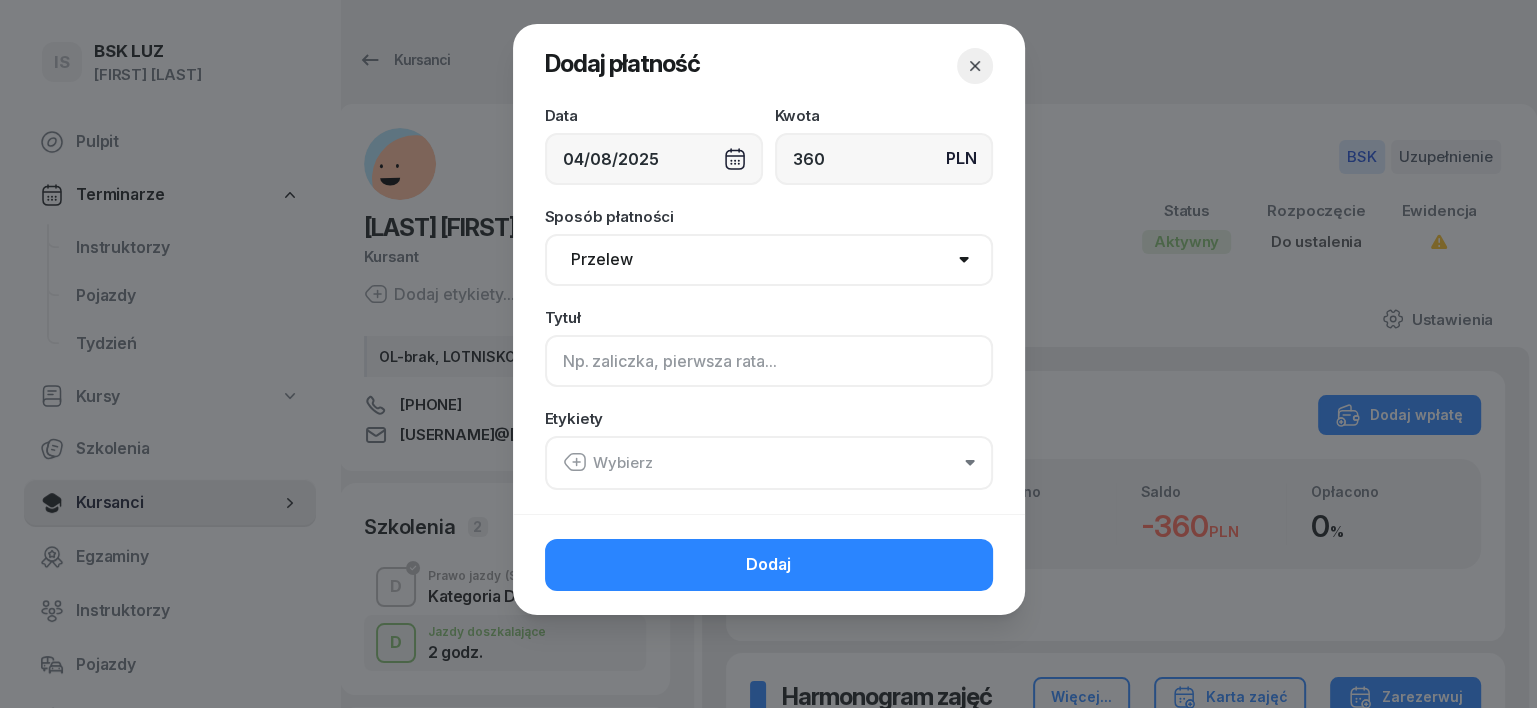 click 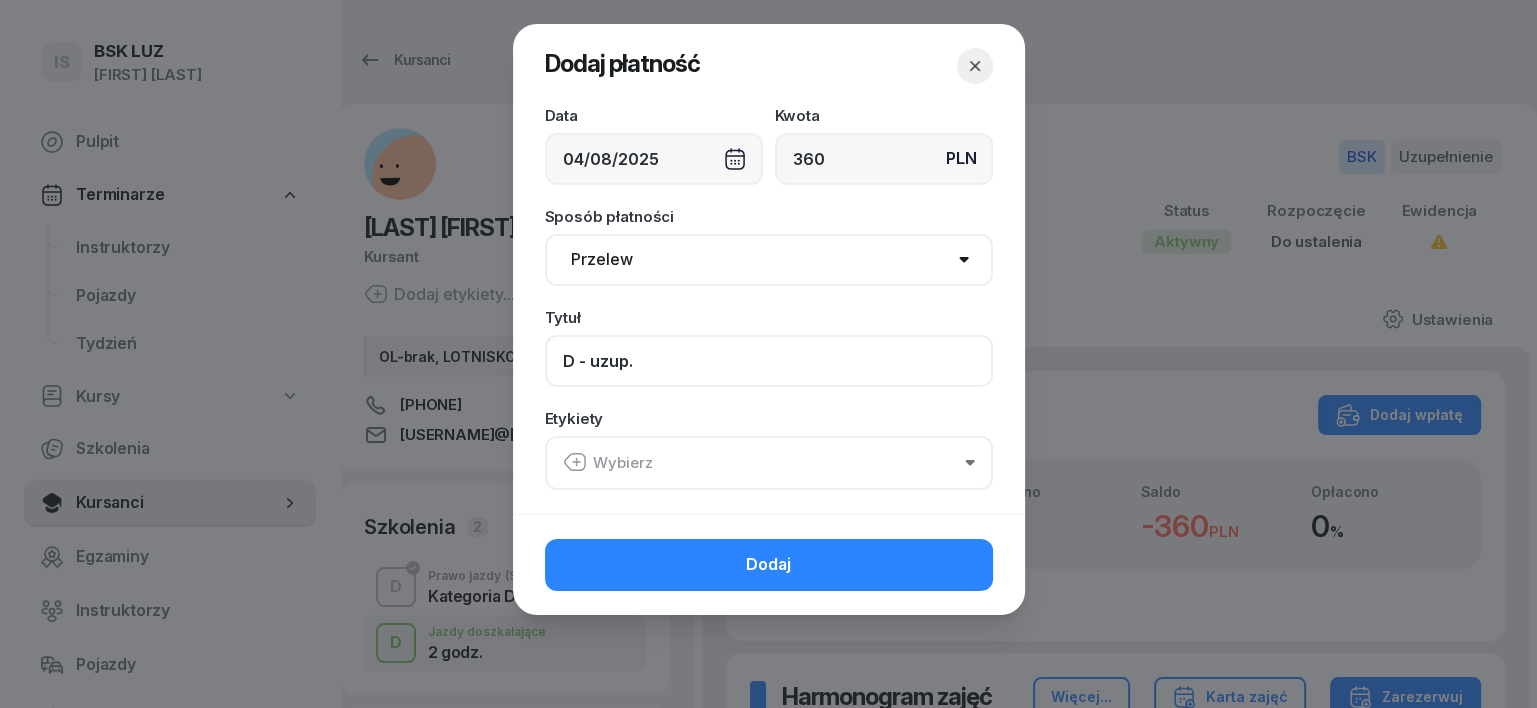 type on "D - uzup." 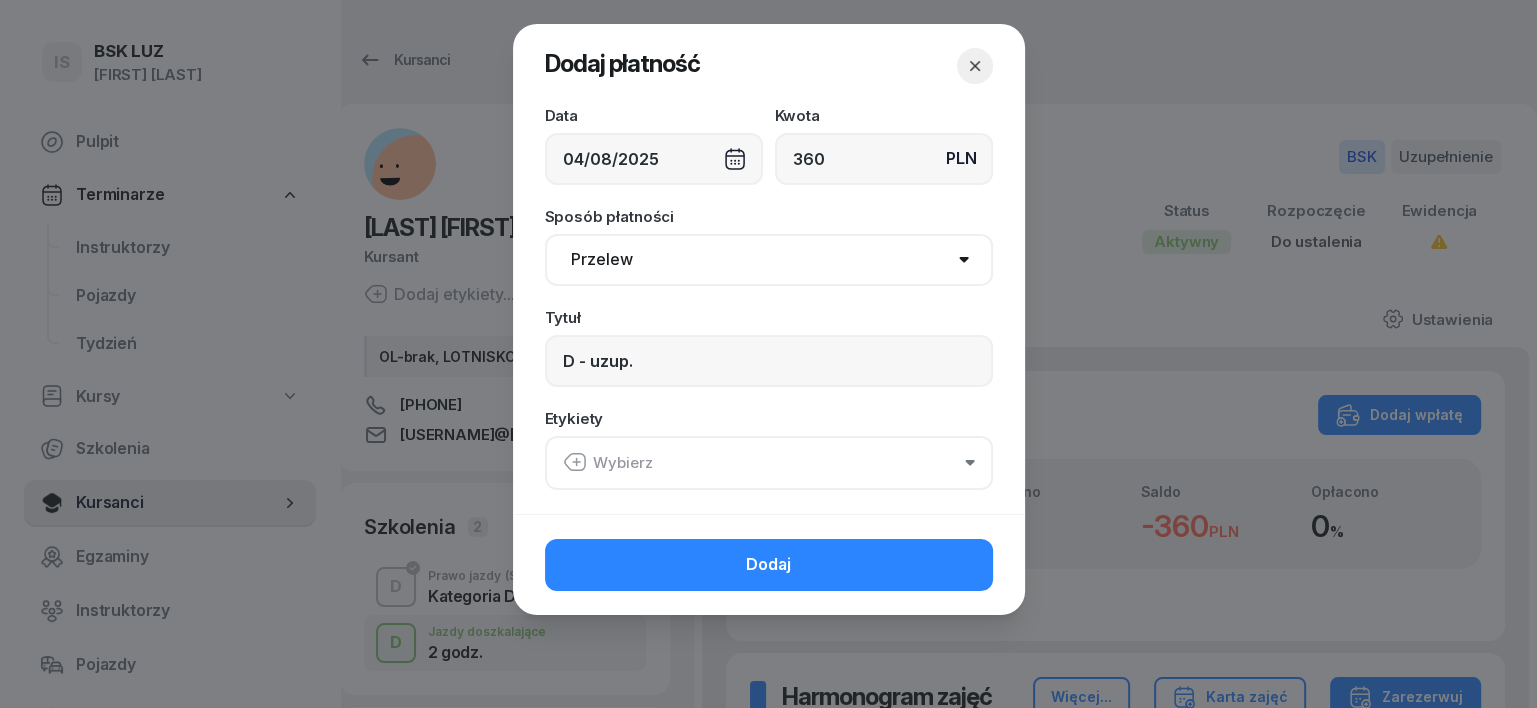 click 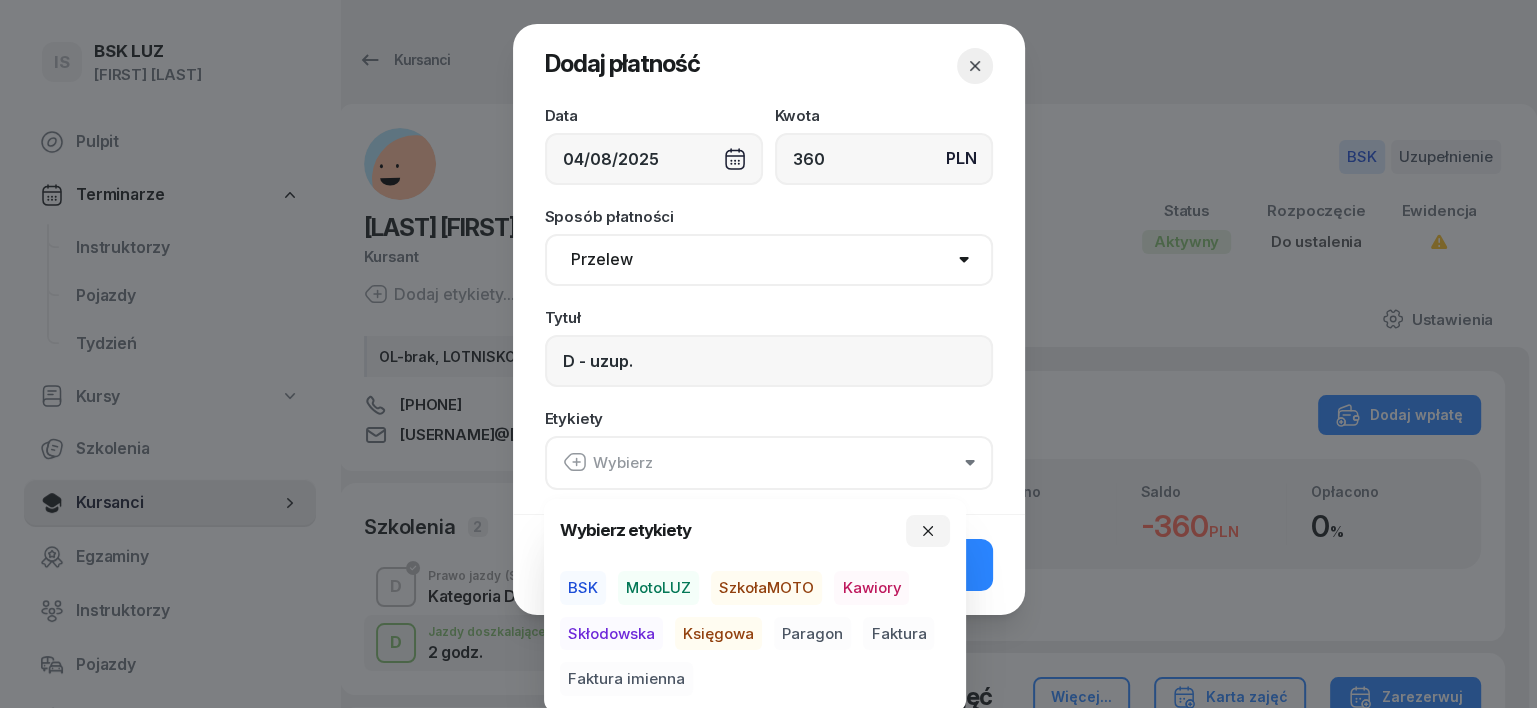 click on "BSK" at bounding box center (583, 588) 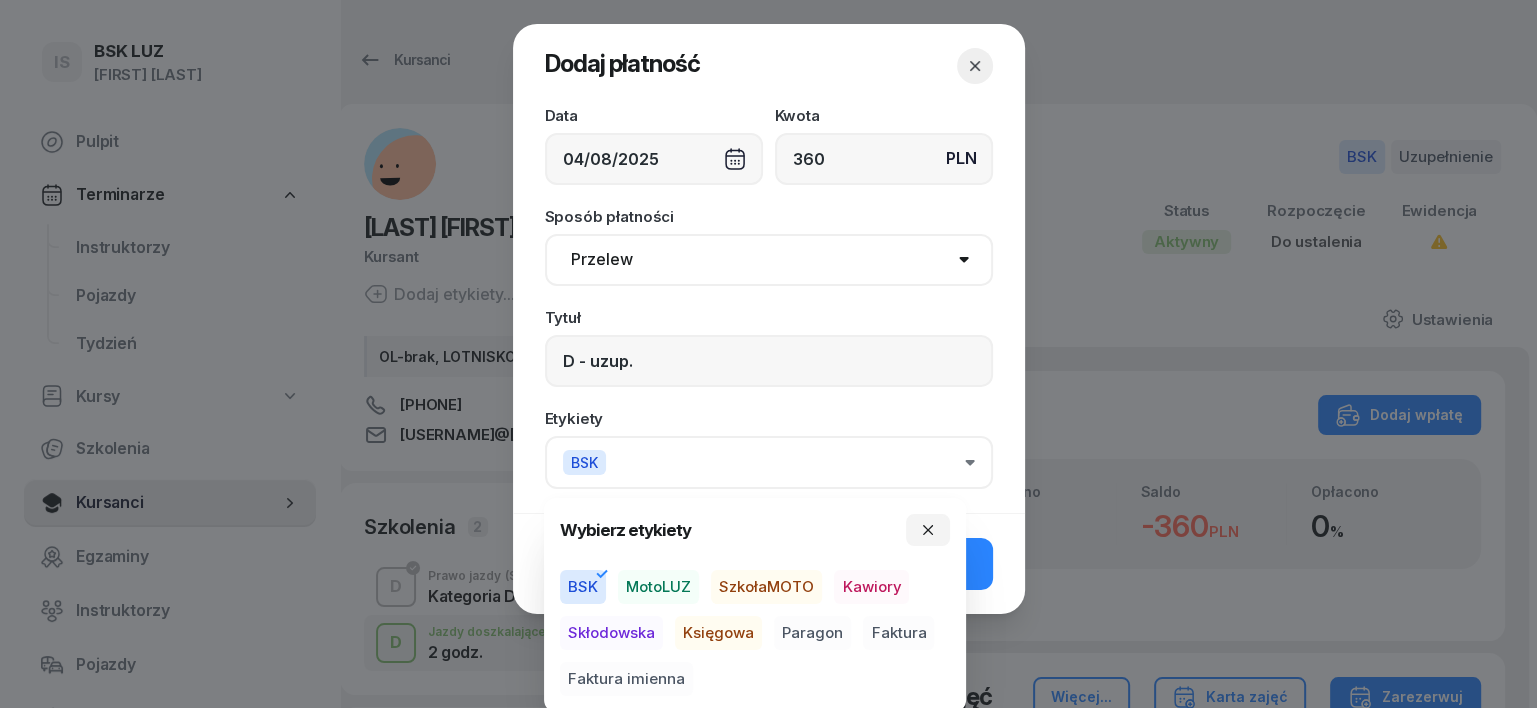 click on "Księgowa" at bounding box center (718, 633) 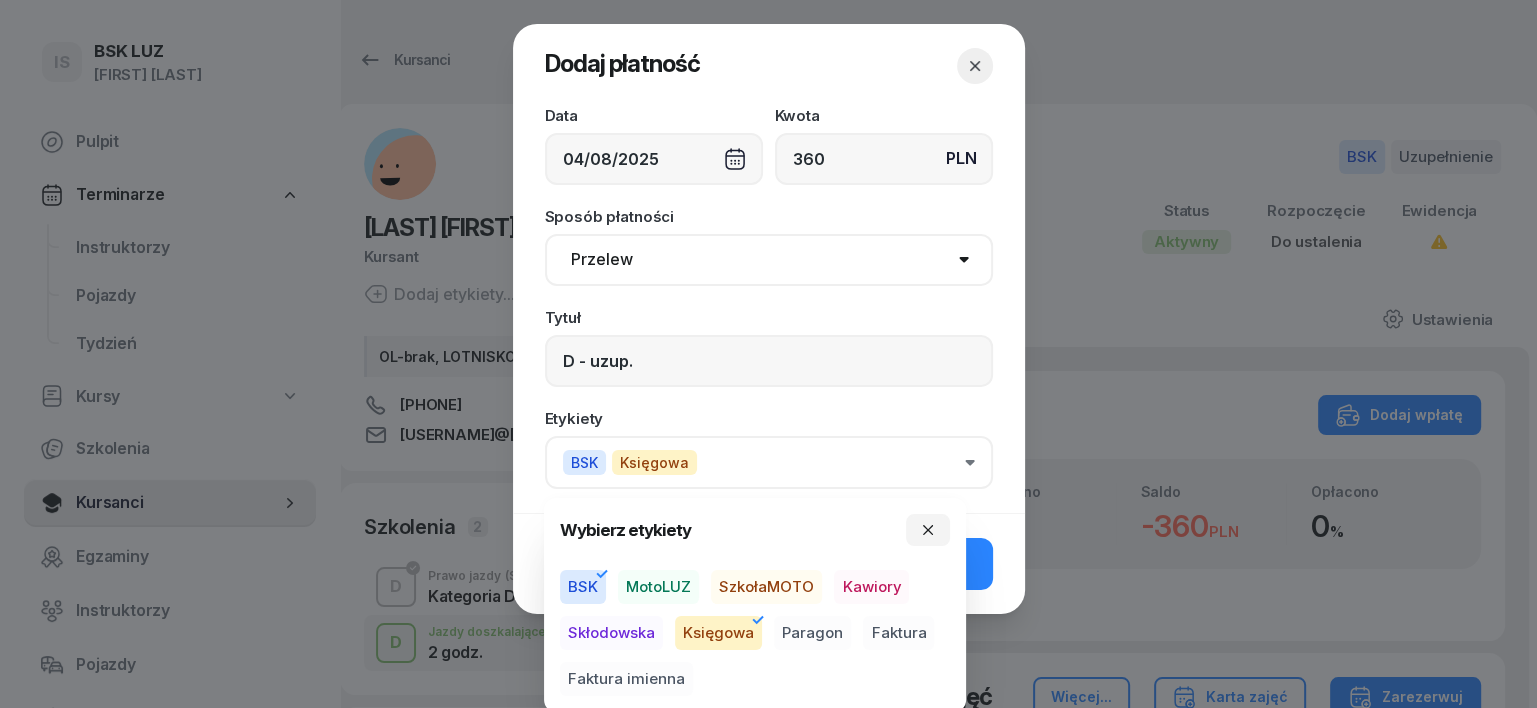 click on "Paragon" at bounding box center [812, 633] 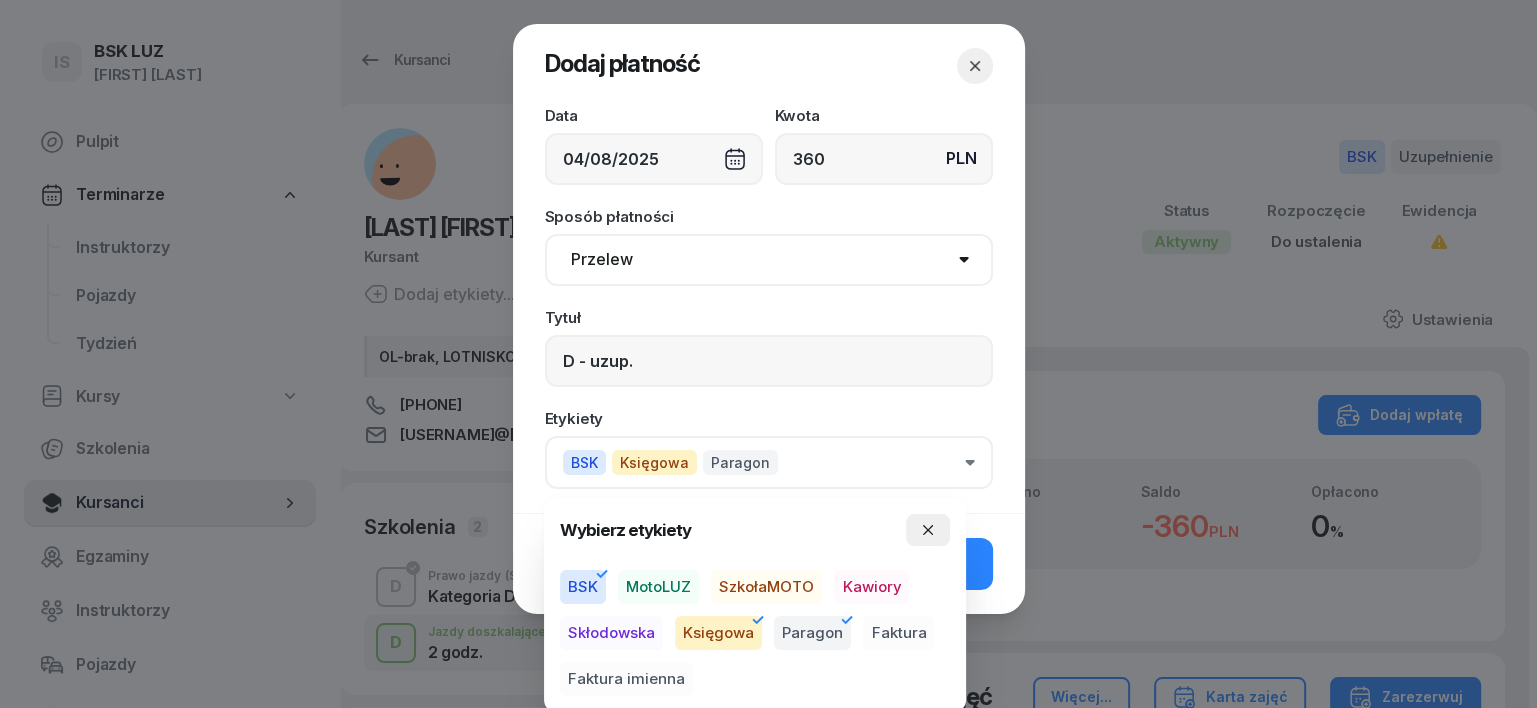 click 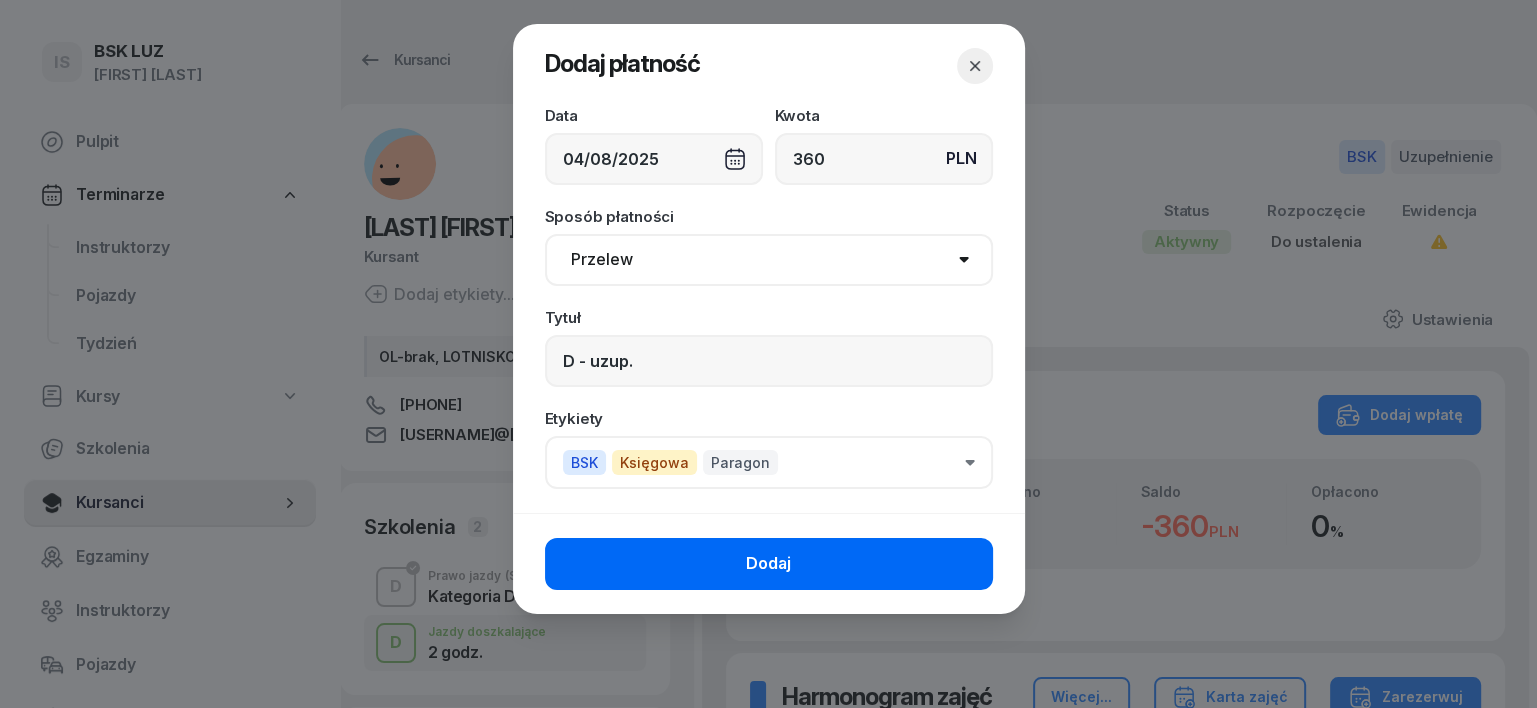 click on "Dodaj" 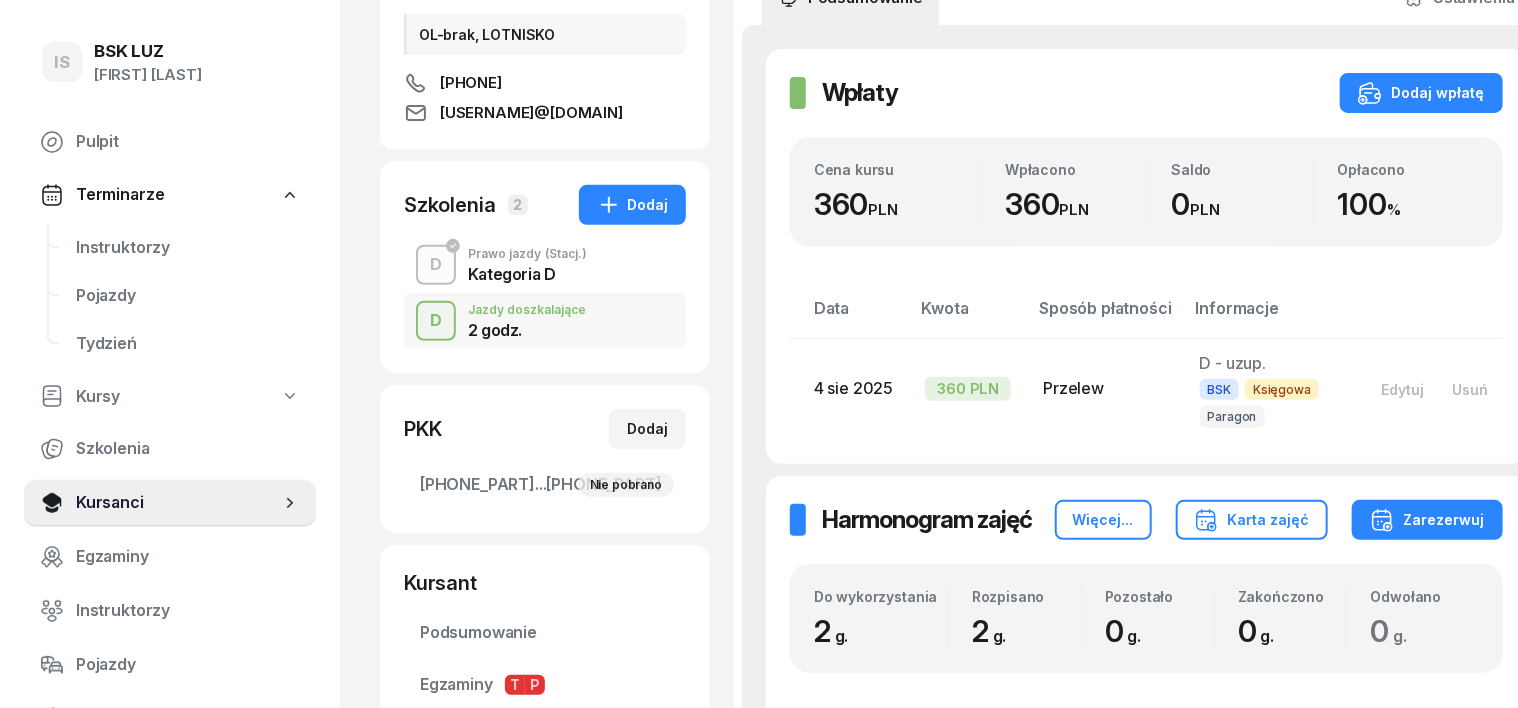 scroll, scrollTop: 0, scrollLeft: 0, axis: both 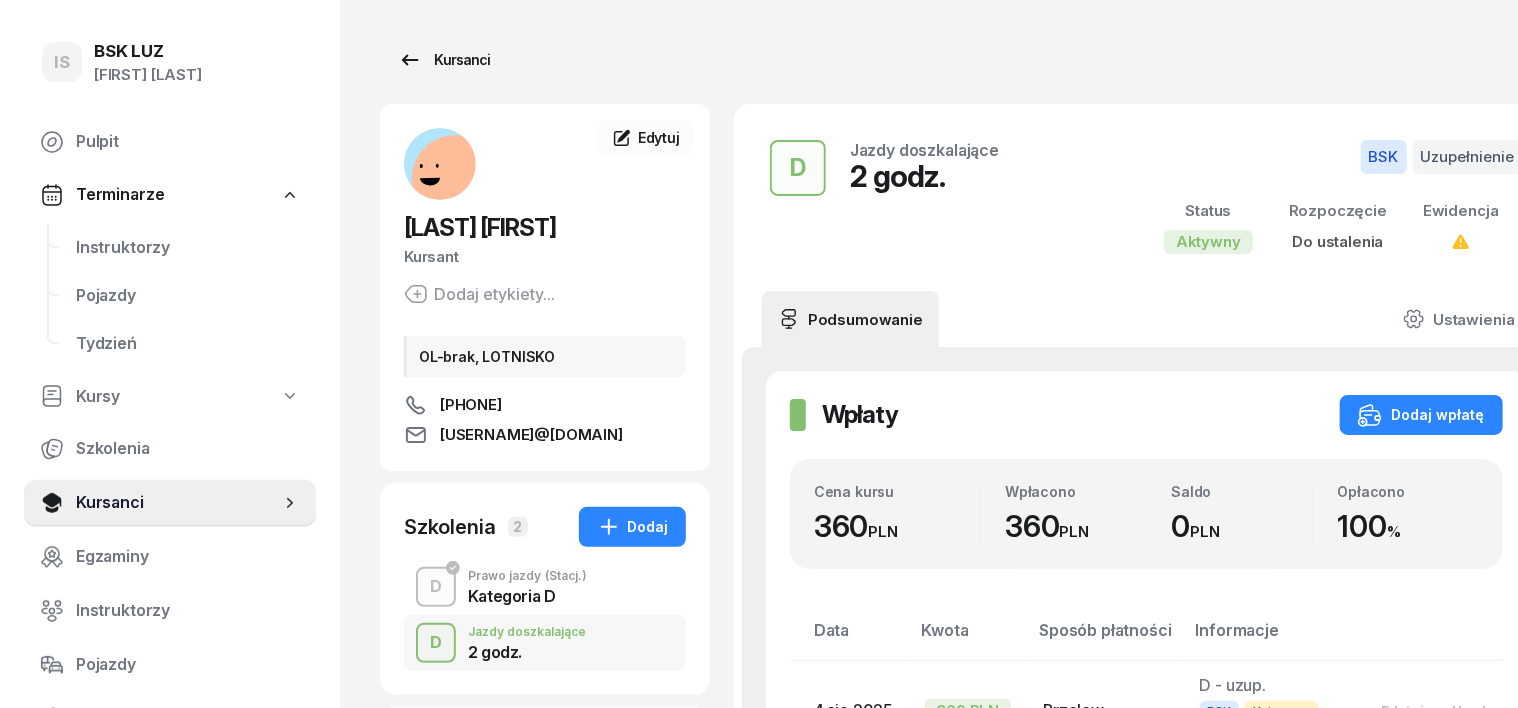 click on "Kursanci" at bounding box center (444, 60) 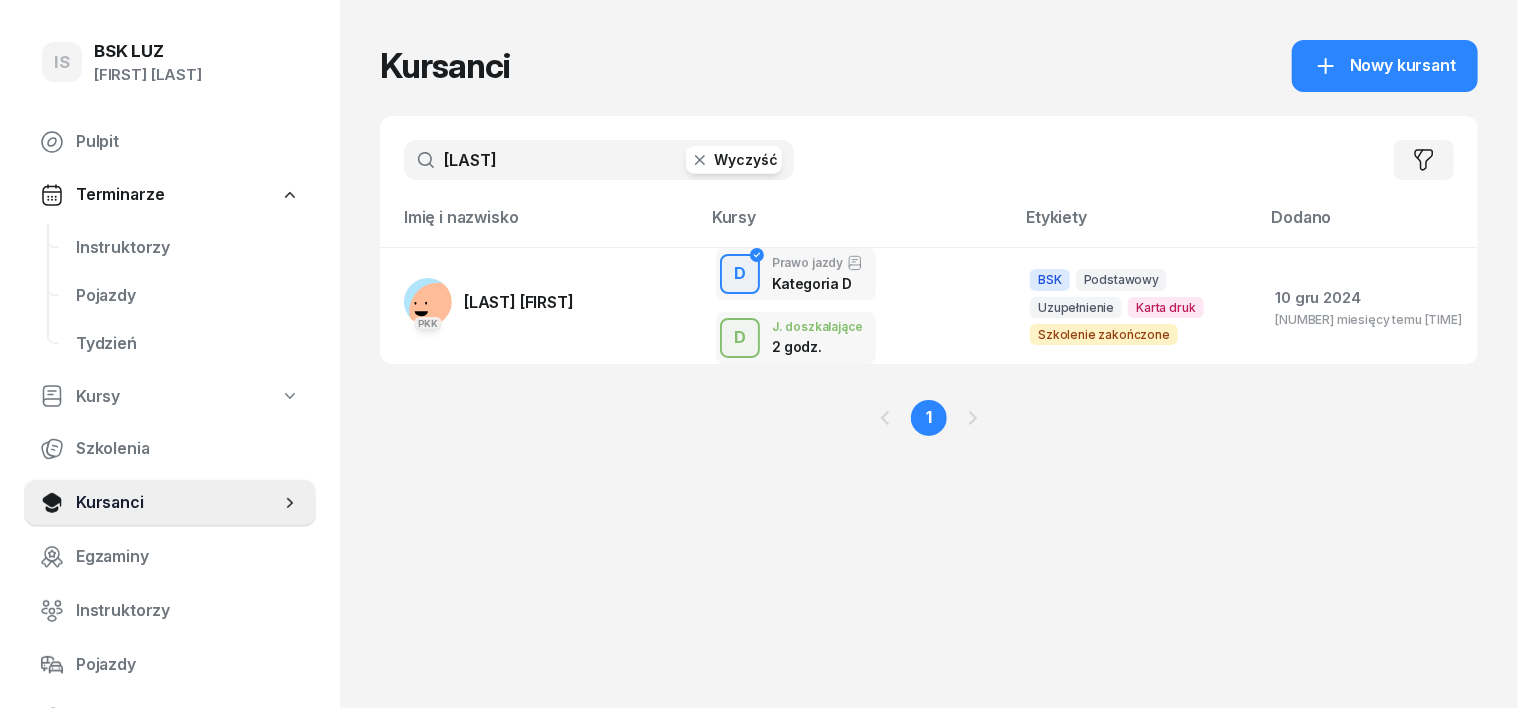 click 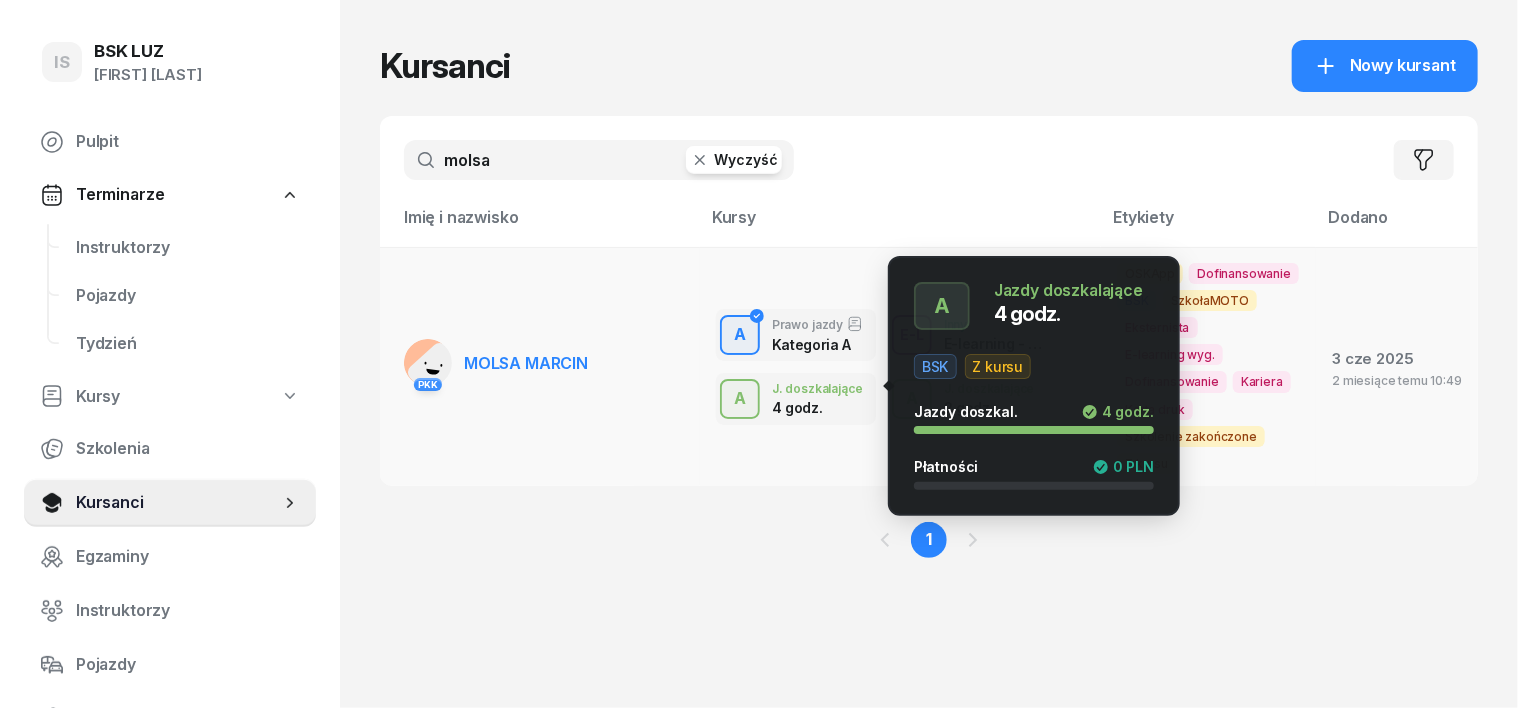 type on "molsa" 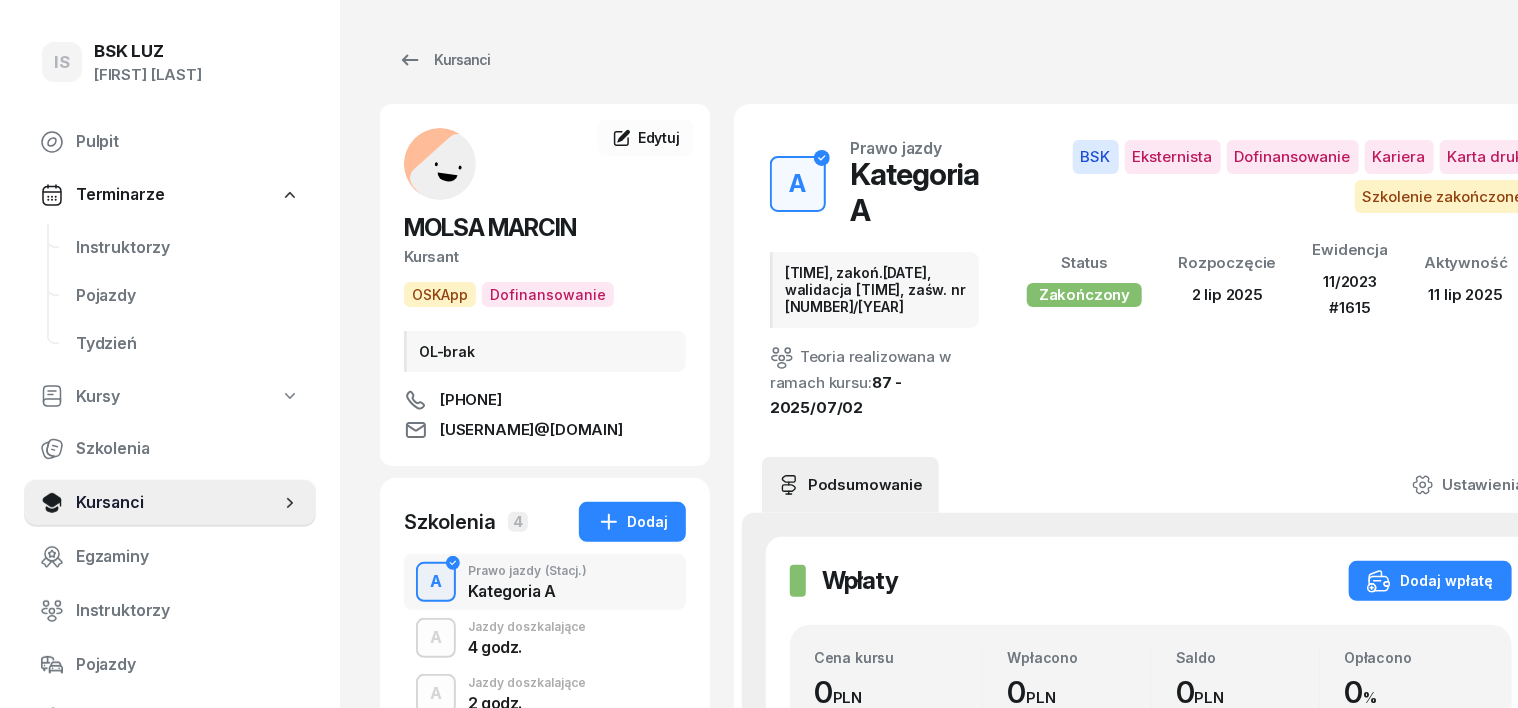 click on "A" at bounding box center (436, 582) 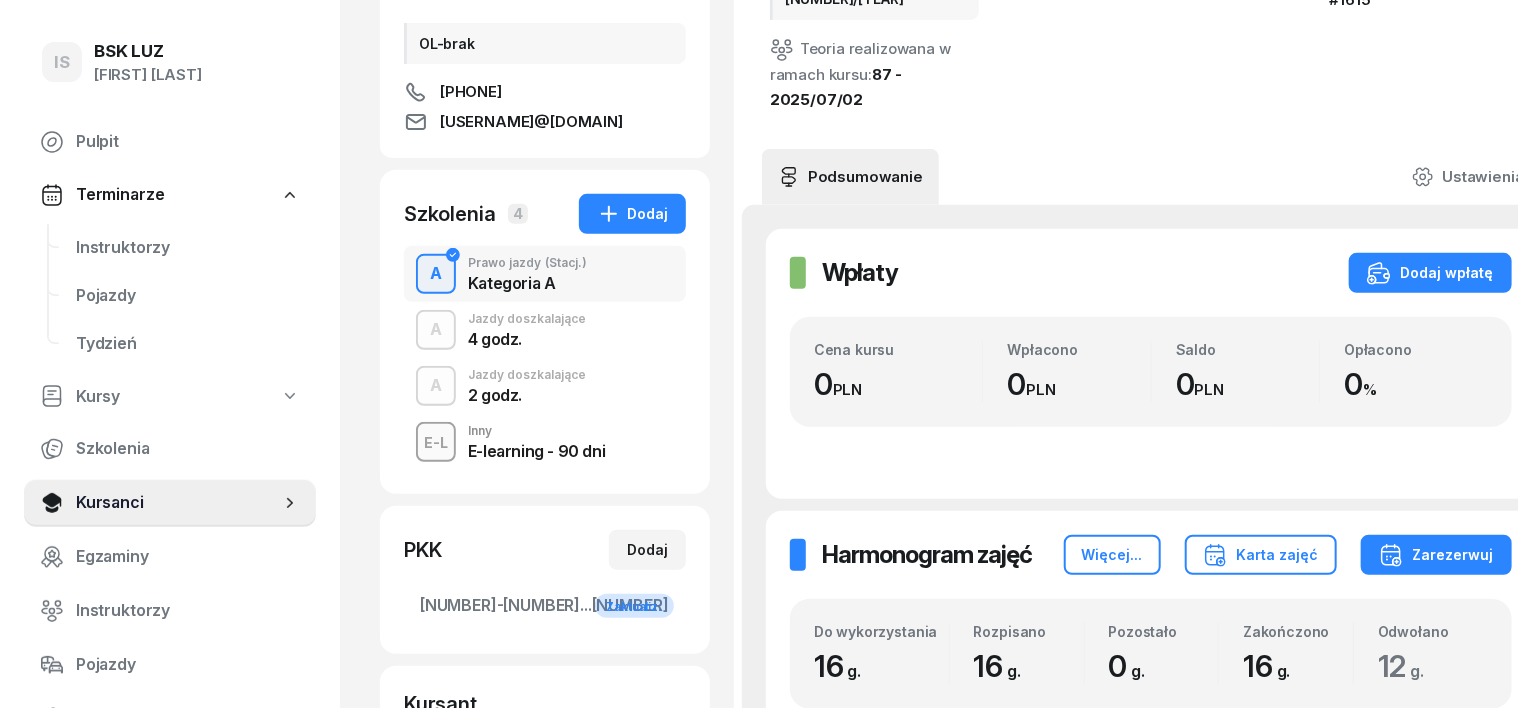 scroll, scrollTop: 124, scrollLeft: 0, axis: vertical 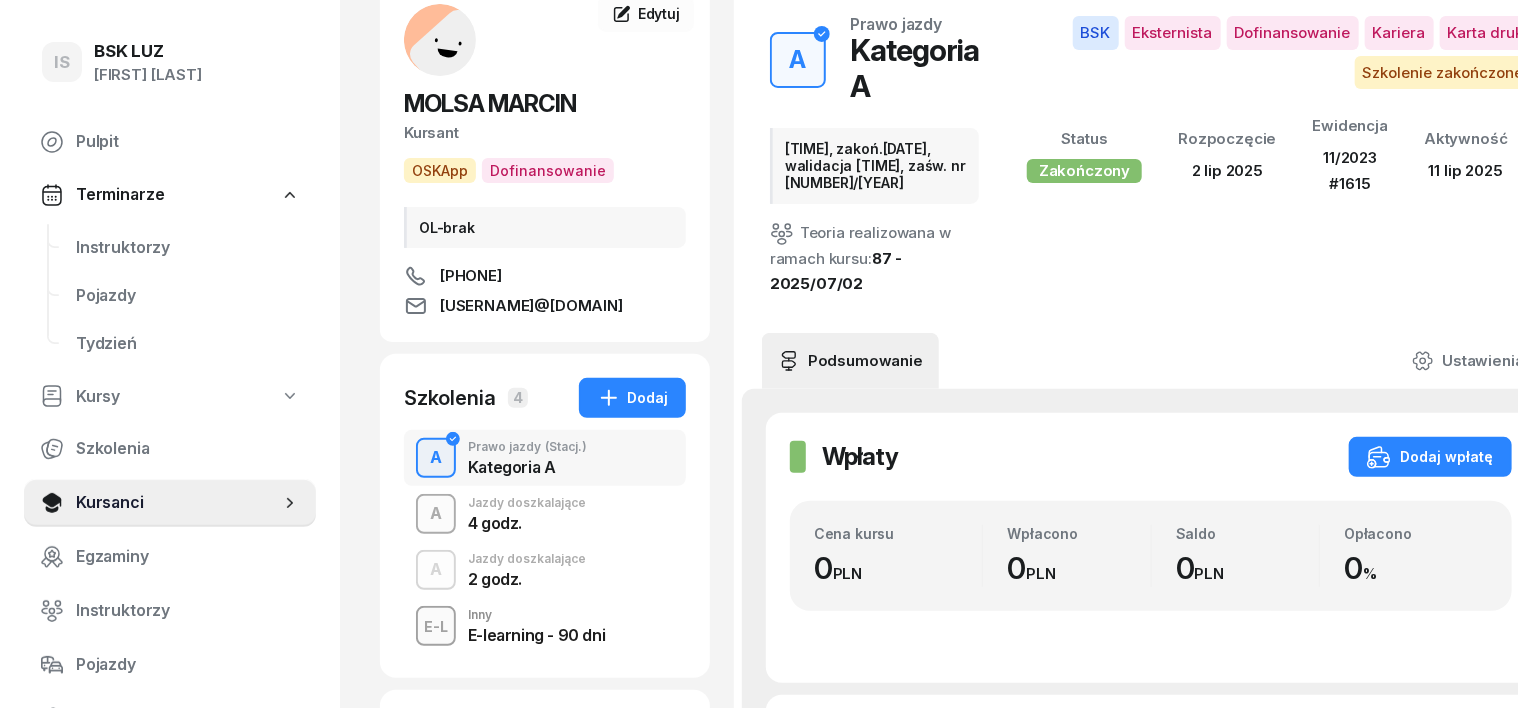 click on "A" at bounding box center (436, 514) 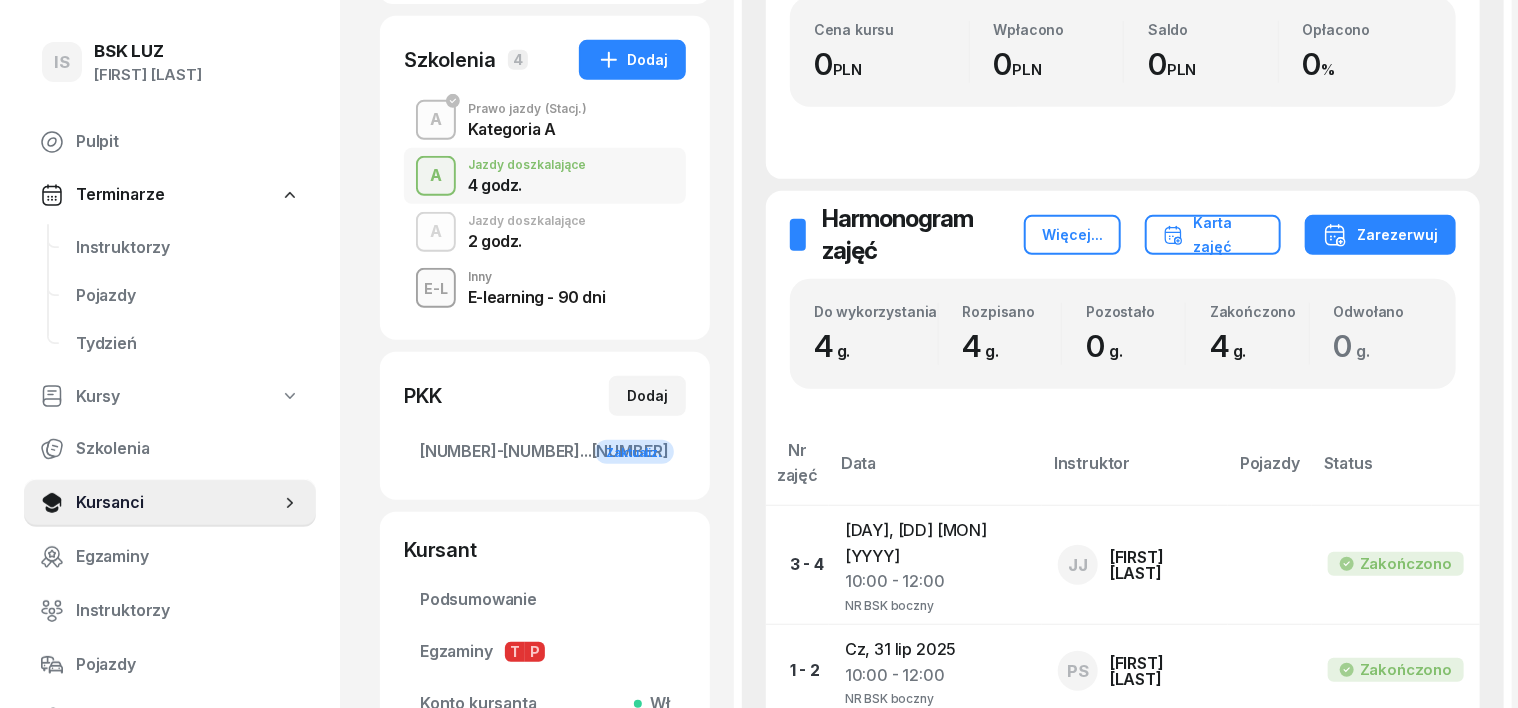 scroll, scrollTop: 500, scrollLeft: 0, axis: vertical 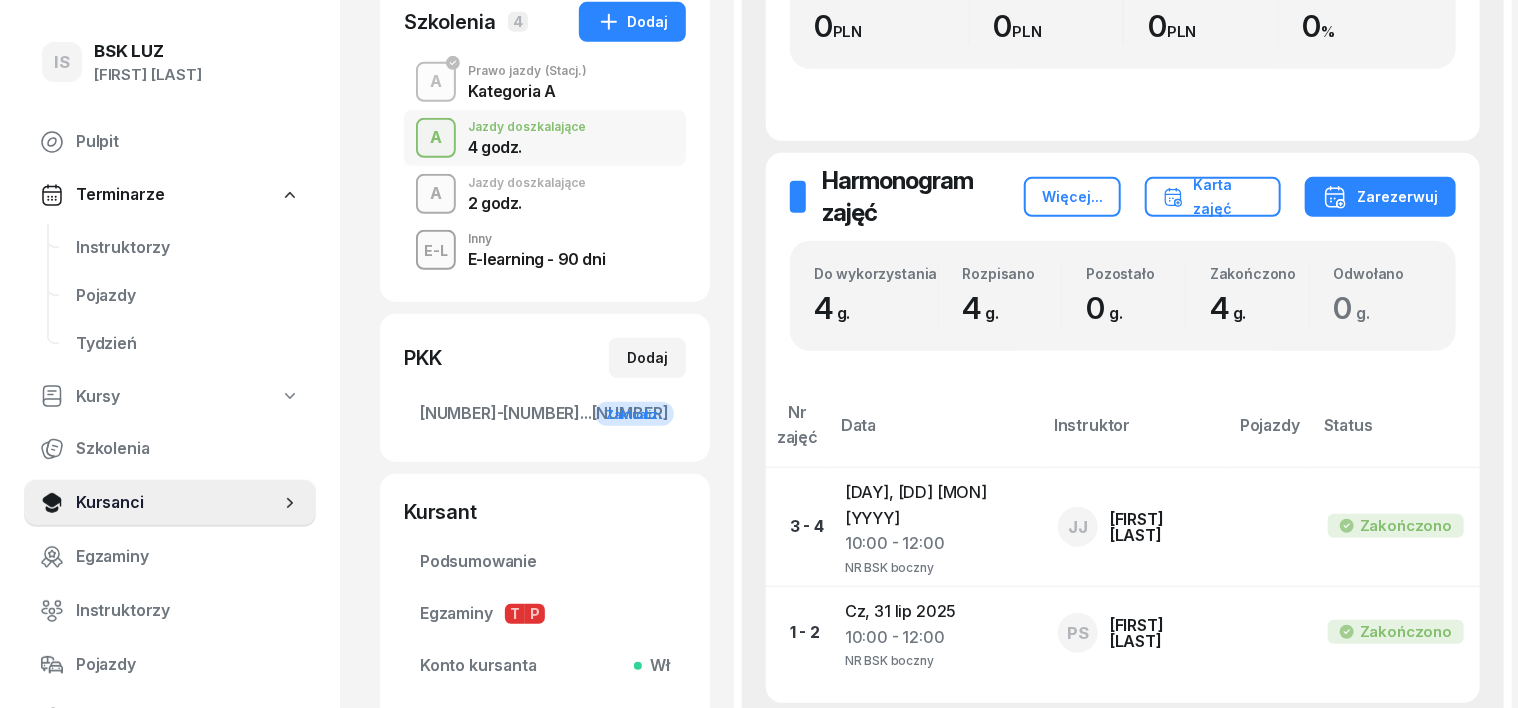 click on "A" at bounding box center [436, 194] 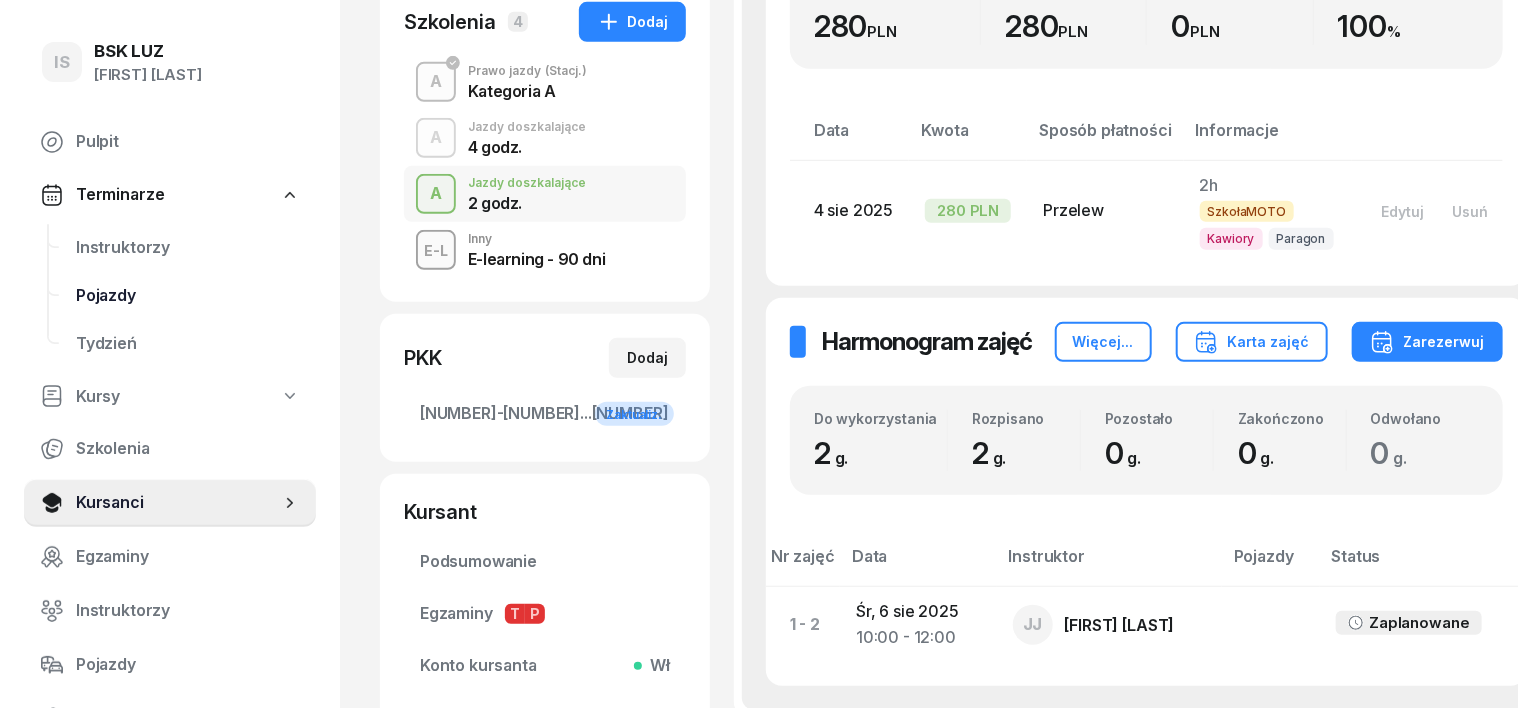 scroll, scrollTop: 0, scrollLeft: 0, axis: both 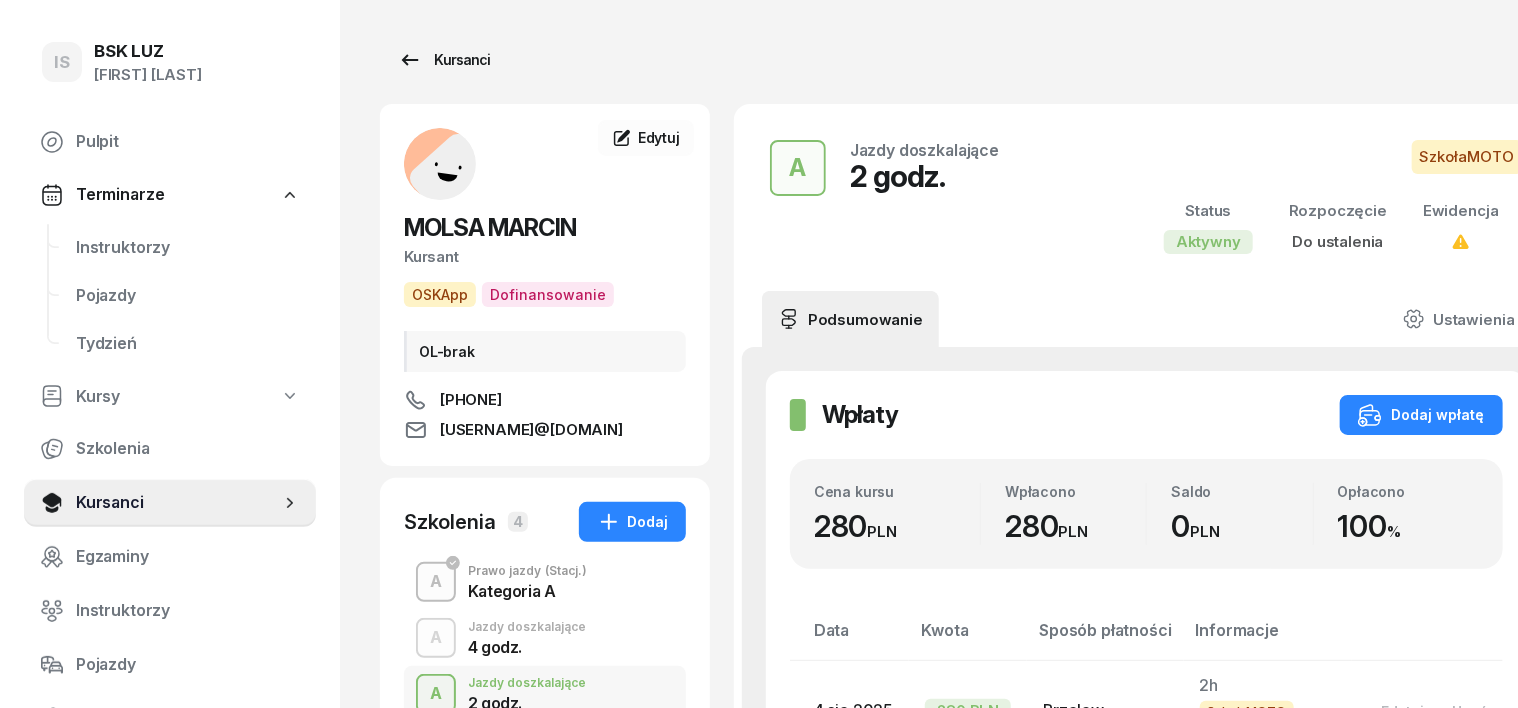 click on "Kursanci" at bounding box center [444, 60] 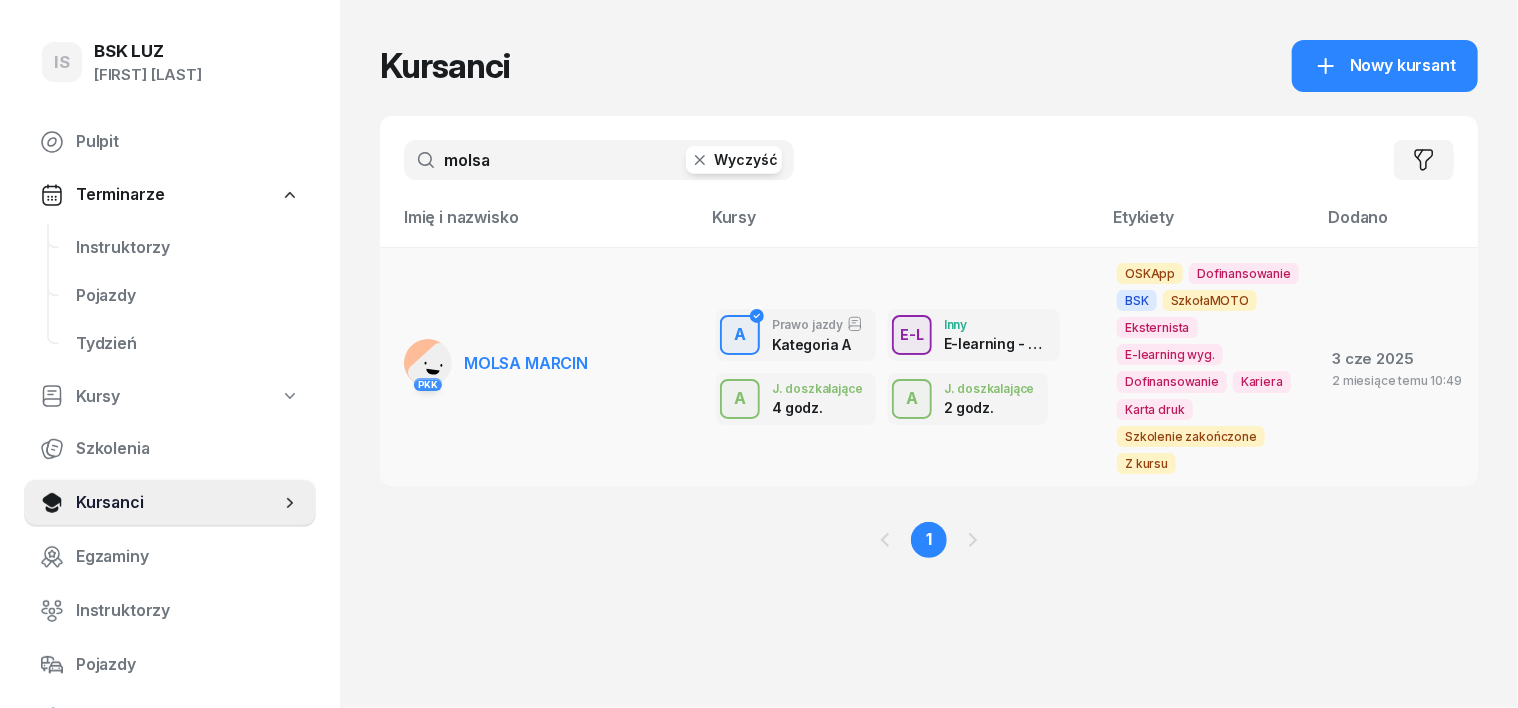 drag, startPoint x: 663, startPoint y: 155, endPoint x: 508, endPoint y: 352, distance: 250.66711 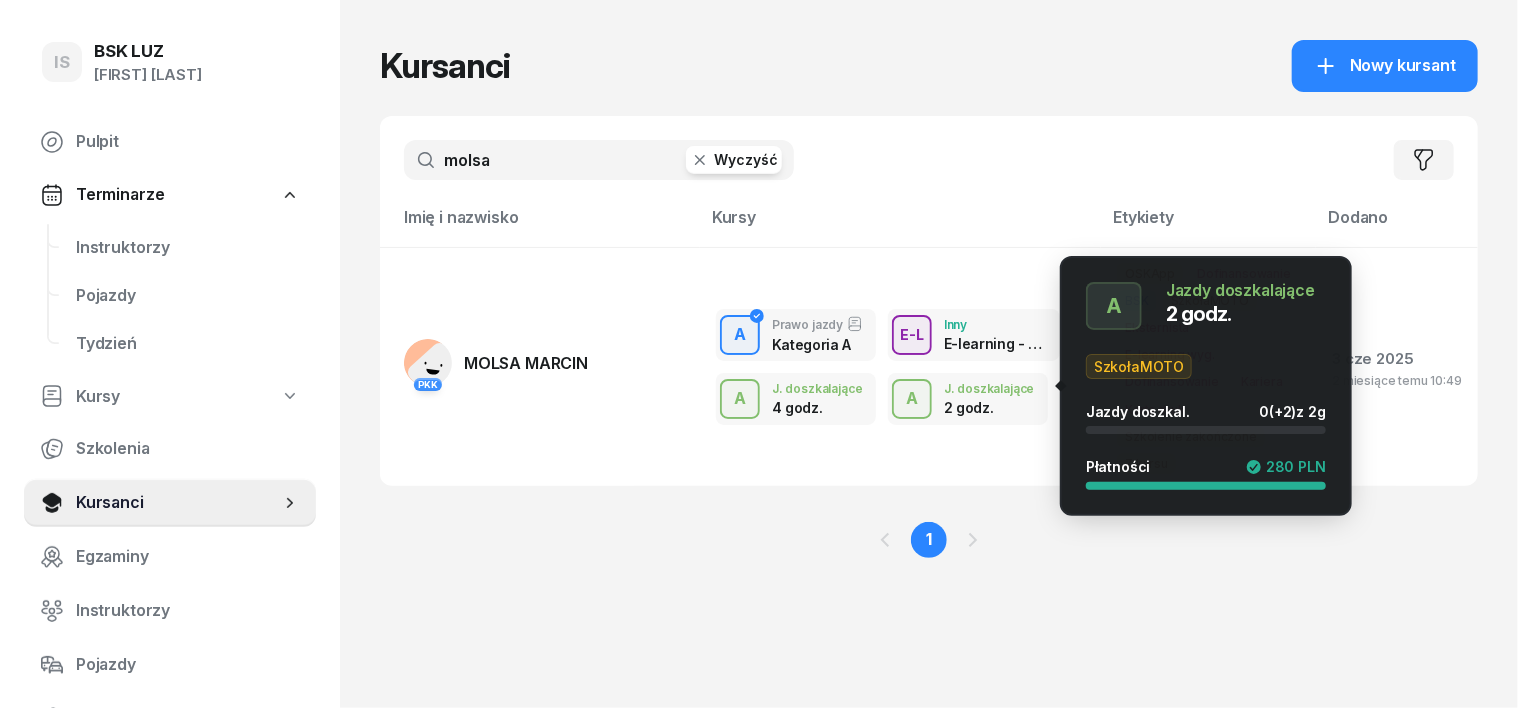 click on "A" at bounding box center (912, 399) 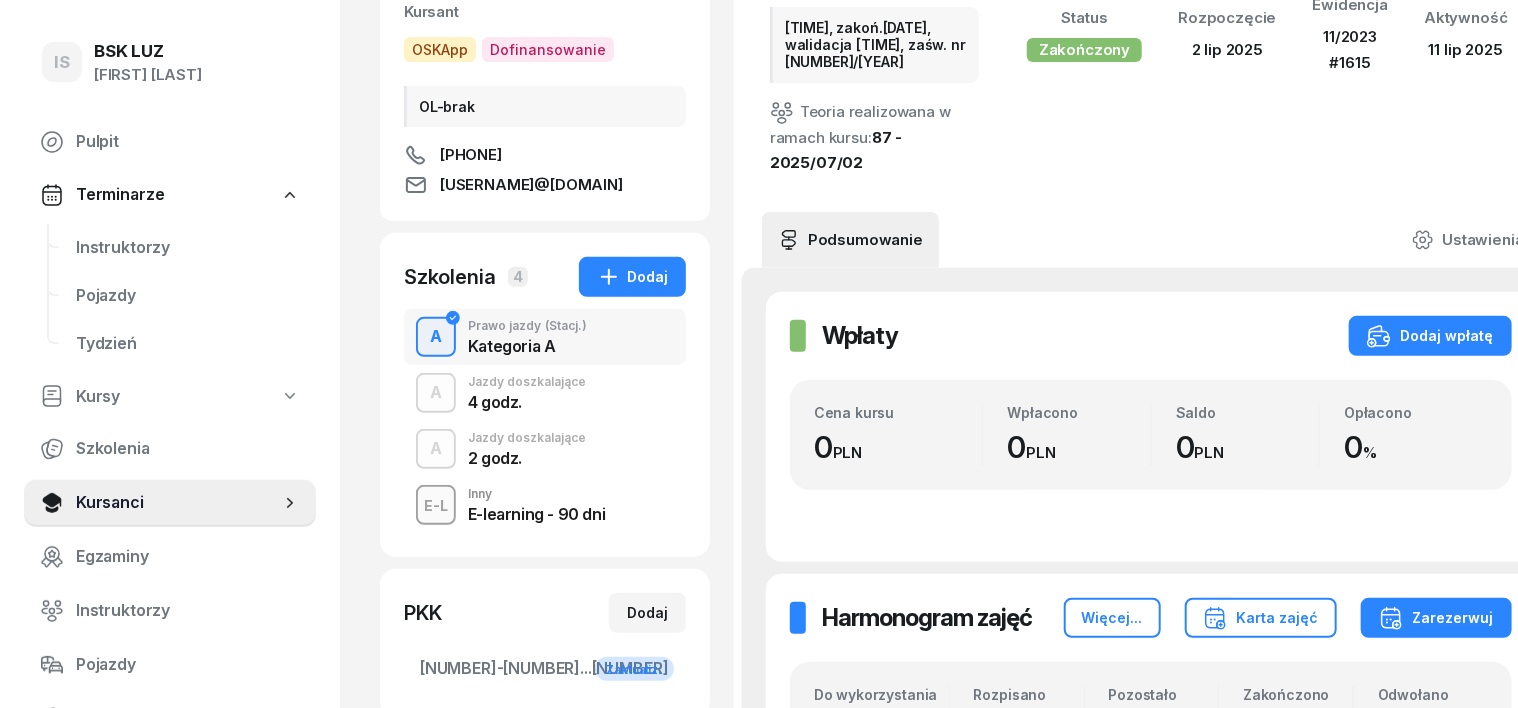 scroll, scrollTop: 250, scrollLeft: 0, axis: vertical 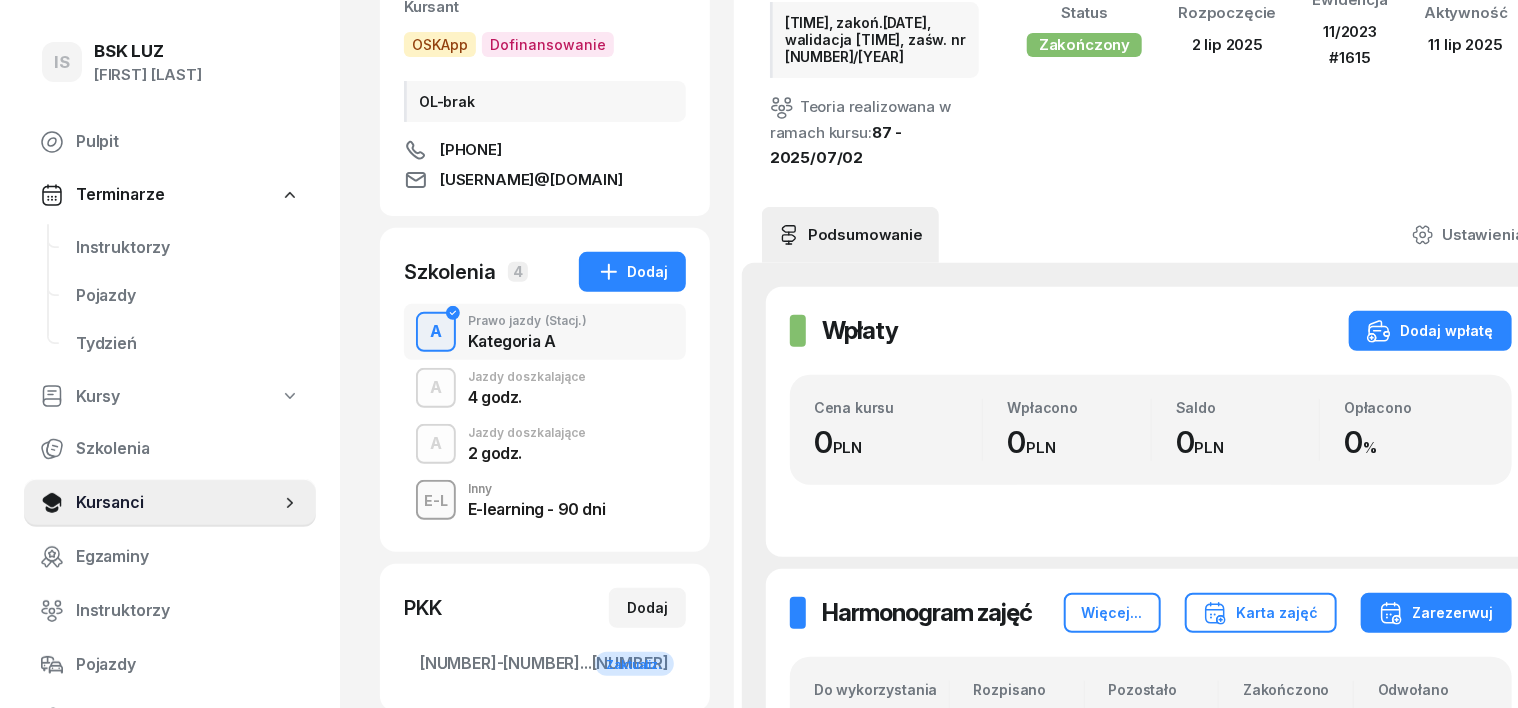 click at bounding box center [436, 444] 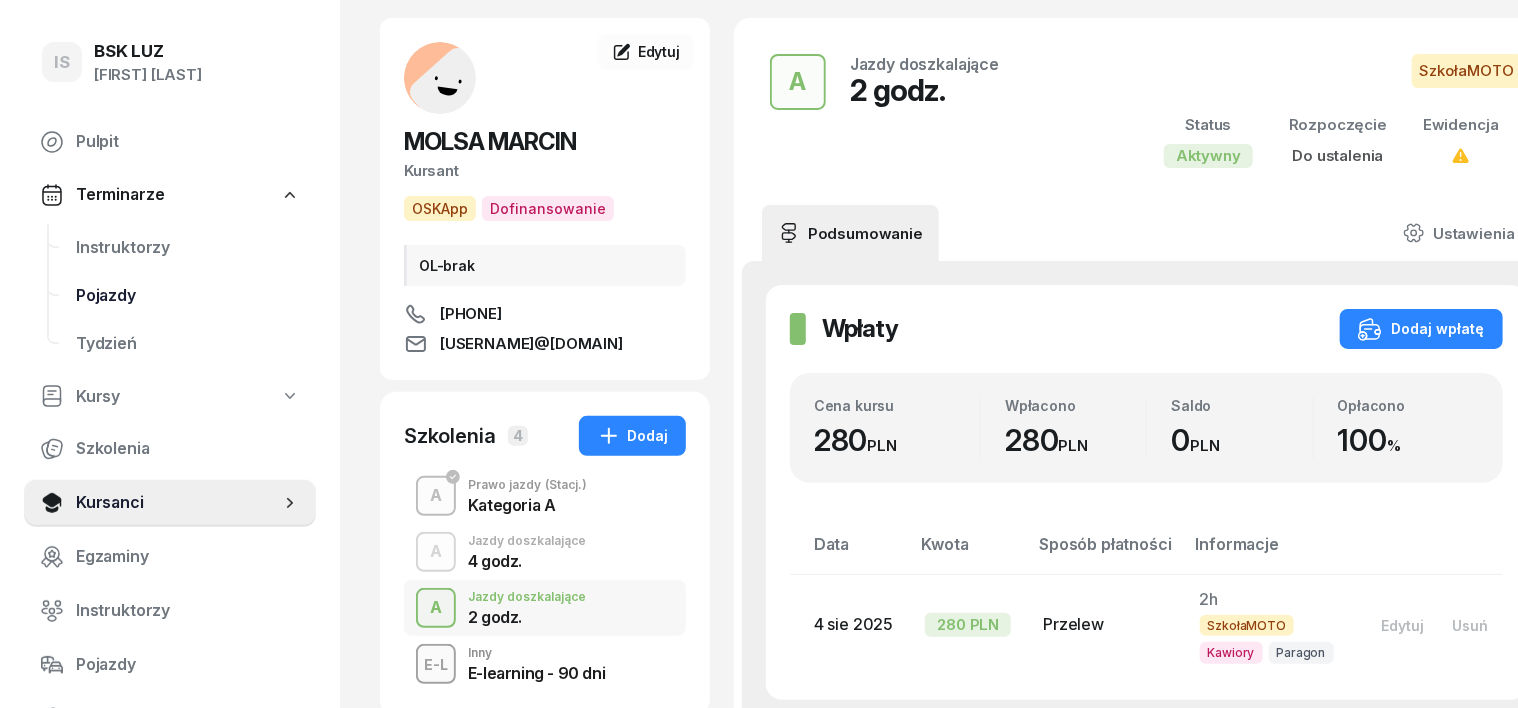 scroll, scrollTop: 0, scrollLeft: 0, axis: both 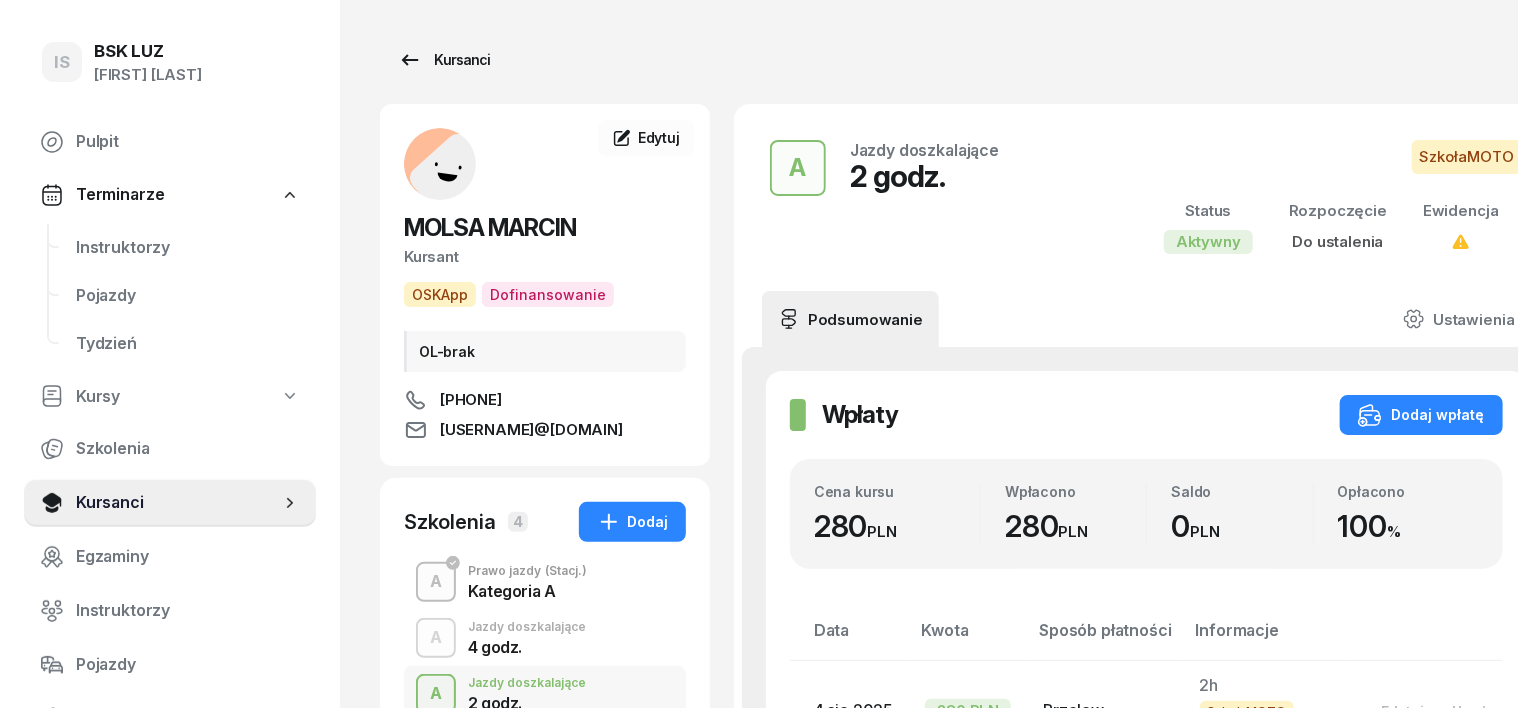 click on "Kursanci" at bounding box center [444, 60] 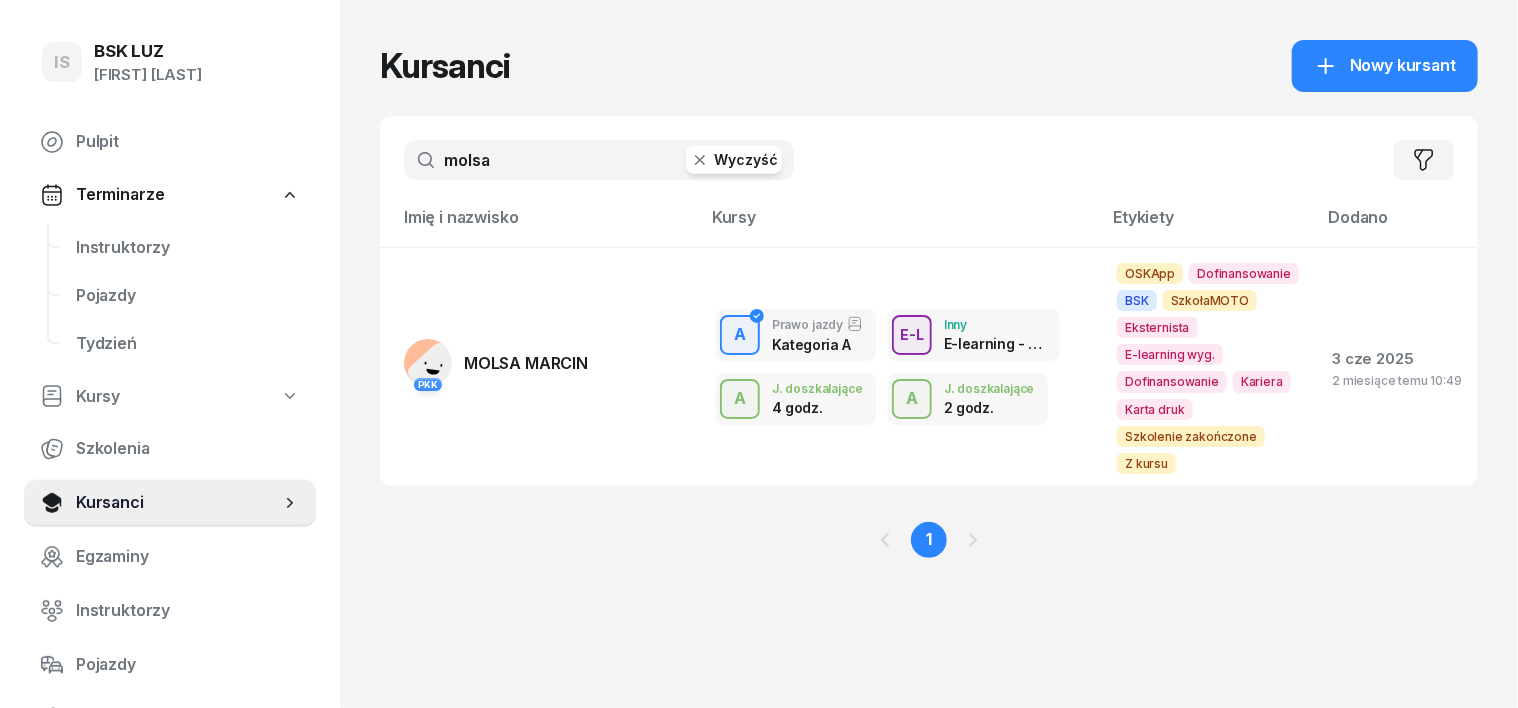 click 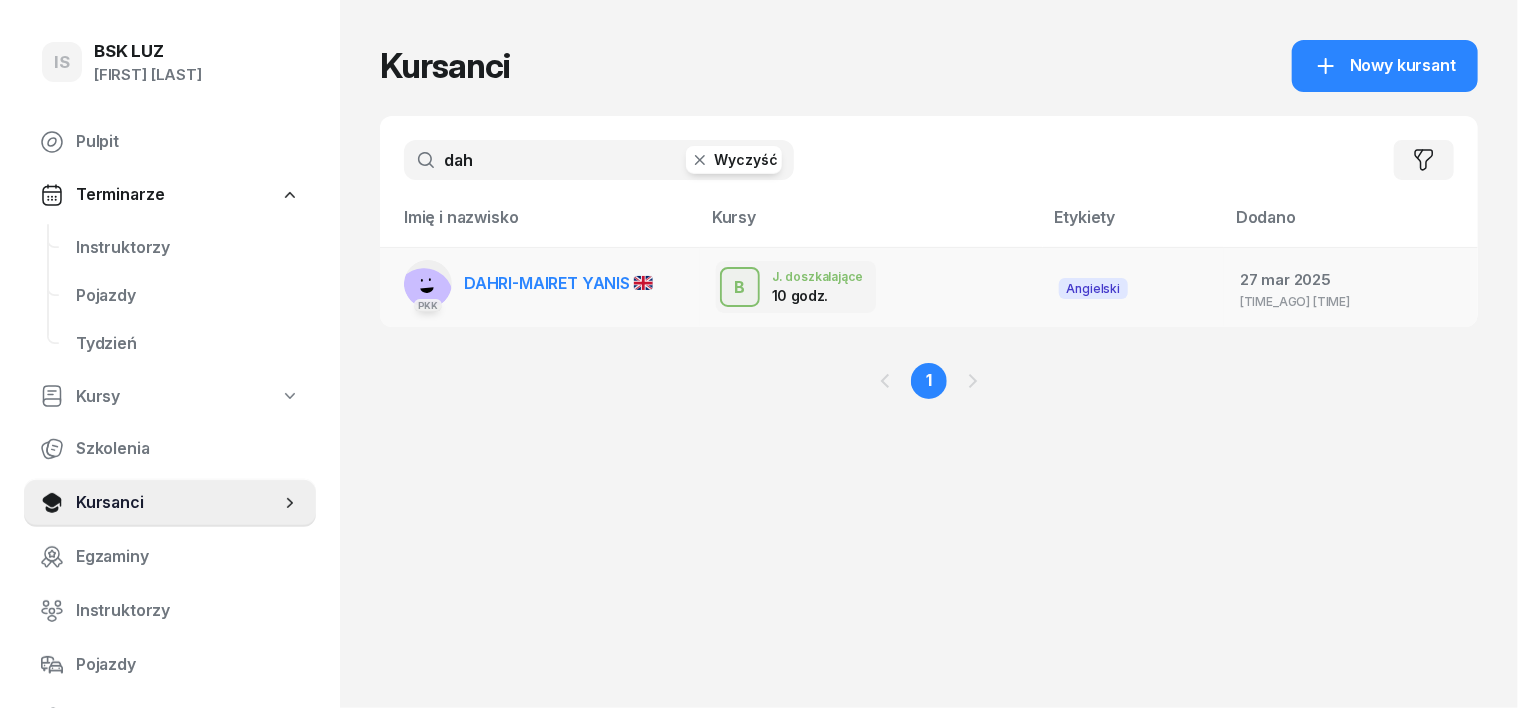 type on "dah" 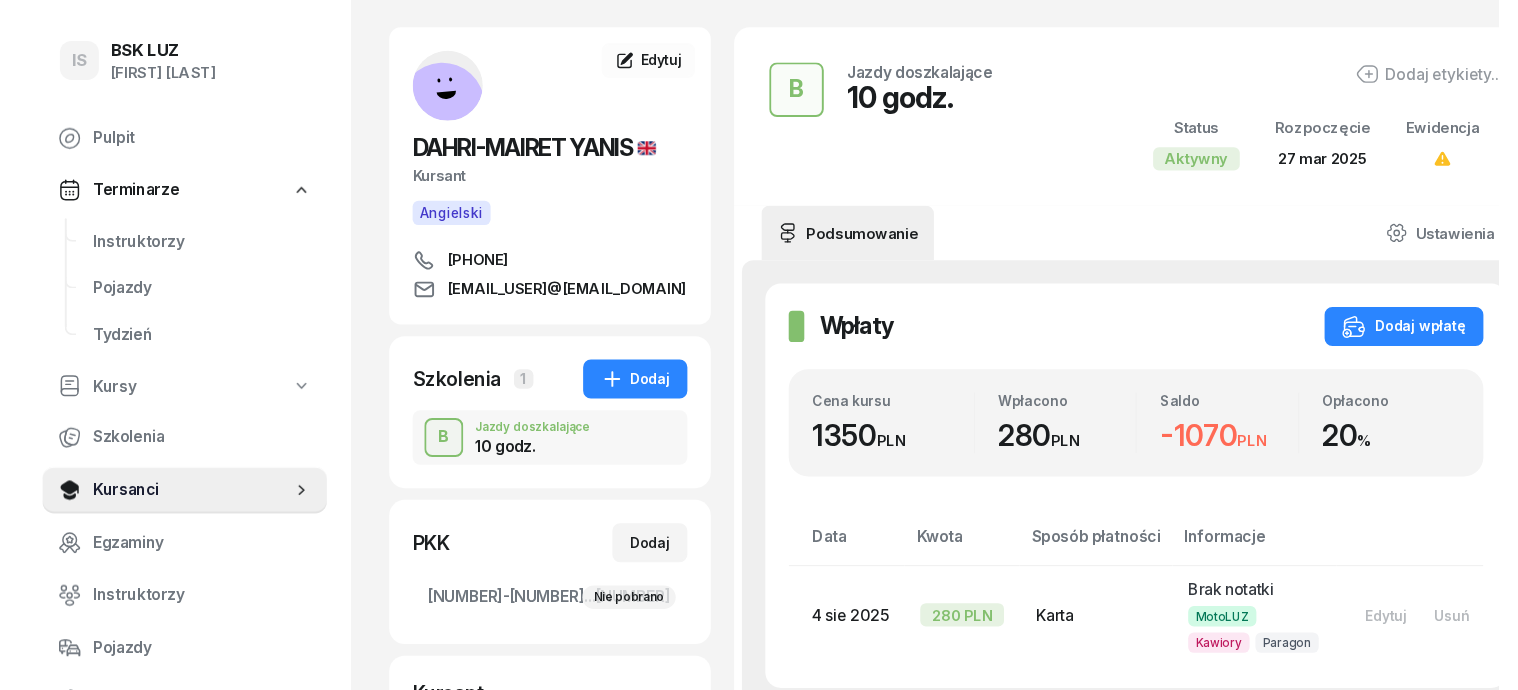 scroll, scrollTop: 0, scrollLeft: 0, axis: both 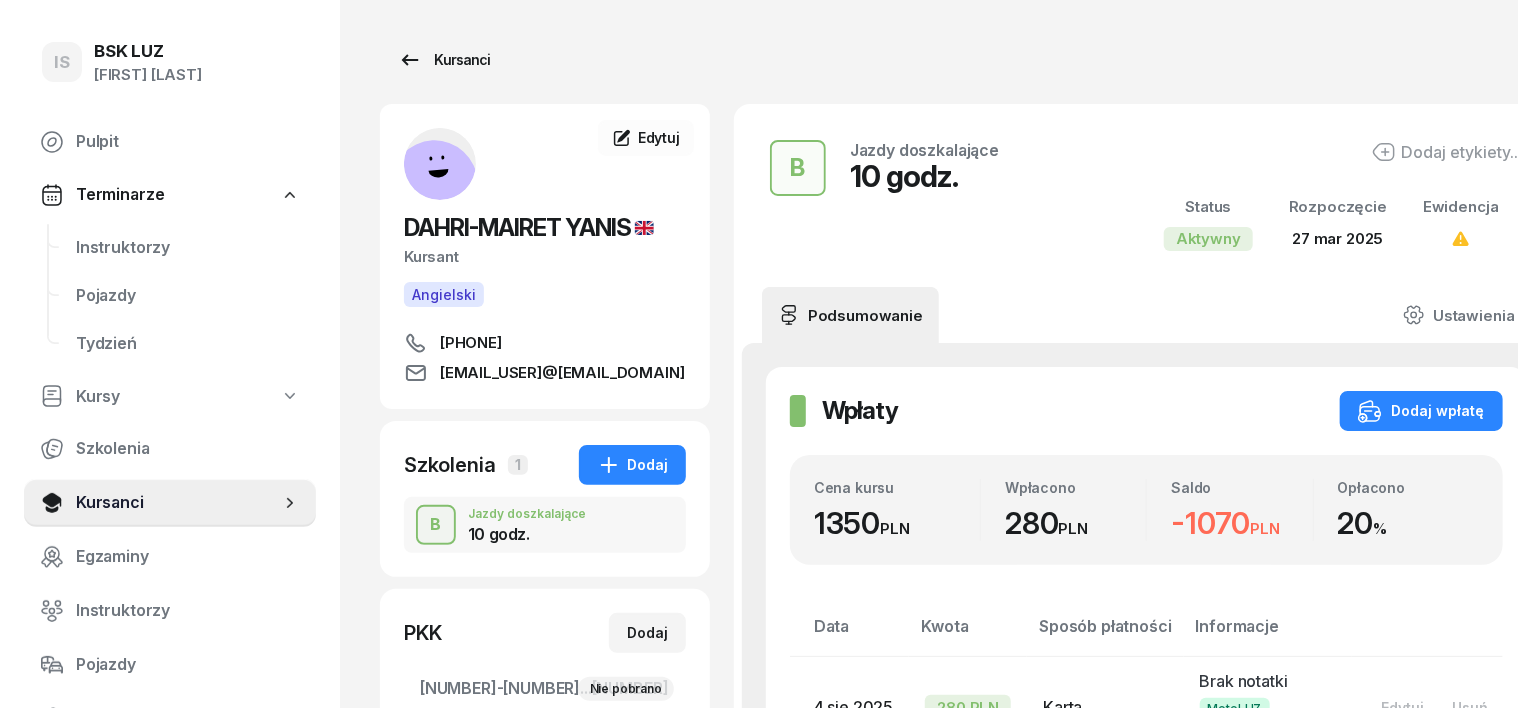 click on "Kursanci" at bounding box center [444, 60] 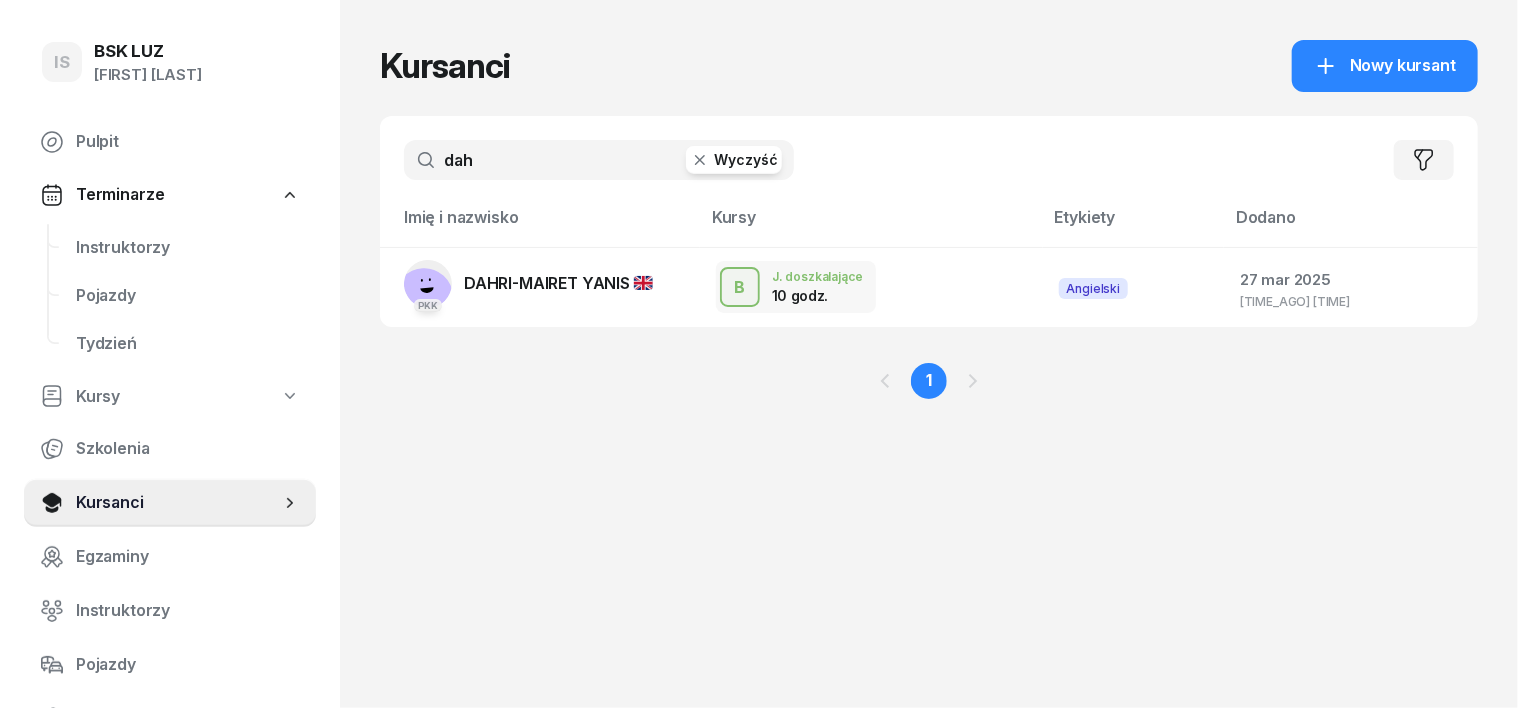click 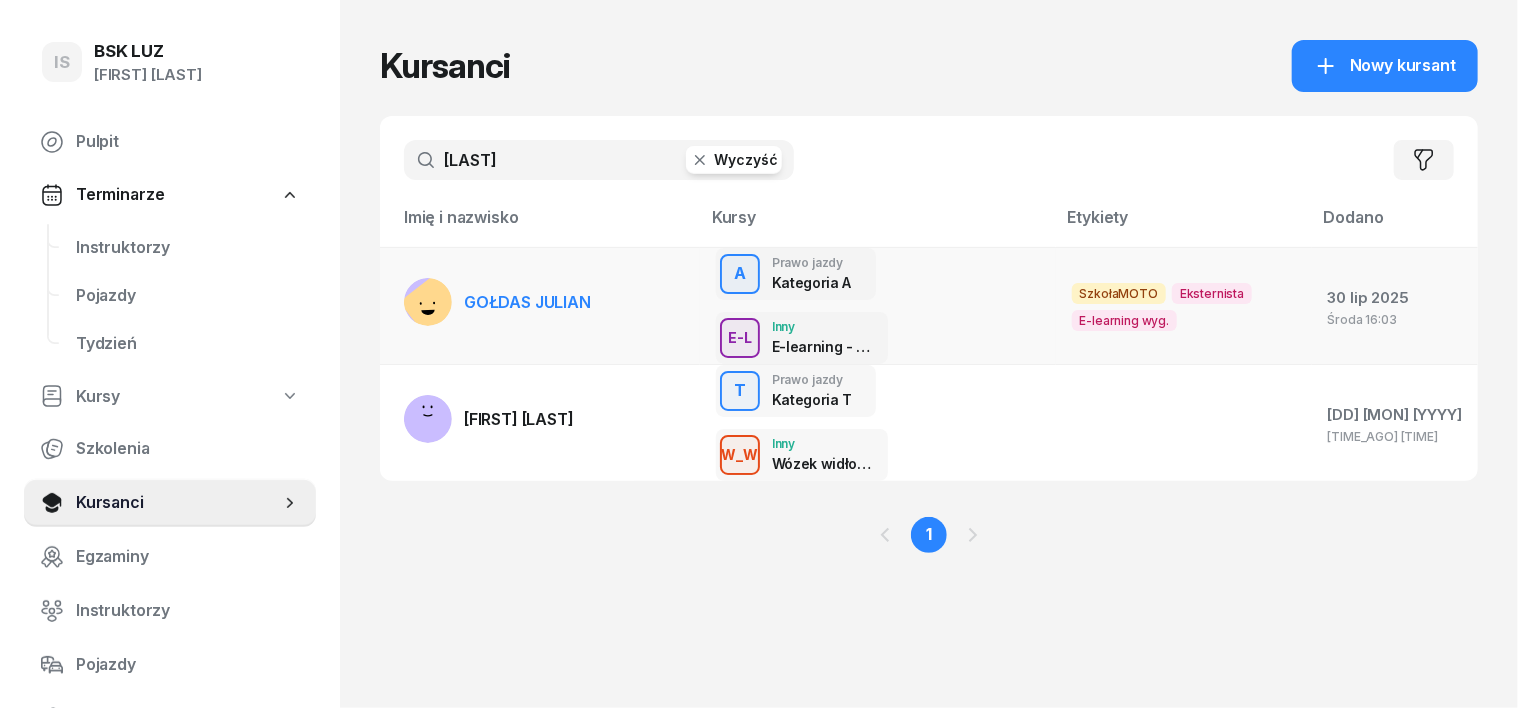 type on "[LAST]" 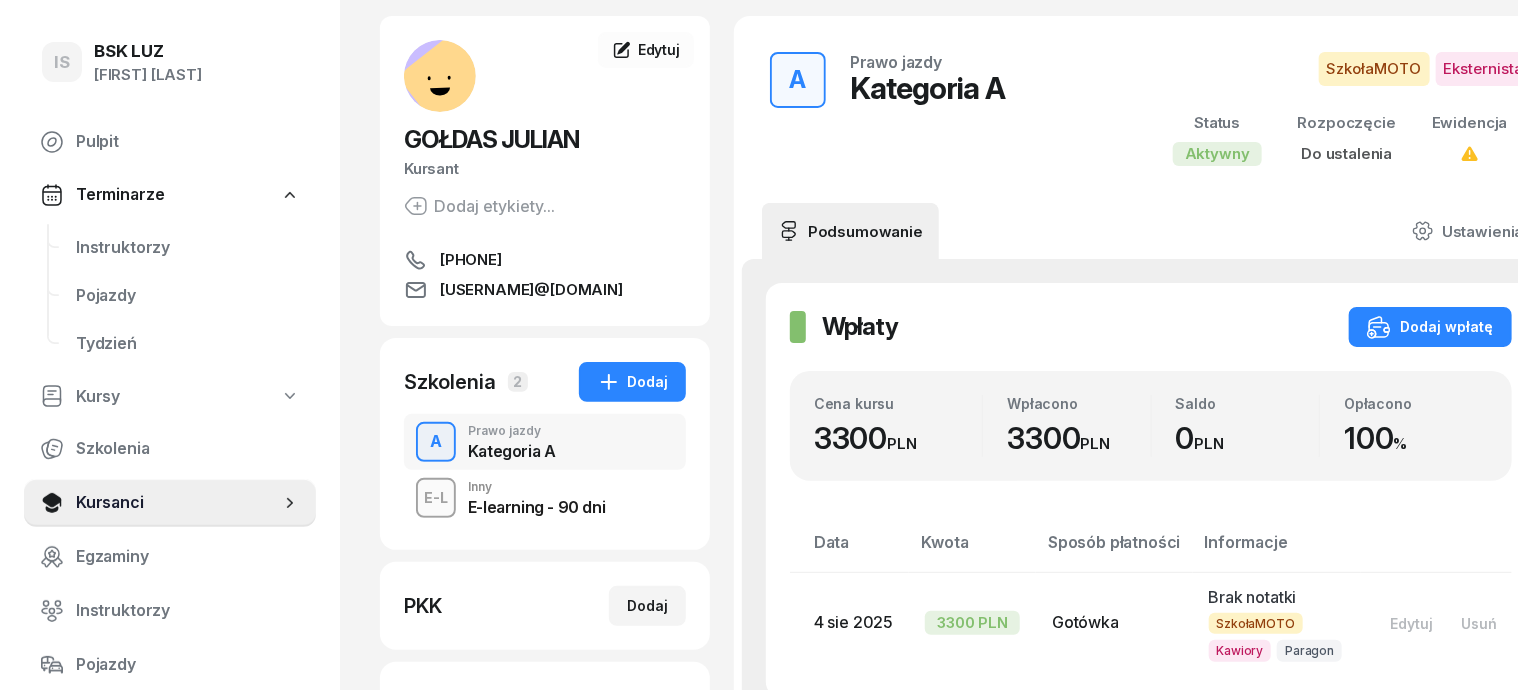 scroll, scrollTop: 124, scrollLeft: 0, axis: vertical 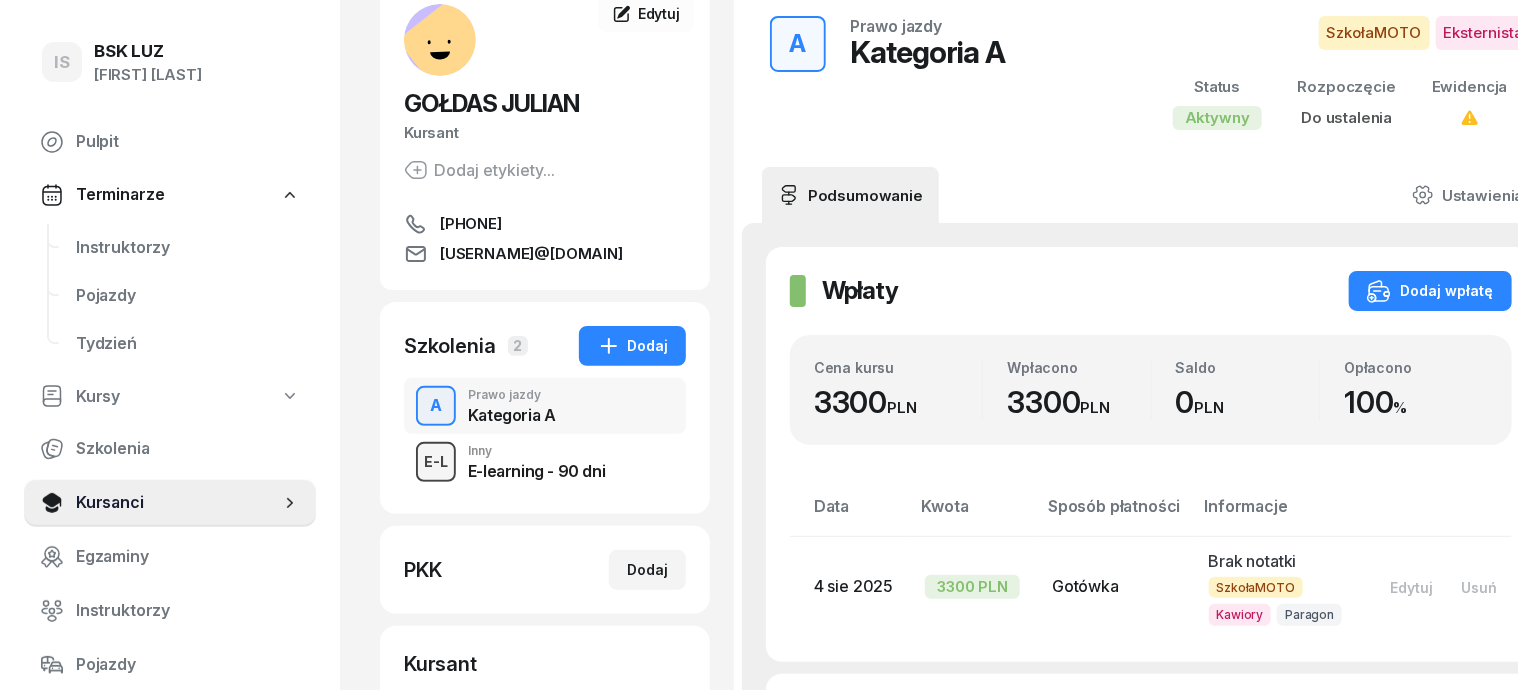 click on "E-L" at bounding box center (436, 461) 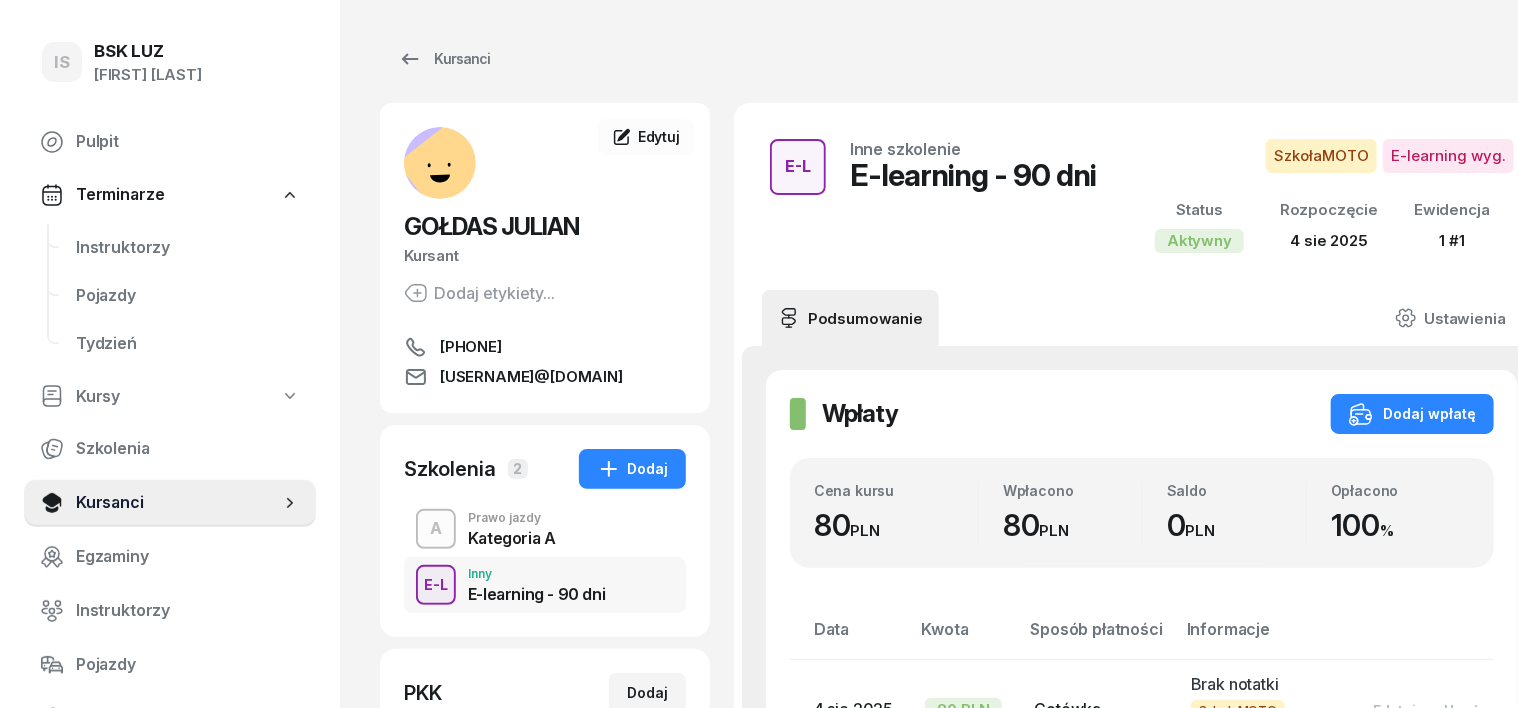 scroll, scrollTop: 0, scrollLeft: 0, axis: both 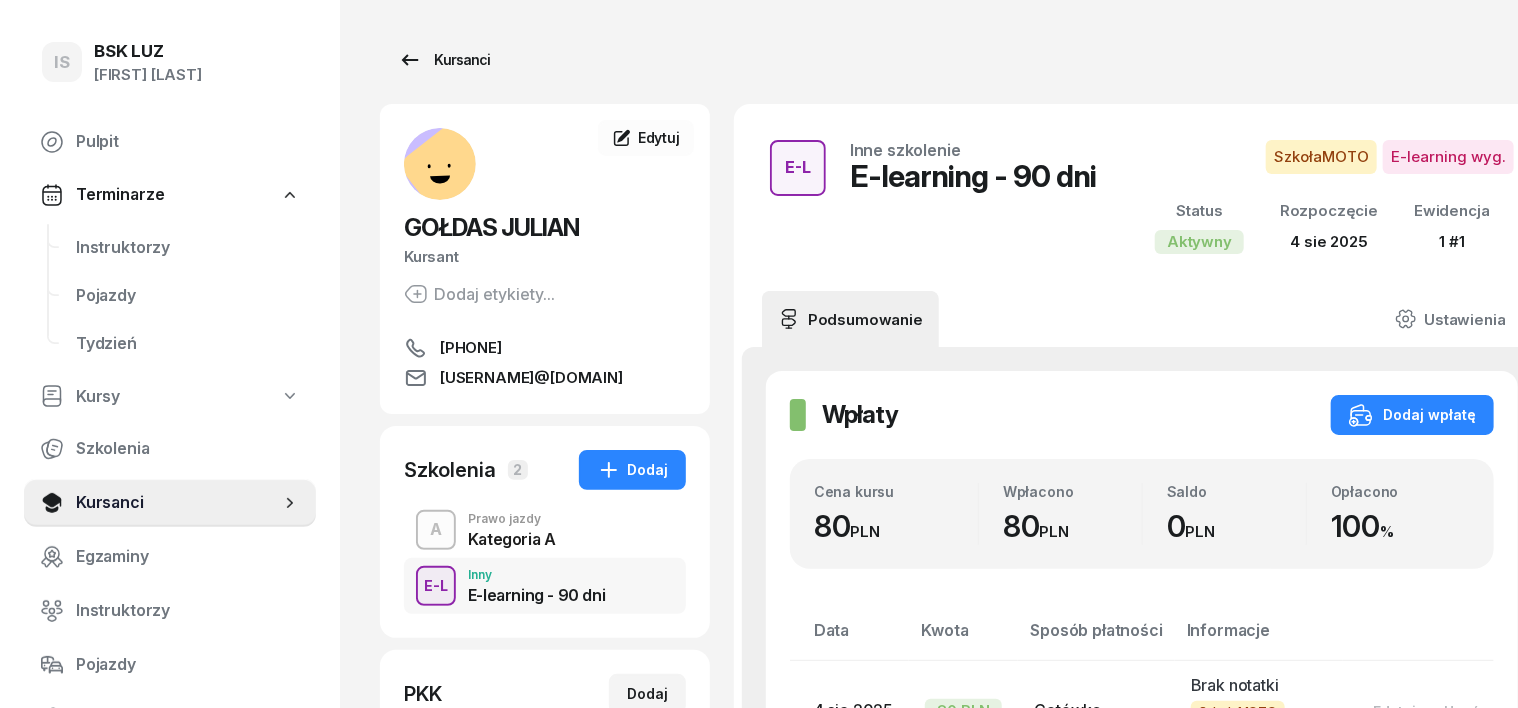 click on "Kursanci" at bounding box center (444, 60) 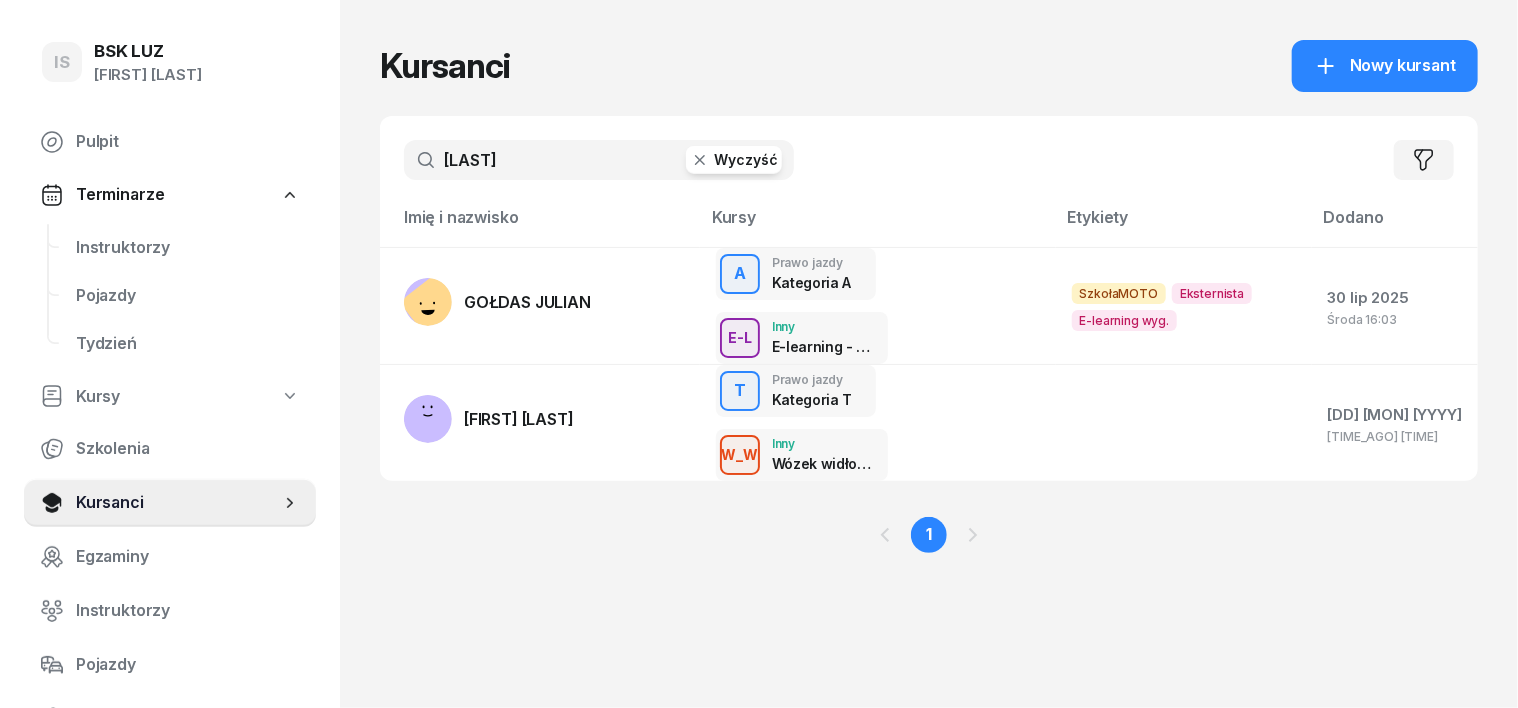 click 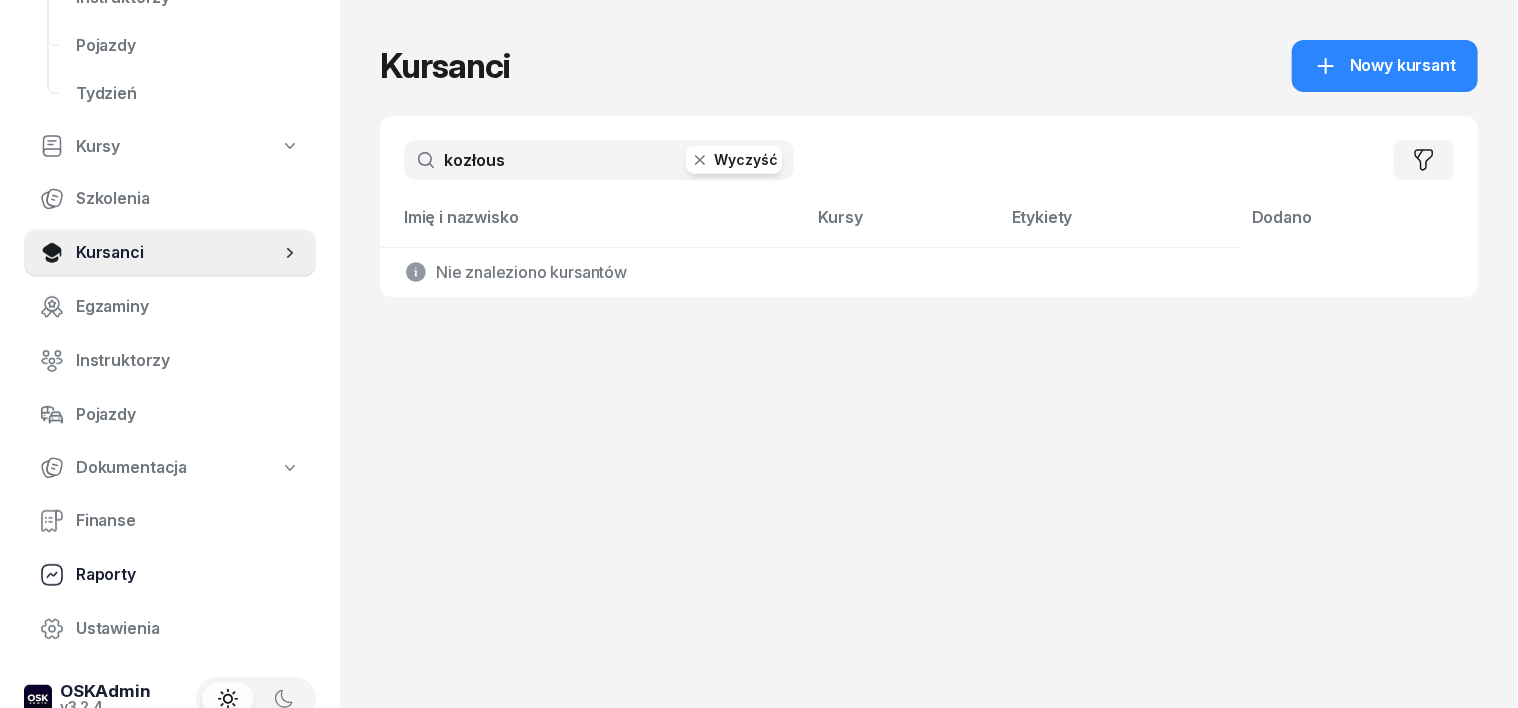 scroll, scrollTop: 286, scrollLeft: 0, axis: vertical 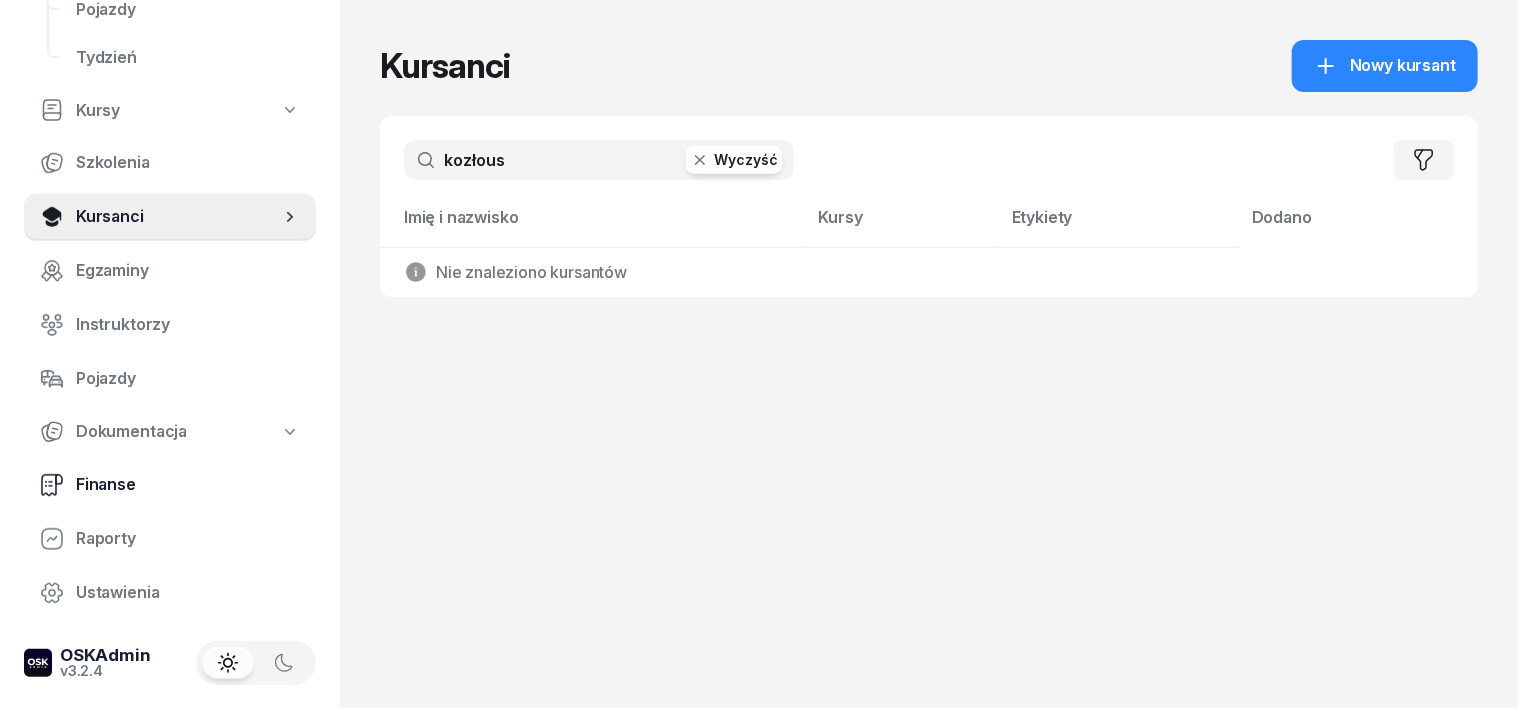 type on "kozłous" 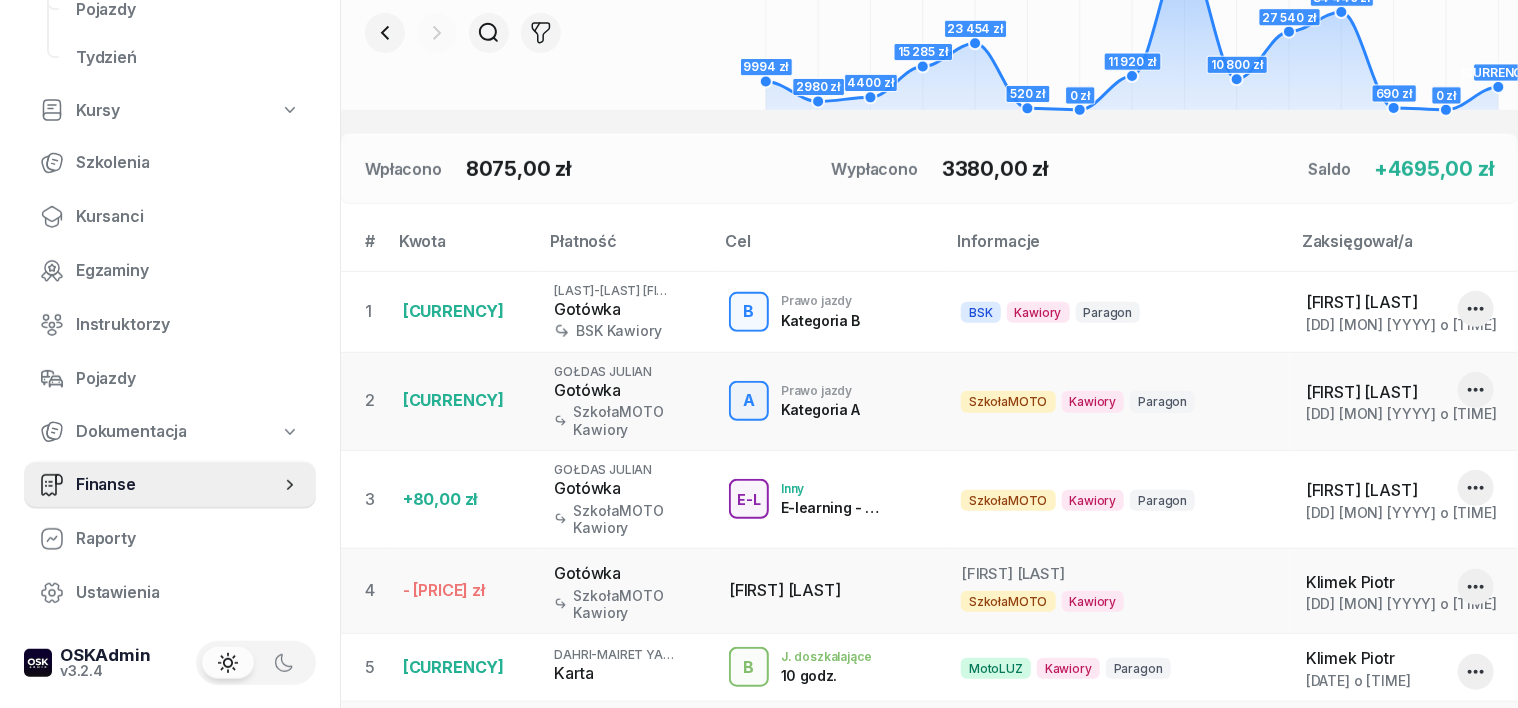 scroll, scrollTop: 500, scrollLeft: 0, axis: vertical 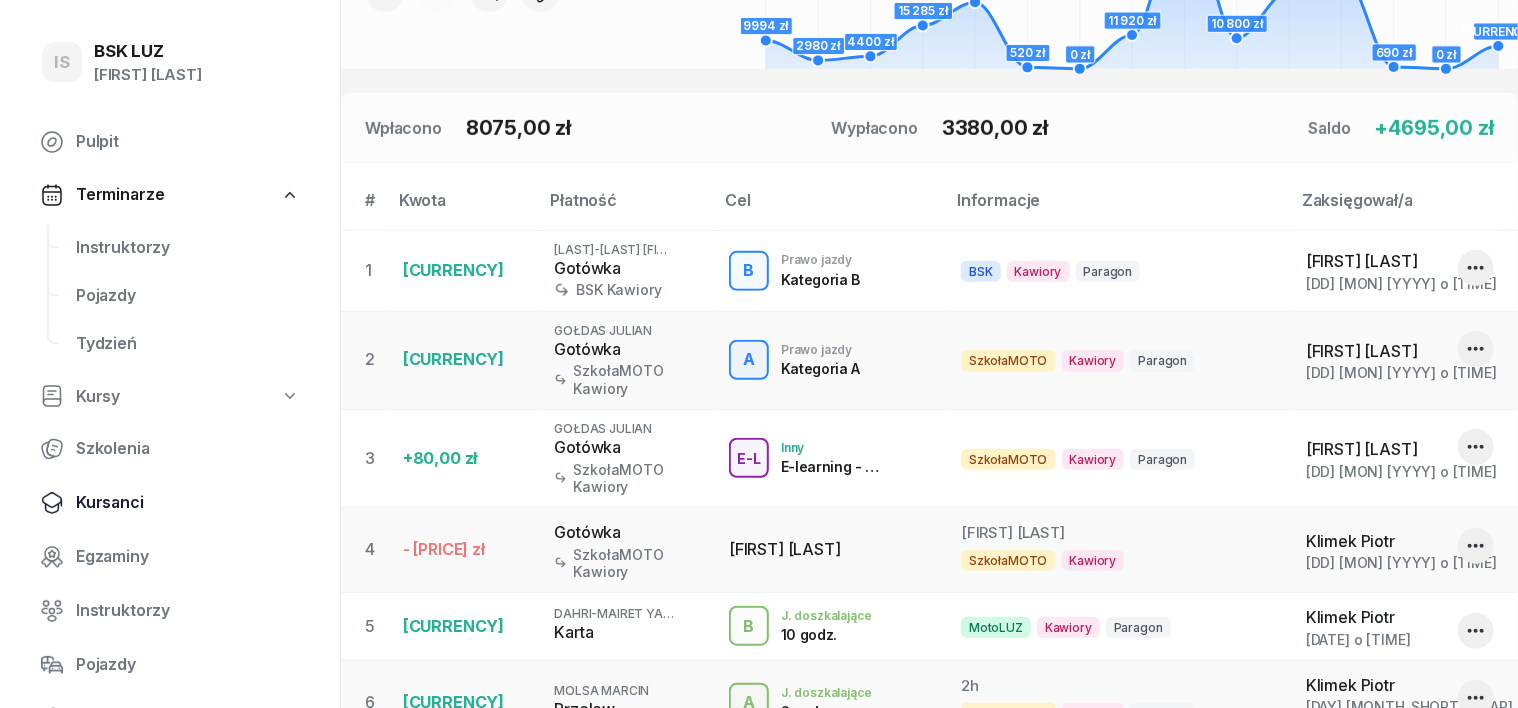 click on "Kursanci" at bounding box center [188, 503] 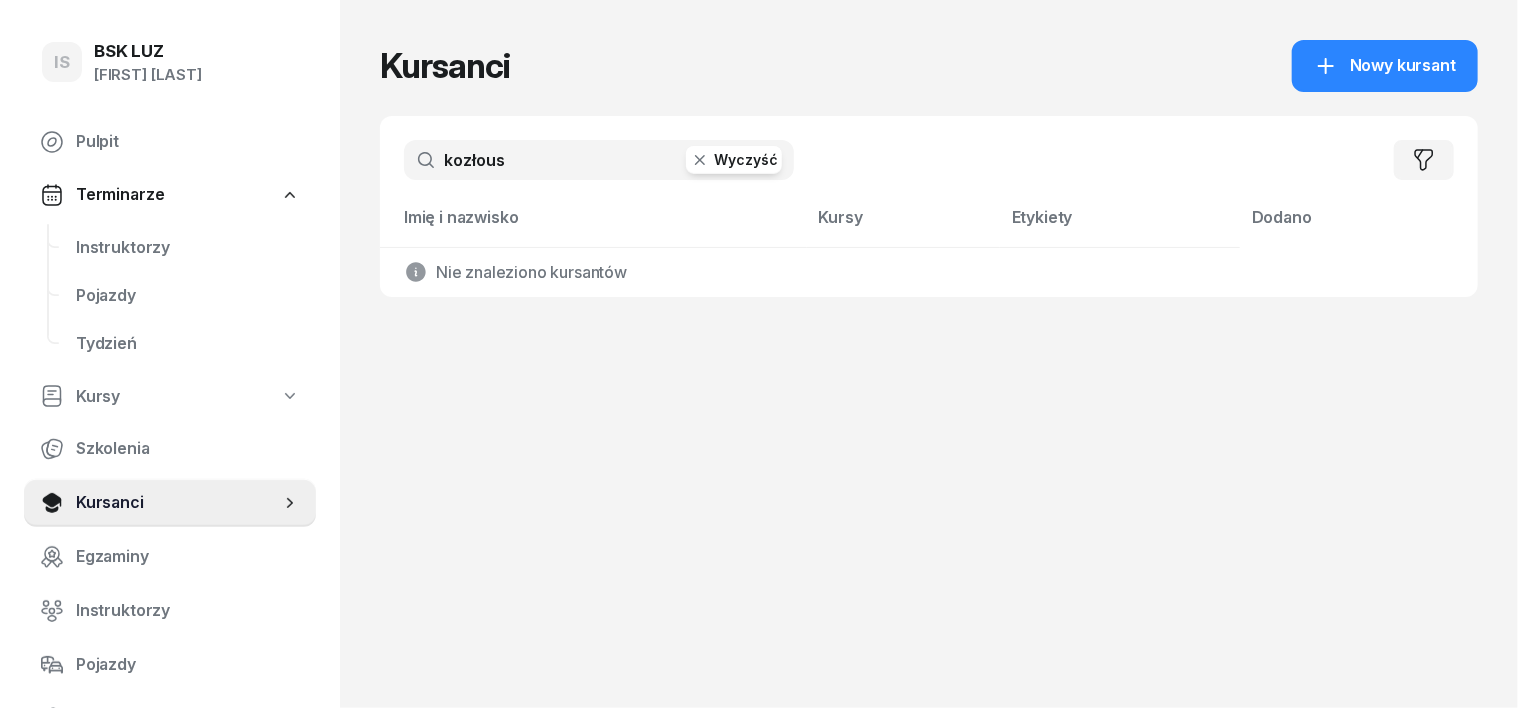 click on "kozłous" at bounding box center (599, 160) 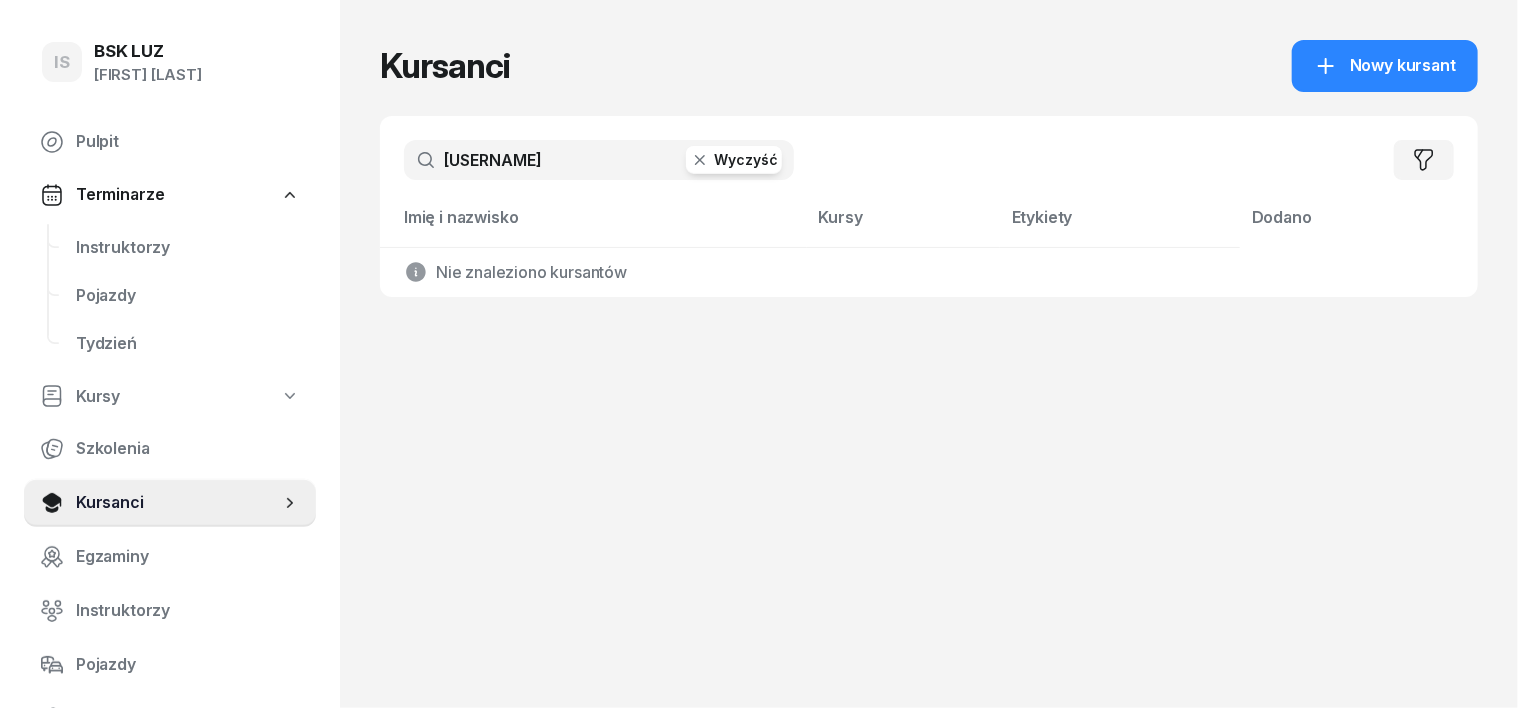 click on "[USERNAME]" at bounding box center [599, 160] 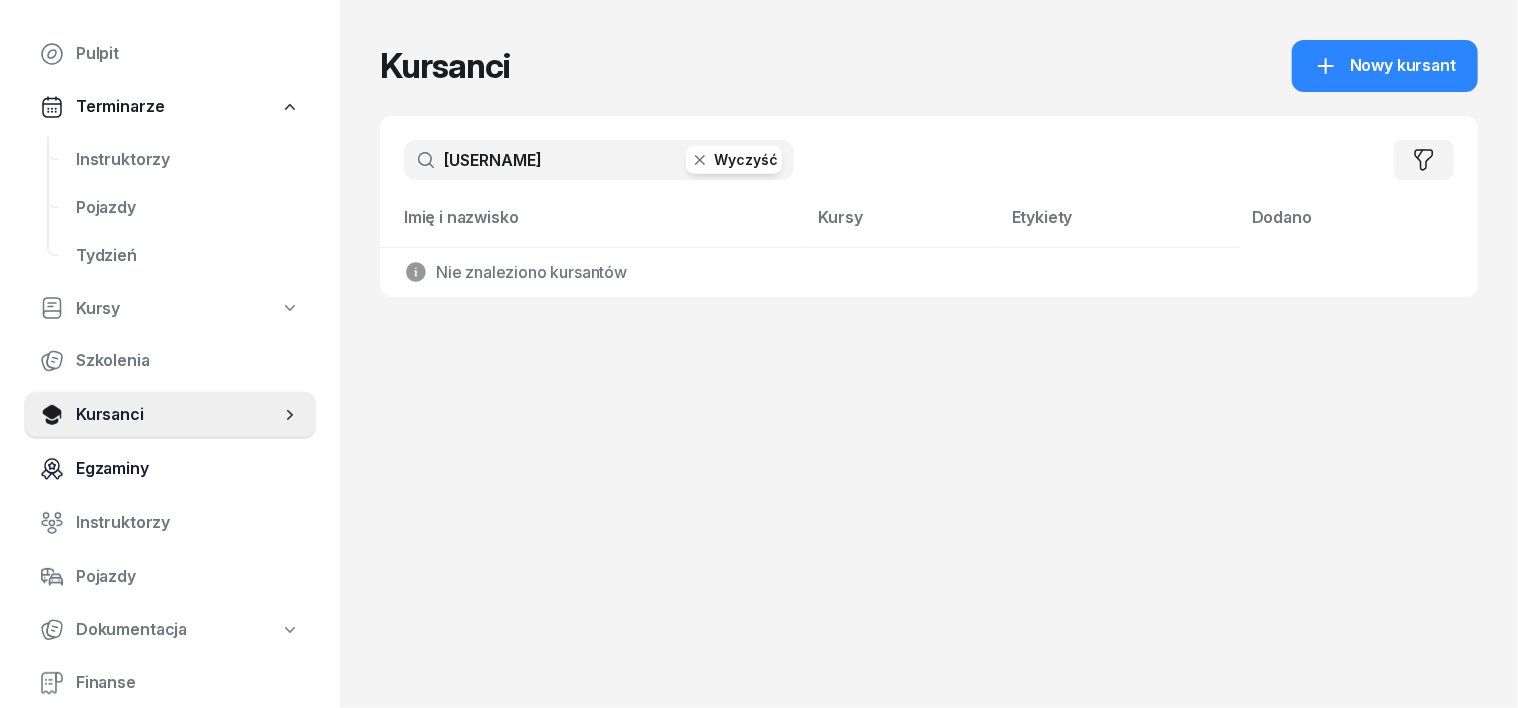 scroll, scrollTop: 124, scrollLeft: 0, axis: vertical 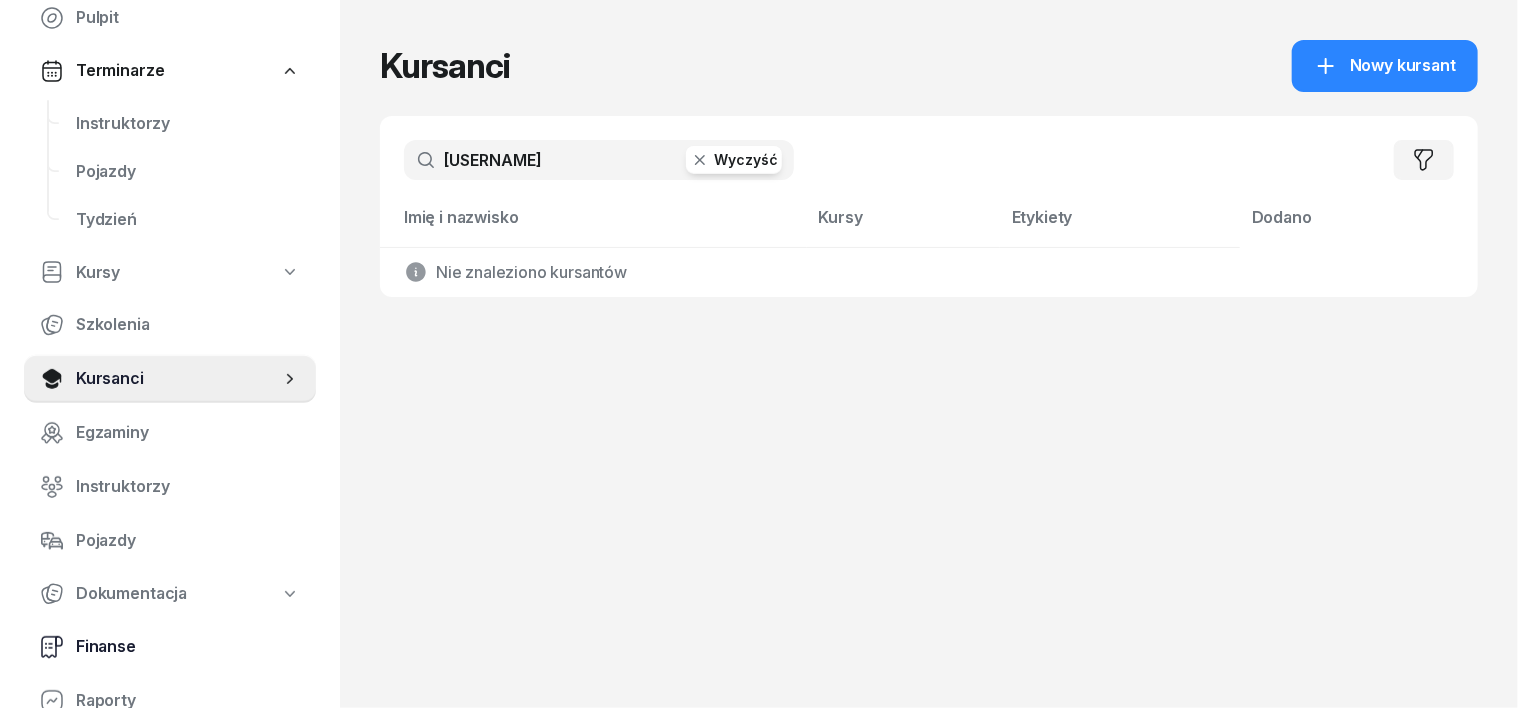 type on "[USERNAME]" 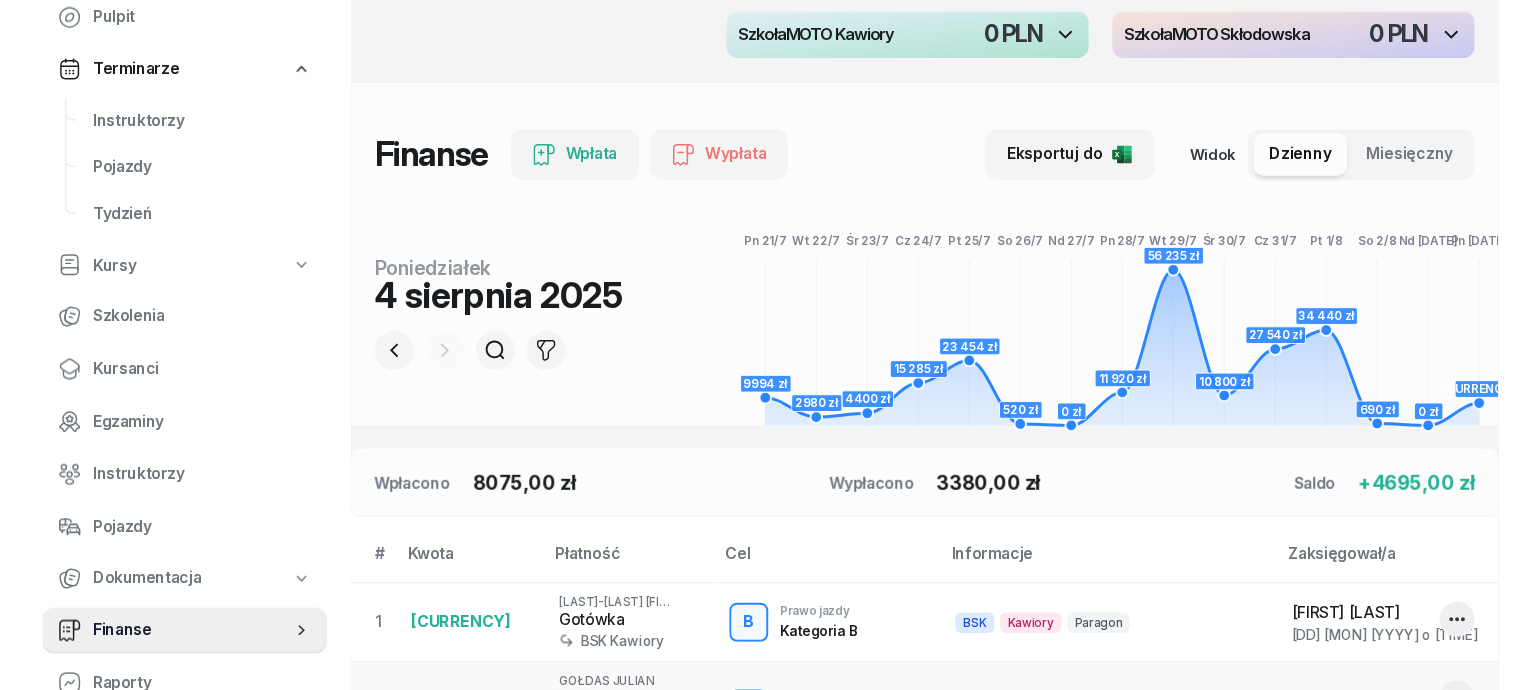 scroll, scrollTop: 0, scrollLeft: 0, axis: both 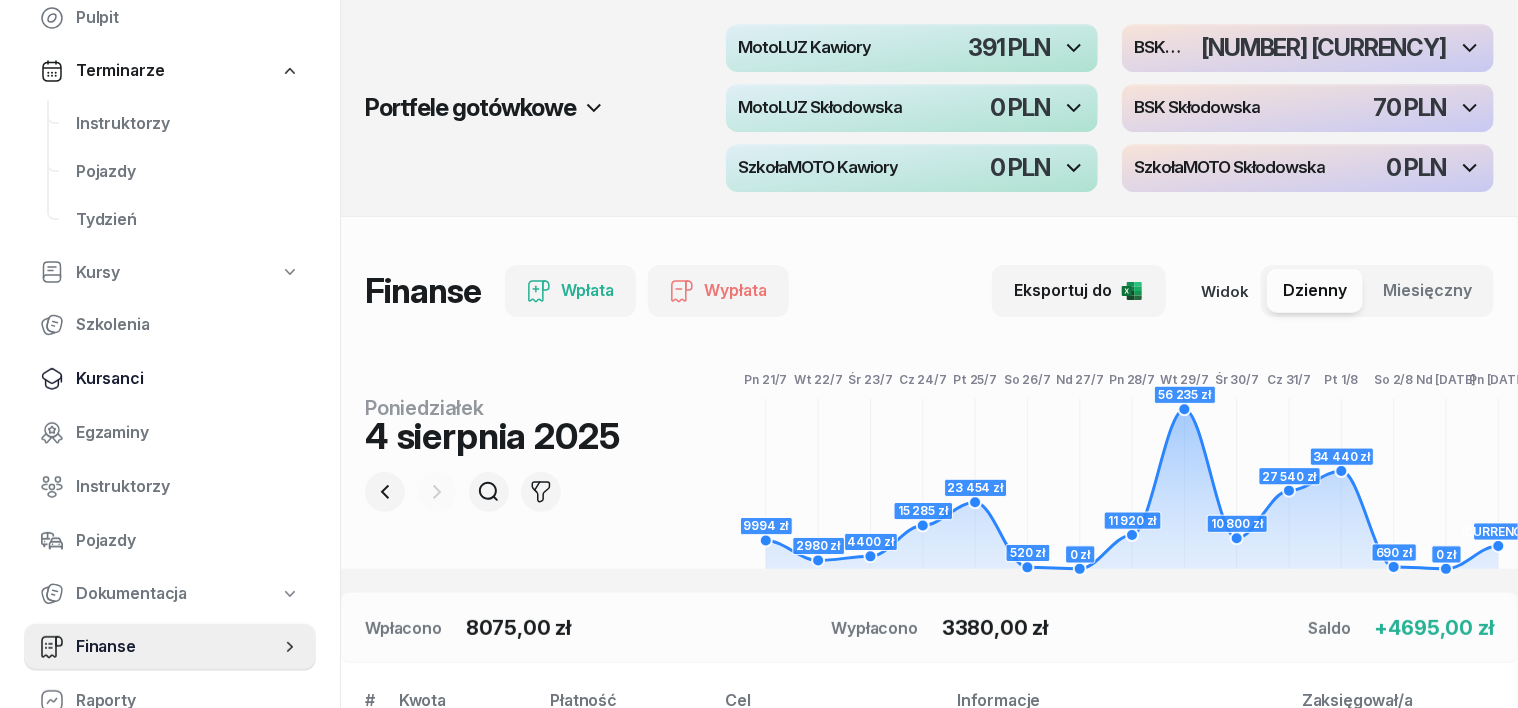 click on "Kursanci" at bounding box center (188, 379) 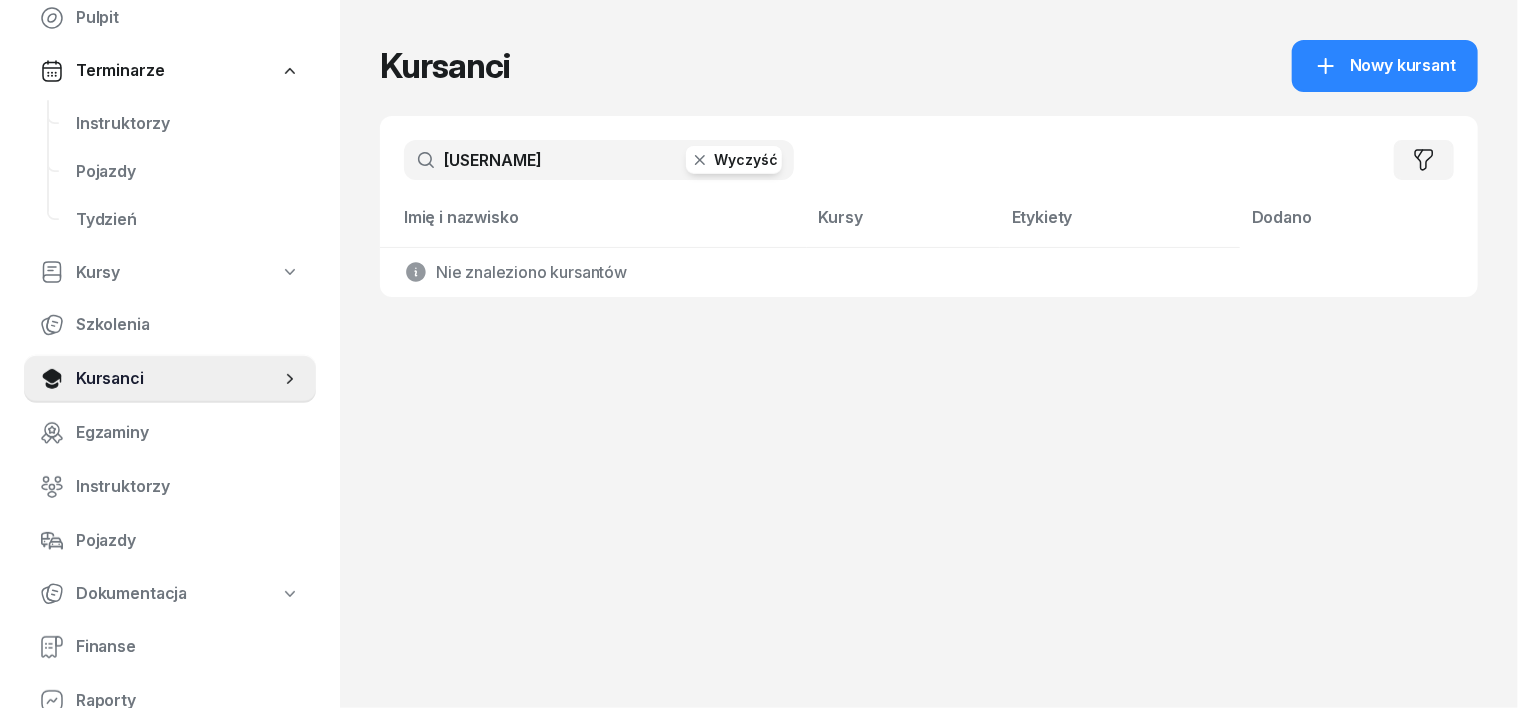 click on "[USERNAME]" at bounding box center (599, 160) 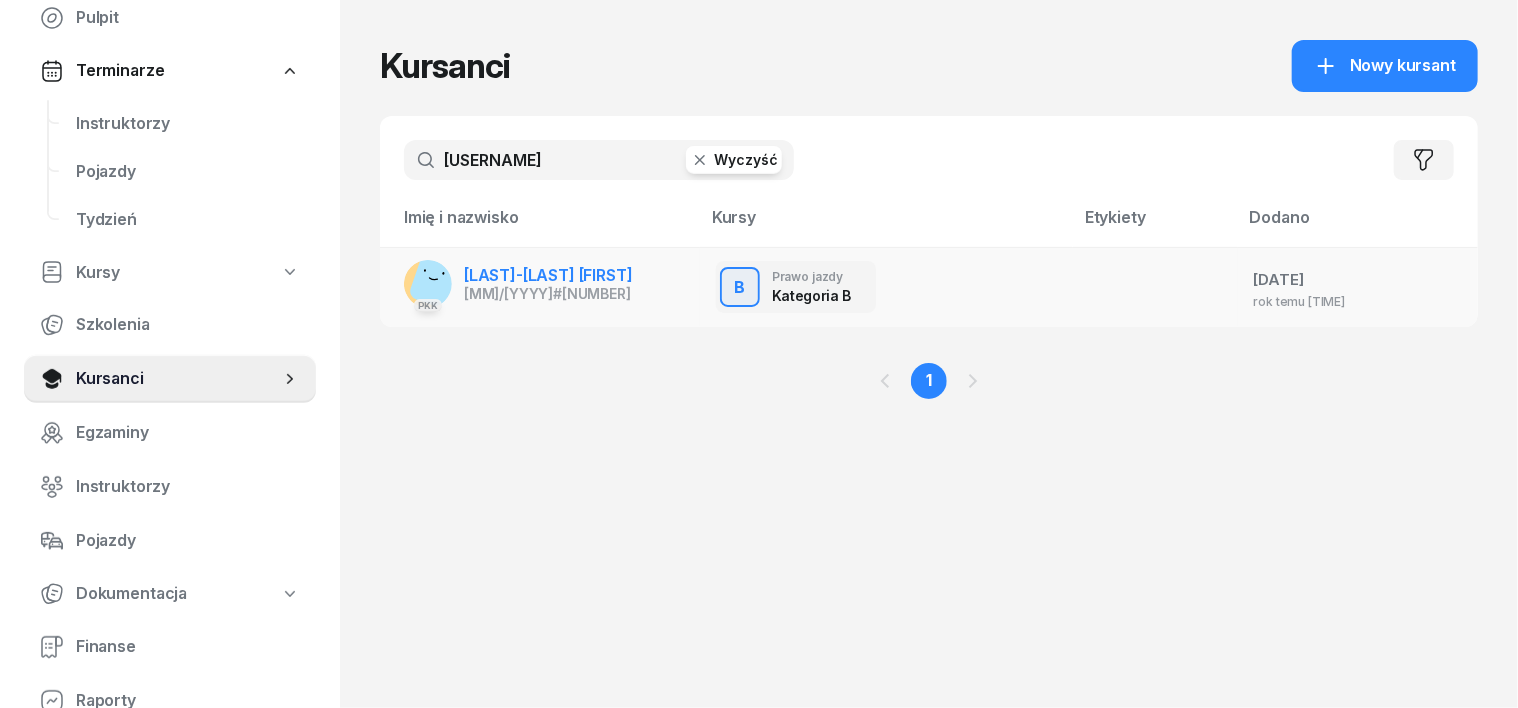 type on "[USERNAME]" 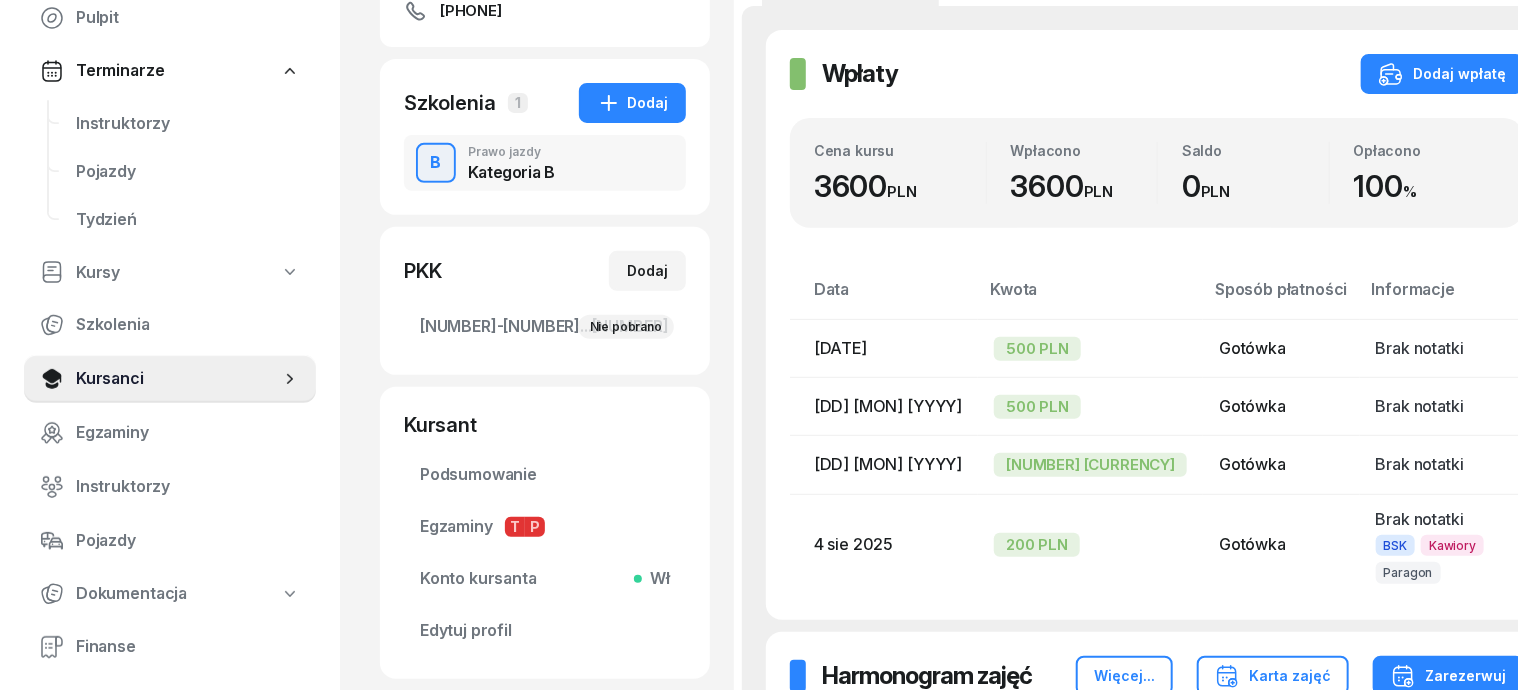 scroll, scrollTop: 375, scrollLeft: 0, axis: vertical 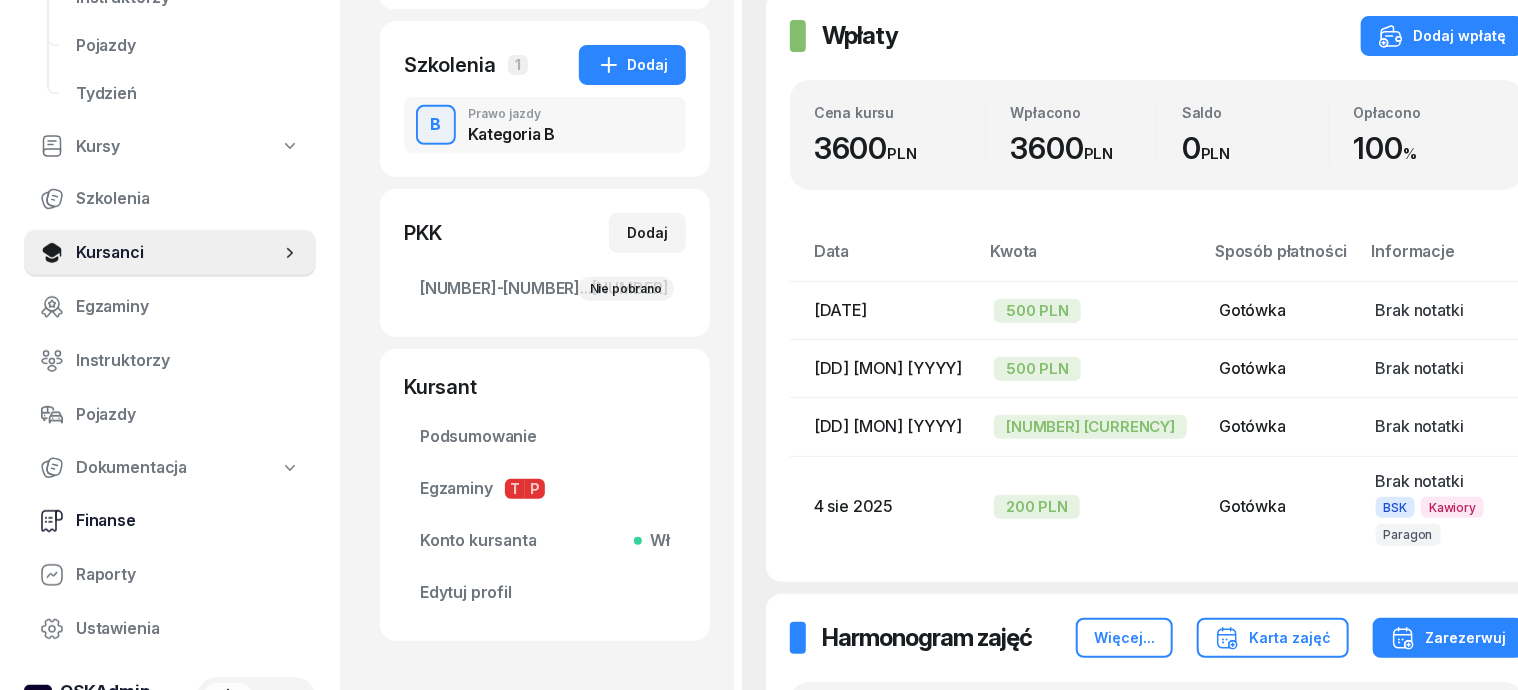 click on "Finanse" at bounding box center (188, 521) 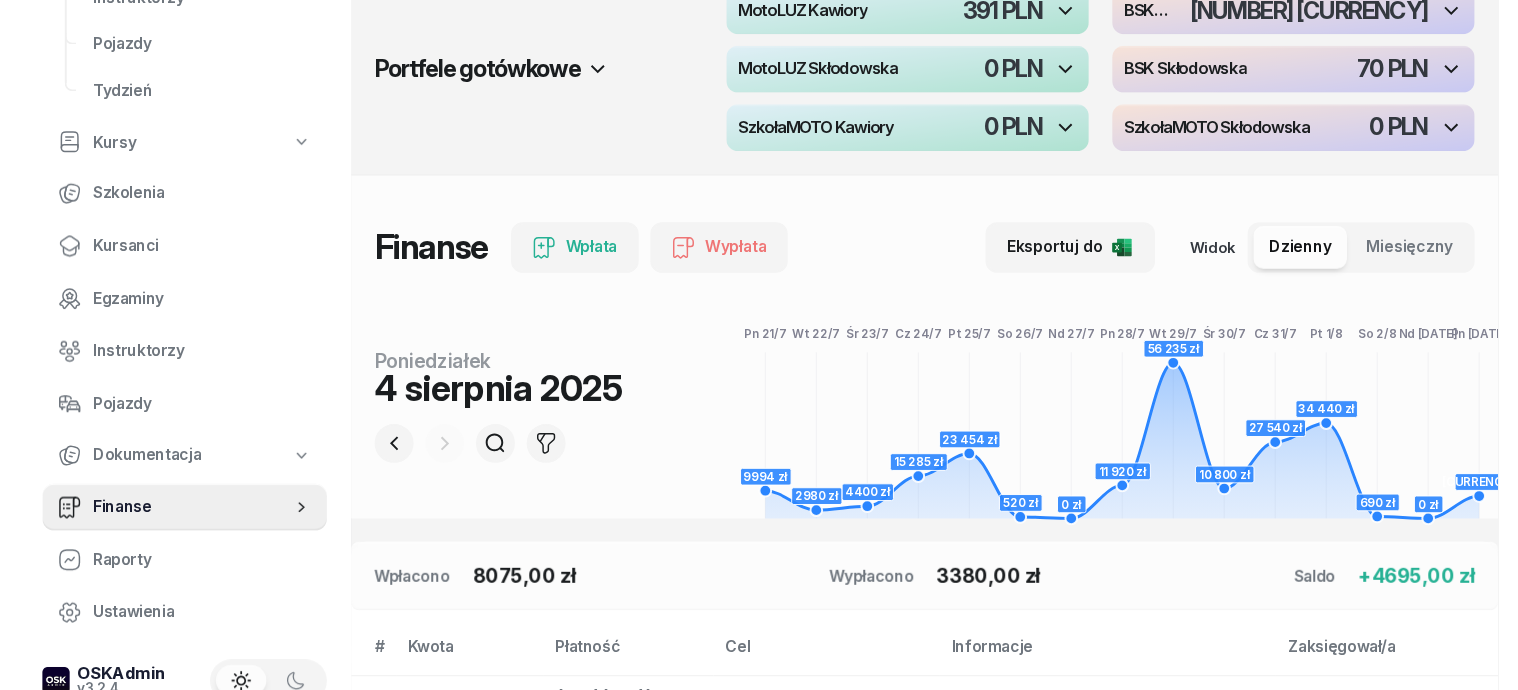 scroll, scrollTop: 0, scrollLeft: 0, axis: both 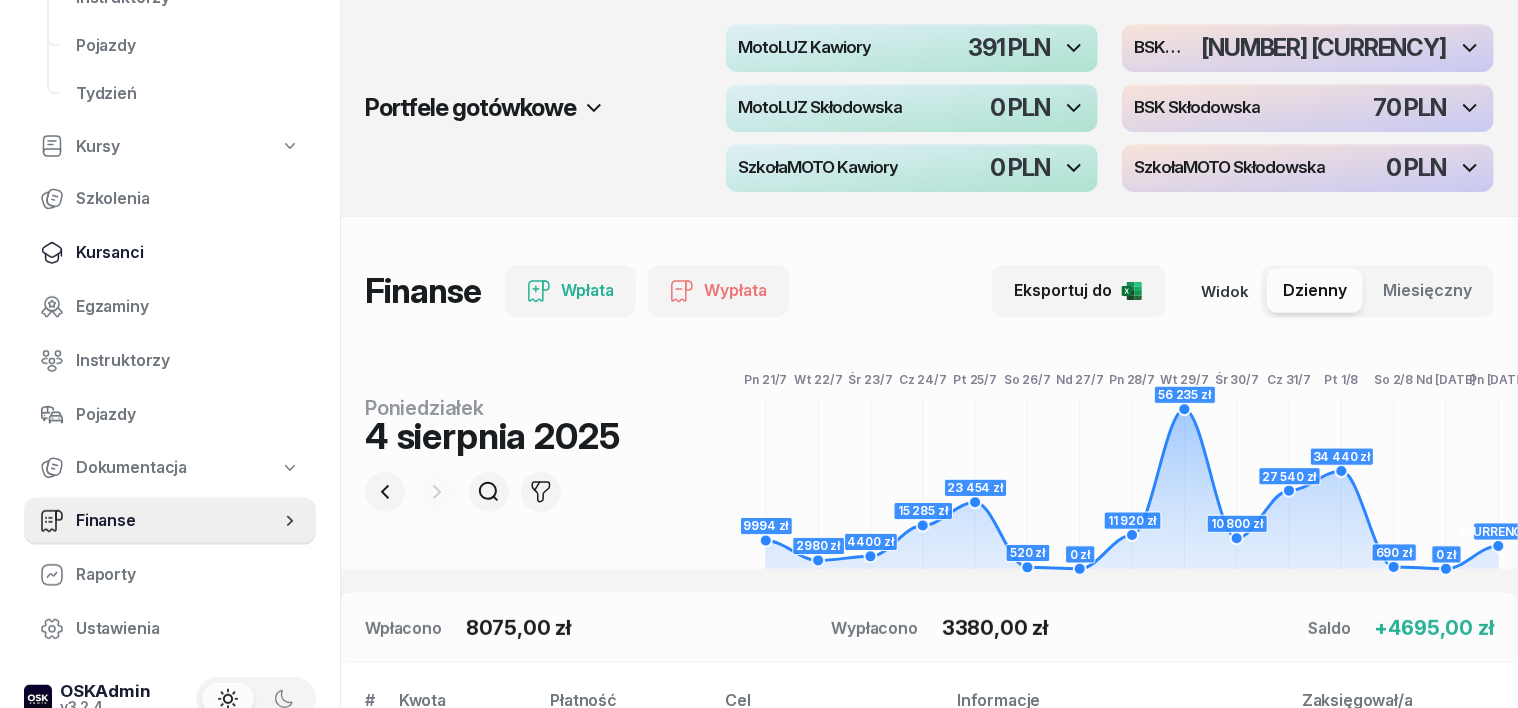 click on "Kursanci" at bounding box center [188, 253] 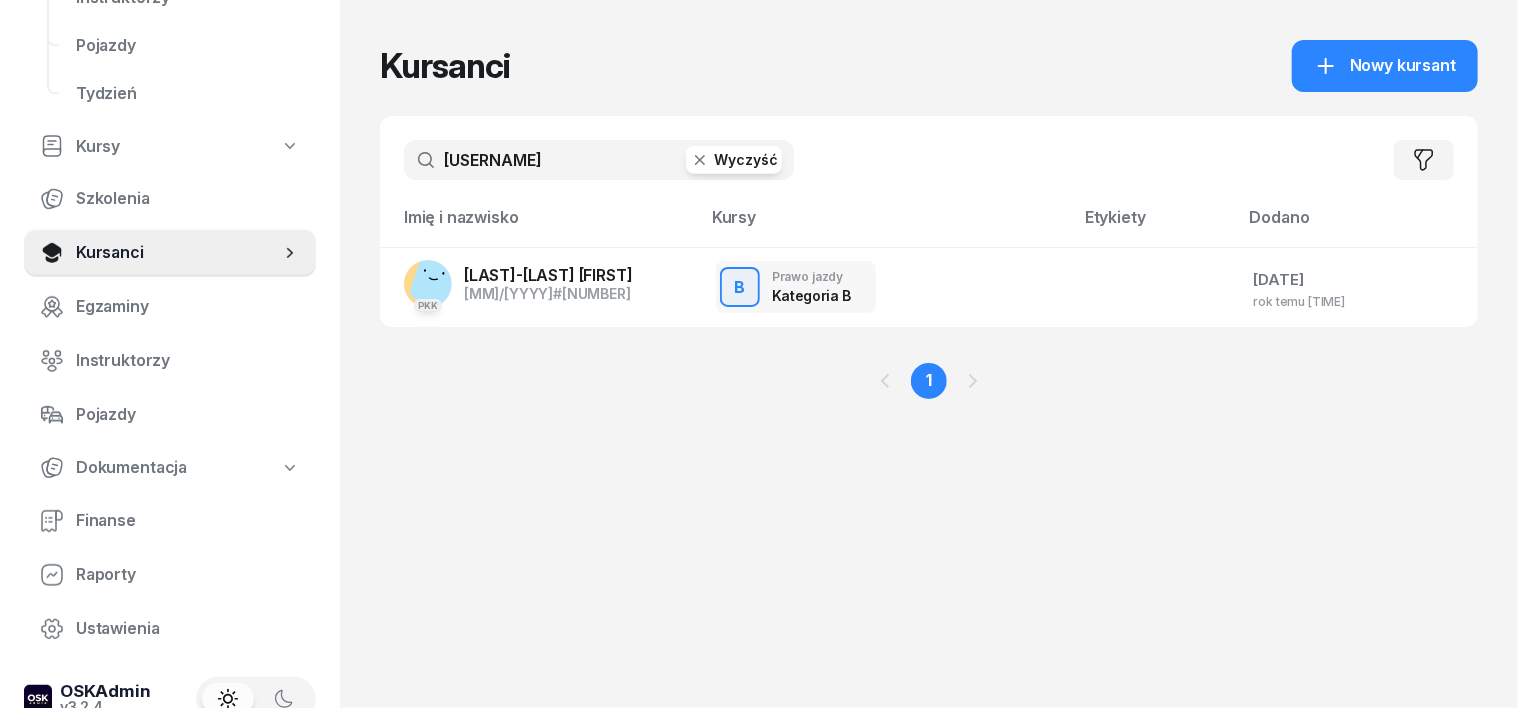 click 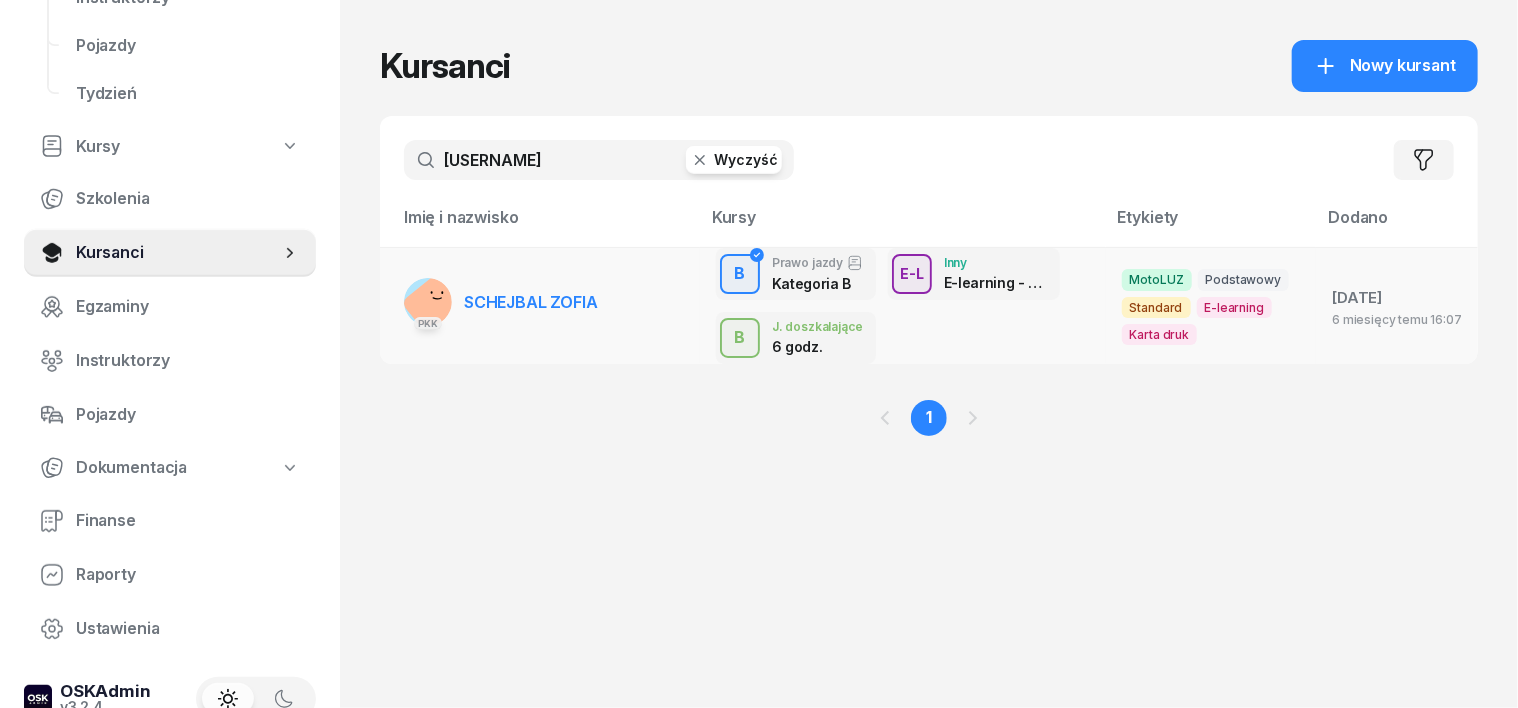 type on "[USERNAME]" 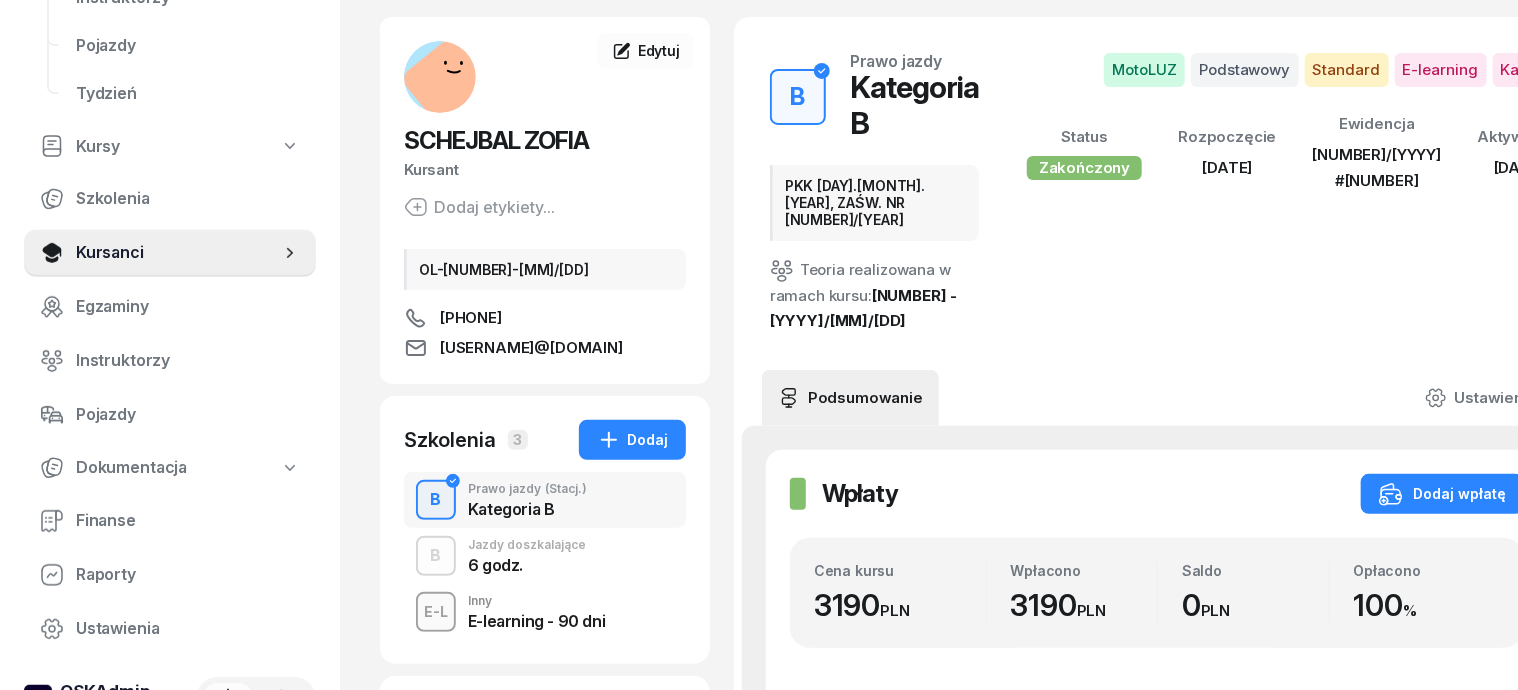 scroll, scrollTop: 124, scrollLeft: 0, axis: vertical 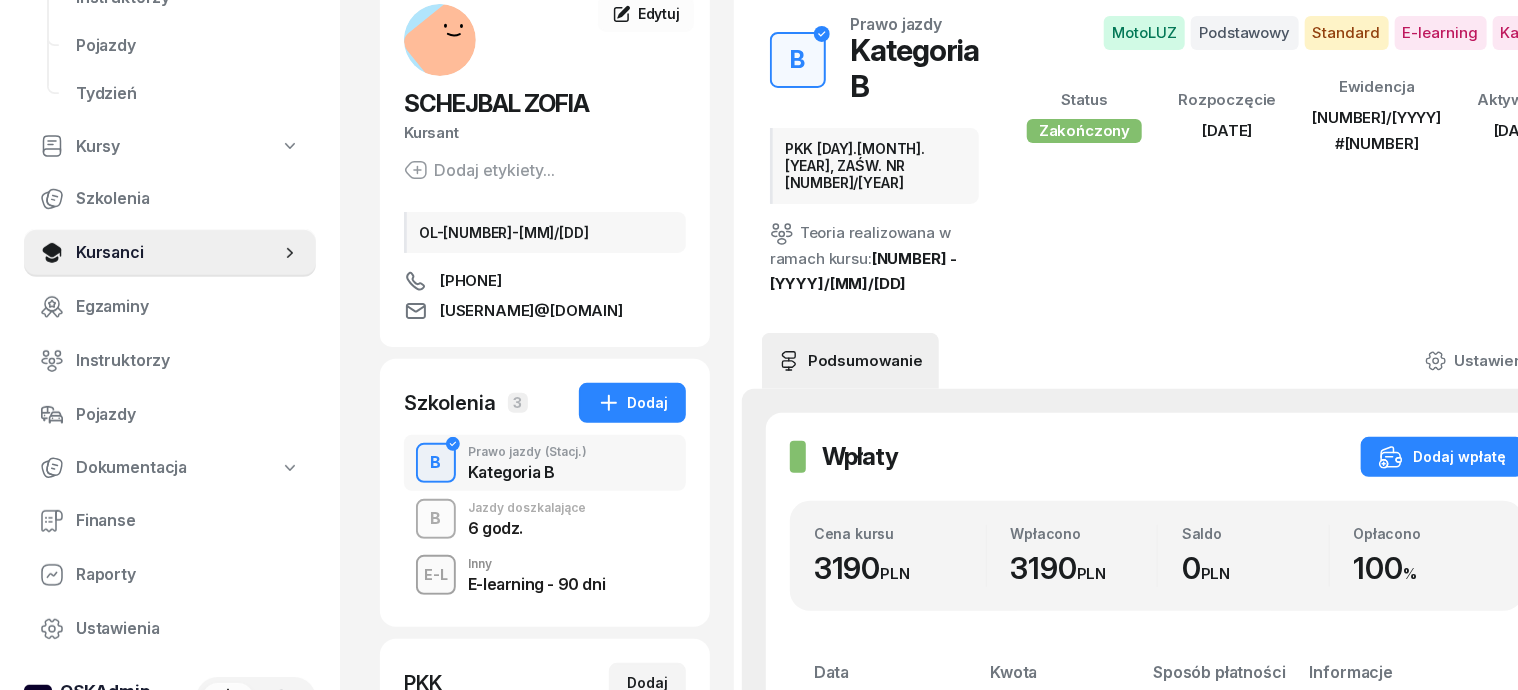 click on "B" at bounding box center (436, 519) 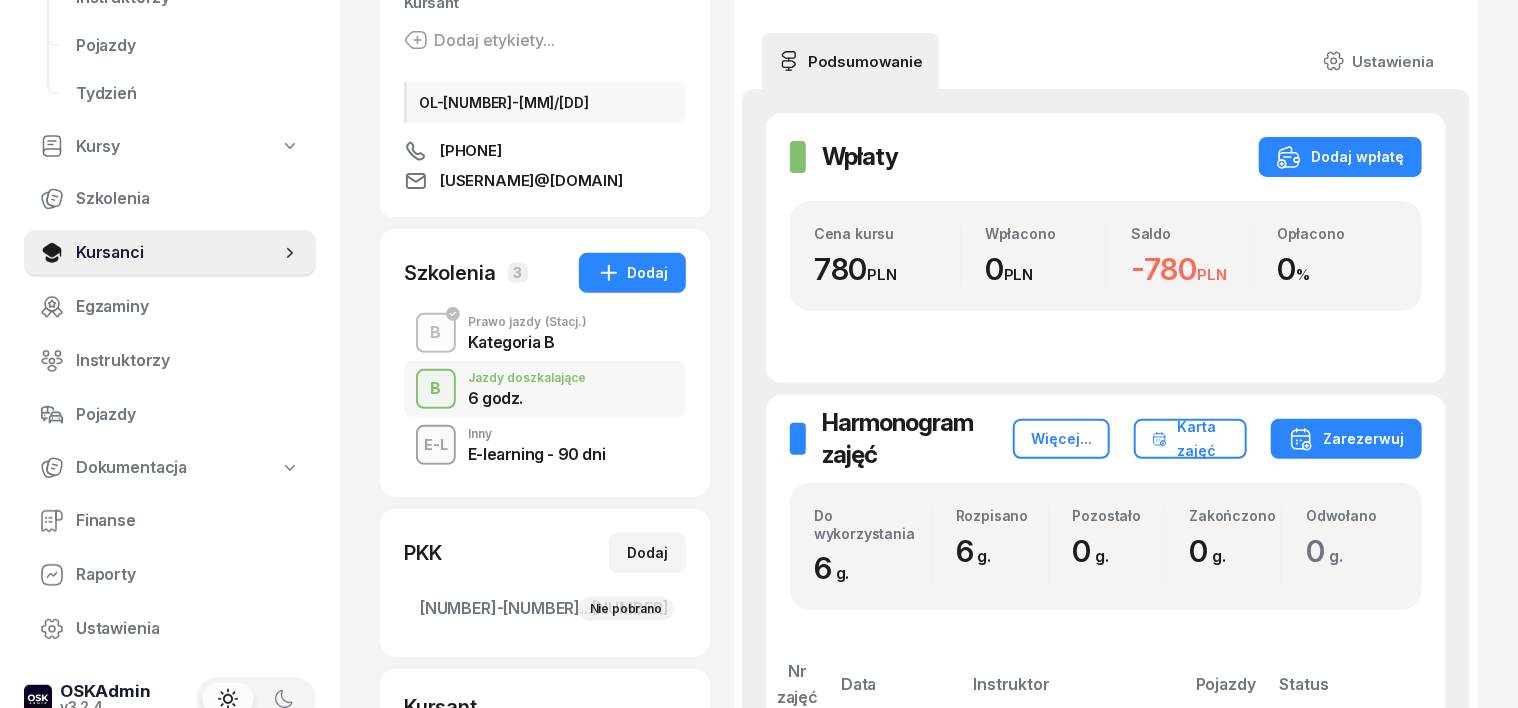 scroll, scrollTop: 250, scrollLeft: 0, axis: vertical 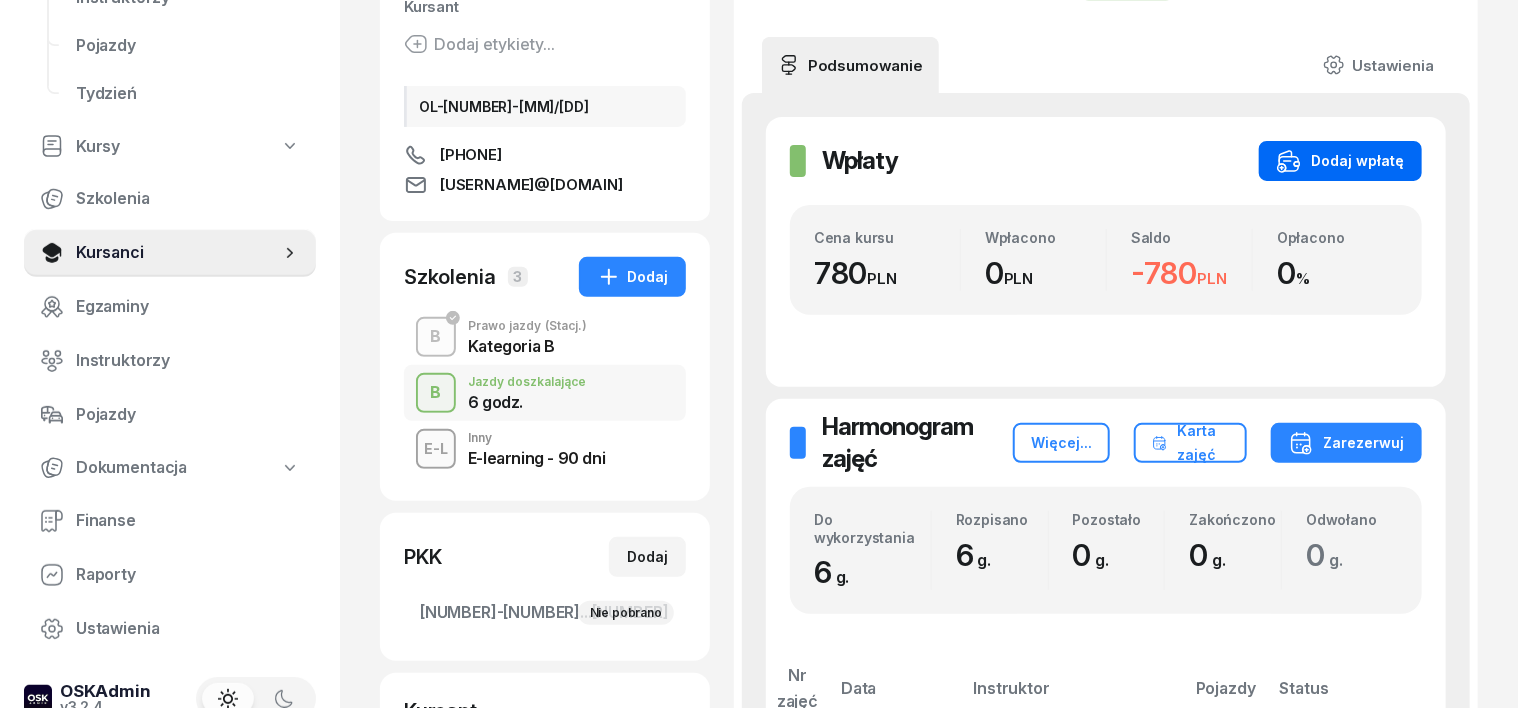 click on "Dodaj wpłatę" at bounding box center [1340, 161] 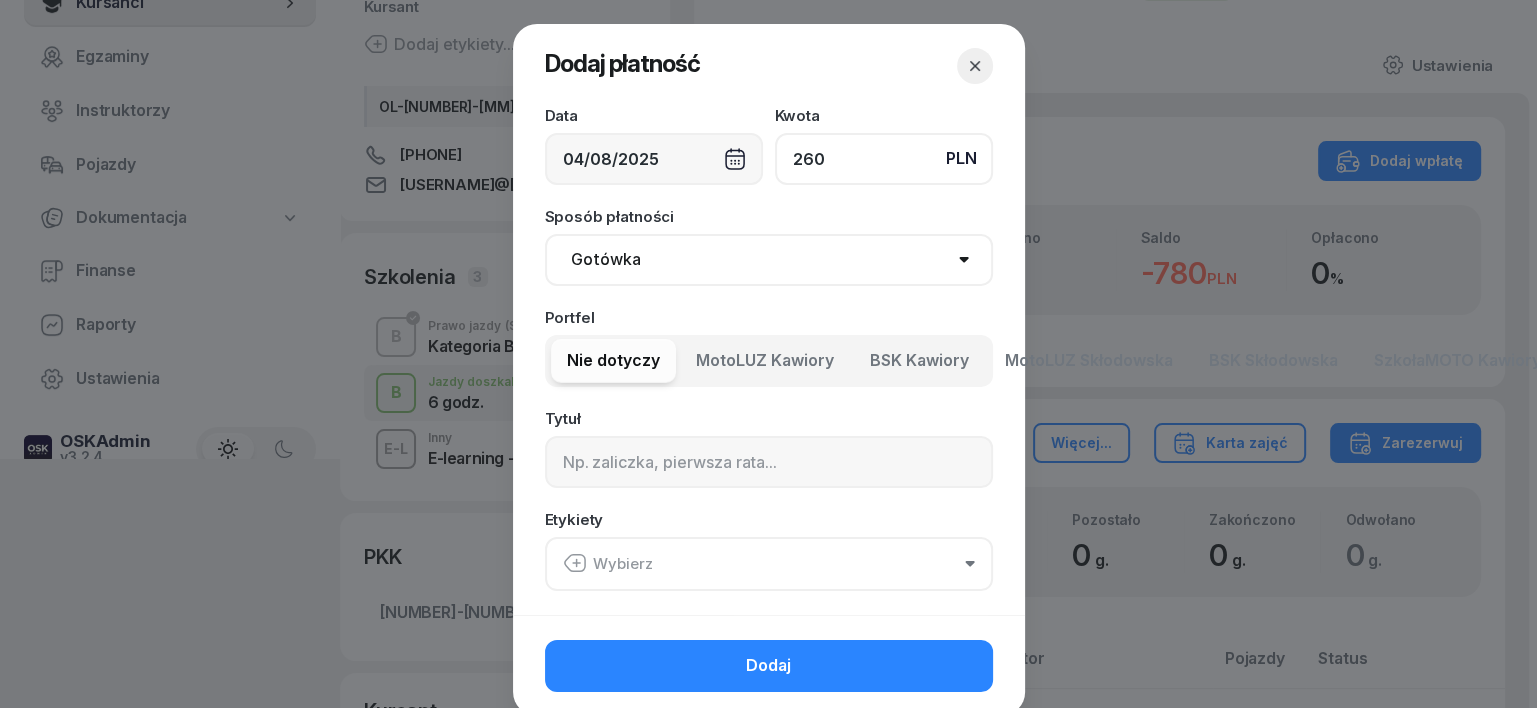 type on "260" 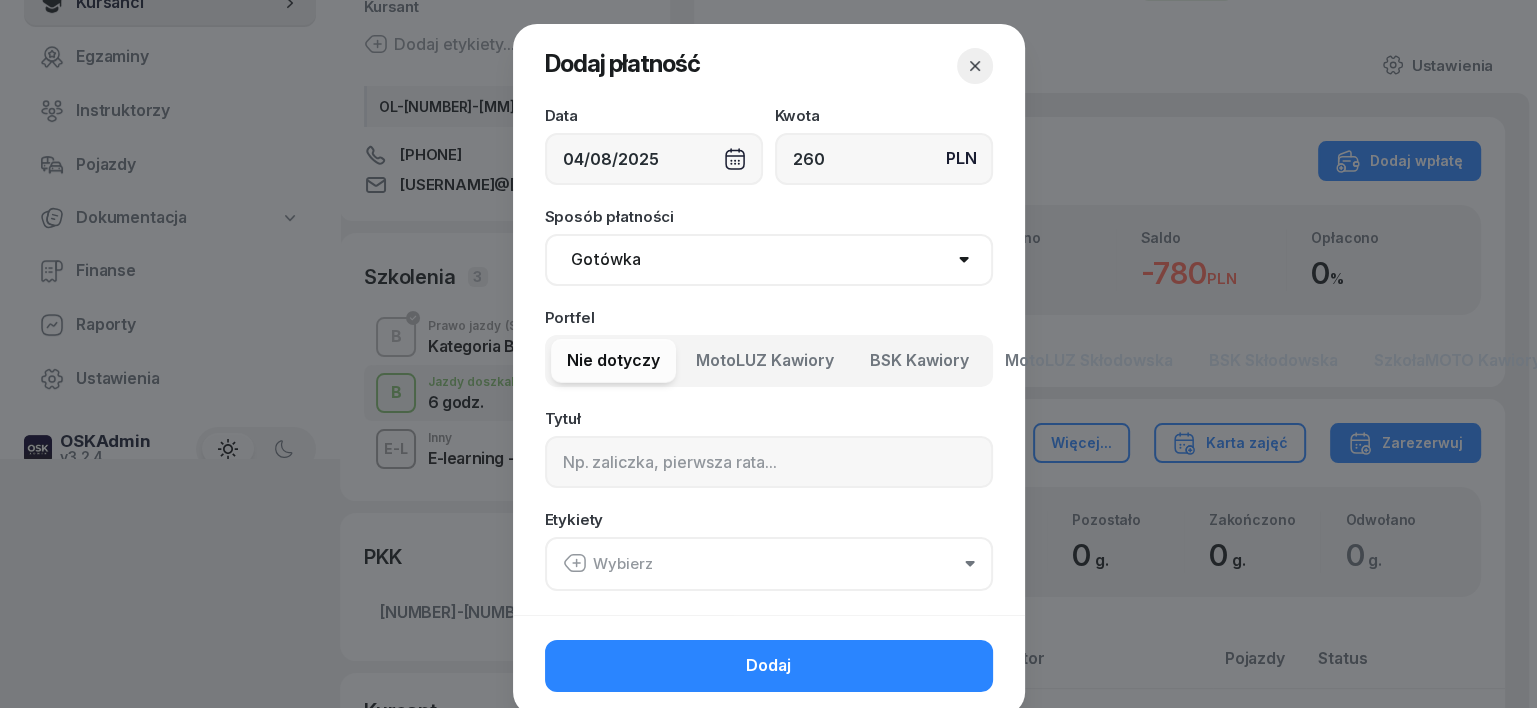 click on "Gotówka Karta Przelew Płatności online BLIK" at bounding box center (769, 260) 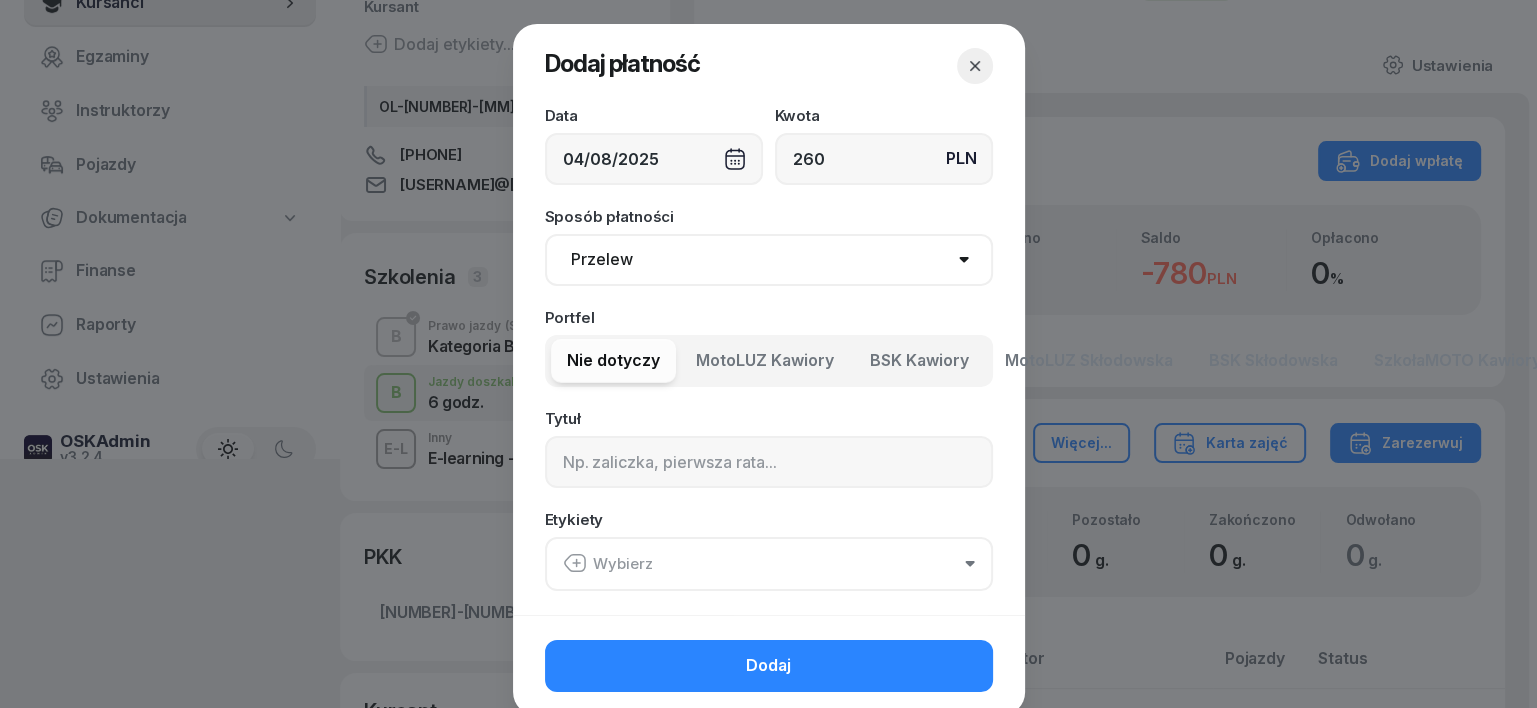 click on "Gotówka Karta Przelew Płatności online BLIK" at bounding box center [769, 260] 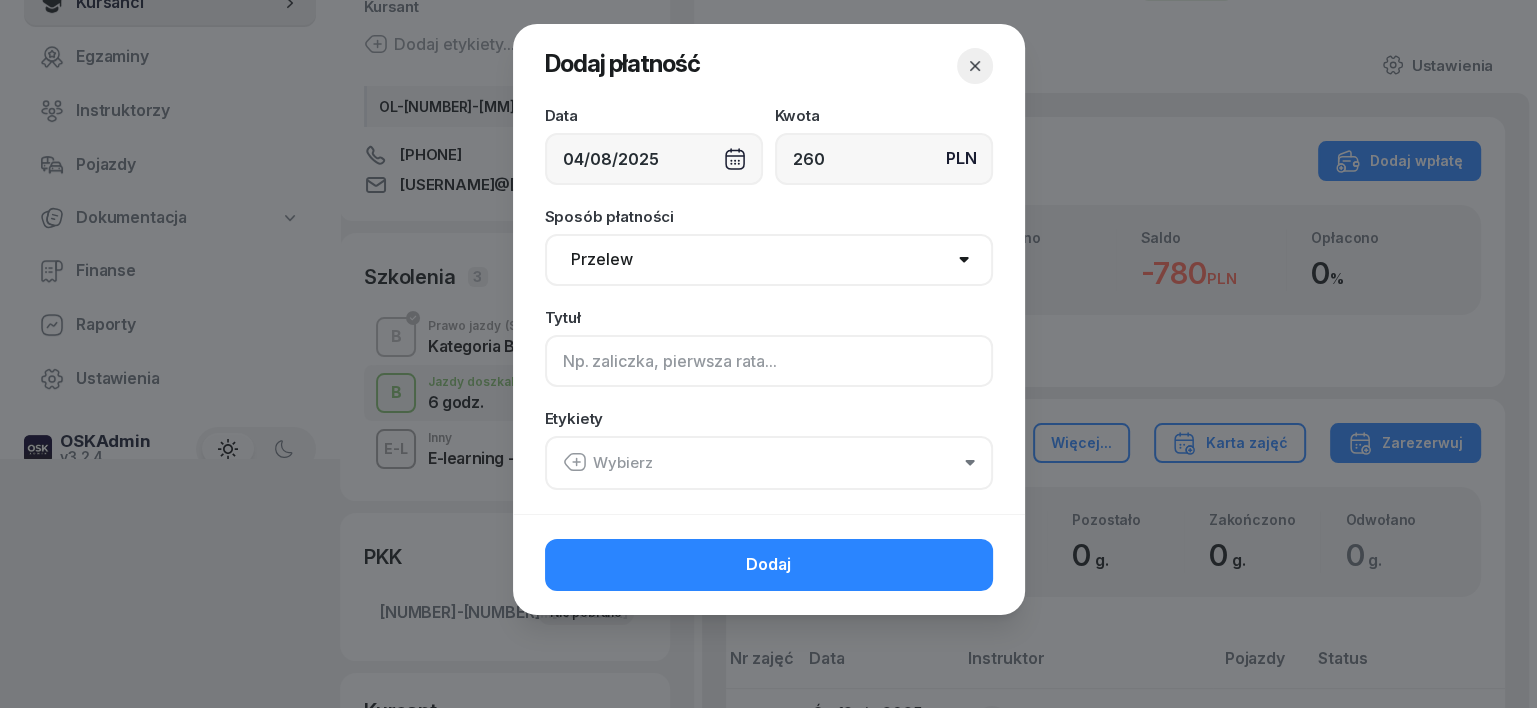 click 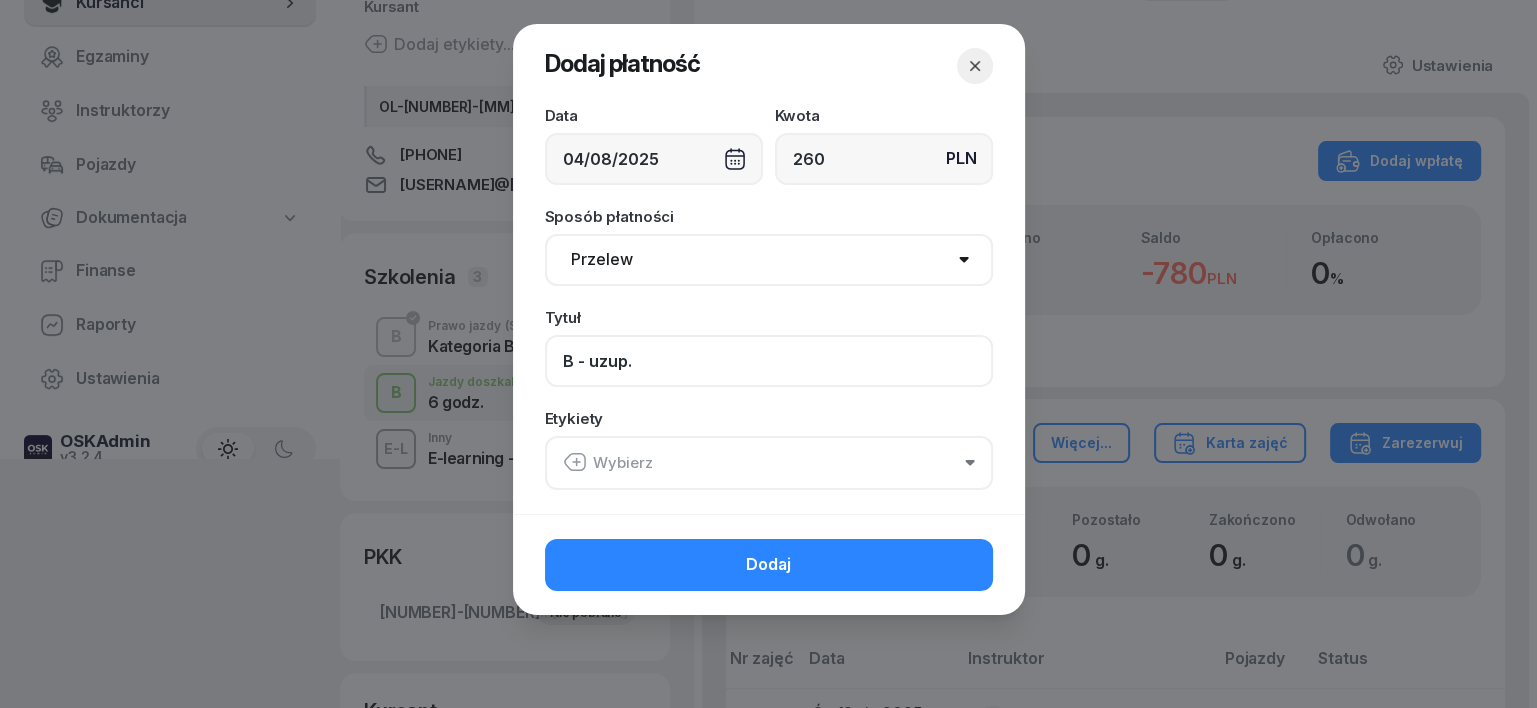 type on "B - uzup." 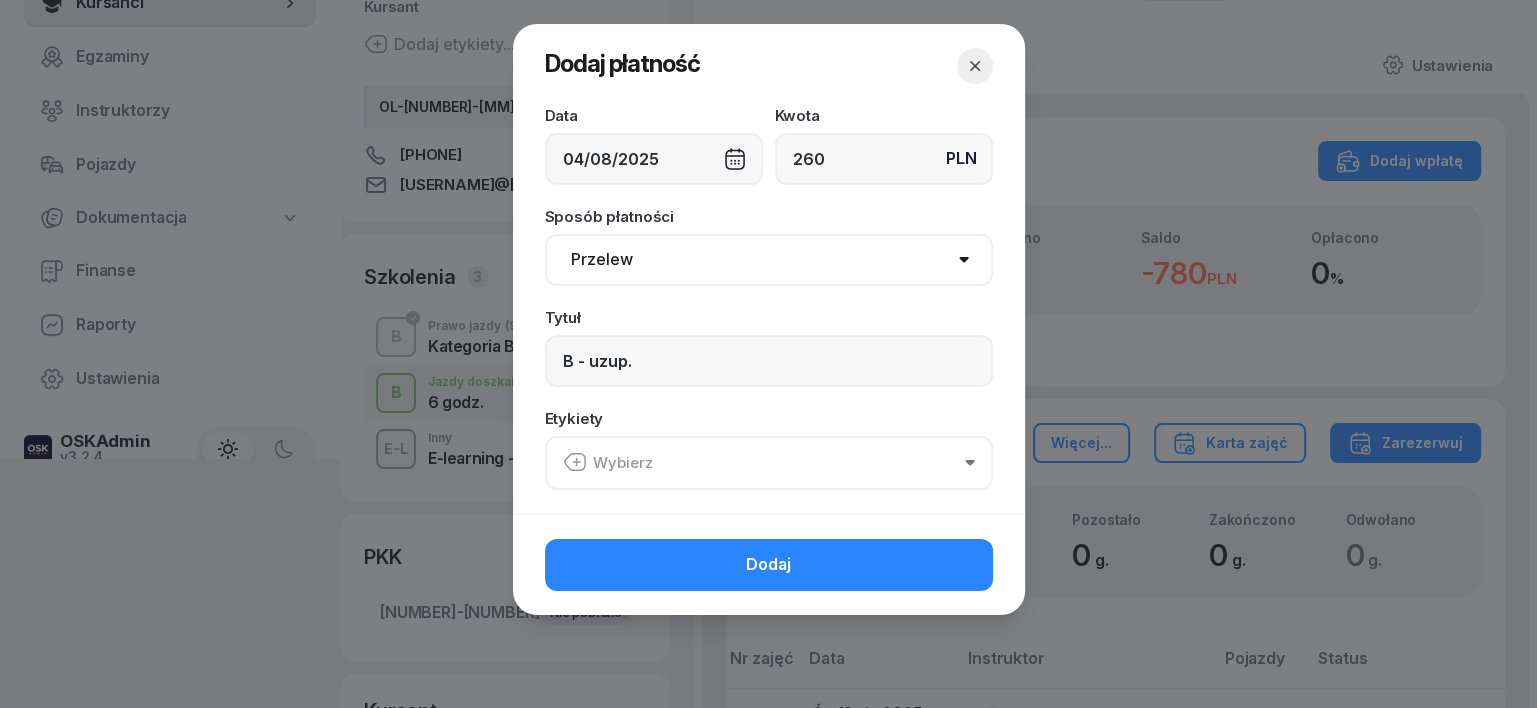click 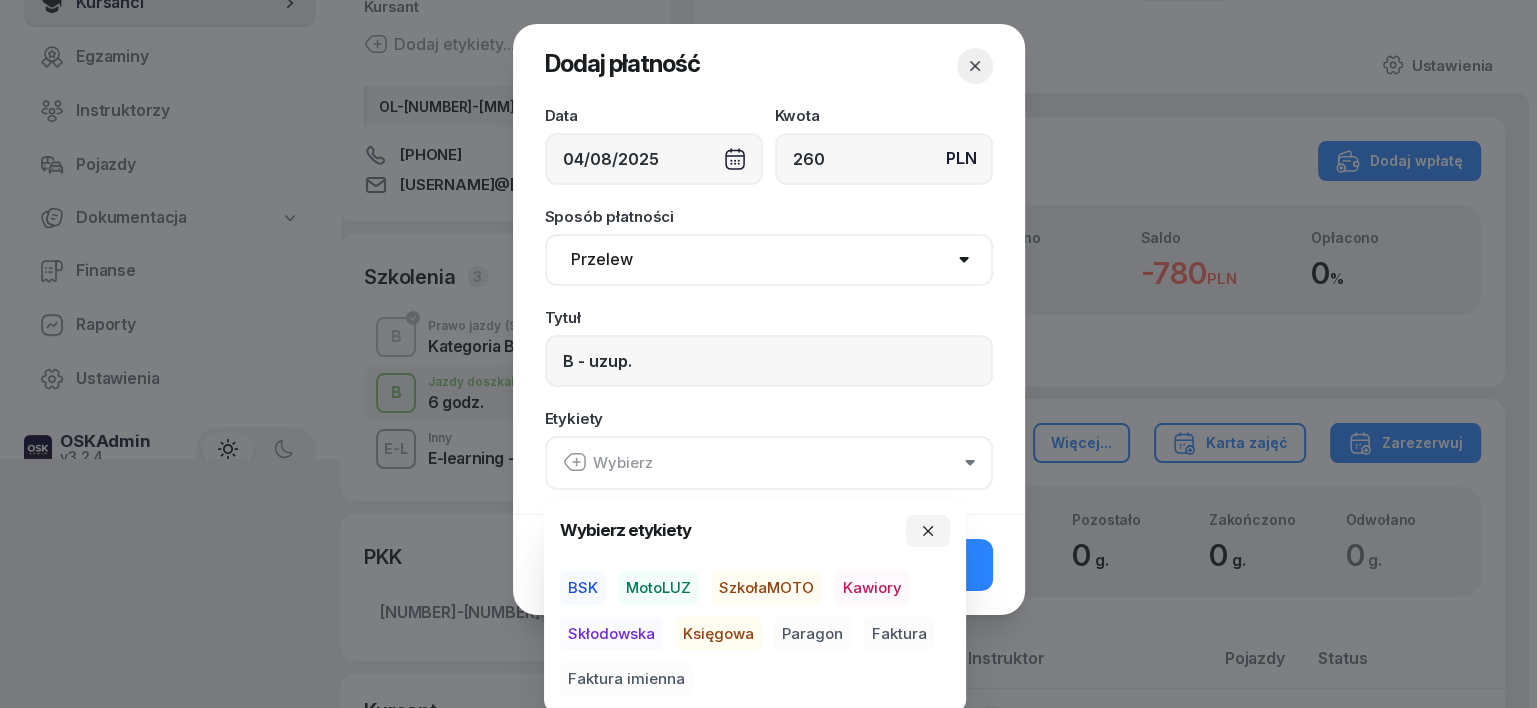 click on "MotoLUZ" at bounding box center (658, 588) 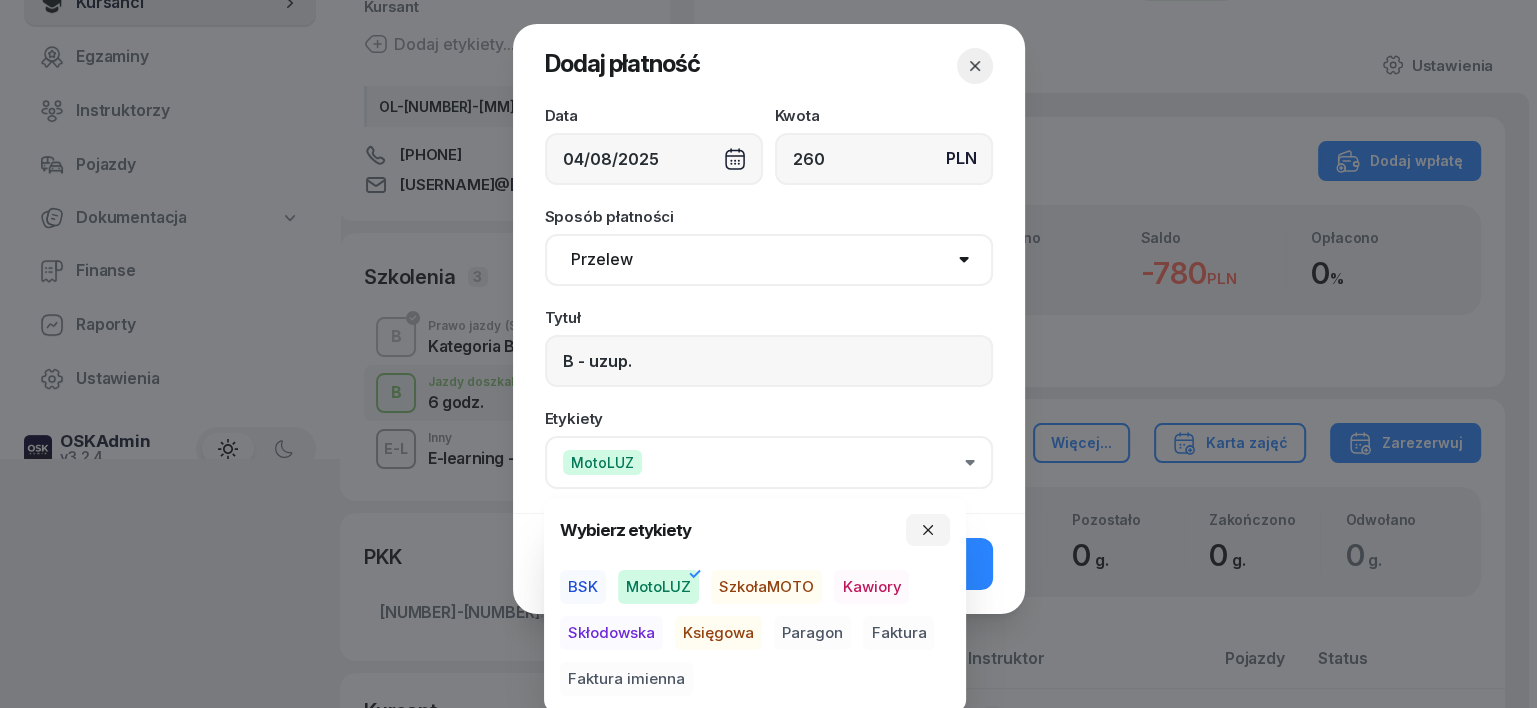 drag, startPoint x: 703, startPoint y: 630, endPoint x: 795, endPoint y: 631, distance: 92.00543 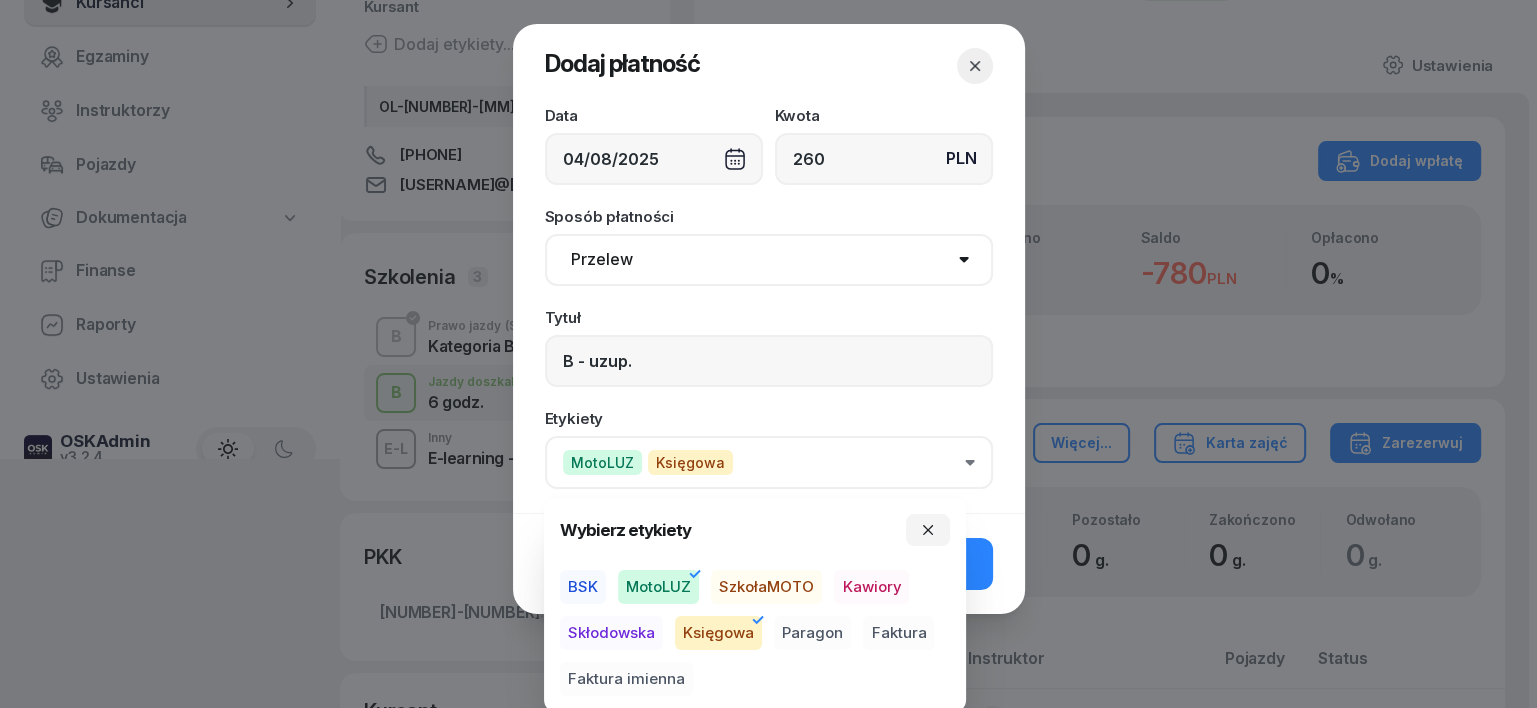 click on "Paragon" at bounding box center (812, 633) 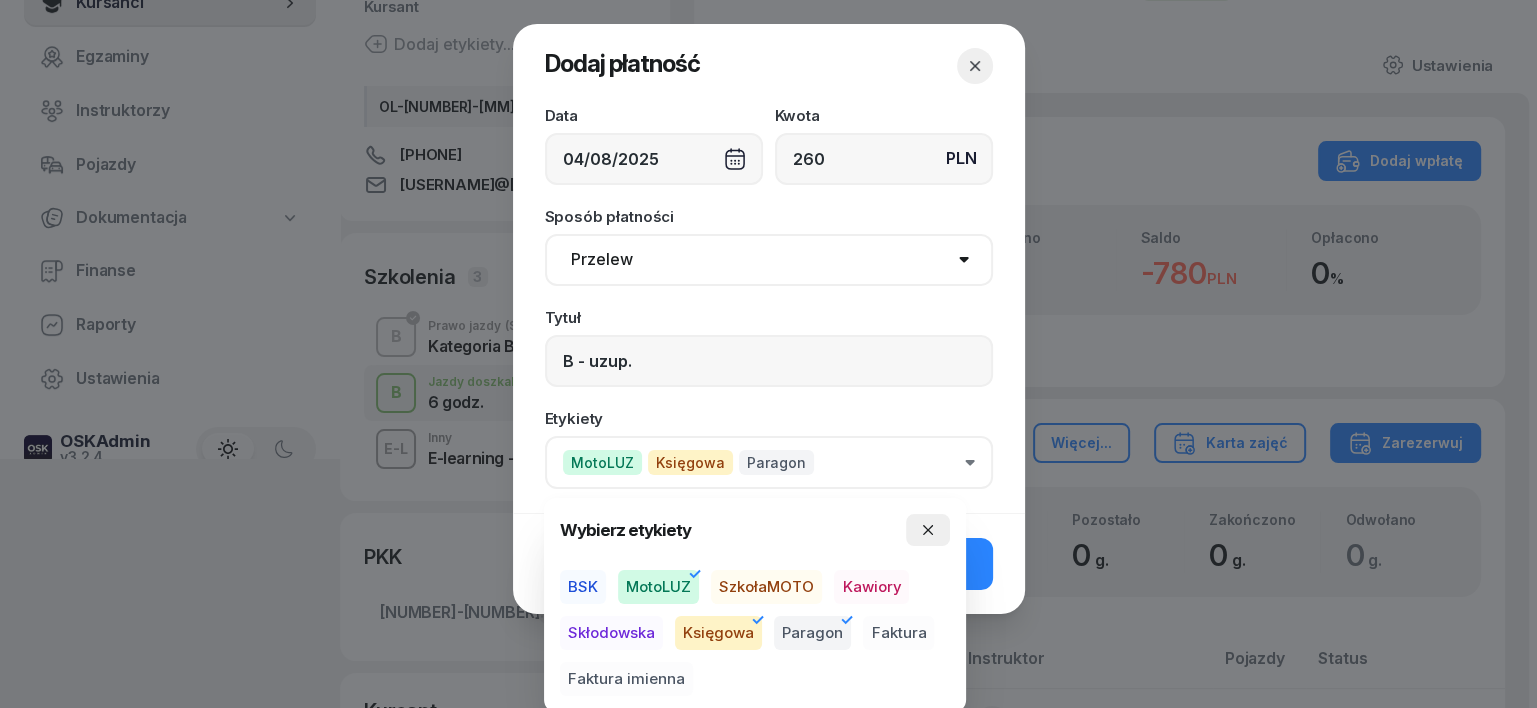 click at bounding box center [928, 530] 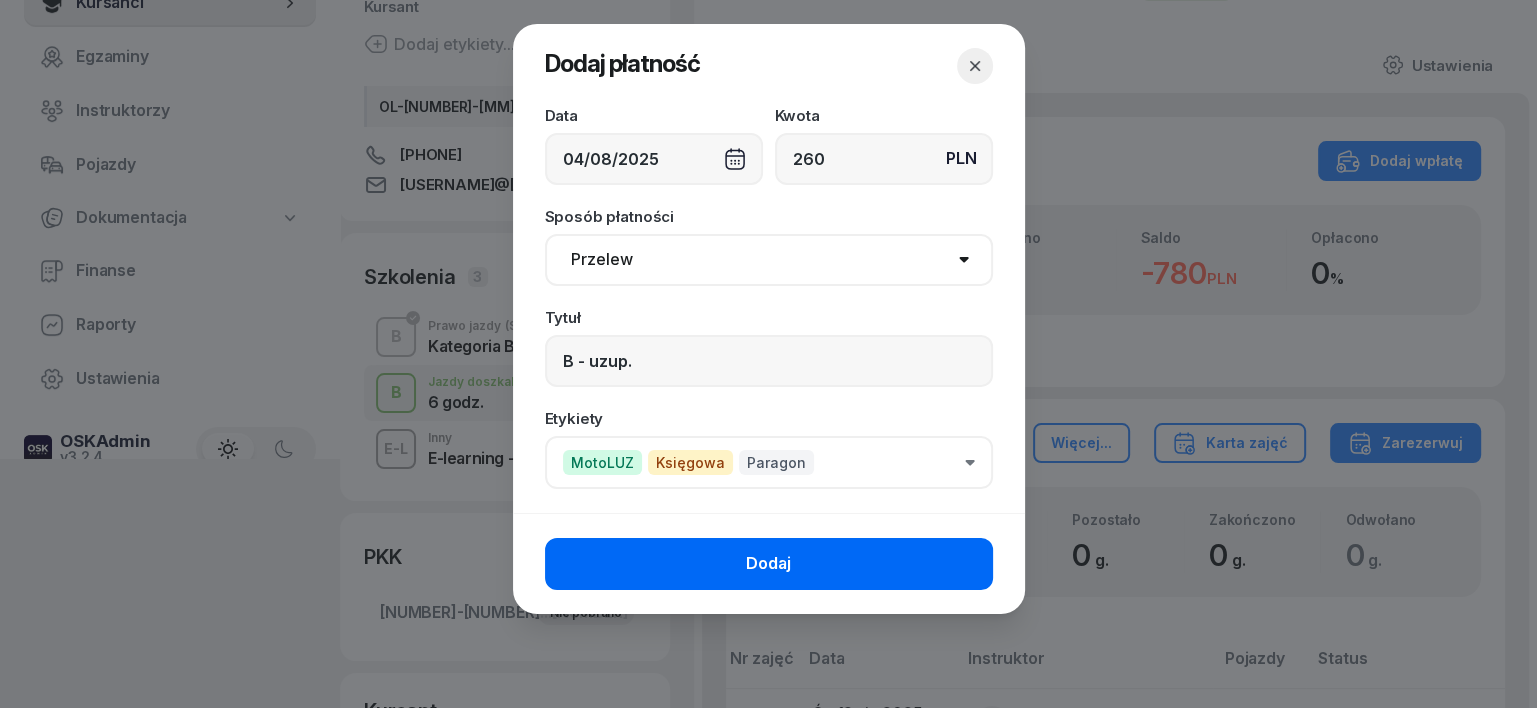 click on "Dodaj" 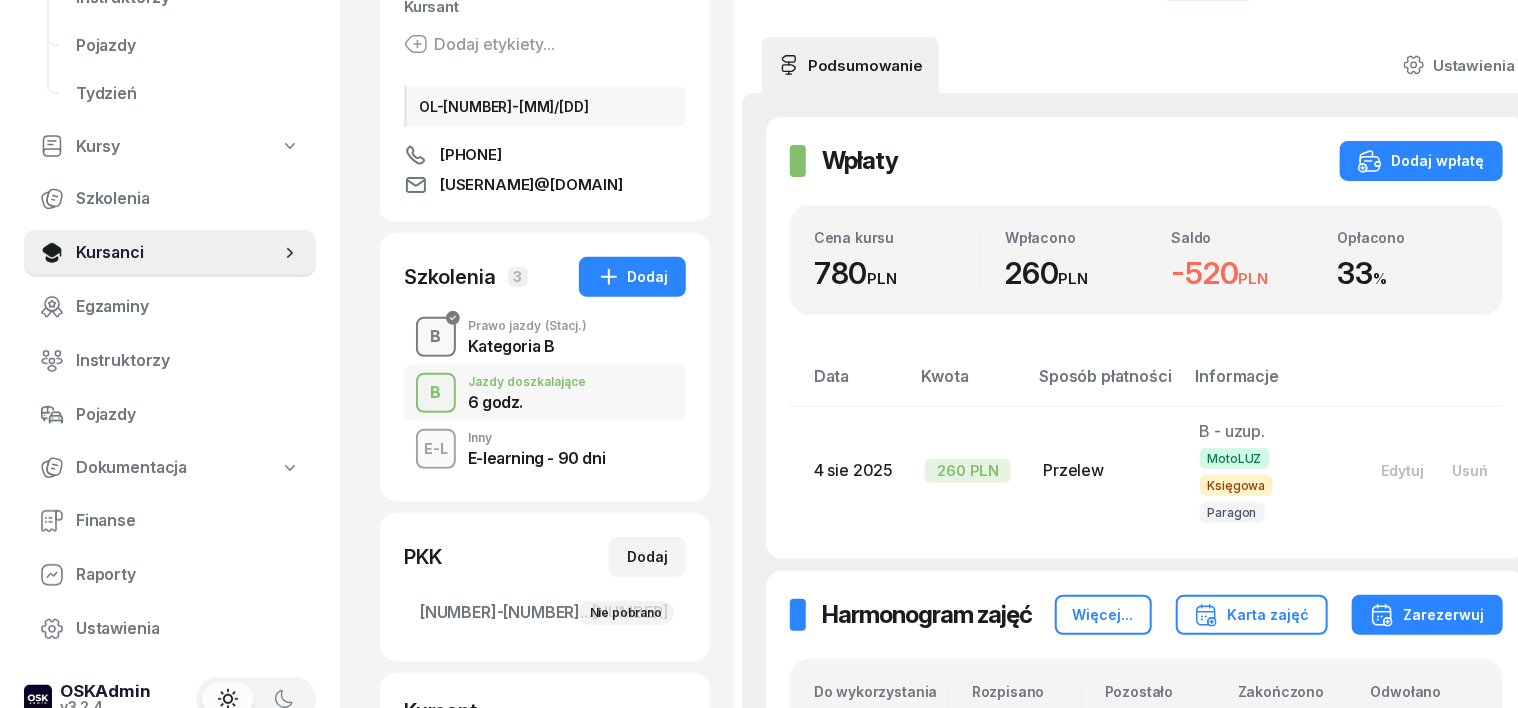 click at bounding box center (436, 337) 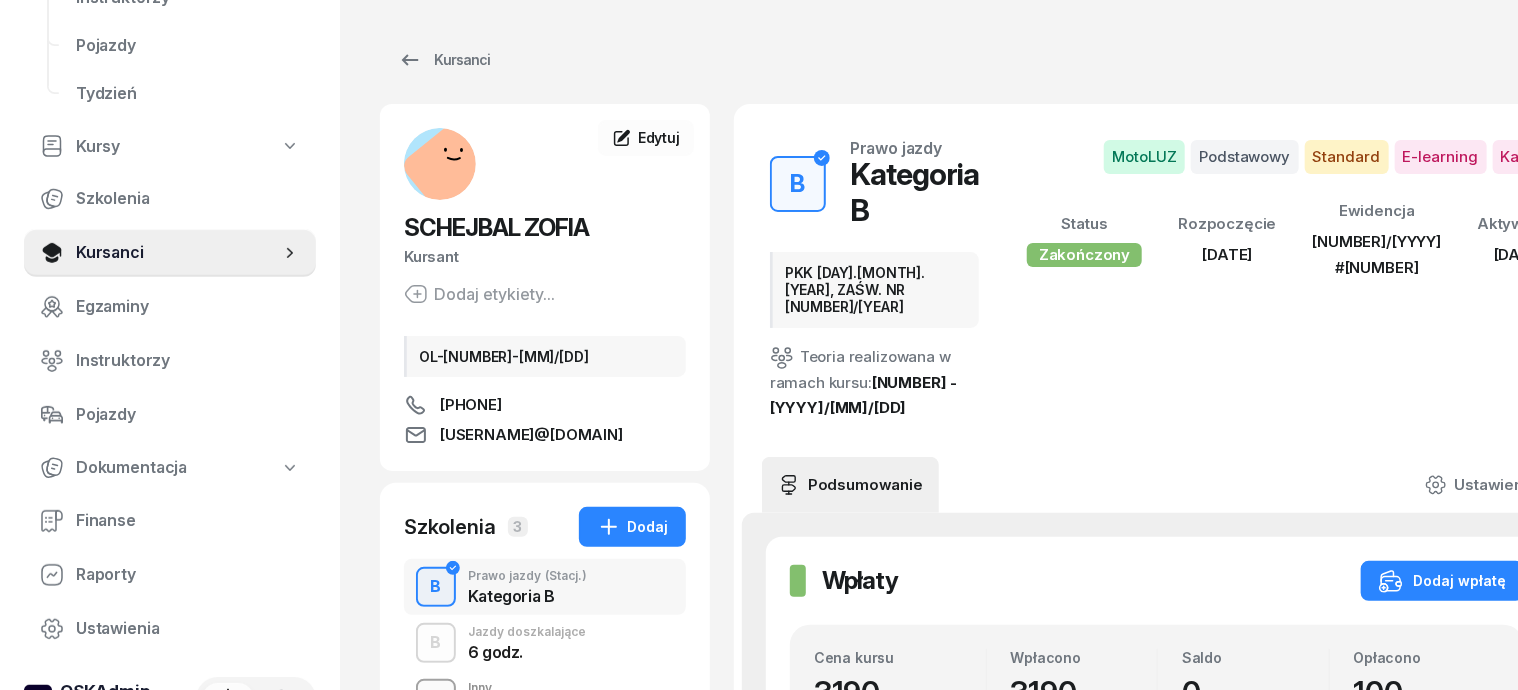 scroll, scrollTop: 250, scrollLeft: 0, axis: vertical 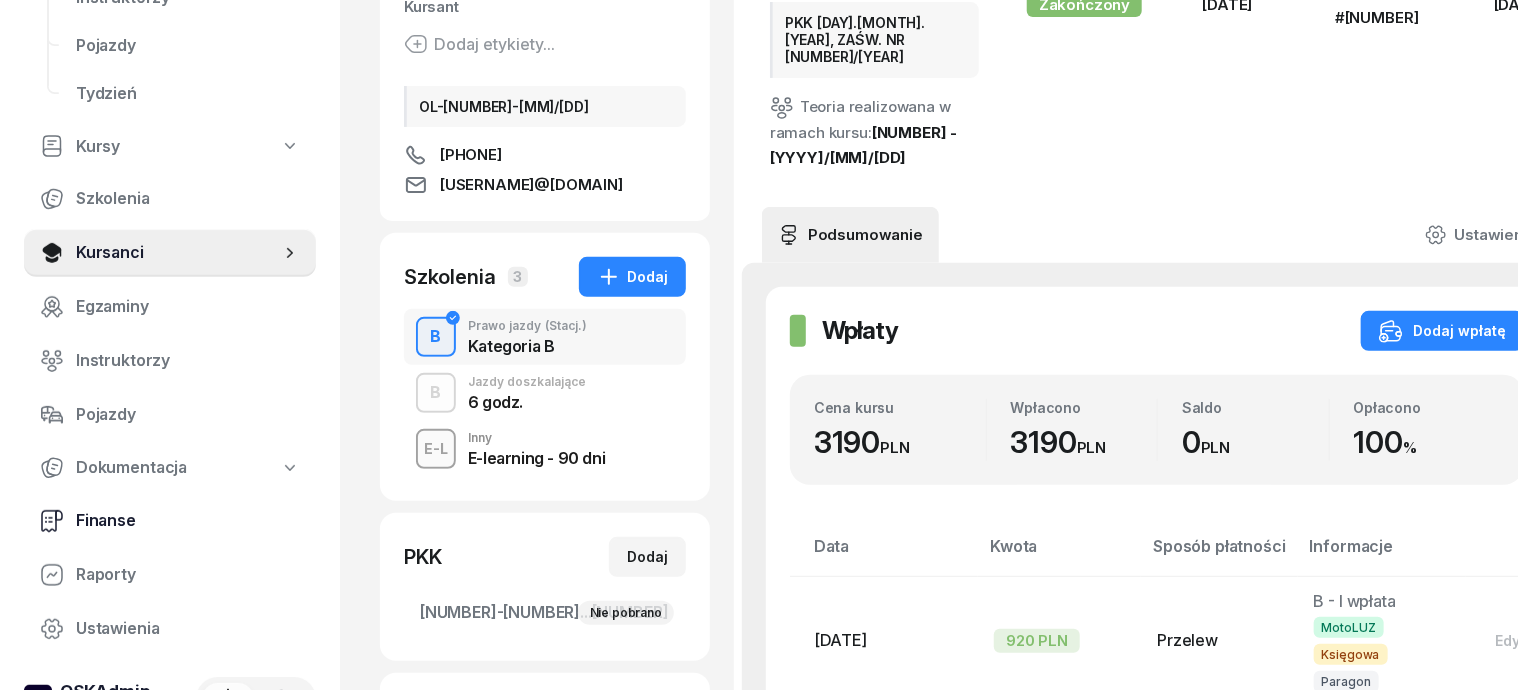 click on "Finanse" at bounding box center [188, 521] 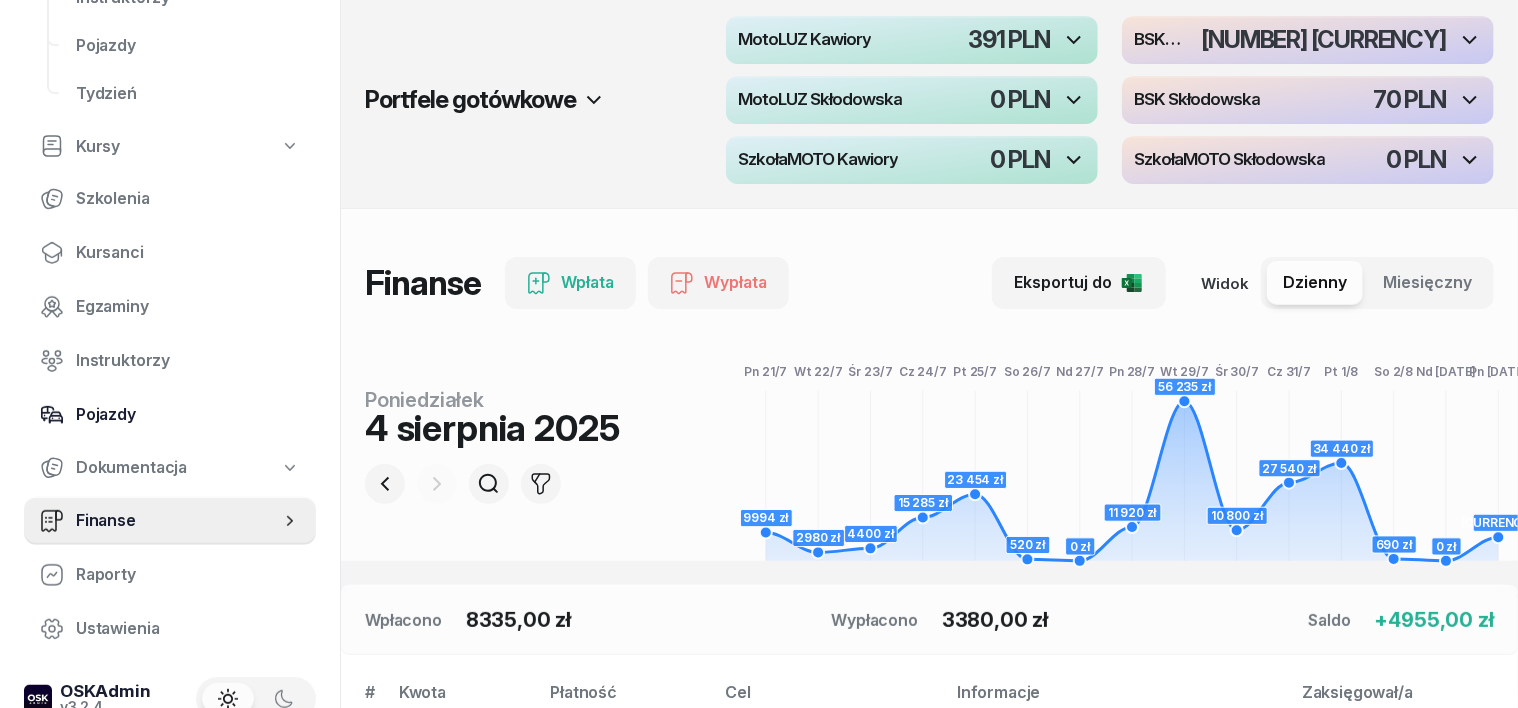 scroll, scrollTop: 0, scrollLeft: 0, axis: both 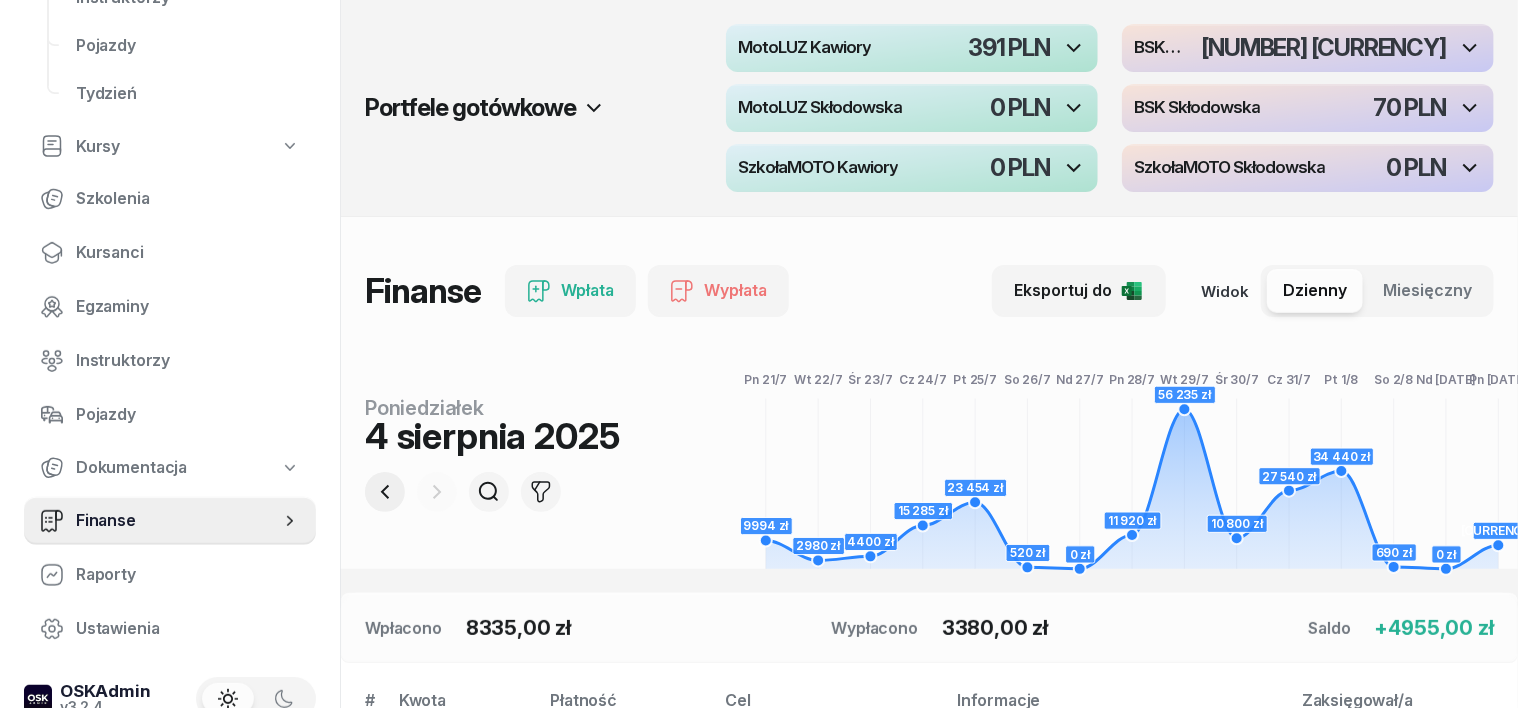 click 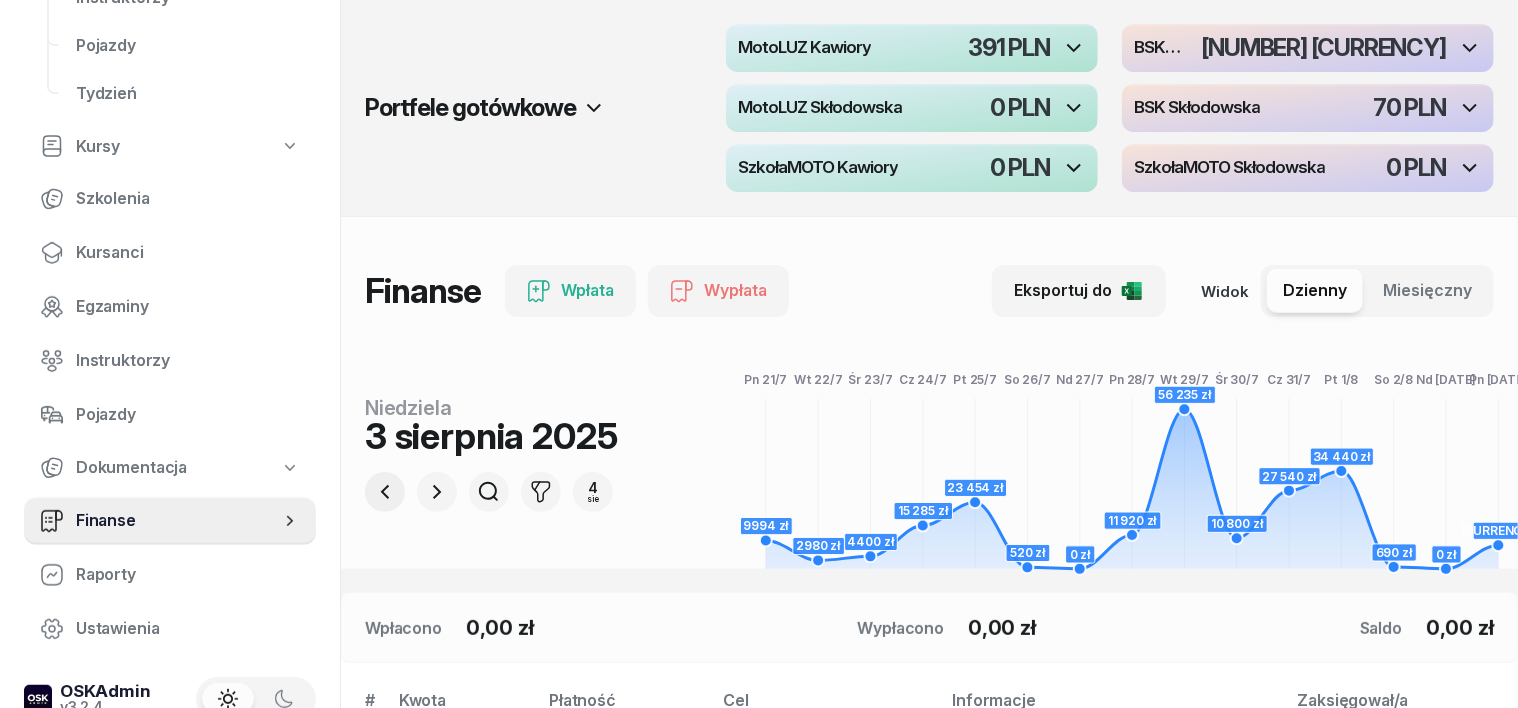 click 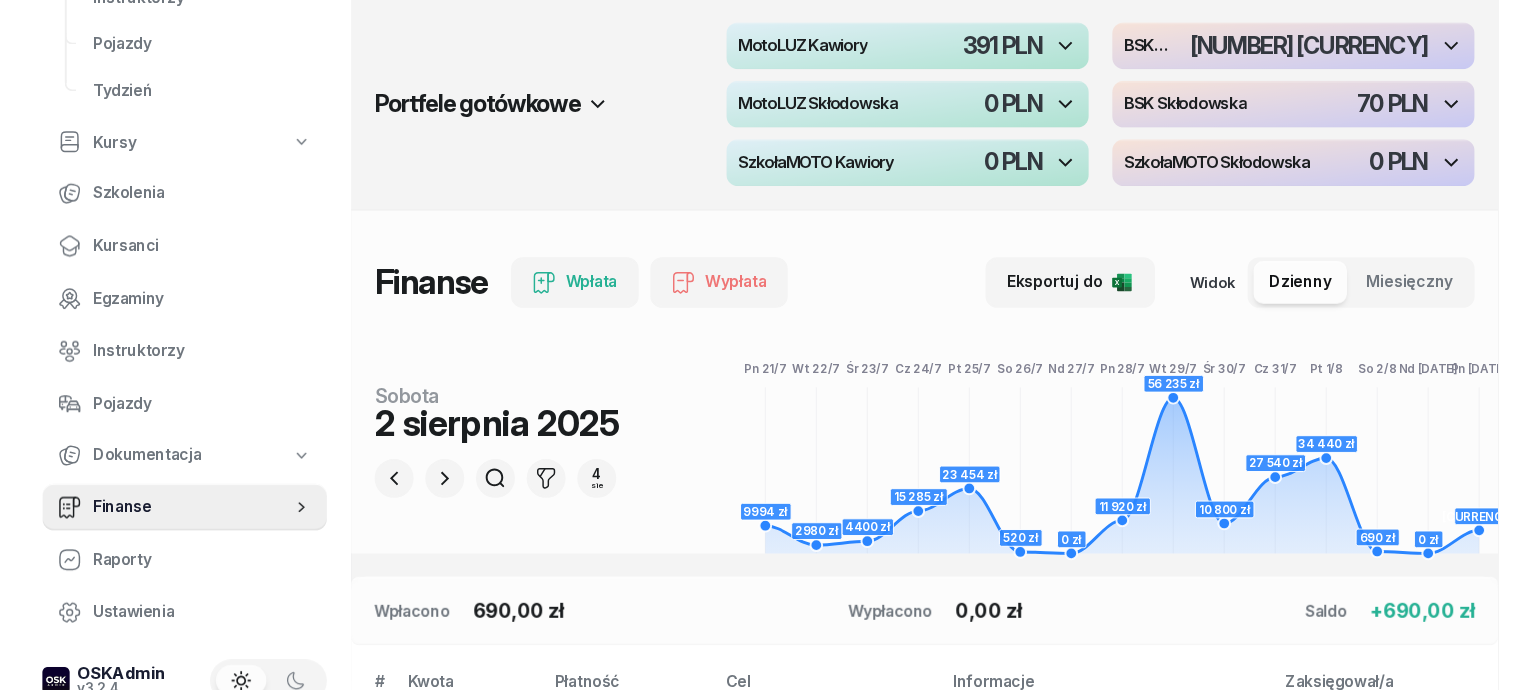 scroll, scrollTop: 0, scrollLeft: 0, axis: both 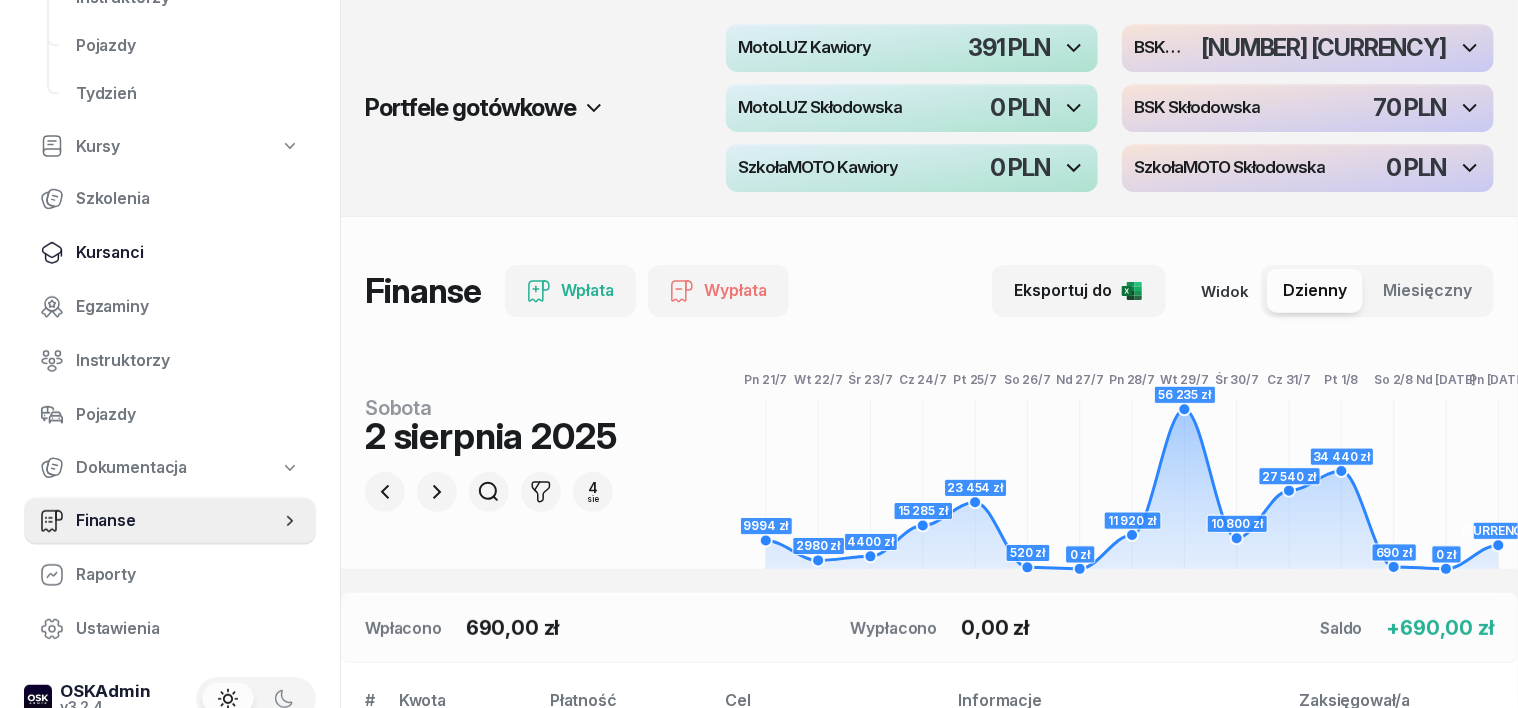 click on "Kursanci" at bounding box center (188, 253) 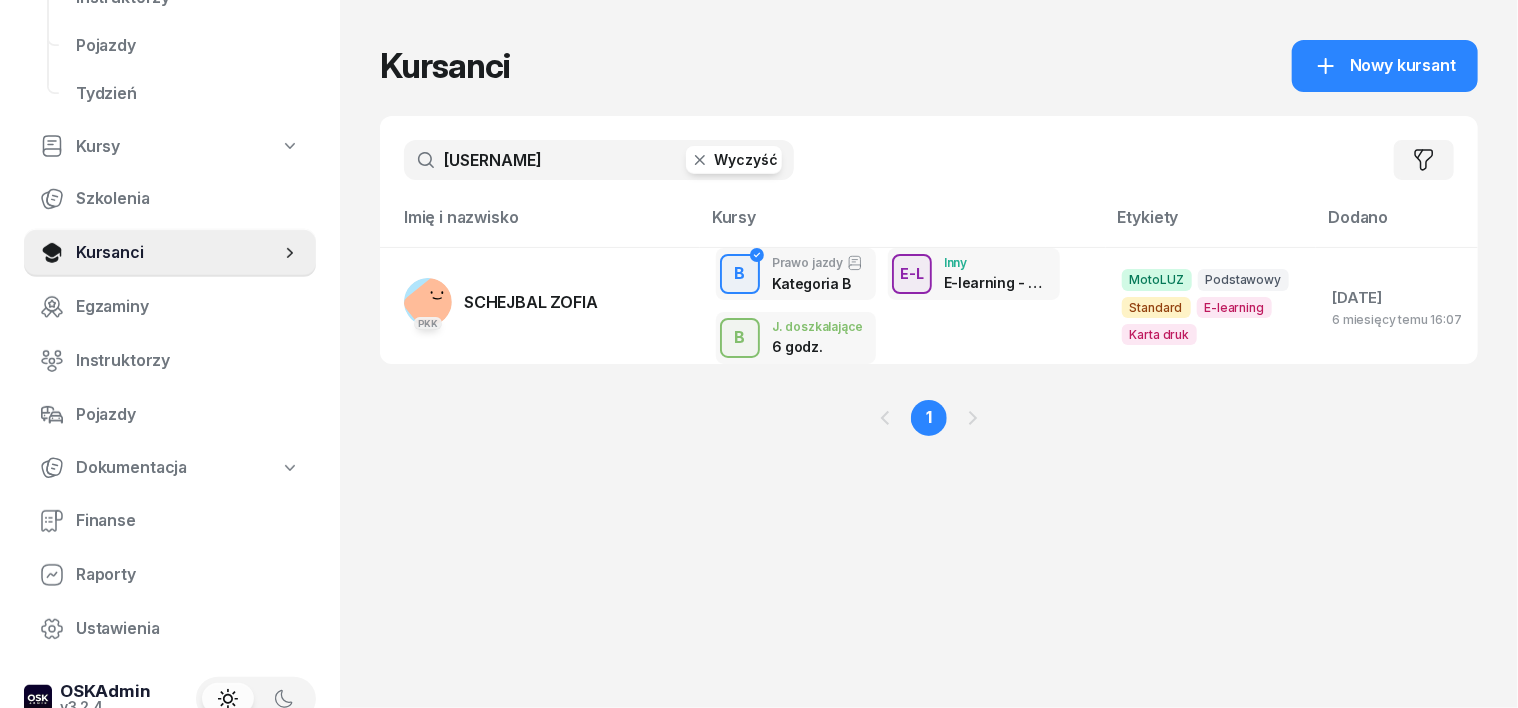 click 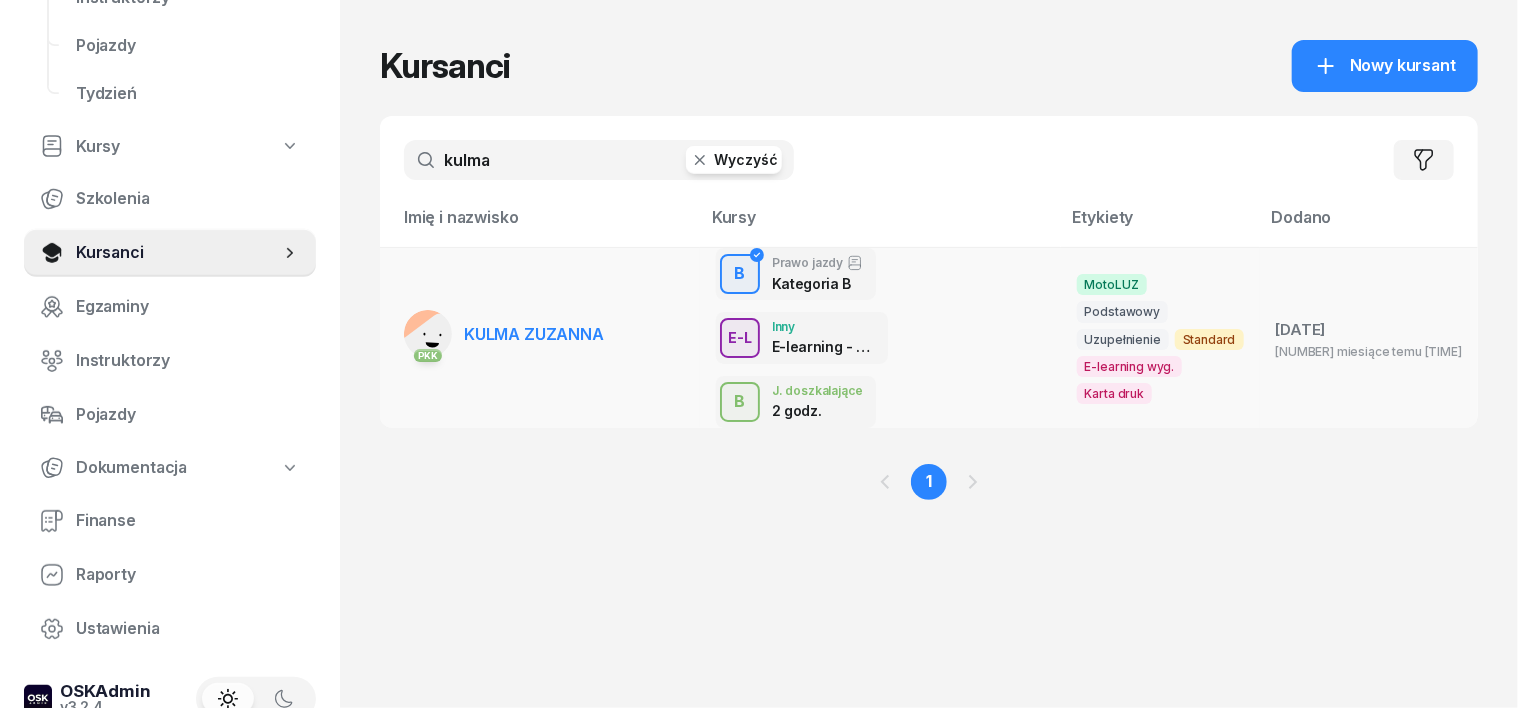 type on "kulma" 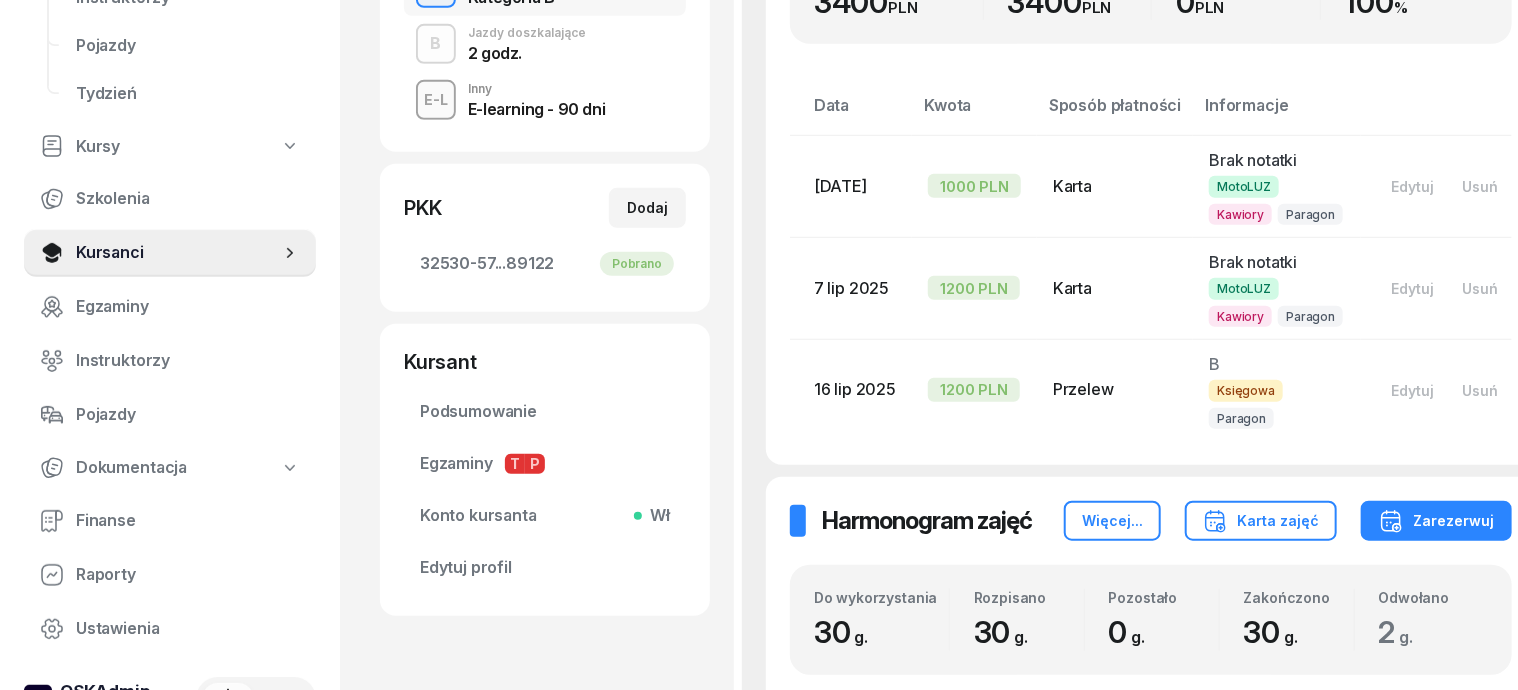 scroll, scrollTop: 375, scrollLeft: 0, axis: vertical 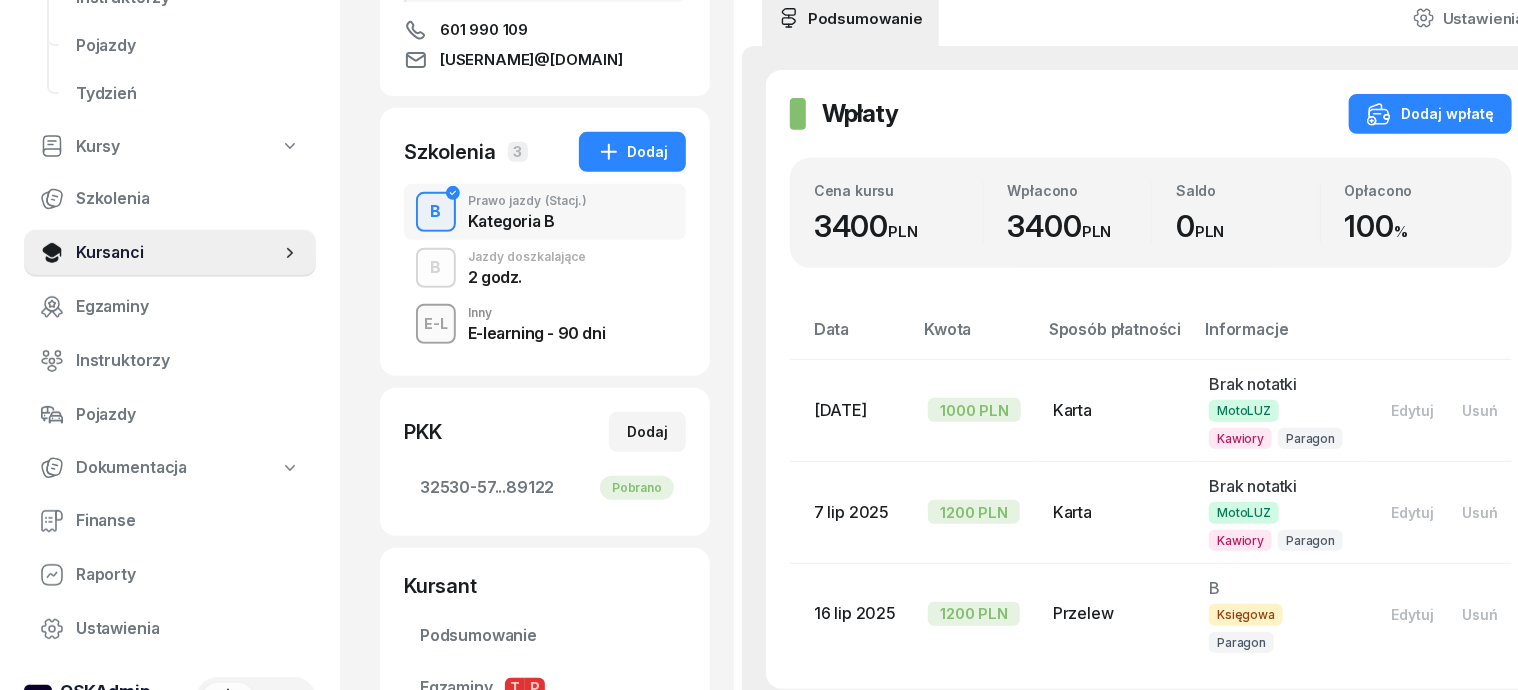 click on "B" at bounding box center [436, 268] 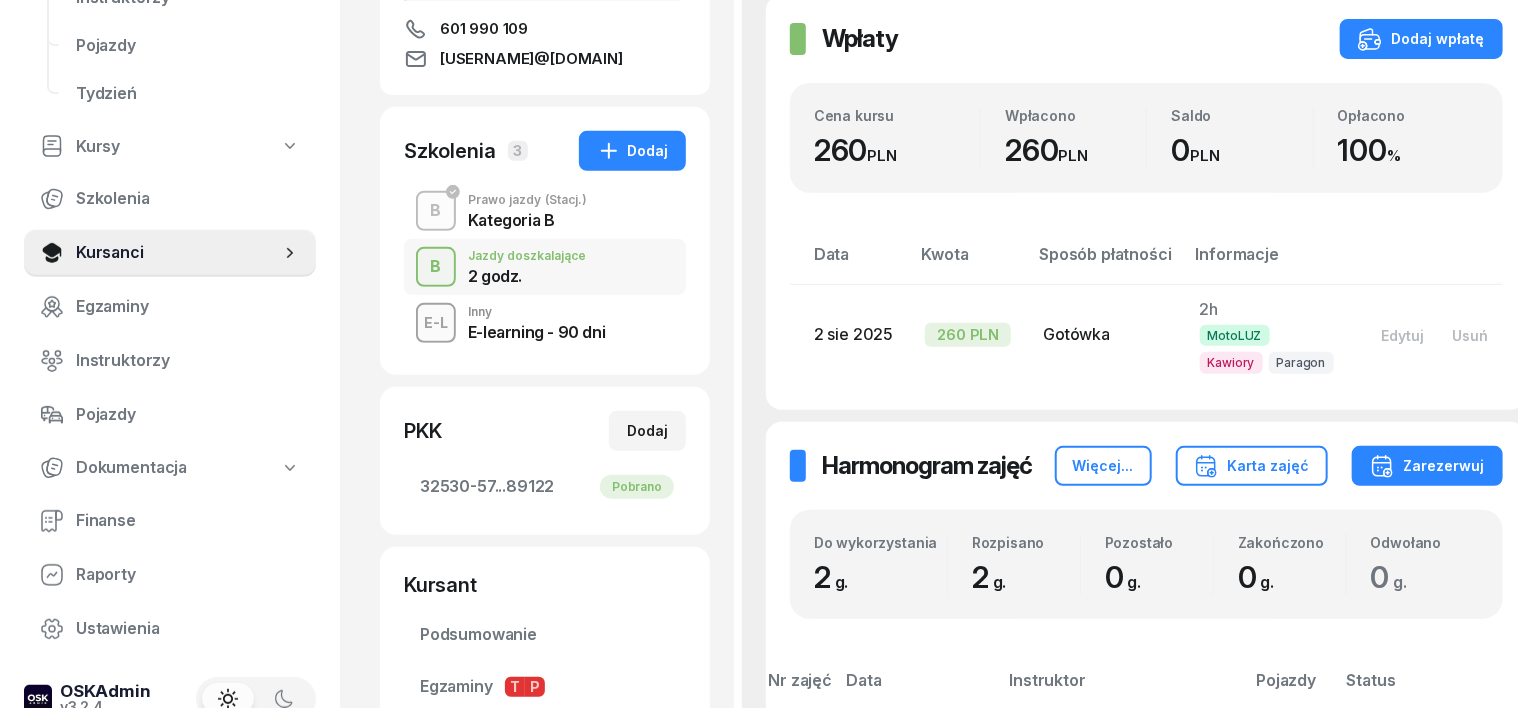 scroll, scrollTop: 375, scrollLeft: 0, axis: vertical 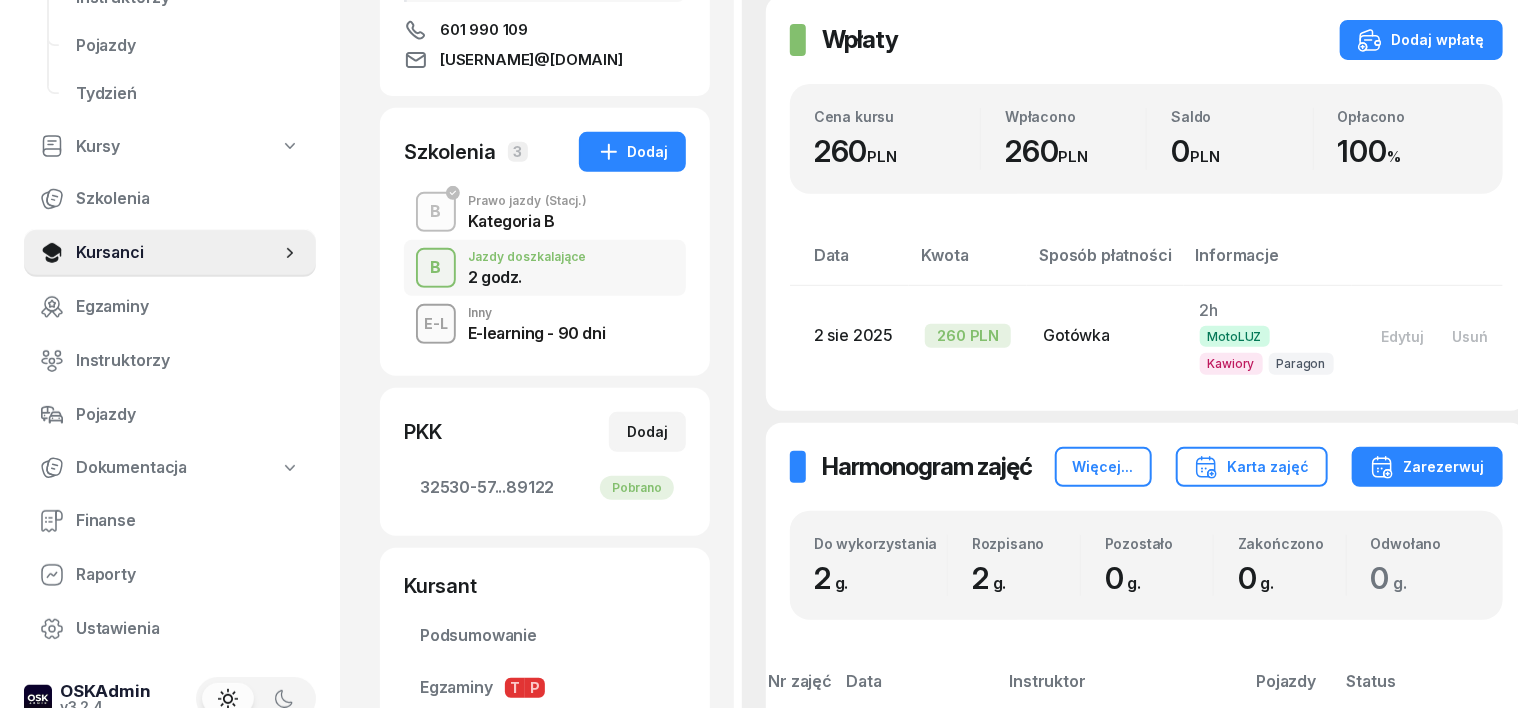 click on "B" at bounding box center [436, 212] 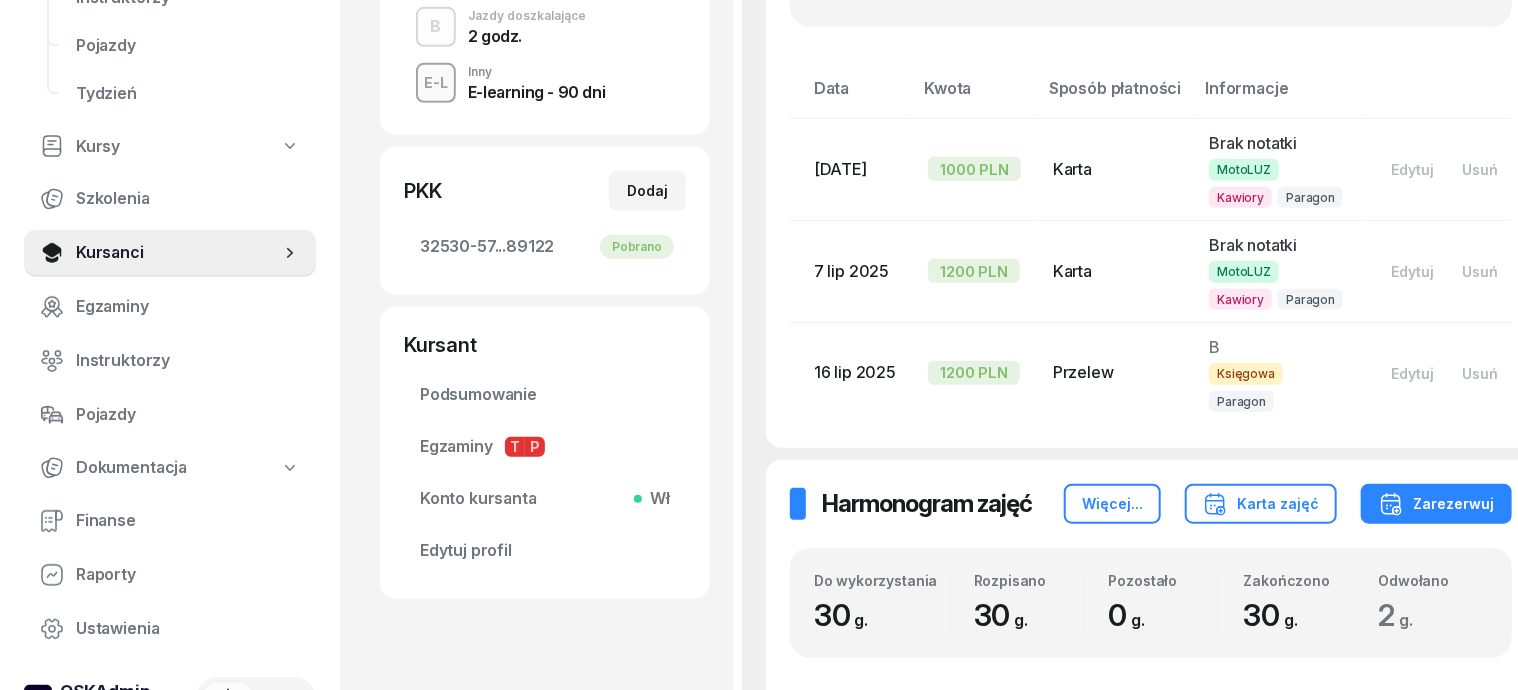 scroll, scrollTop: 375, scrollLeft: 0, axis: vertical 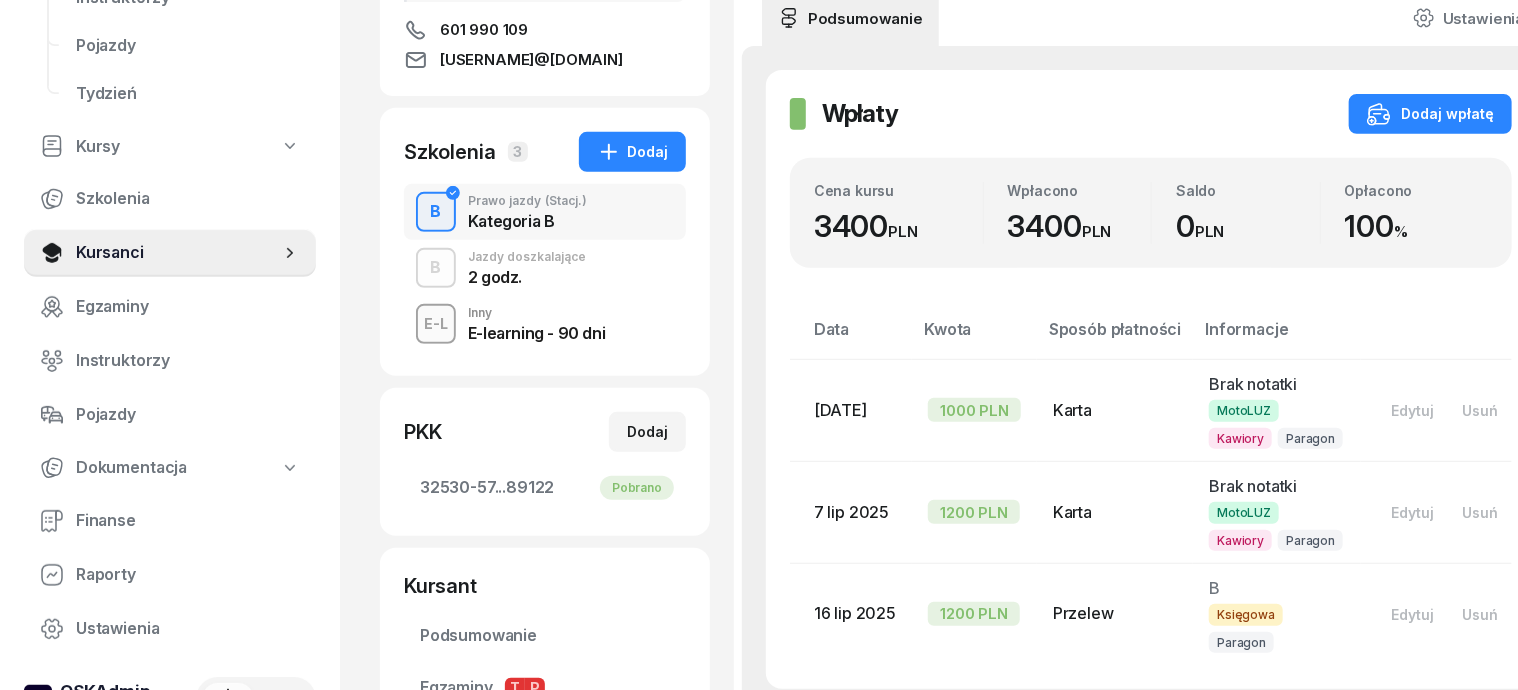 click on "B" at bounding box center [436, 268] 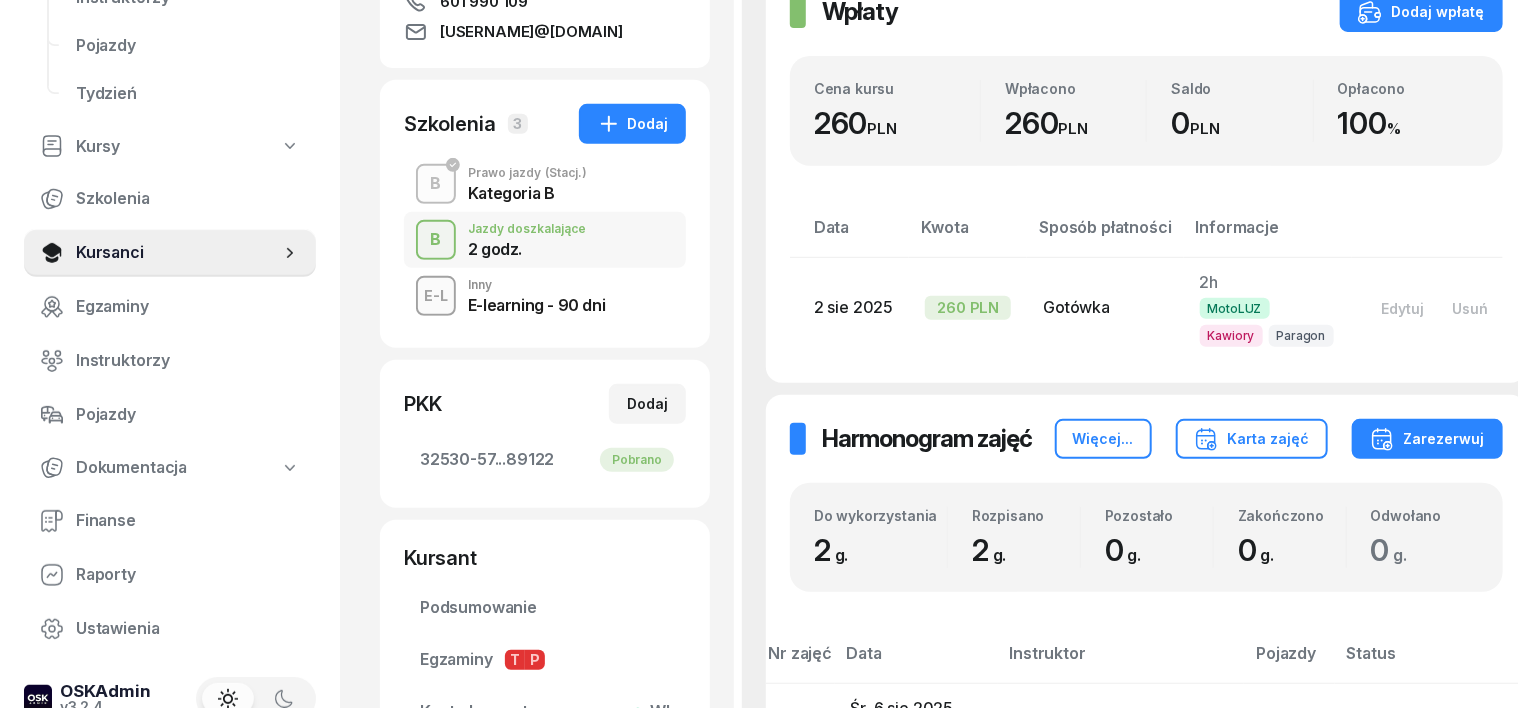 scroll, scrollTop: 124, scrollLeft: 0, axis: vertical 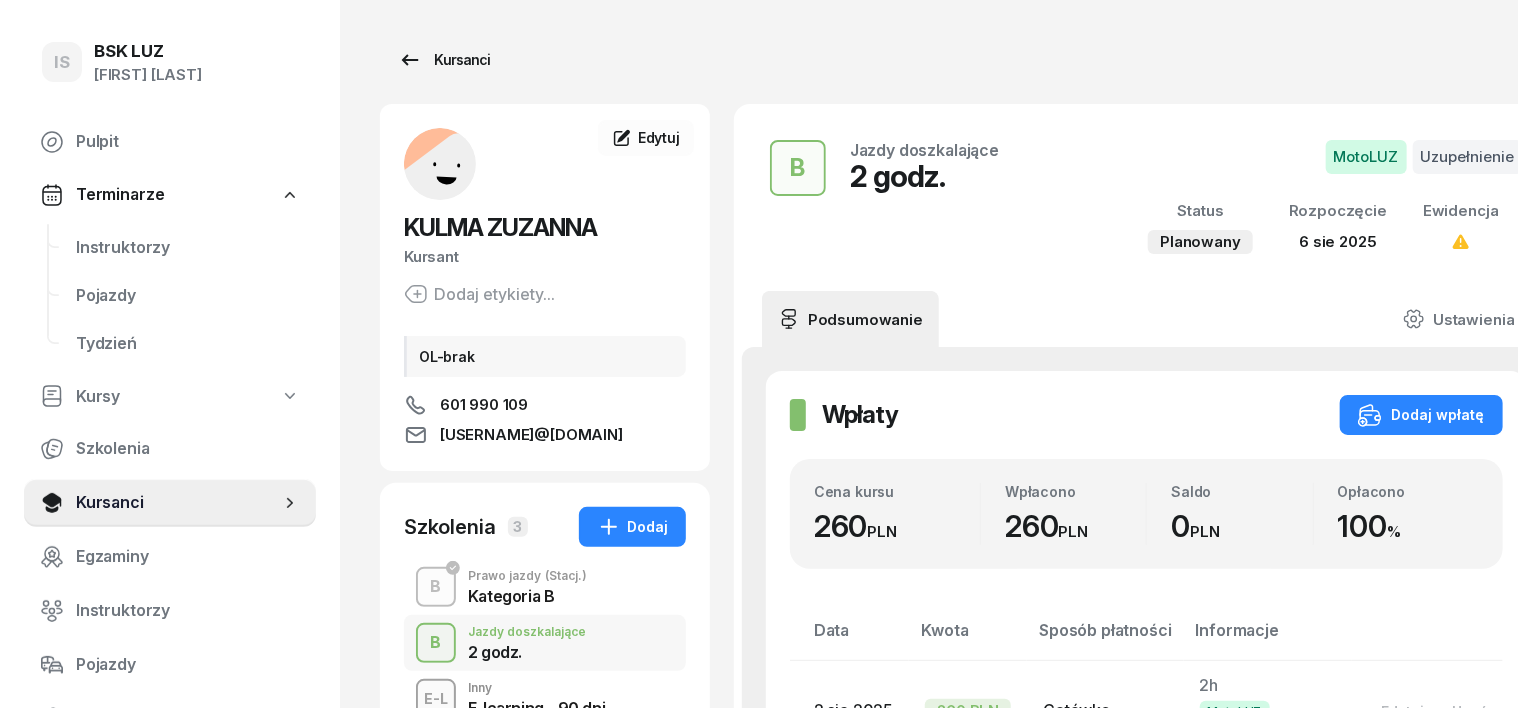 click on "Kursanci" at bounding box center (444, 60) 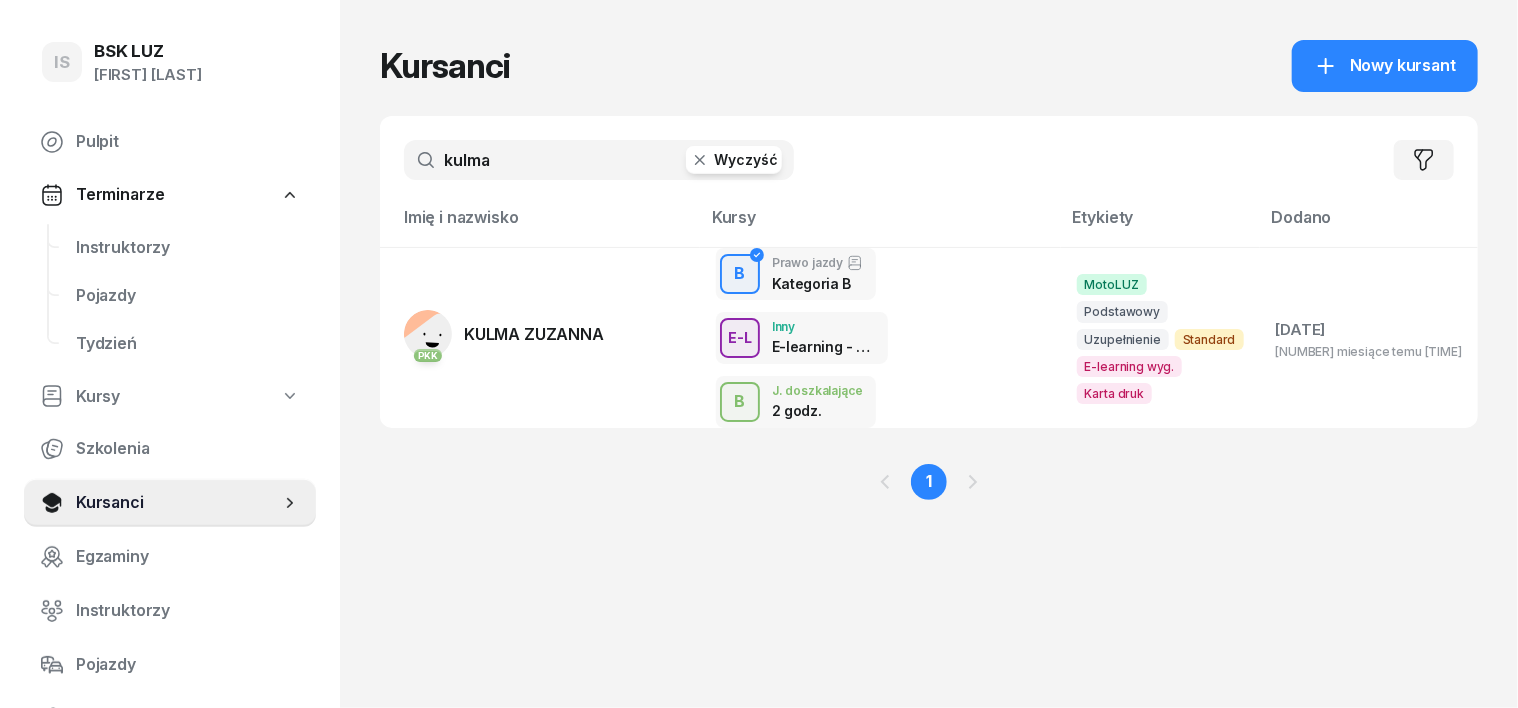 click 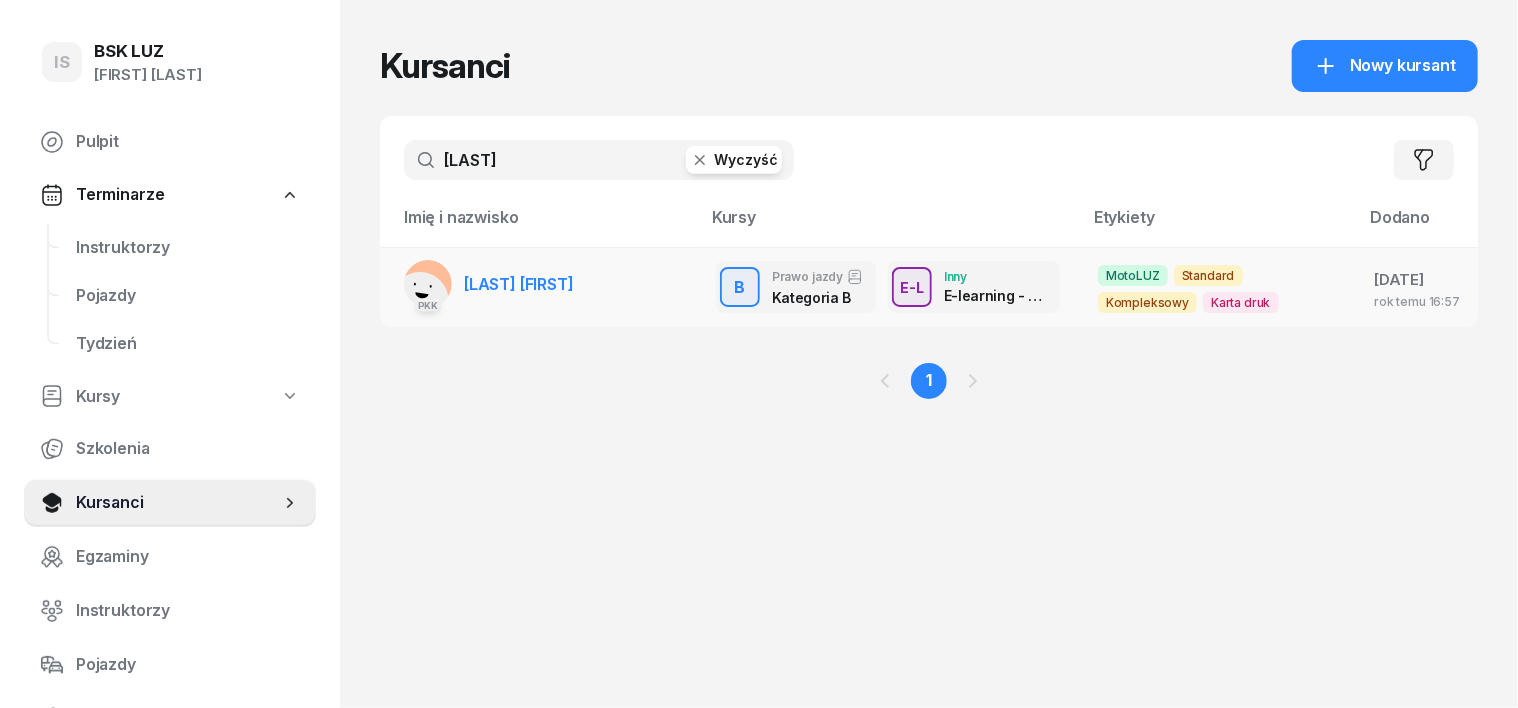 type on "[LAST]" 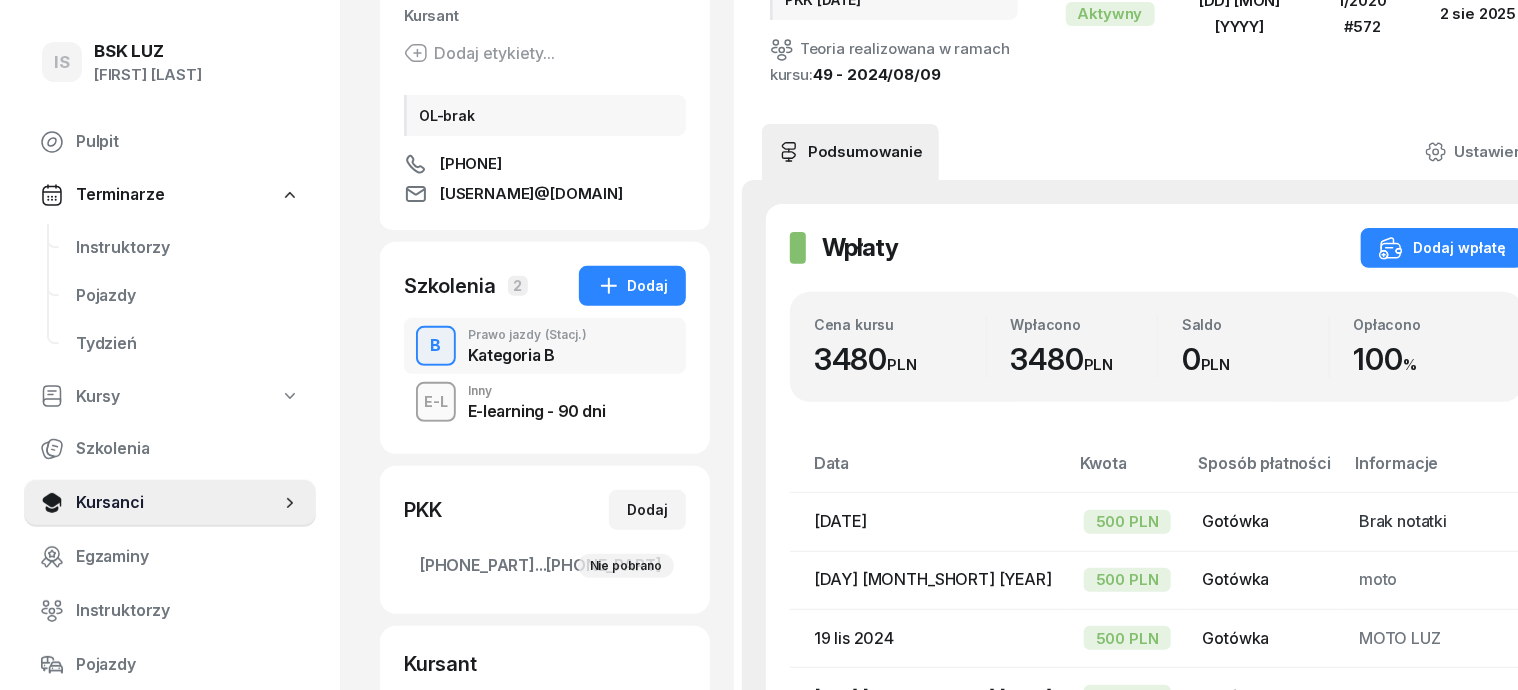 scroll, scrollTop: 124, scrollLeft: 0, axis: vertical 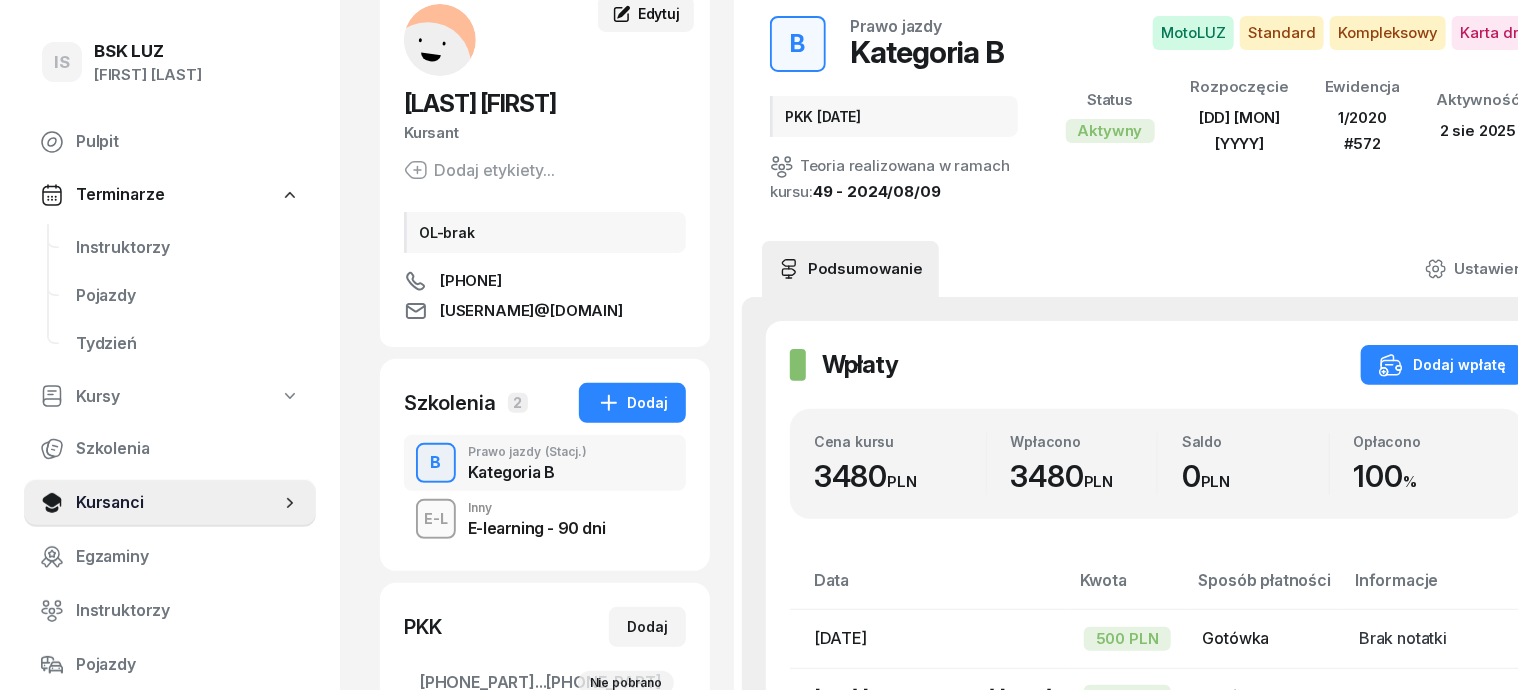 click on "Edytuj" 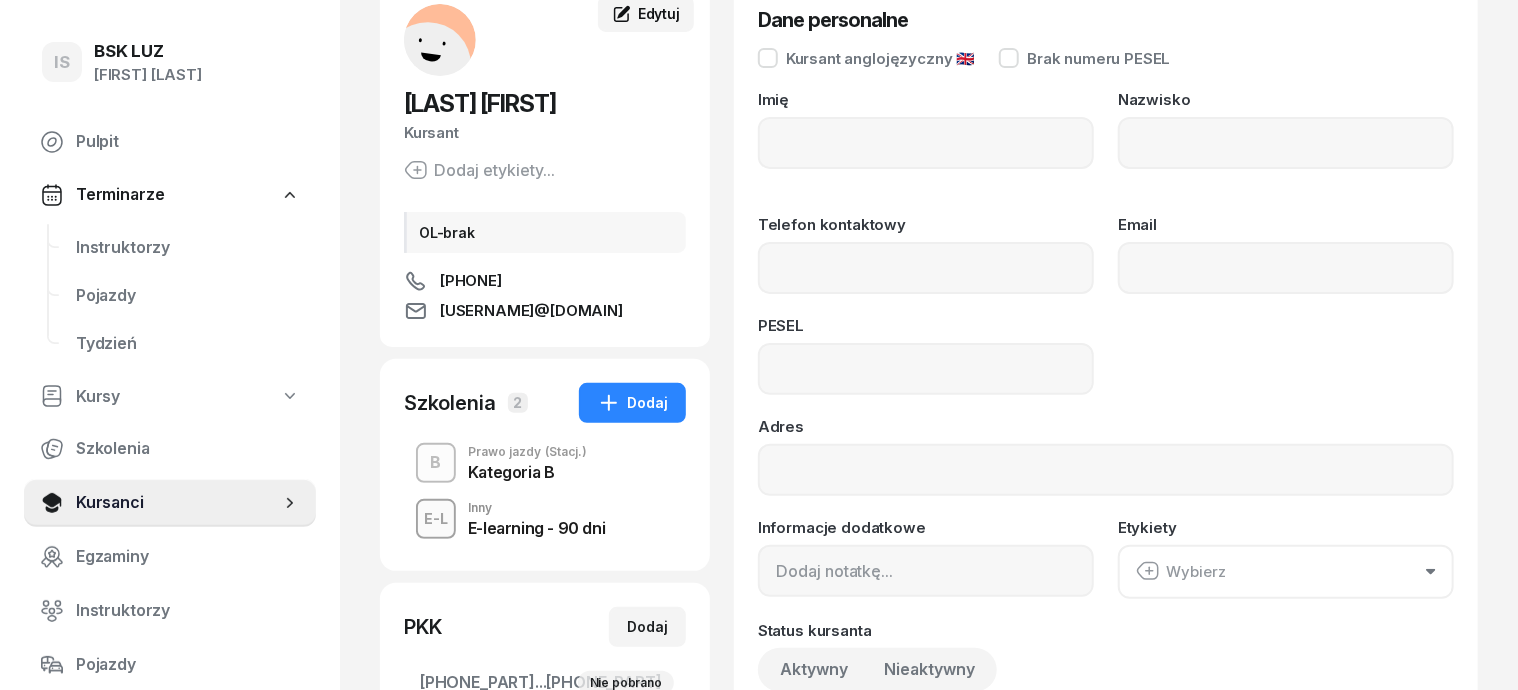 scroll, scrollTop: 0, scrollLeft: 0, axis: both 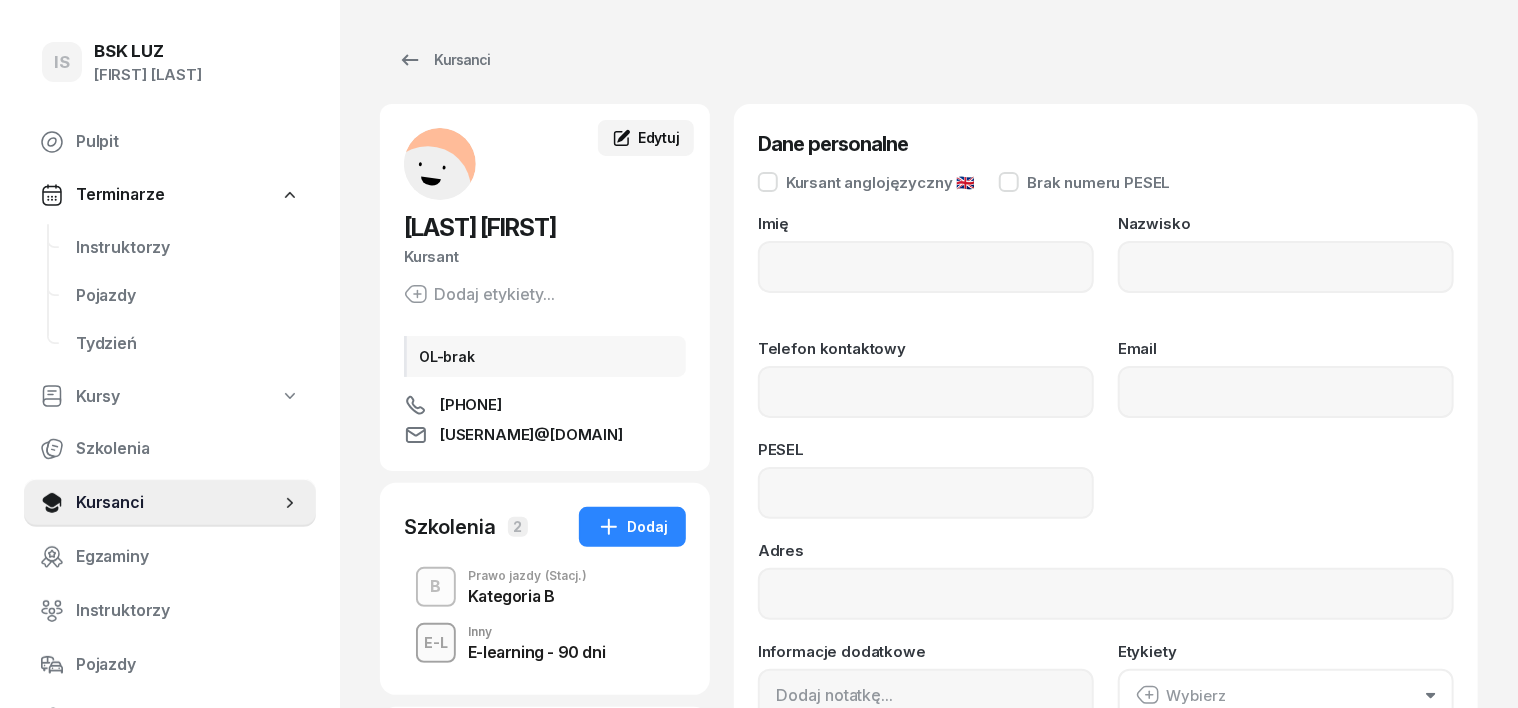 type on "[FIRST]" 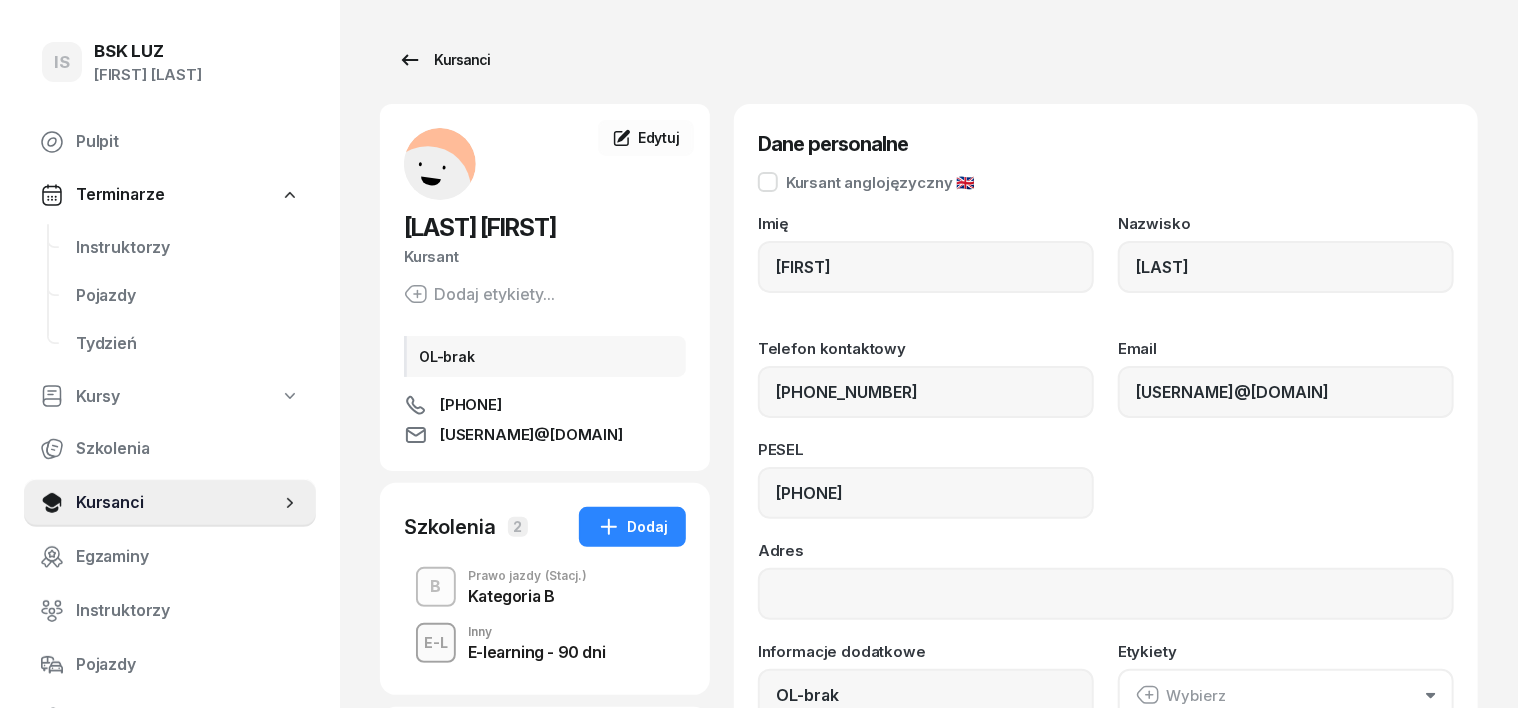 click on "Kursanci" at bounding box center (444, 60) 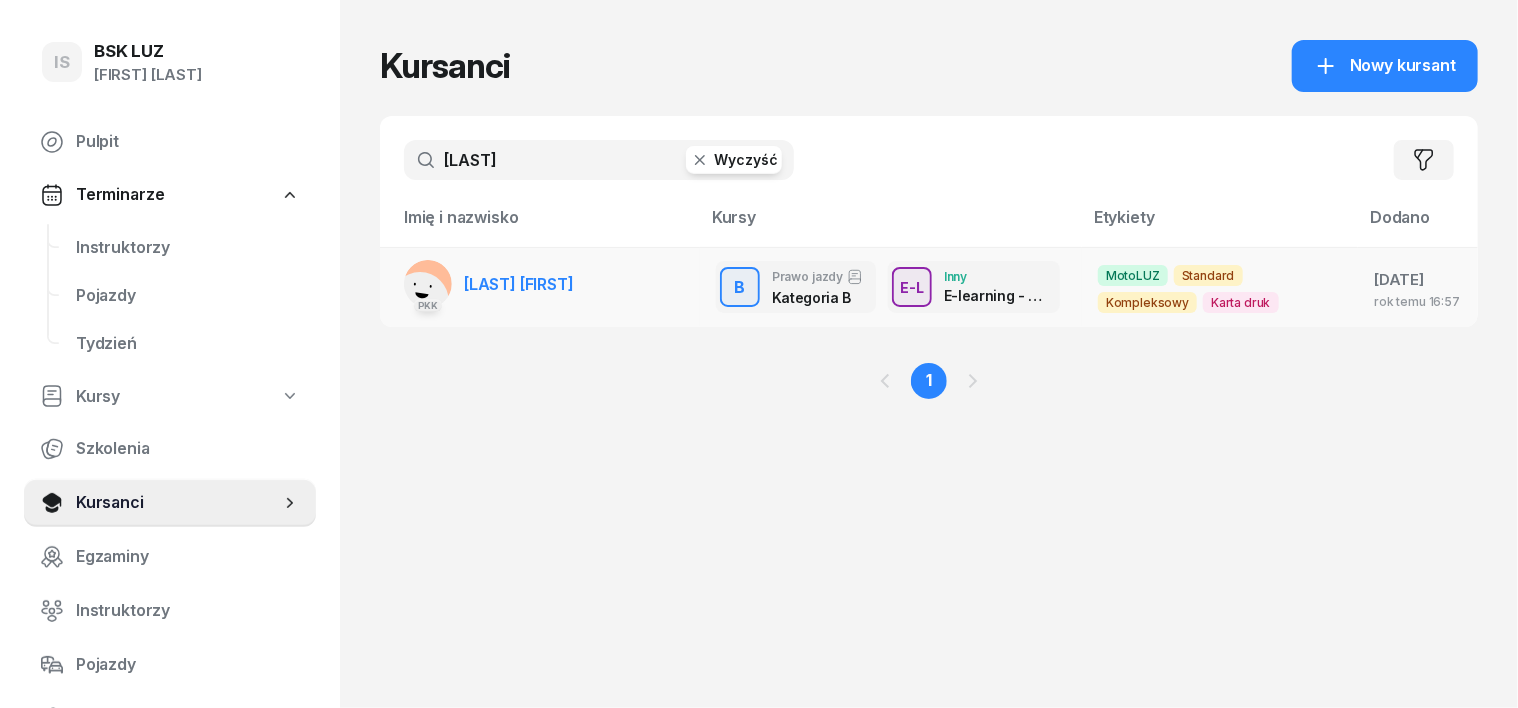 click 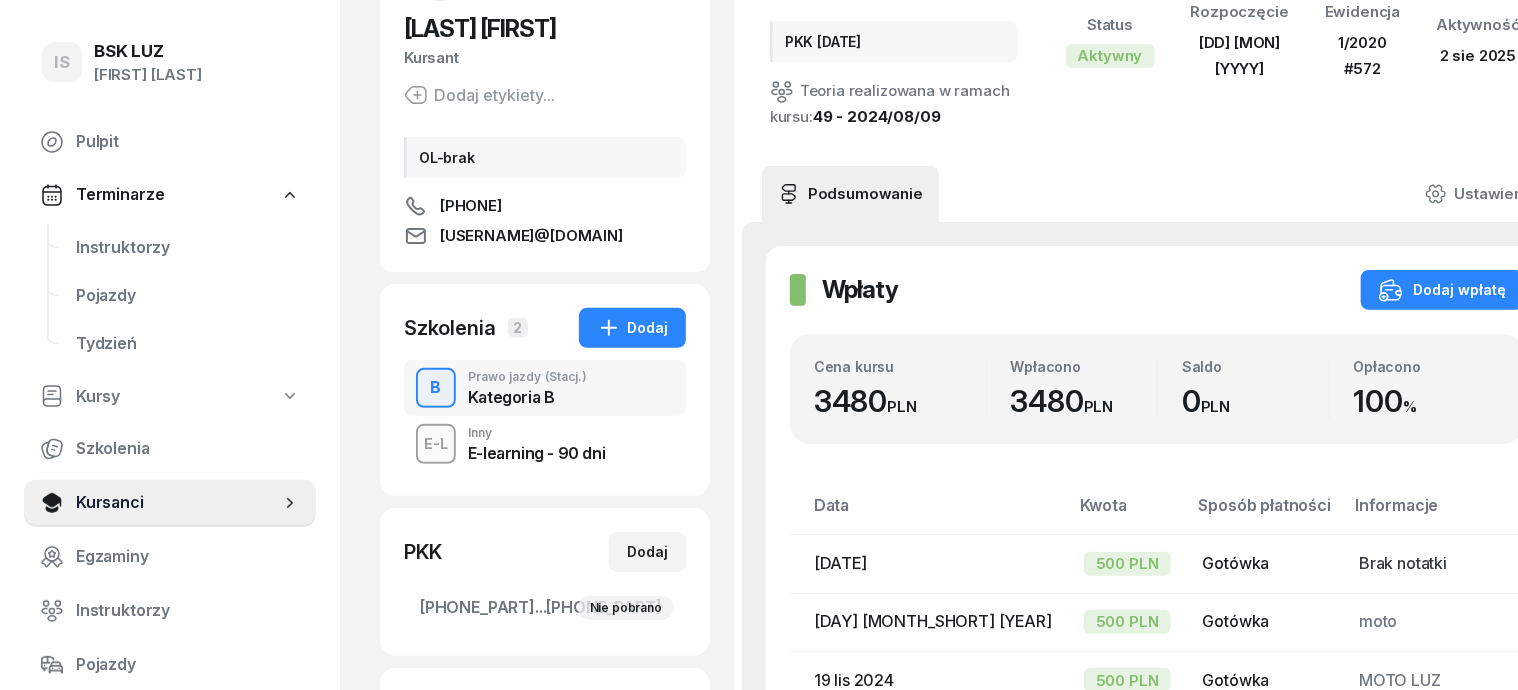 scroll, scrollTop: 124, scrollLeft: 0, axis: vertical 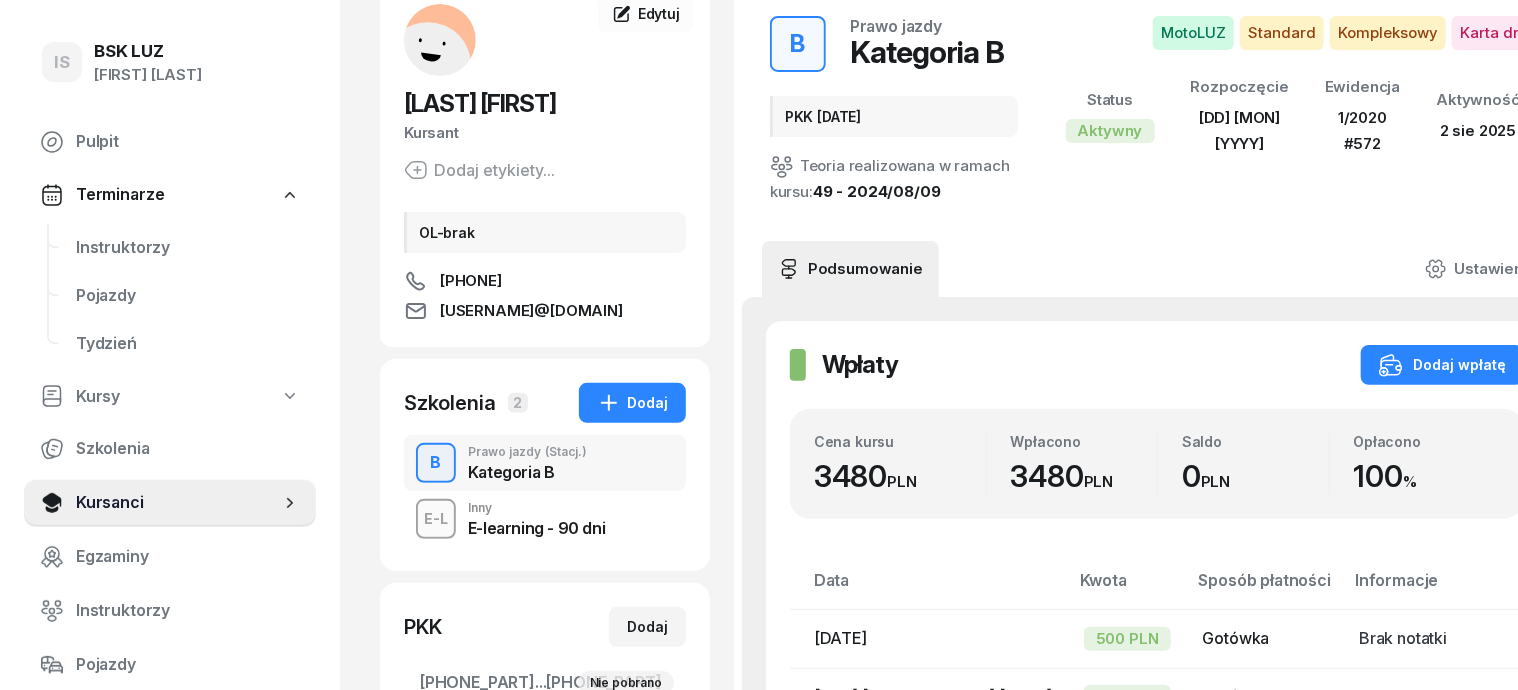 click on "Edytuj" 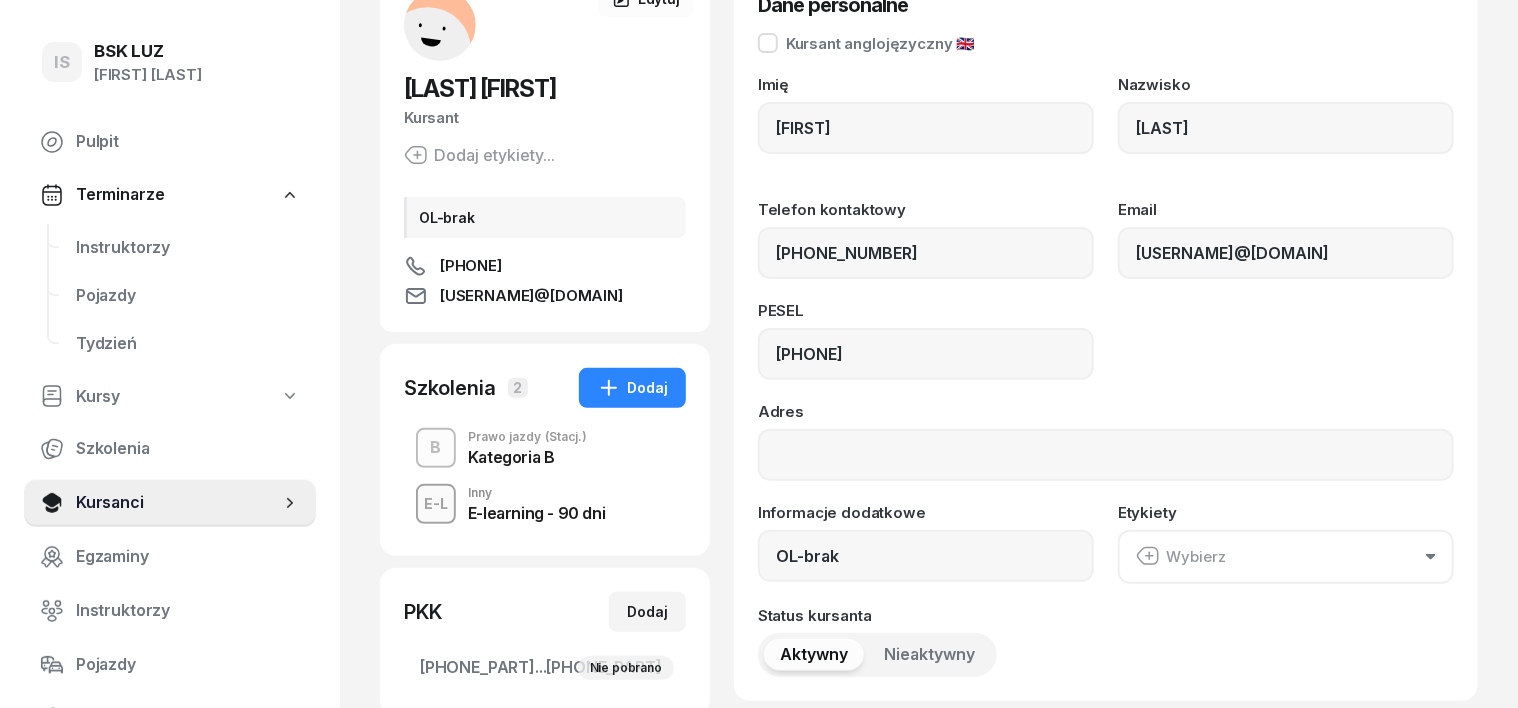 scroll, scrollTop: 0, scrollLeft: 0, axis: both 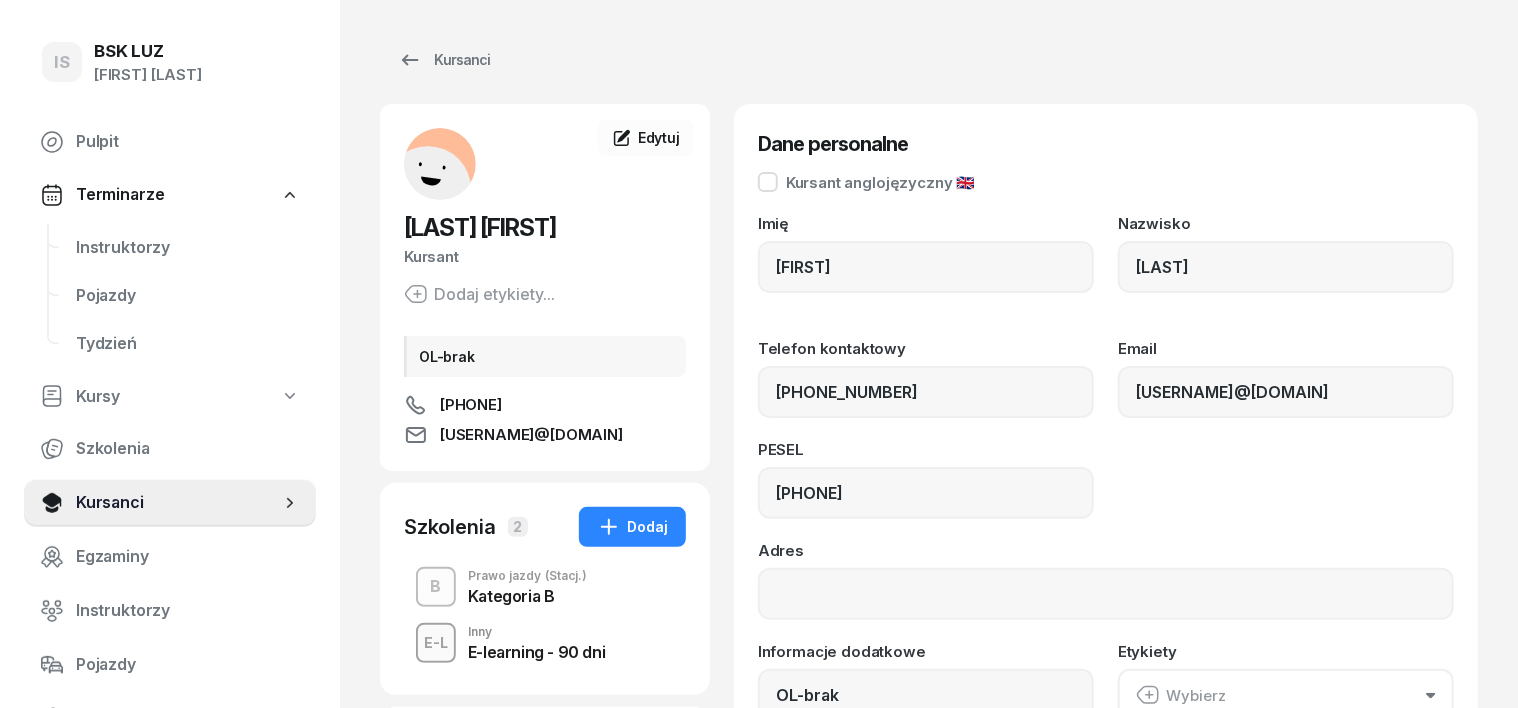 click on "Dodaj etykiety..." at bounding box center [479, 294] 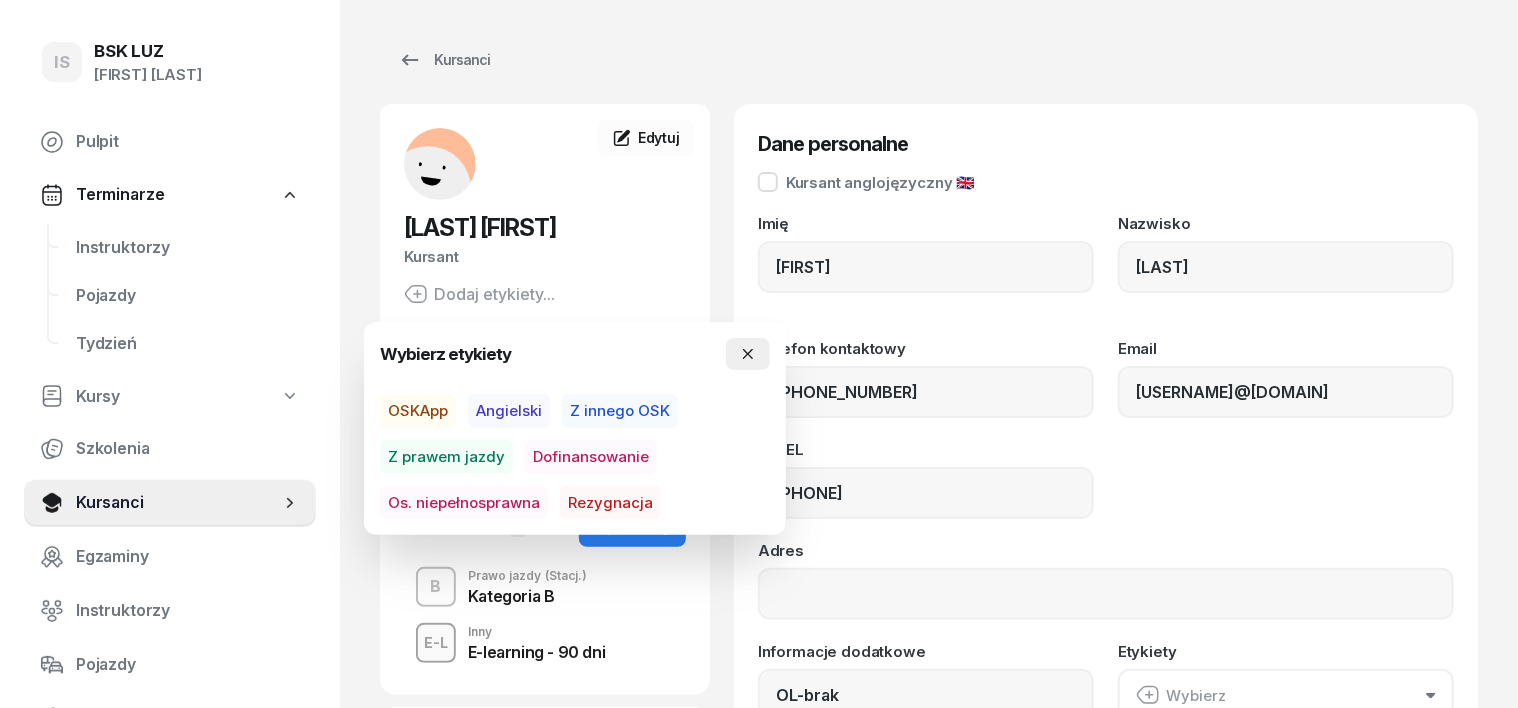 click 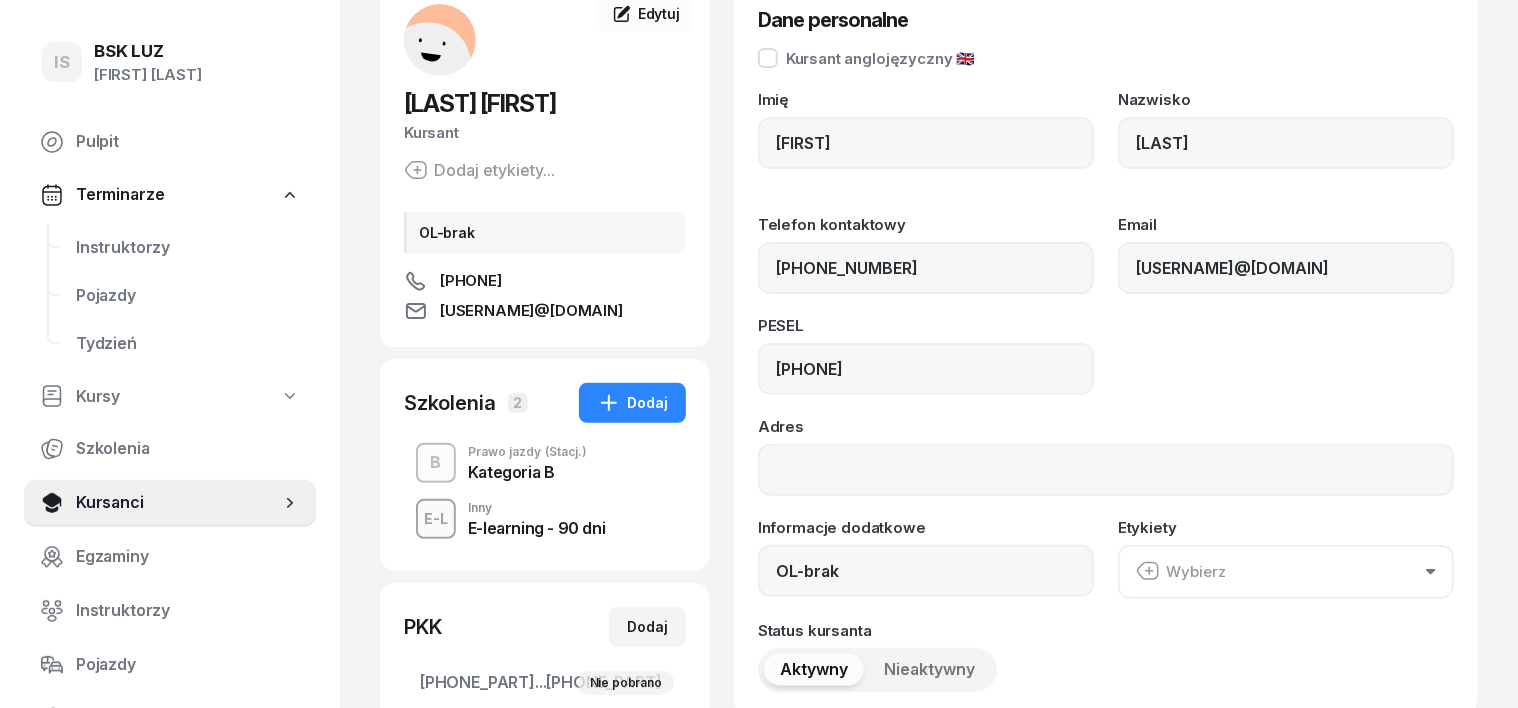 scroll, scrollTop: 250, scrollLeft: 0, axis: vertical 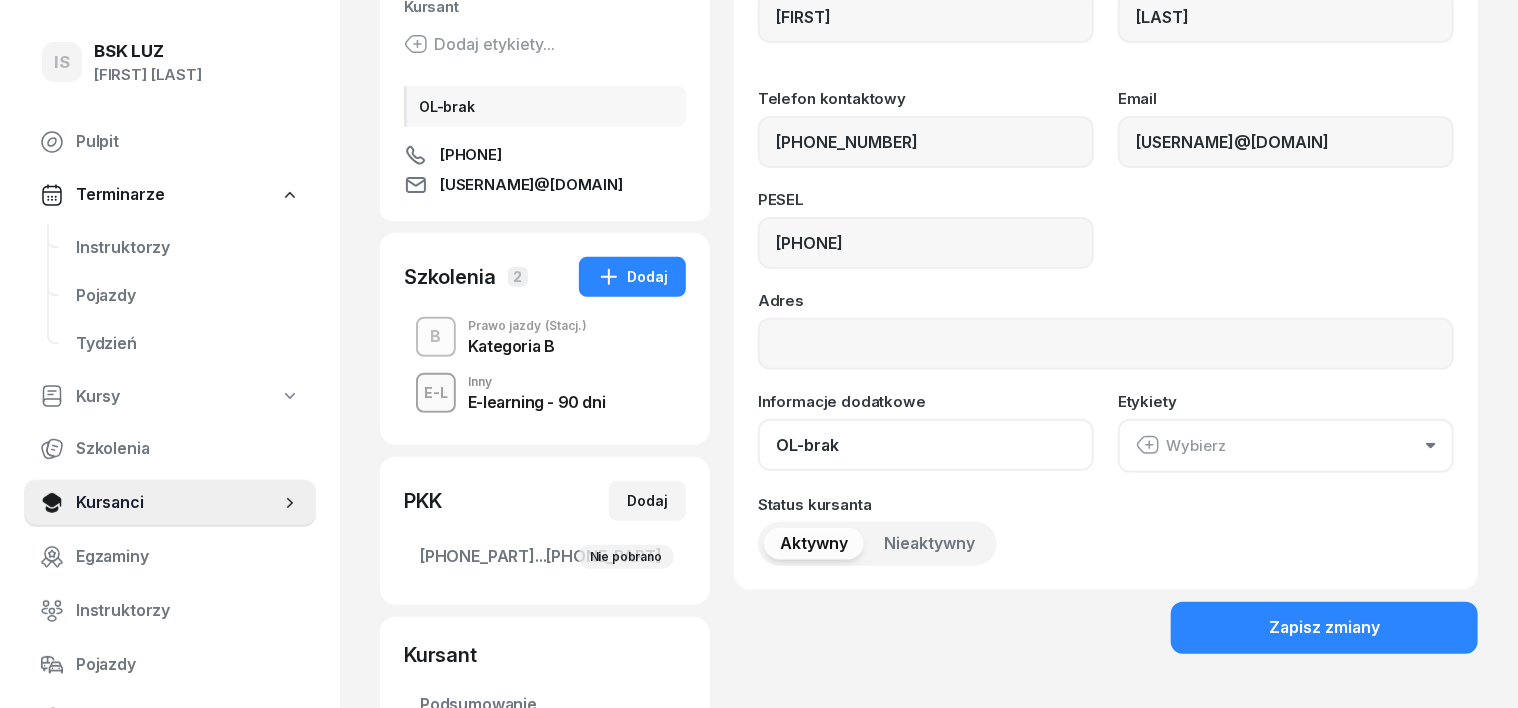 click on "OL-brak" 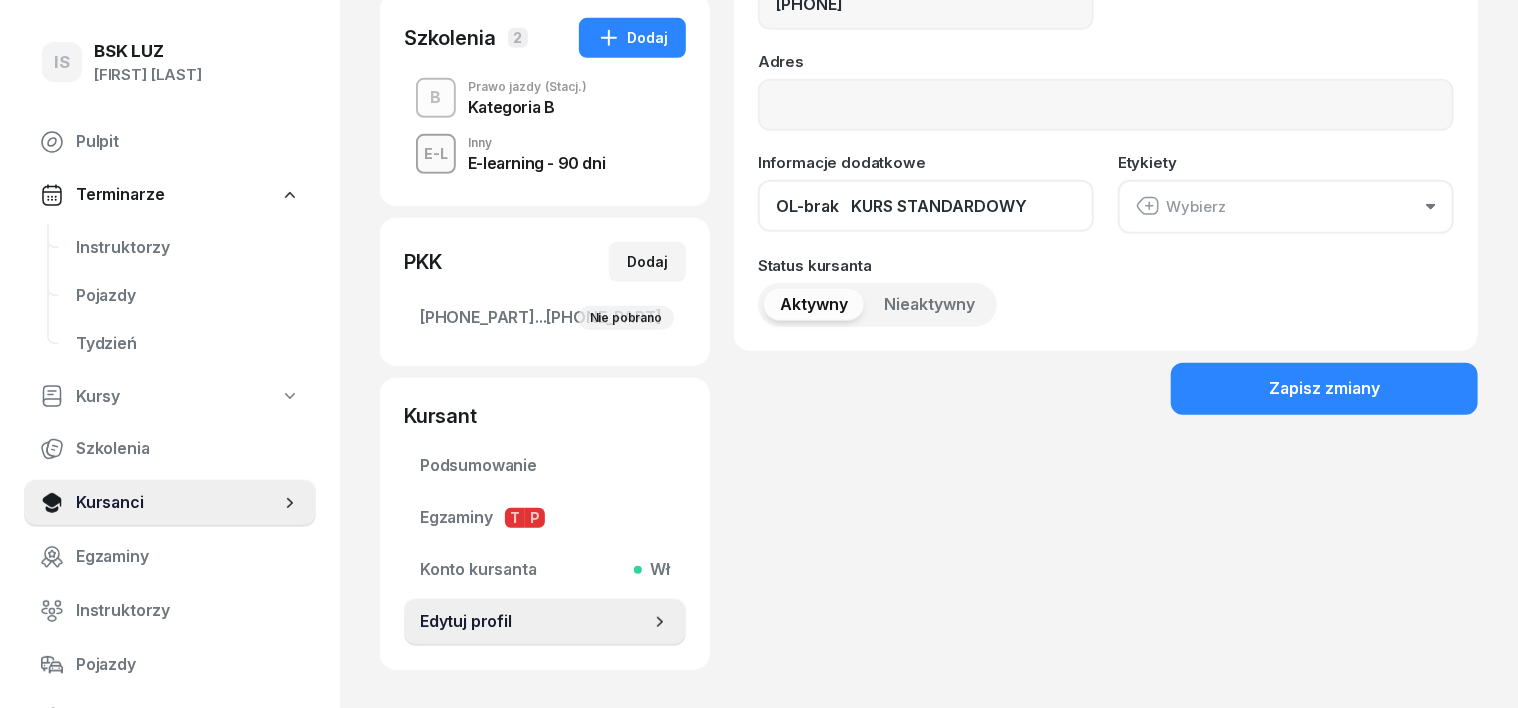 scroll, scrollTop: 500, scrollLeft: 0, axis: vertical 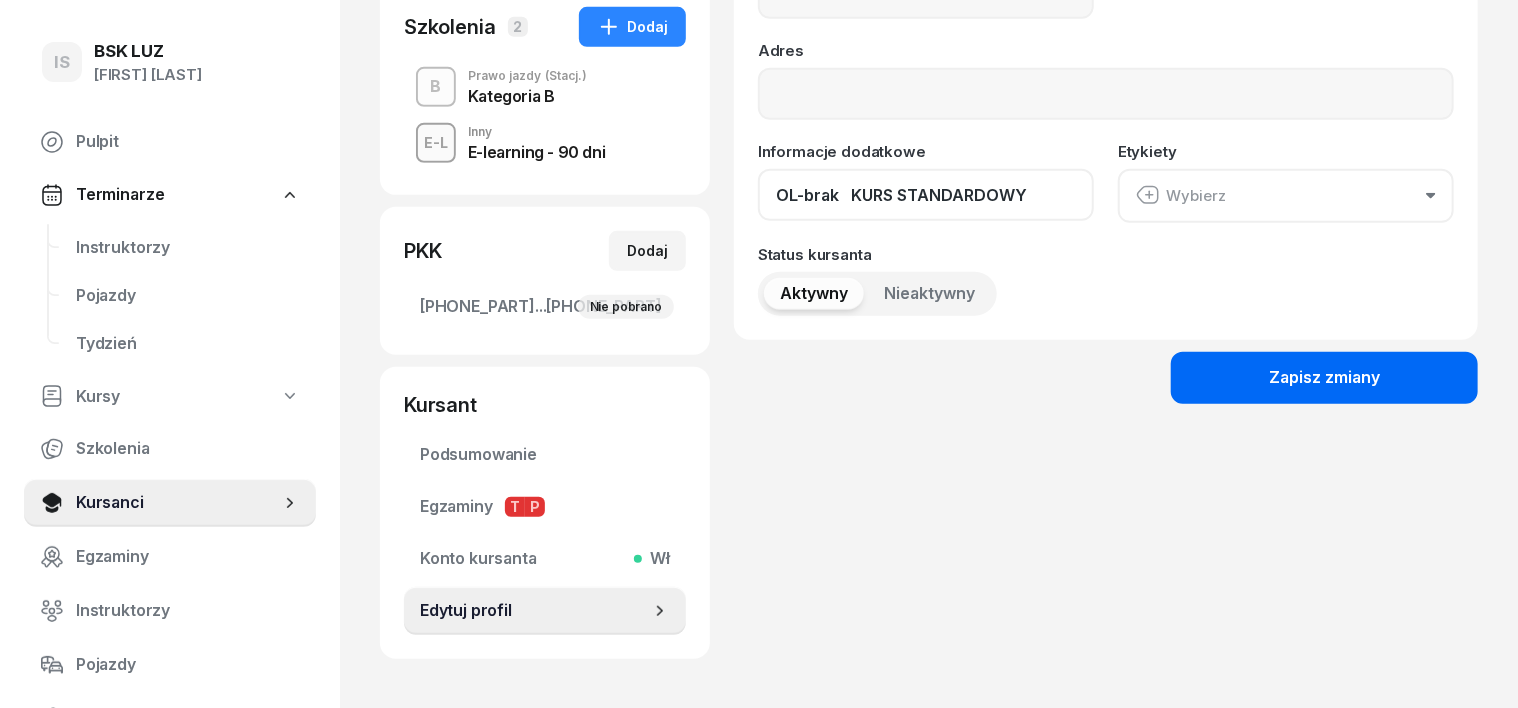 type on "OL-brak   KURS STANDARDOWY" 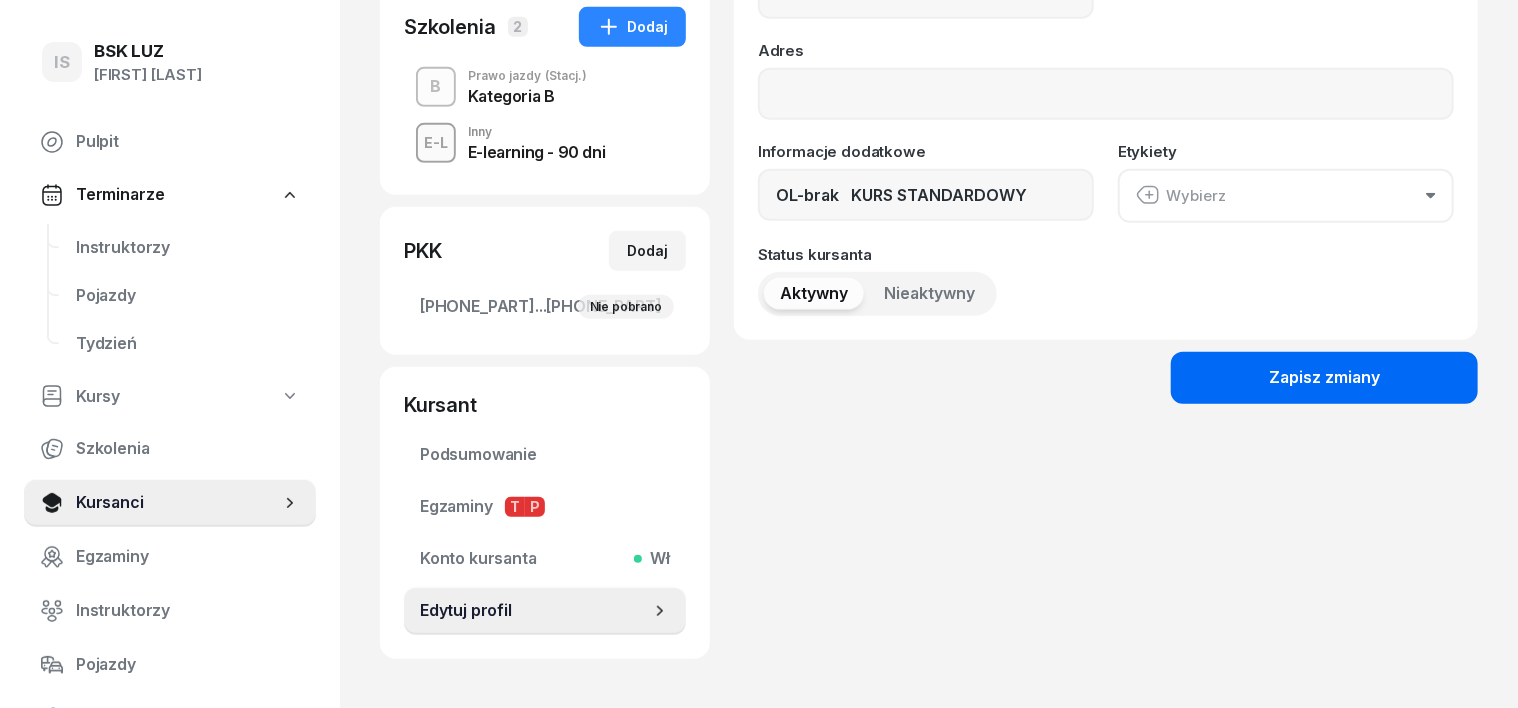 click on "Zapisz zmiany" at bounding box center [1324, 378] 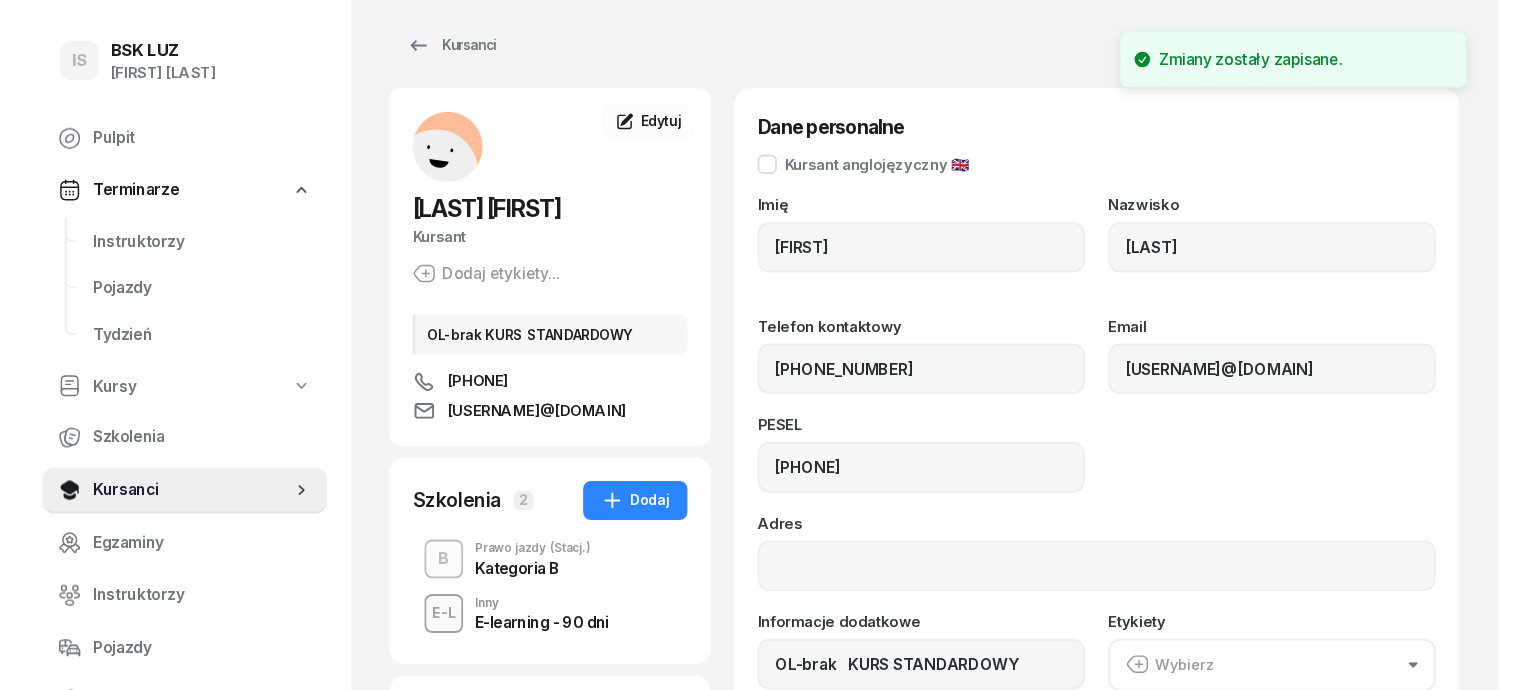 scroll, scrollTop: 0, scrollLeft: 0, axis: both 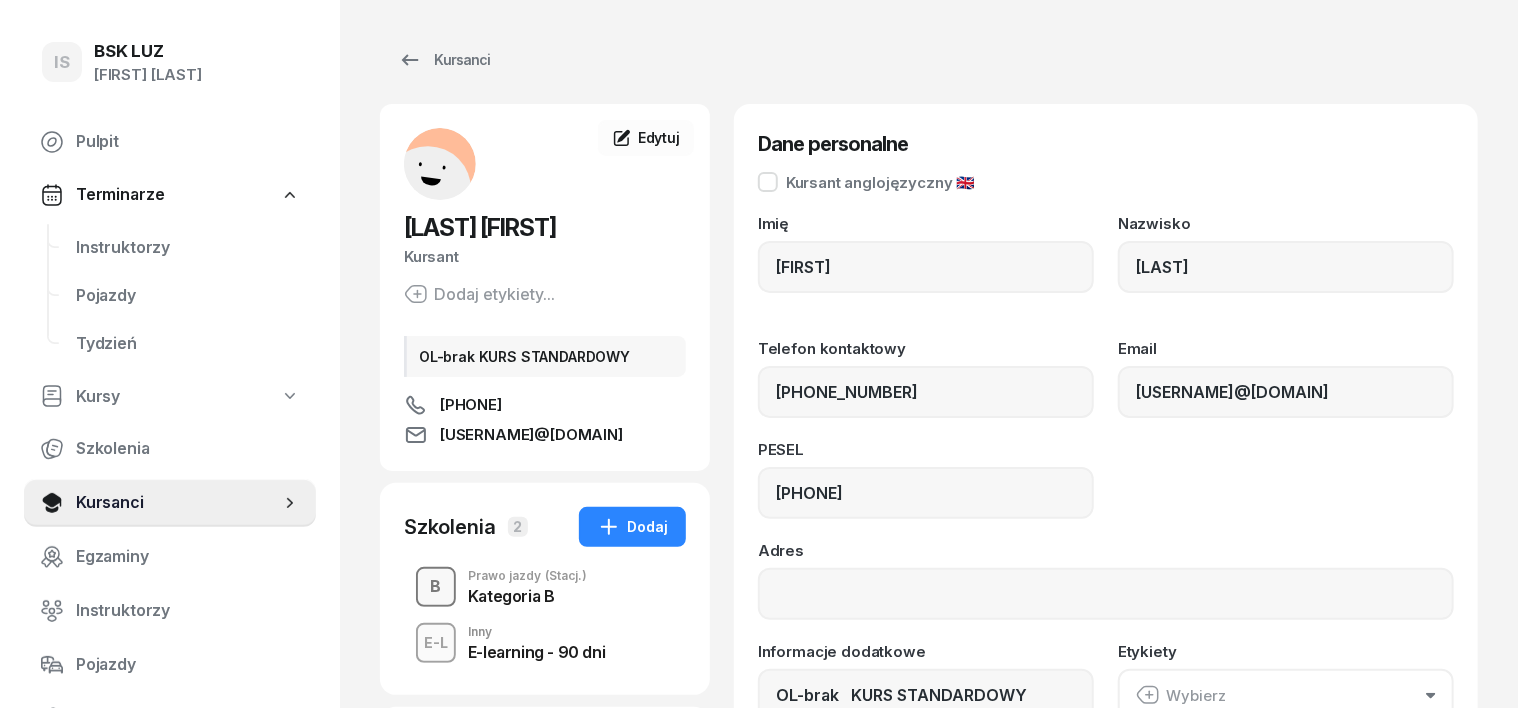 click on "B" at bounding box center (436, 587) 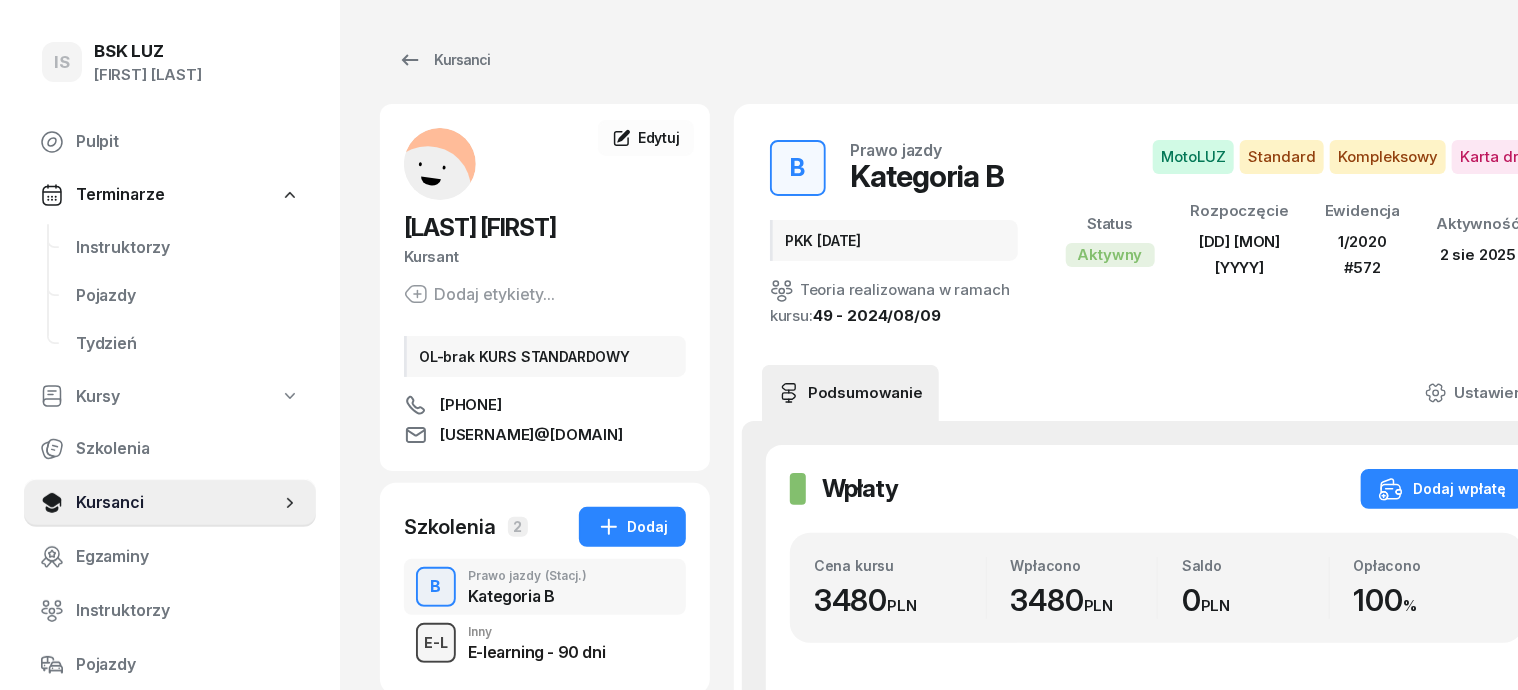 click on "E-L" at bounding box center (436, 642) 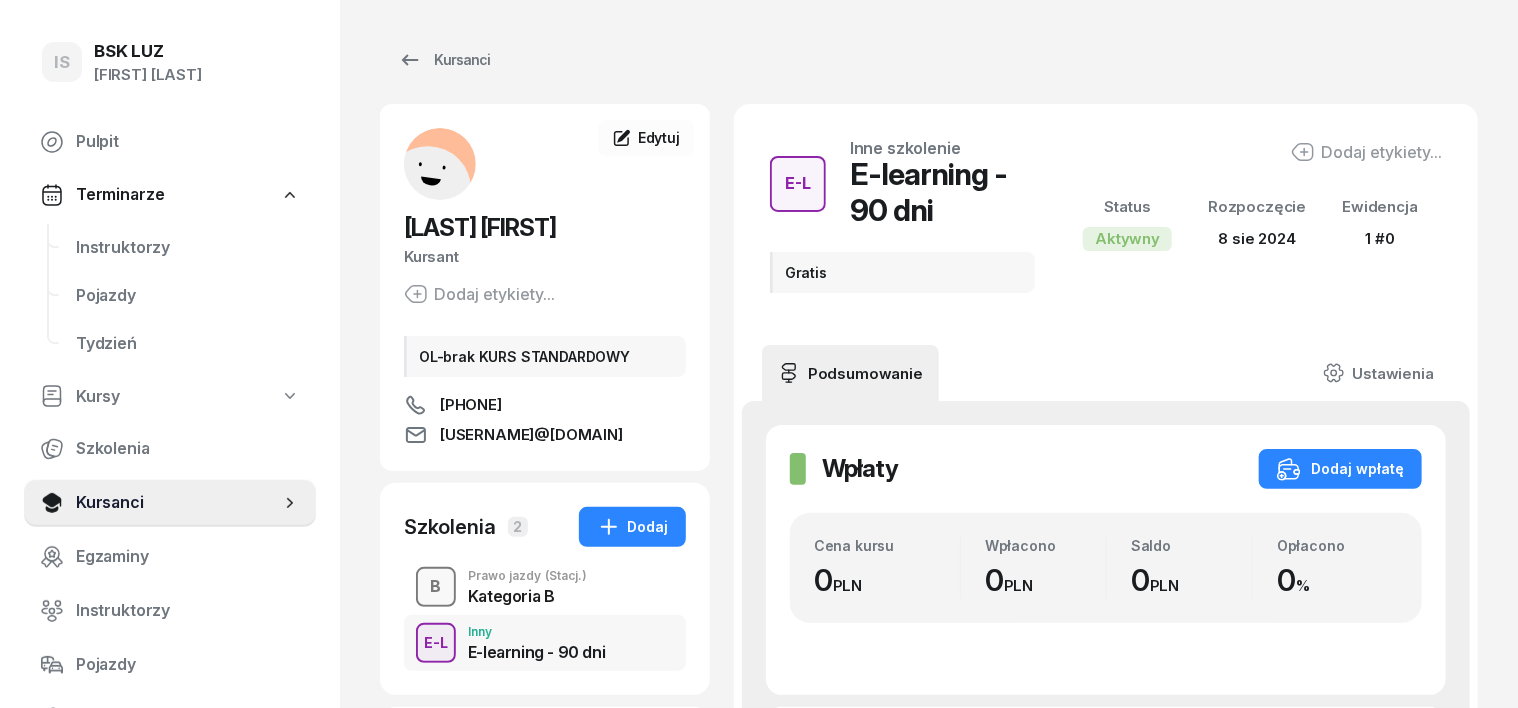 click on "B" at bounding box center [436, 587] 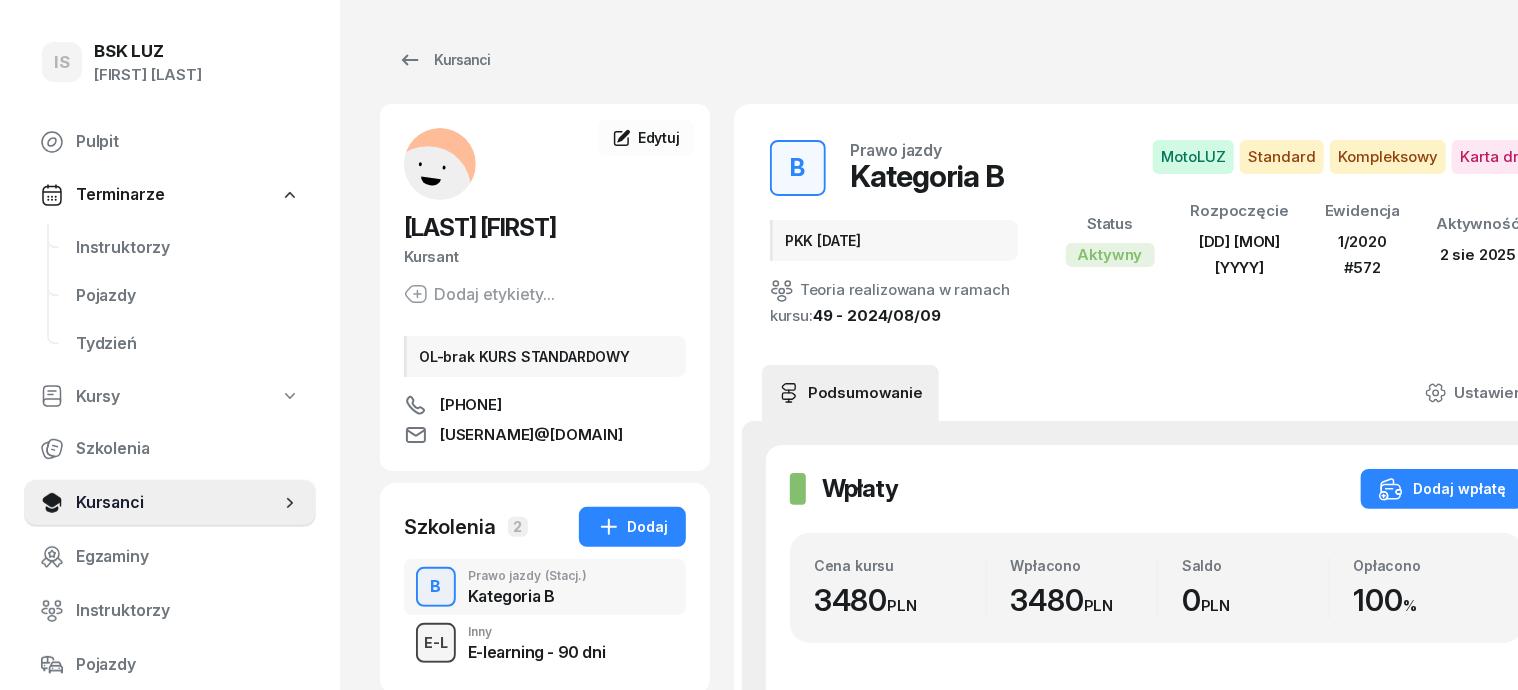 click on "E-L" at bounding box center (436, 642) 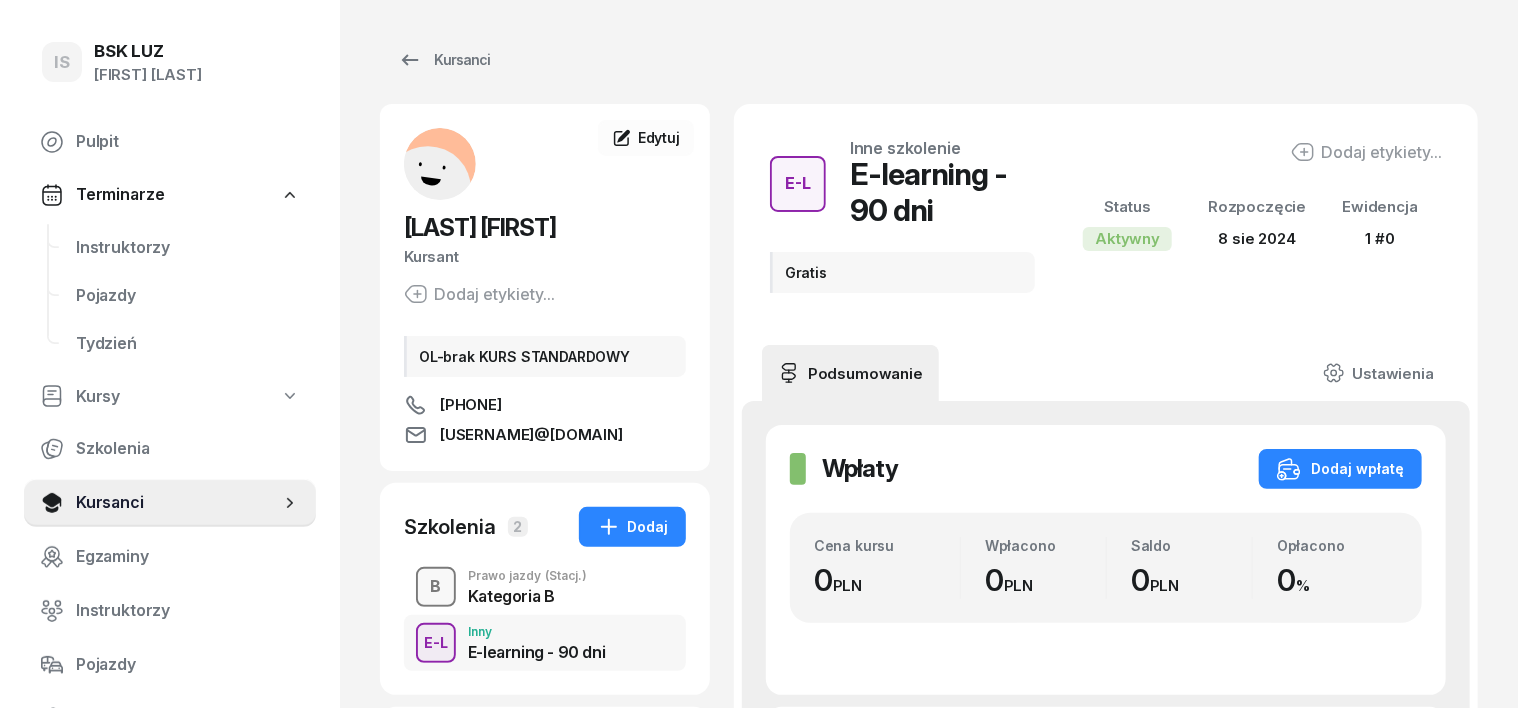 click on "B" at bounding box center (436, 587) 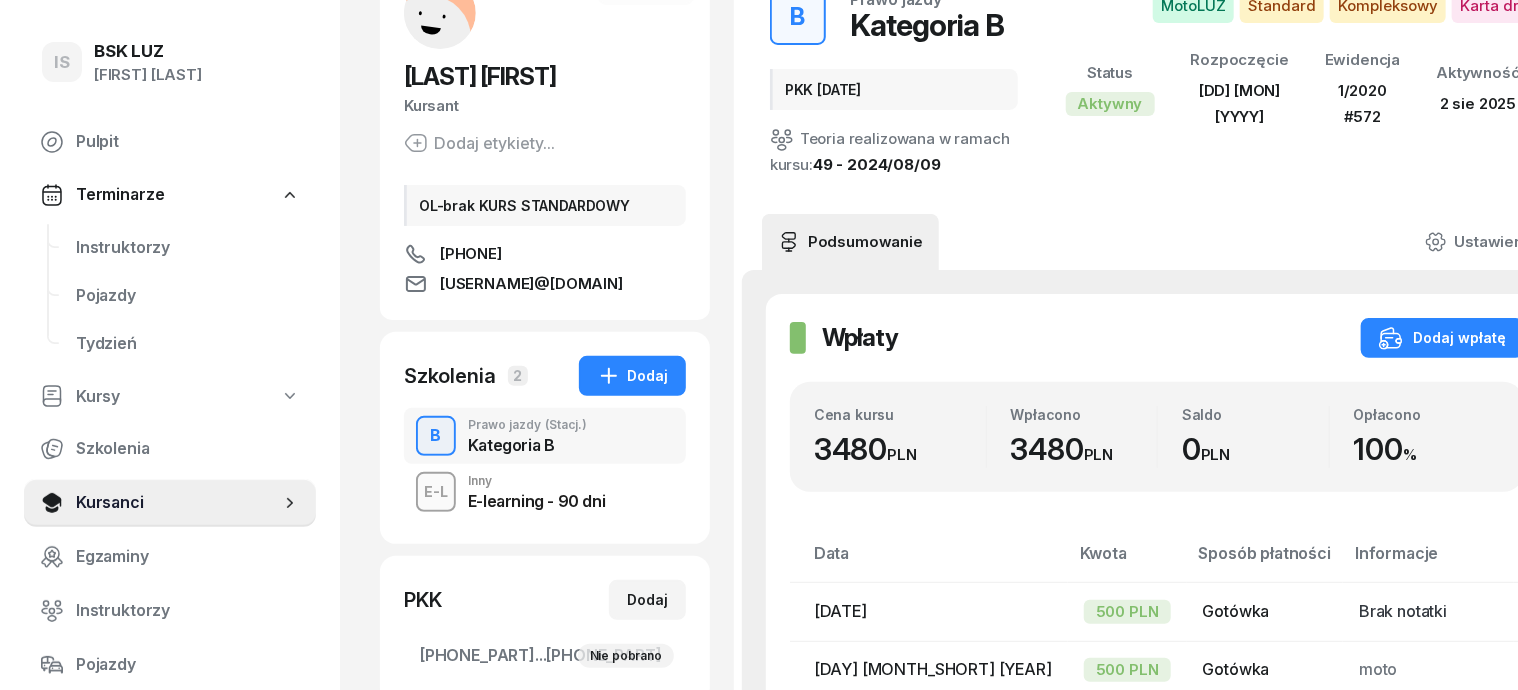 scroll, scrollTop: 124, scrollLeft: 0, axis: vertical 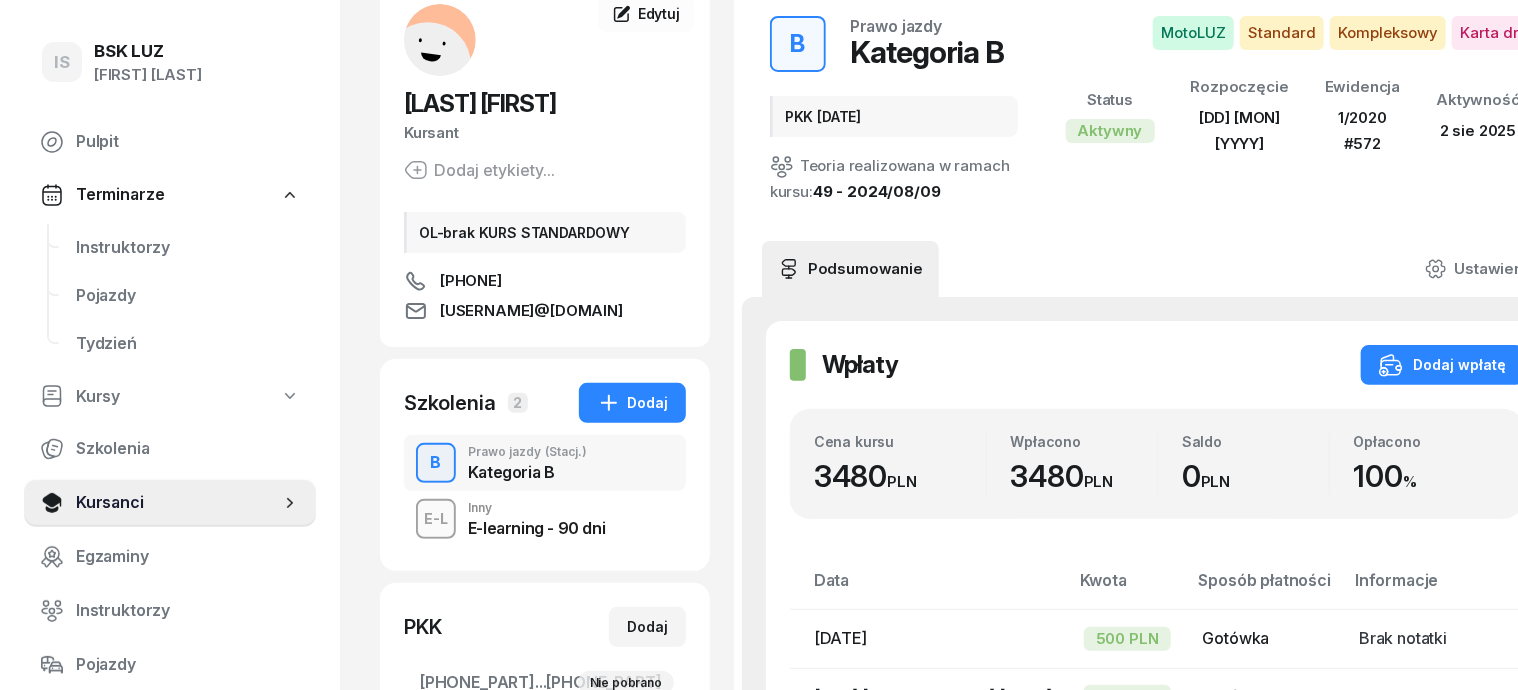 click on "B" at bounding box center (436, 463) 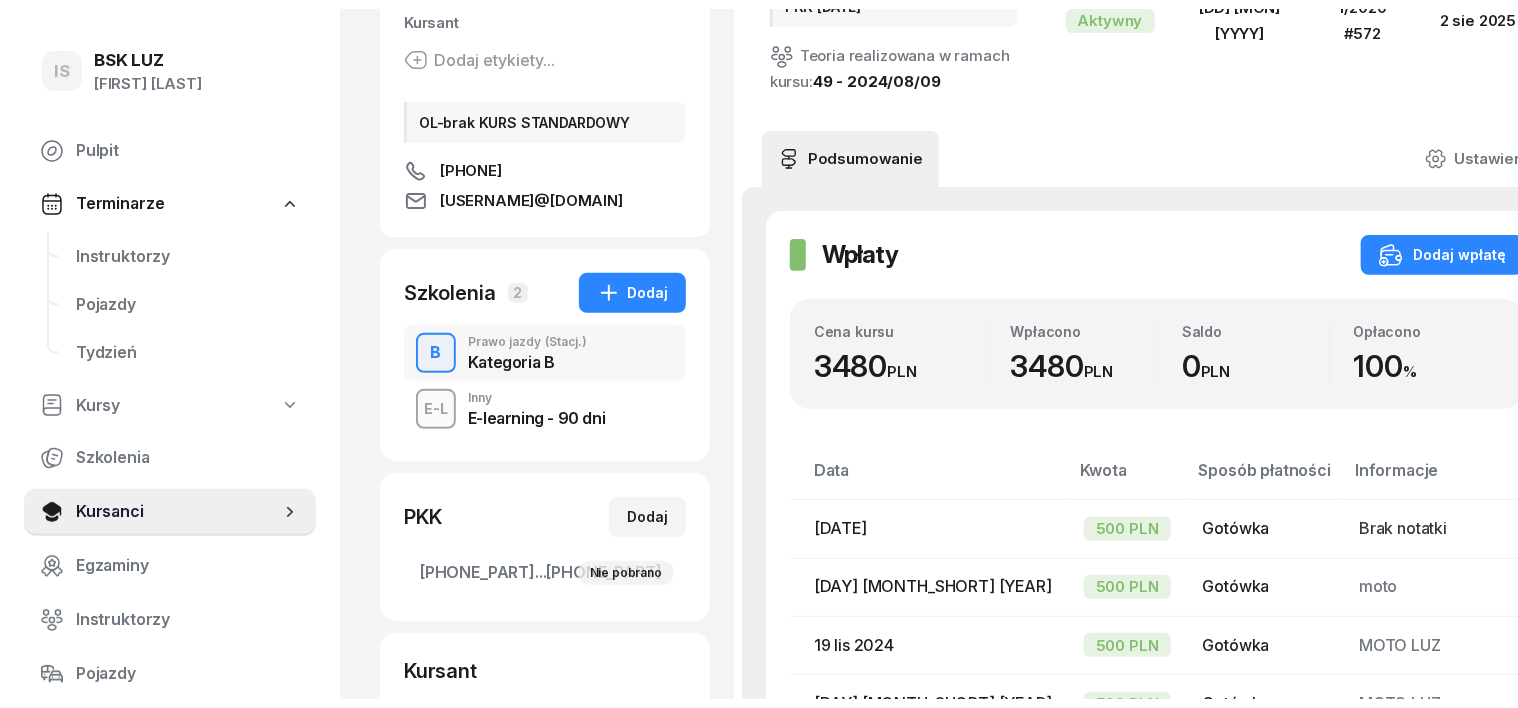 scroll, scrollTop: 250, scrollLeft: 0, axis: vertical 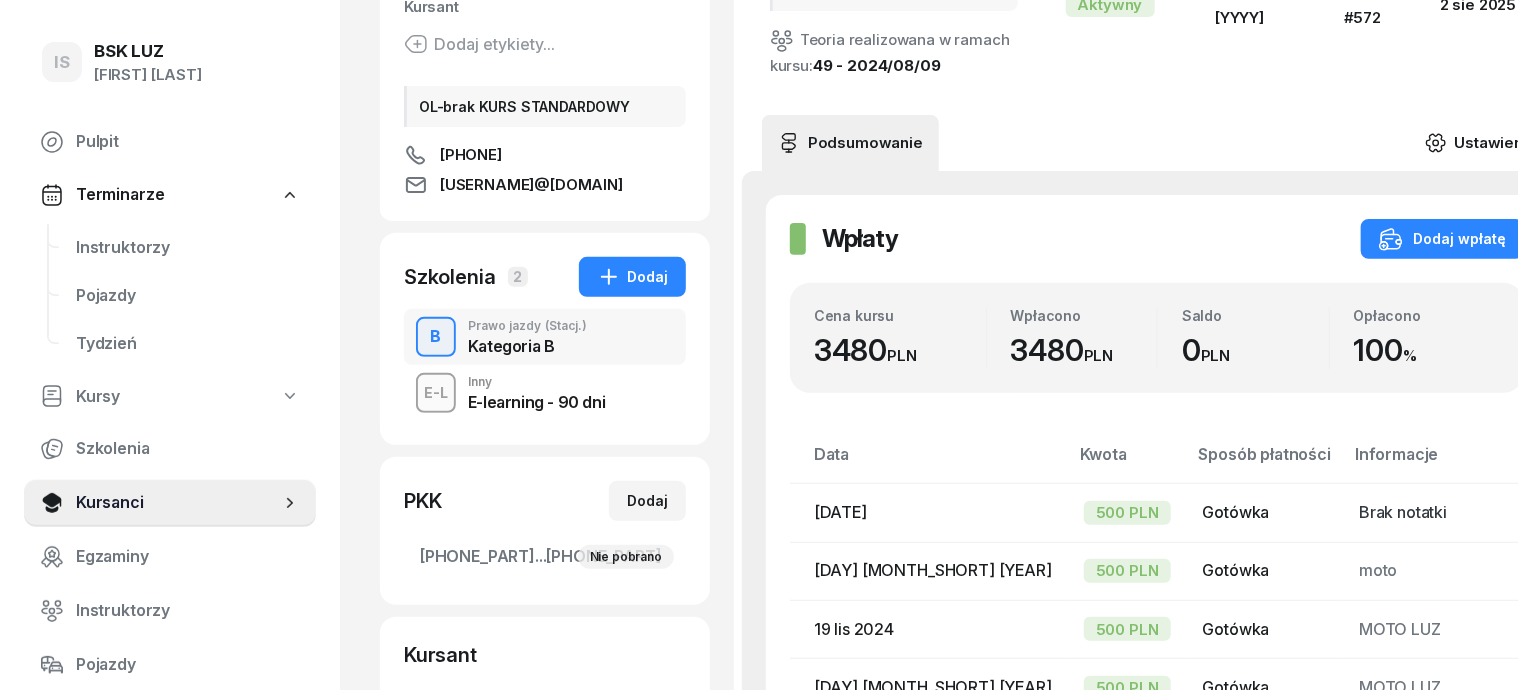 click 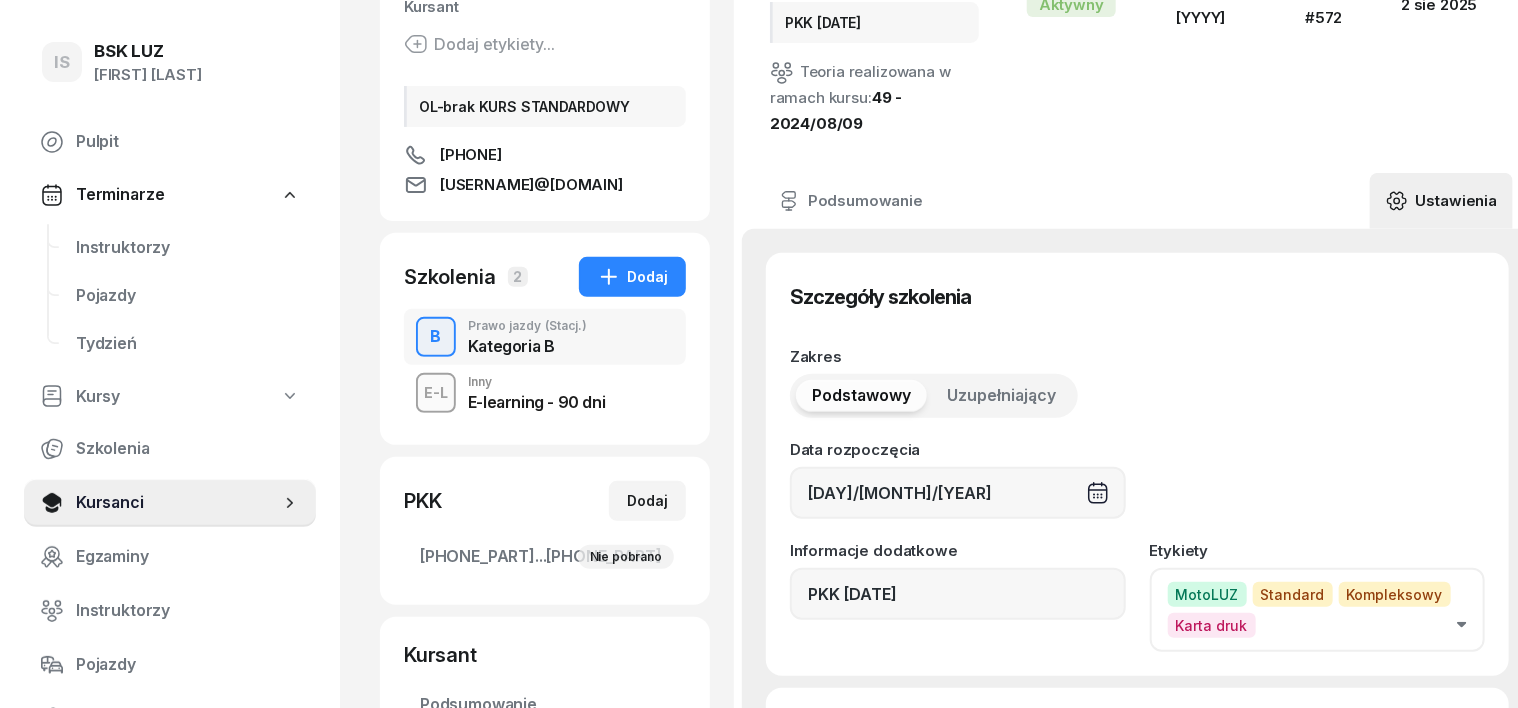 click on "MotoLUZ Standard Kompleksowy Karta druk" 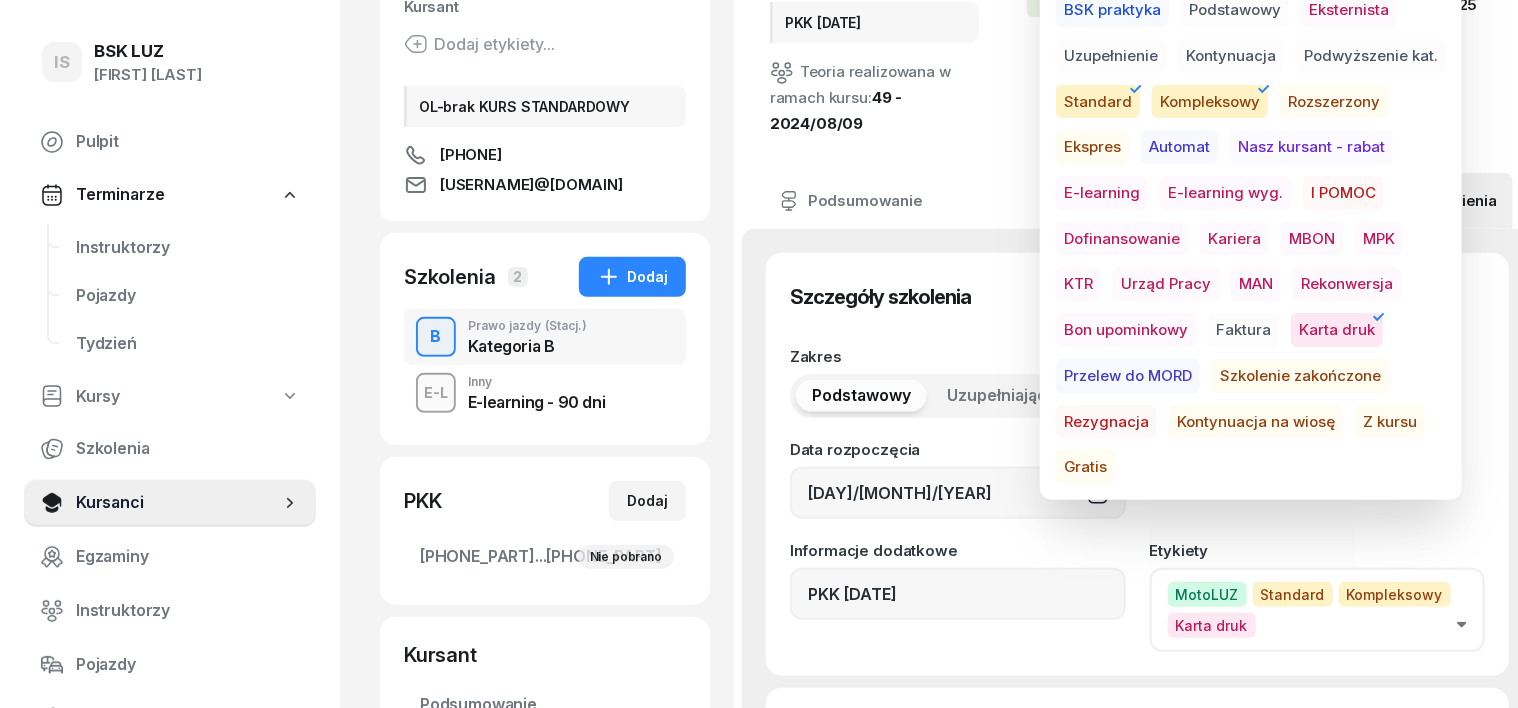 click on "OL-brak   KURS STANDARDOWY" 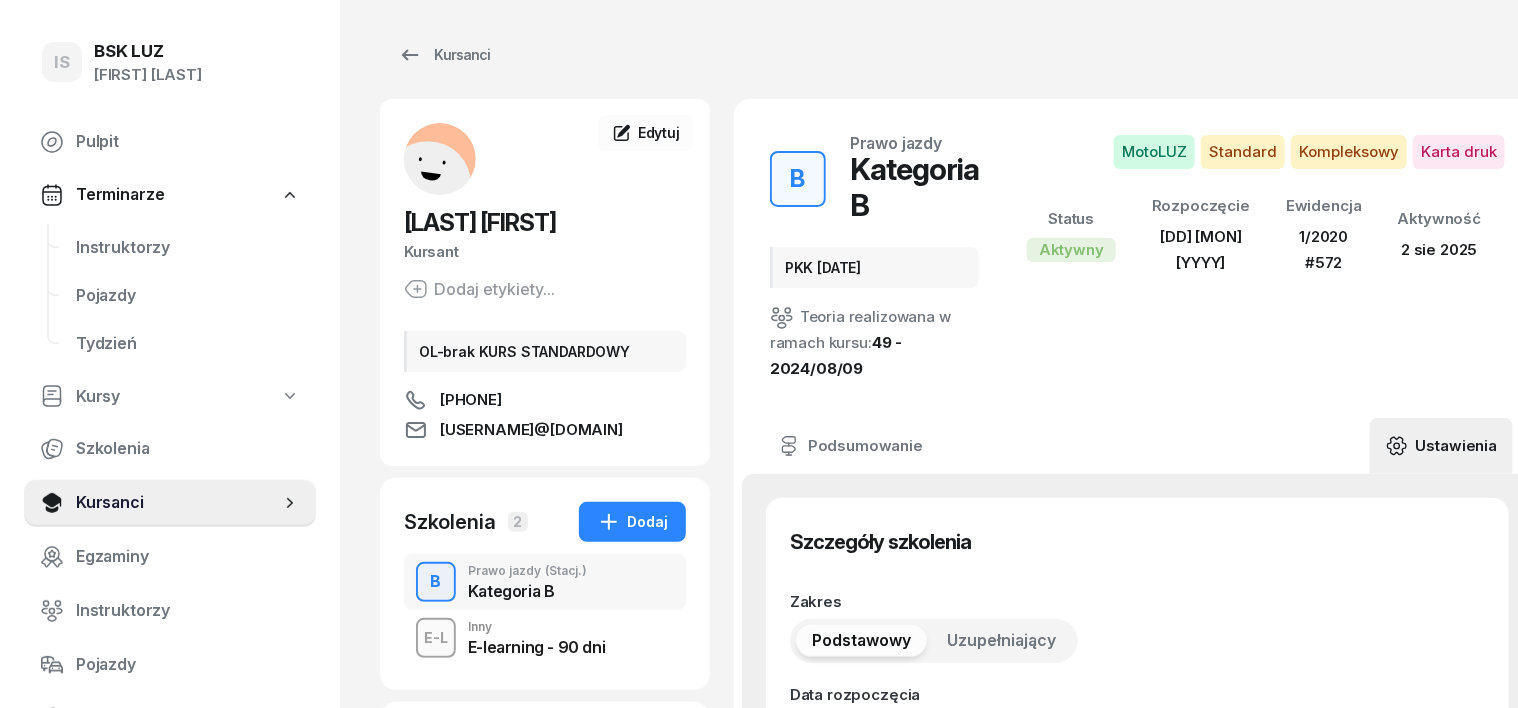 scroll, scrollTop: 0, scrollLeft: 0, axis: both 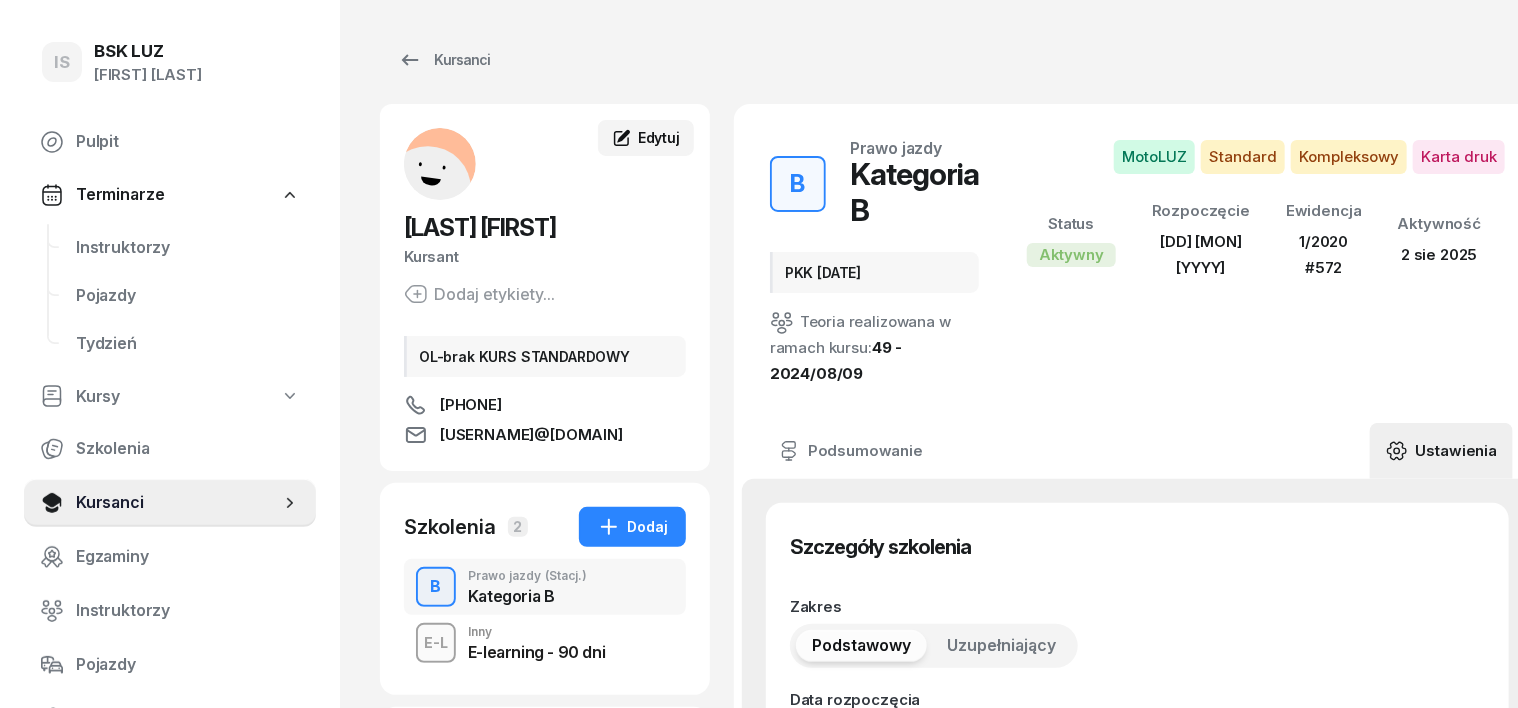 click on "Edytuj" 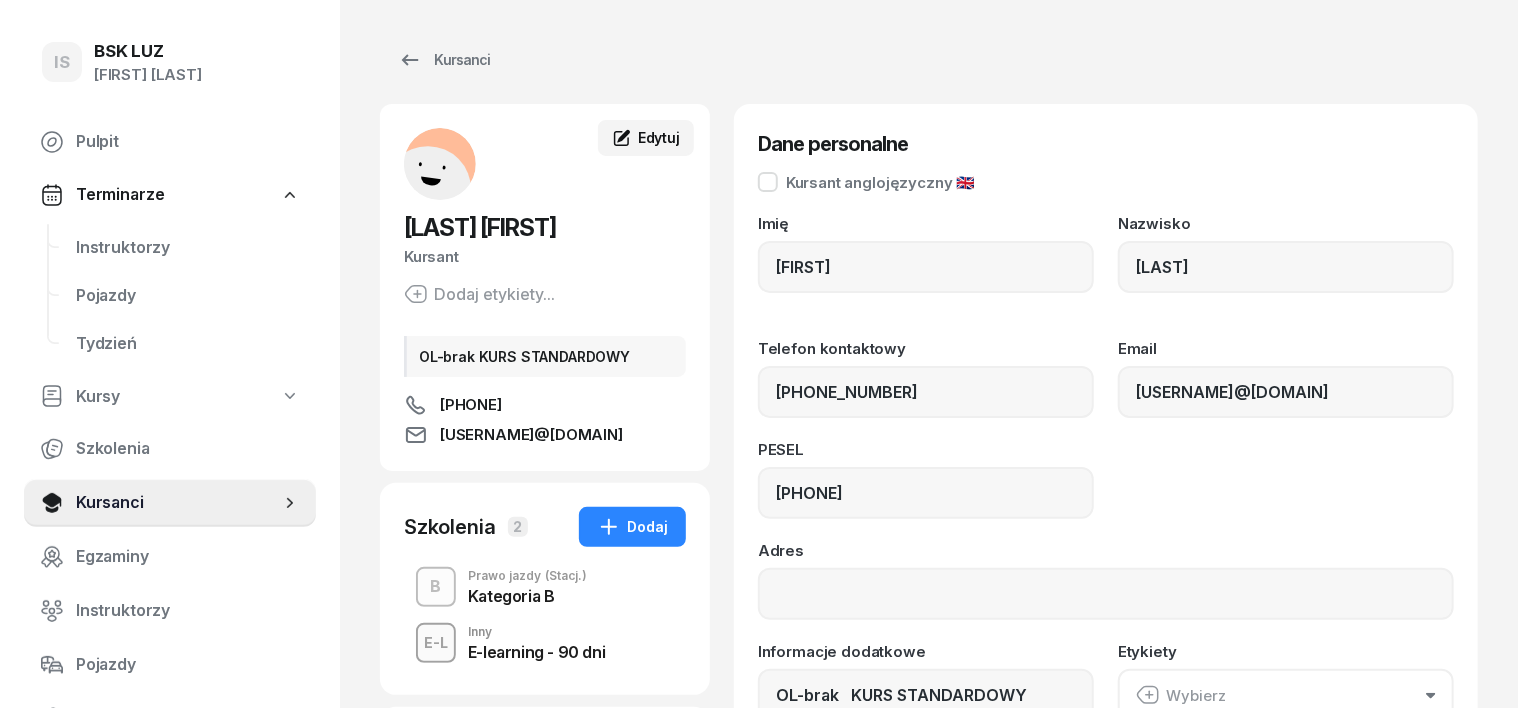 type on "[PHONE]" 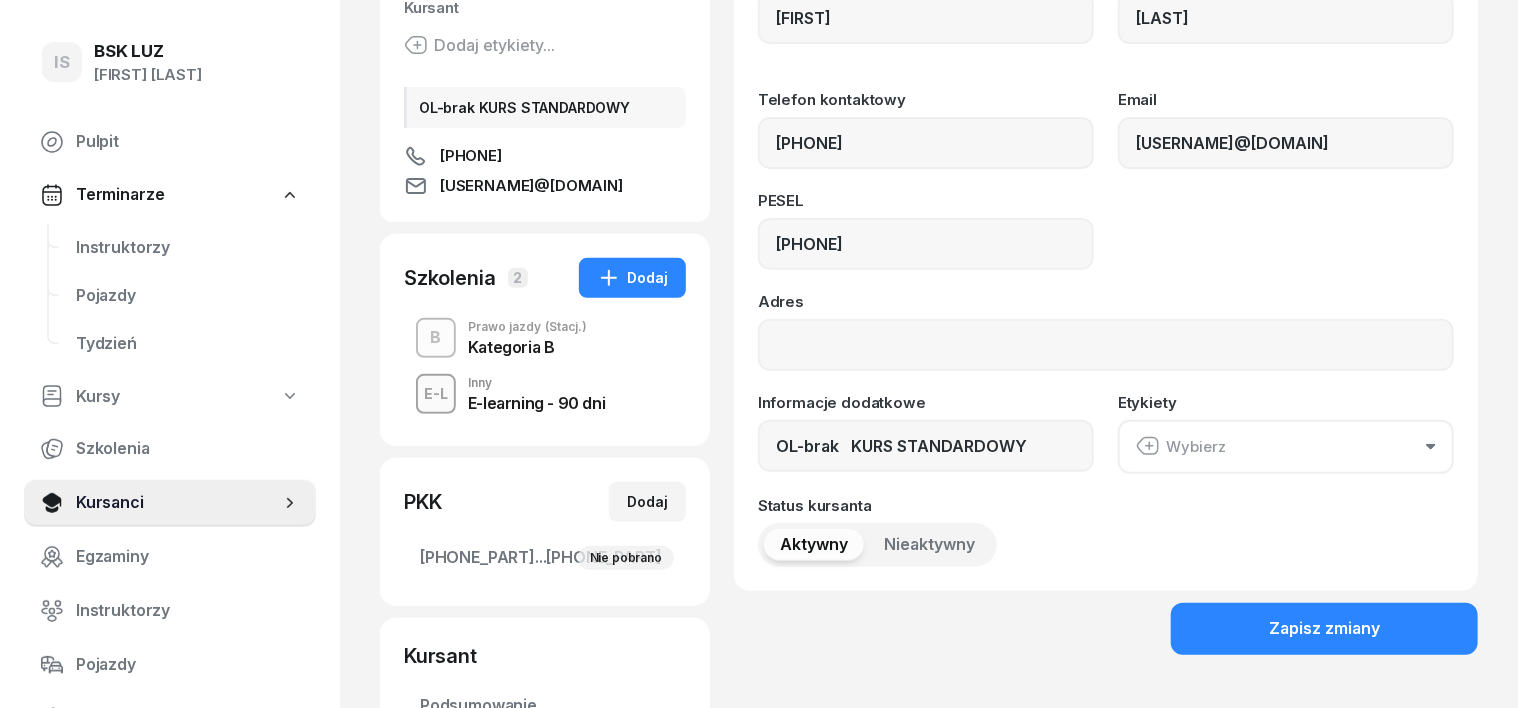 scroll, scrollTop: 250, scrollLeft: 0, axis: vertical 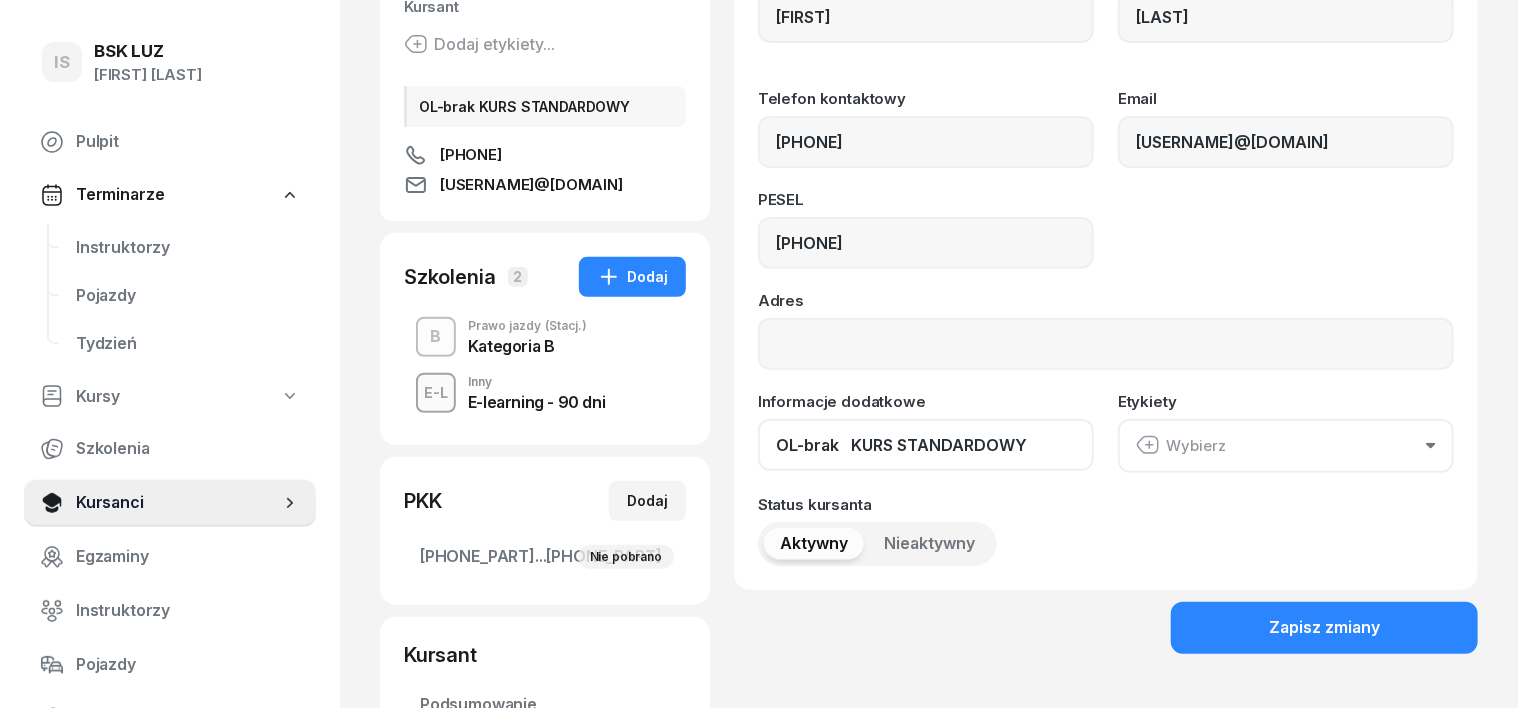click on "OL-brak   KURS STANDARDOWY" 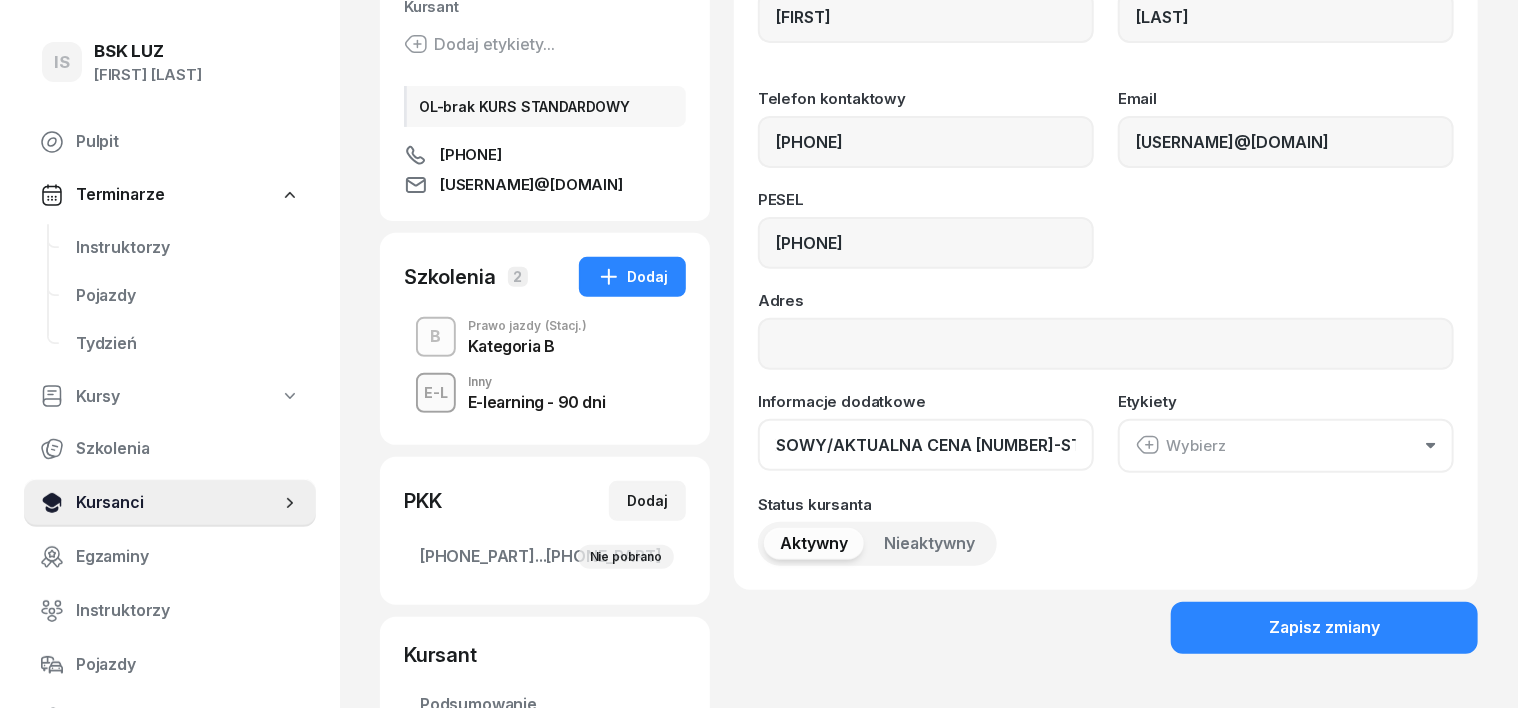 scroll, scrollTop: 0, scrollLeft: 358, axis: horizontal 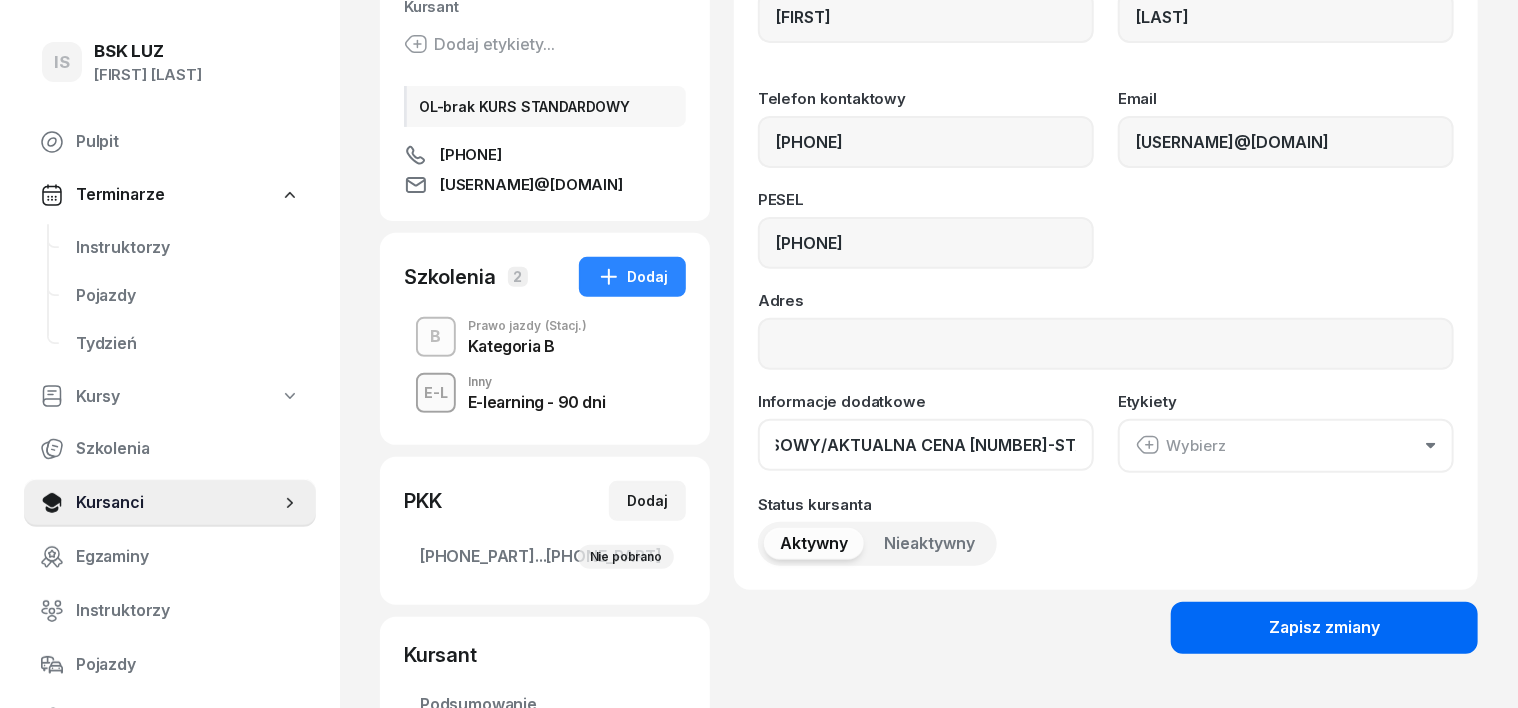type on "OL-brak KURS STANDARDOWY NIE KOMPLEKSOWY/AKTUALNA CENA [NUMBER]-STANDARD/" 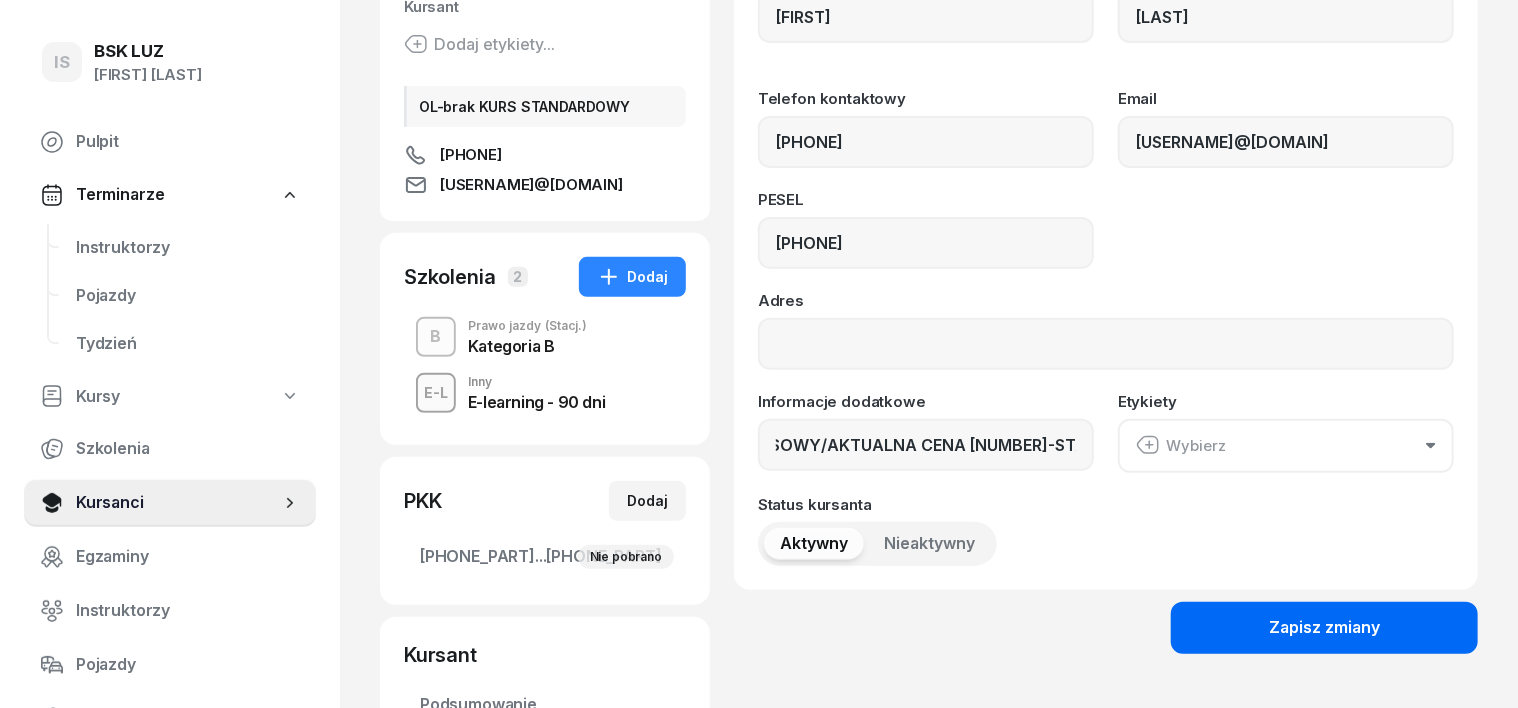 scroll, scrollTop: 0, scrollLeft: 0, axis: both 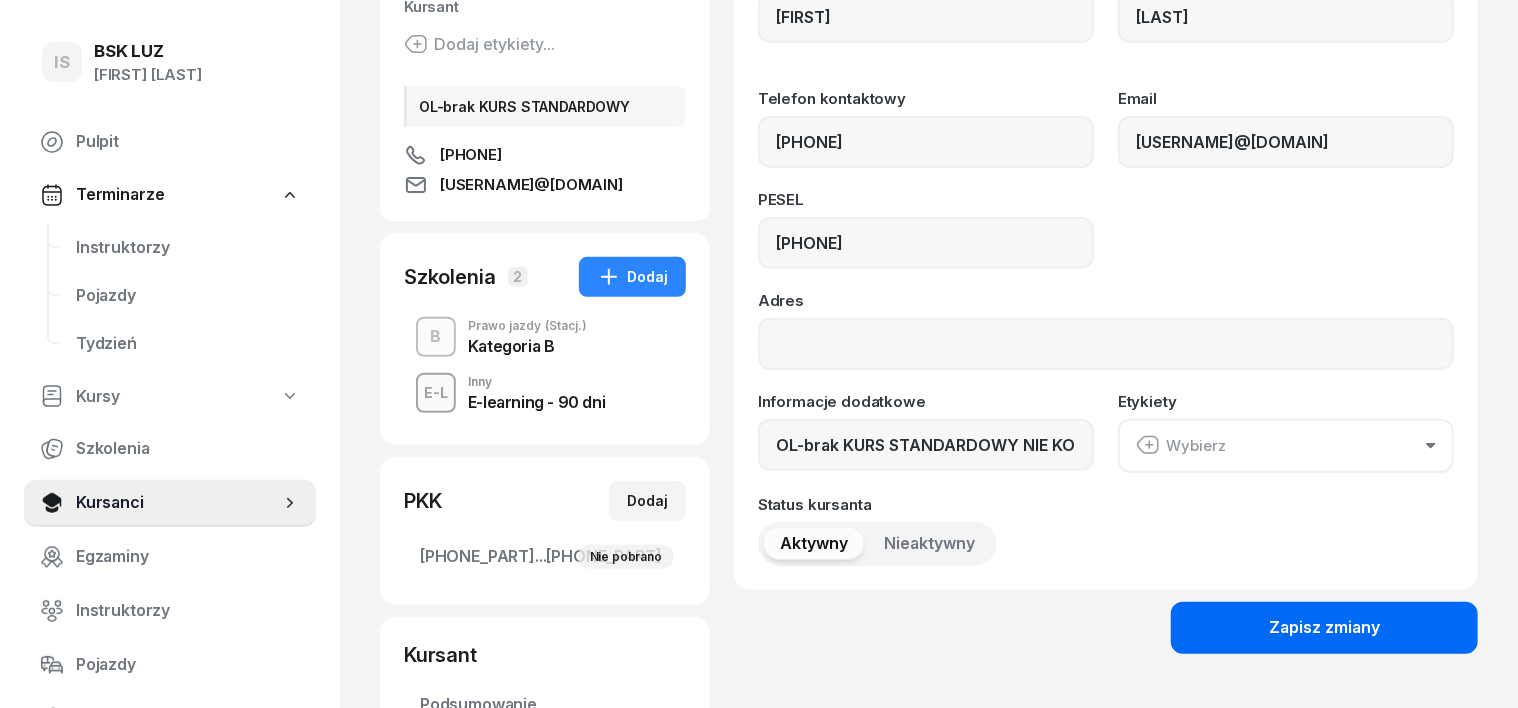 click on "Zapisz zmiany" at bounding box center (1324, 628) 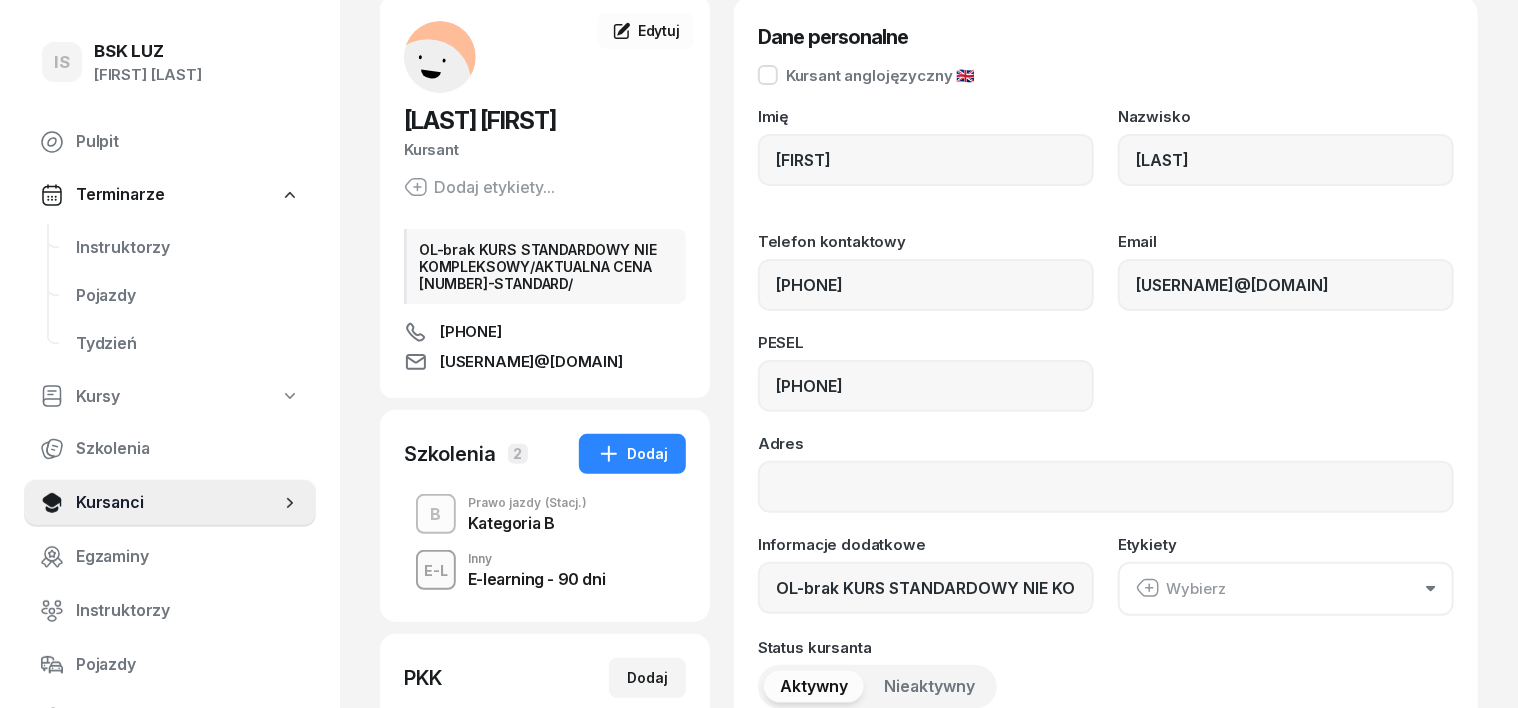 scroll, scrollTop: 0, scrollLeft: 0, axis: both 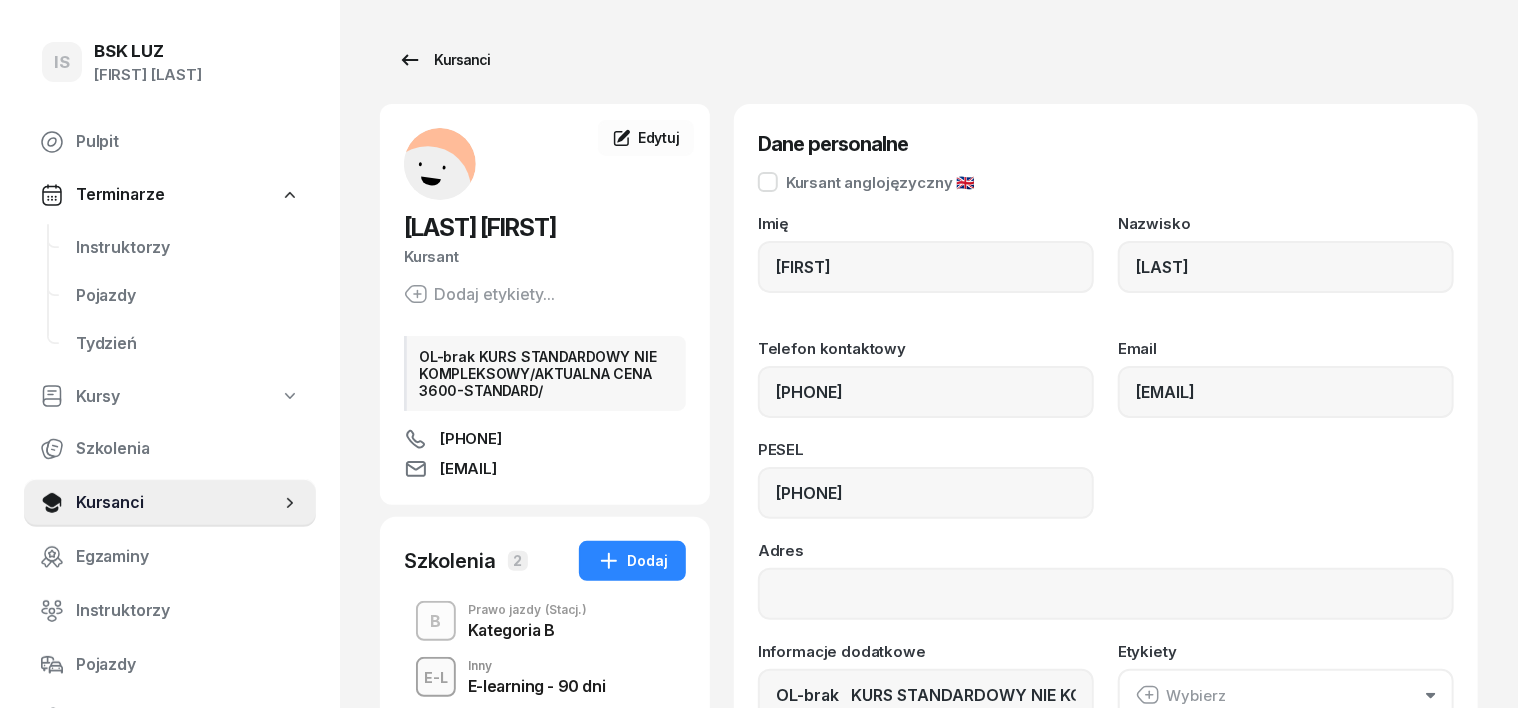 click on "Kursanci" at bounding box center [444, 60] 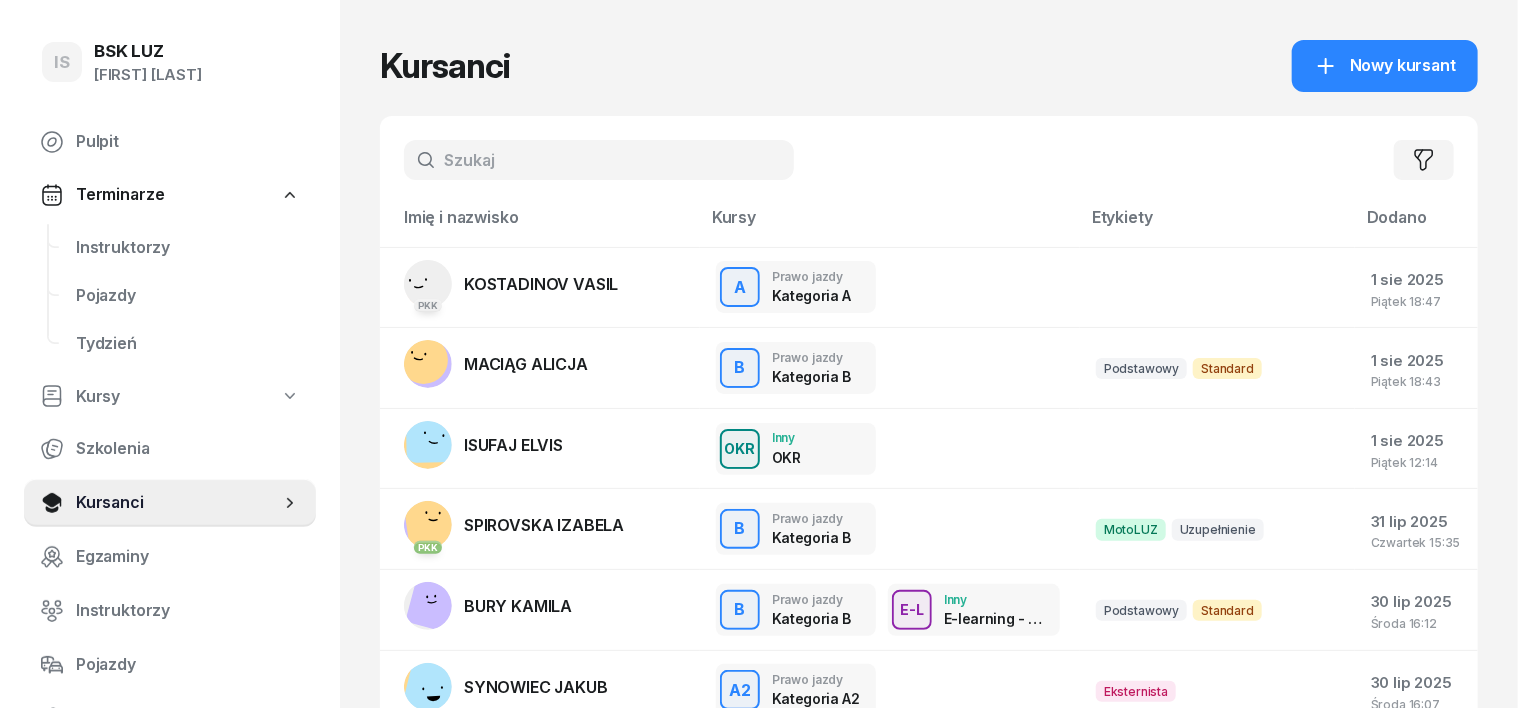 click at bounding box center [599, 160] 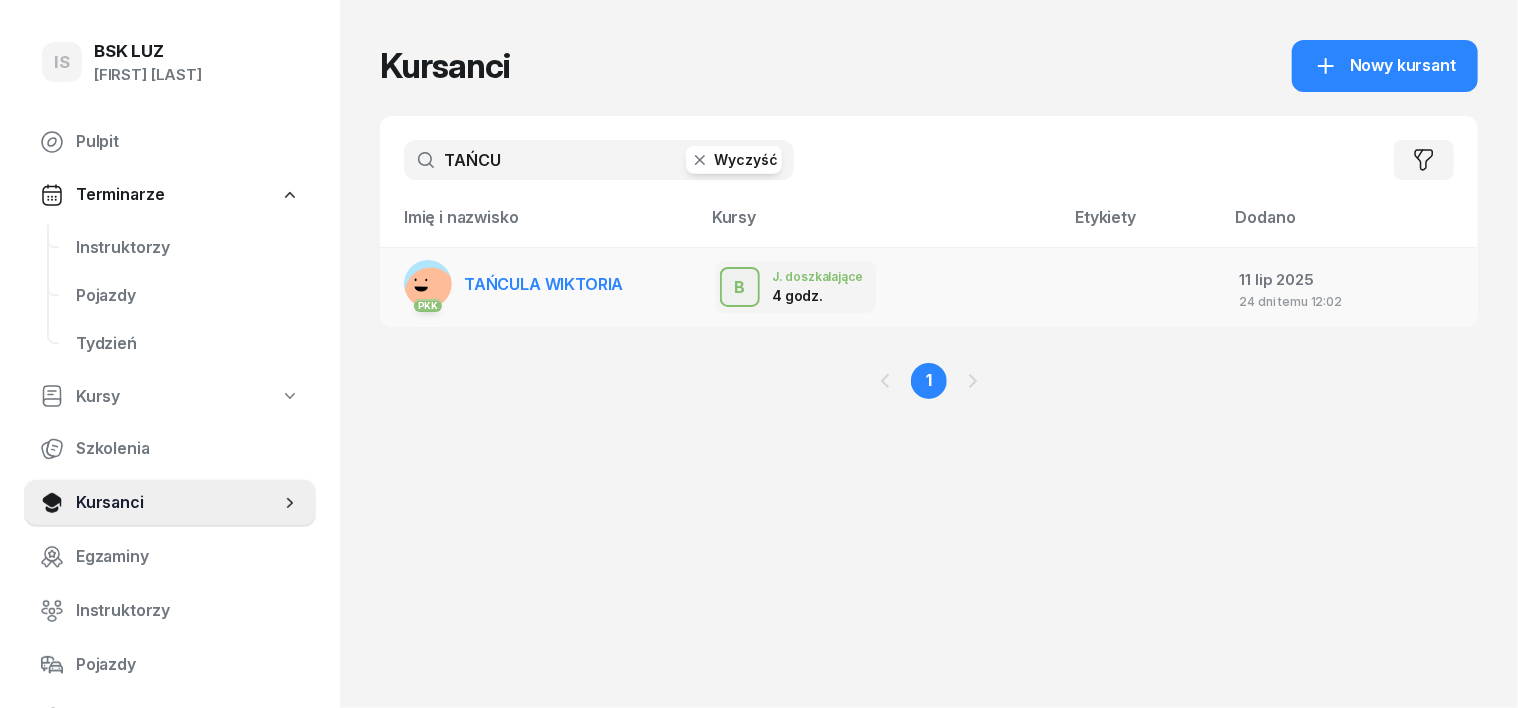 type on "TAŃCU" 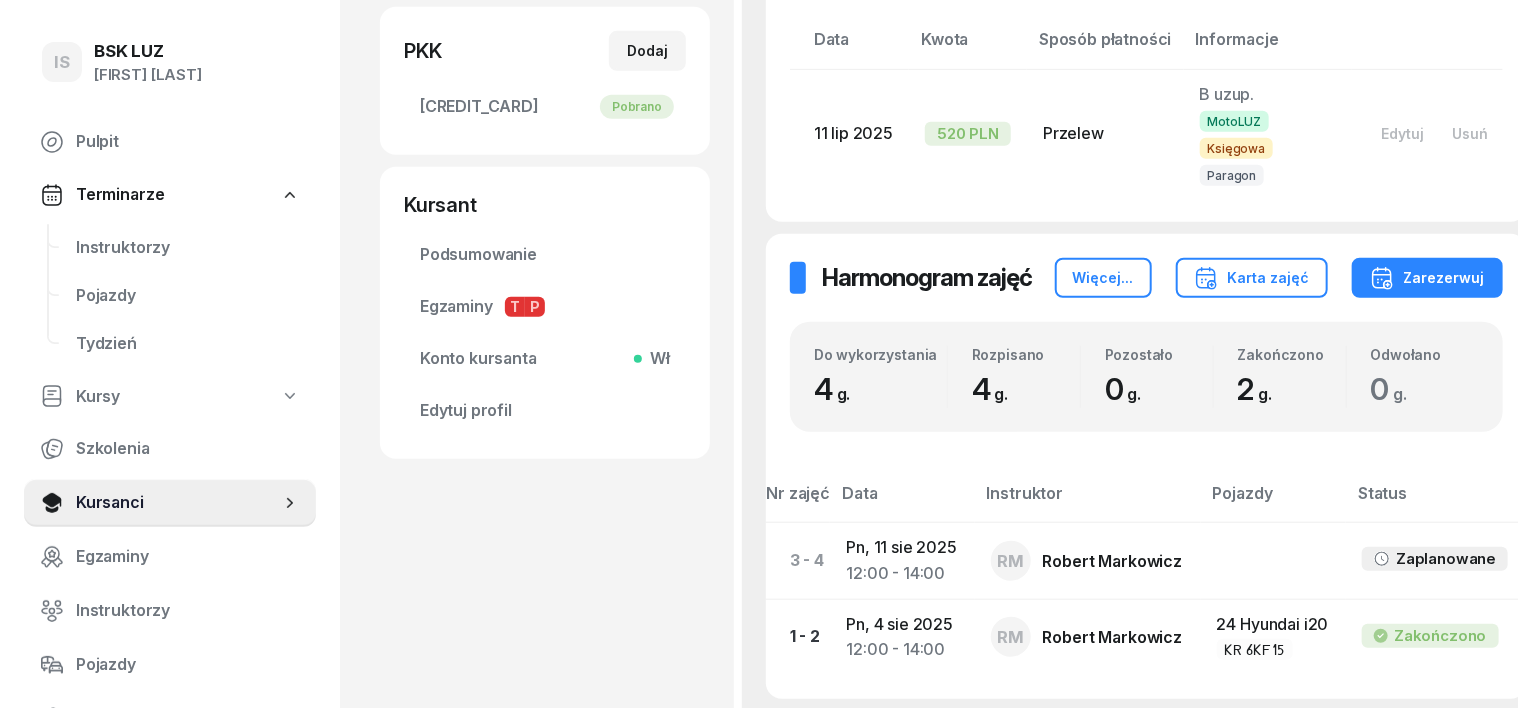 scroll, scrollTop: 624, scrollLeft: 0, axis: vertical 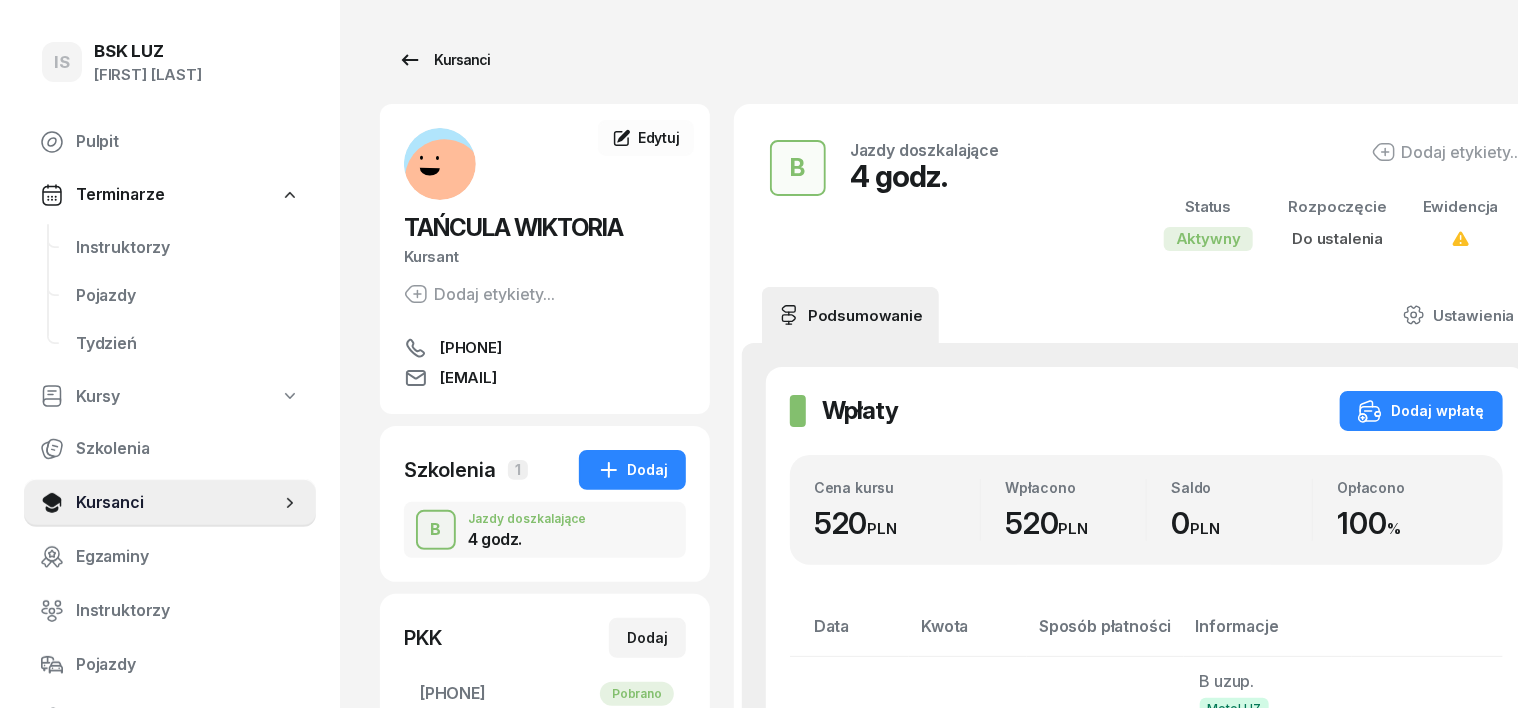 click on "Kursanci" at bounding box center [444, 60] 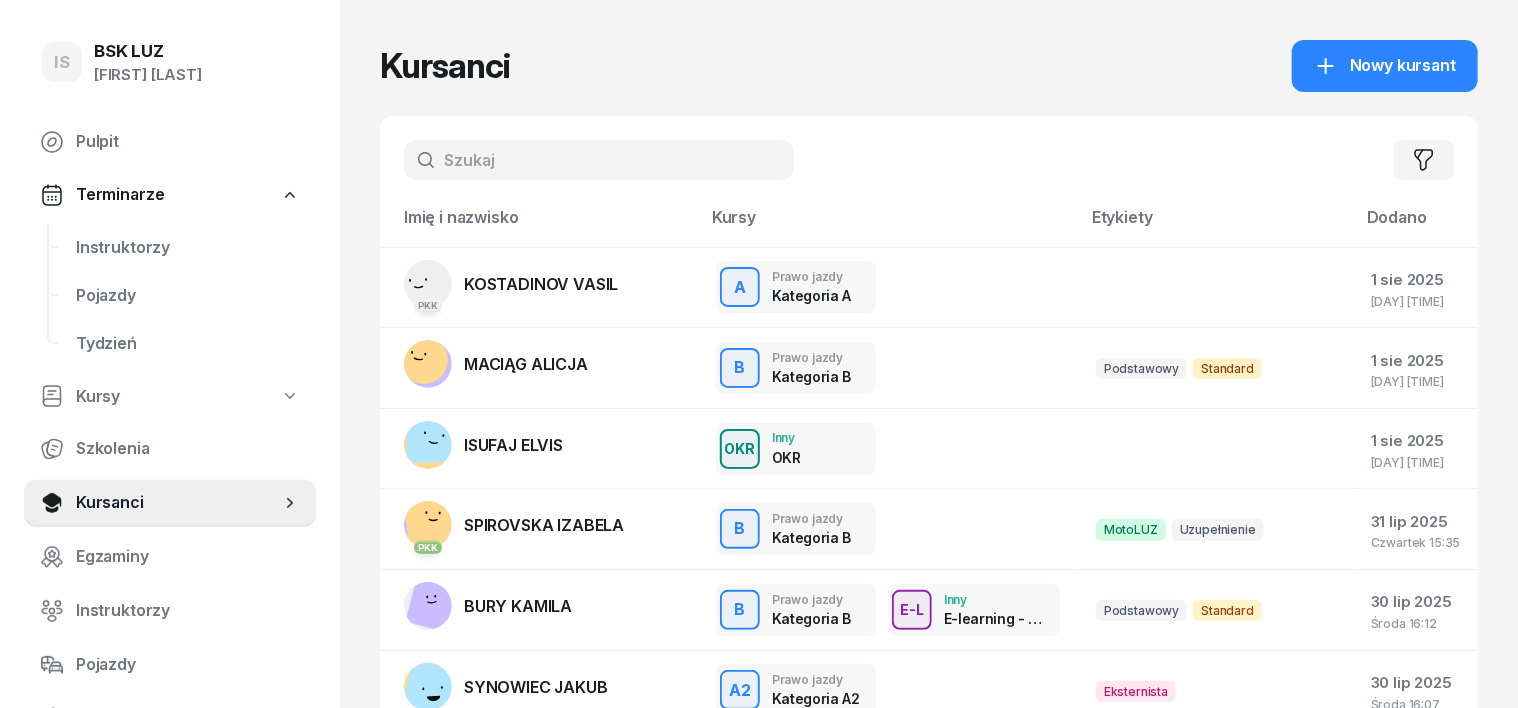 click at bounding box center [599, 160] 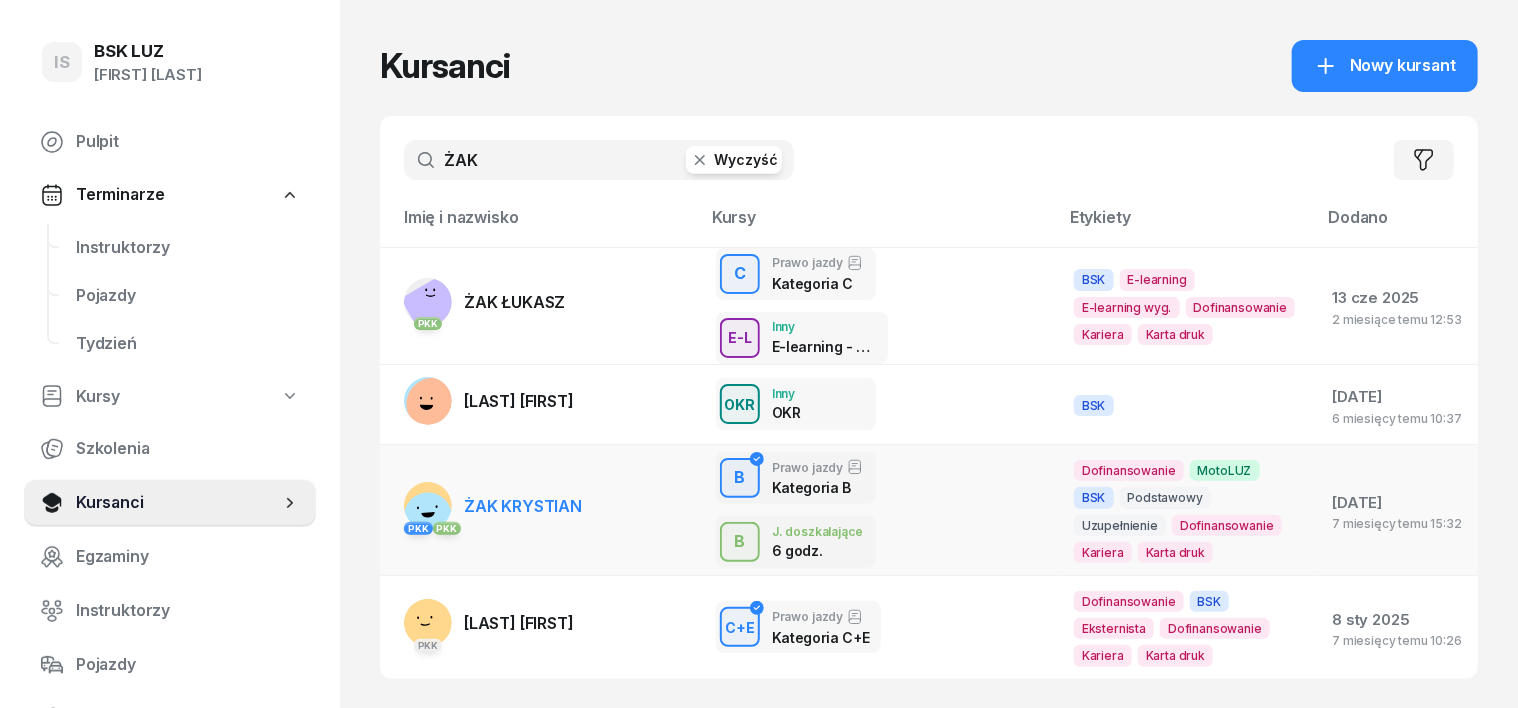 type on "ŻAK" 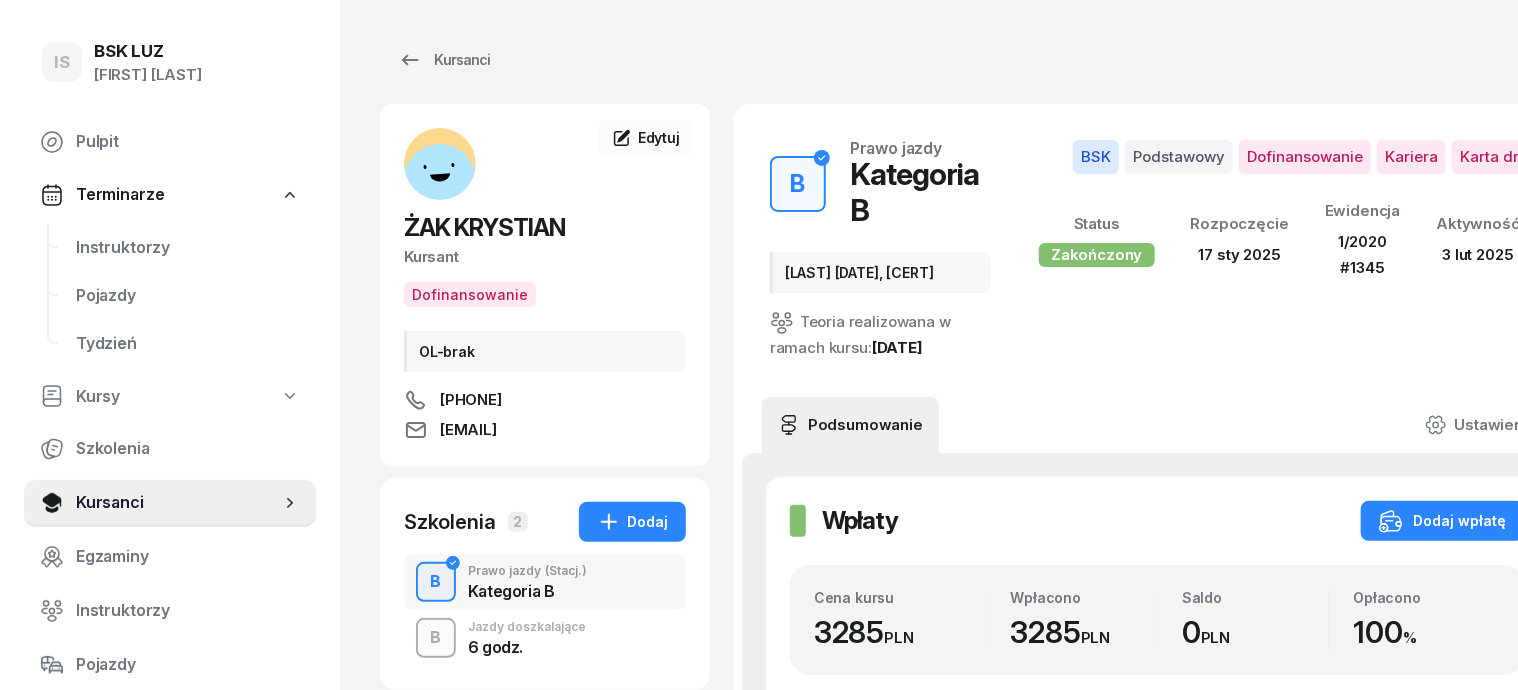 drag, startPoint x: 402, startPoint y: 642, endPoint x: 399, endPoint y: 656, distance: 14.3178215 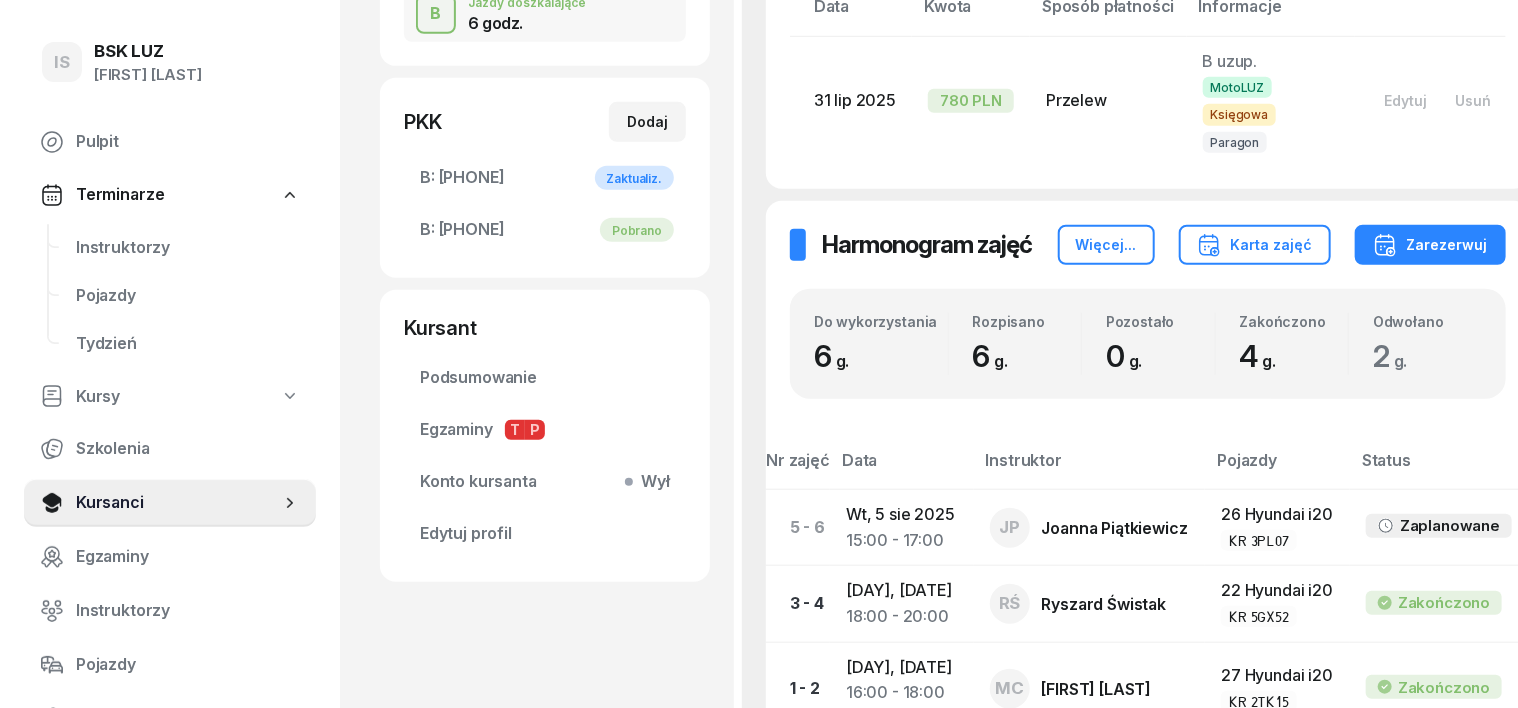 scroll, scrollTop: 375, scrollLeft: 0, axis: vertical 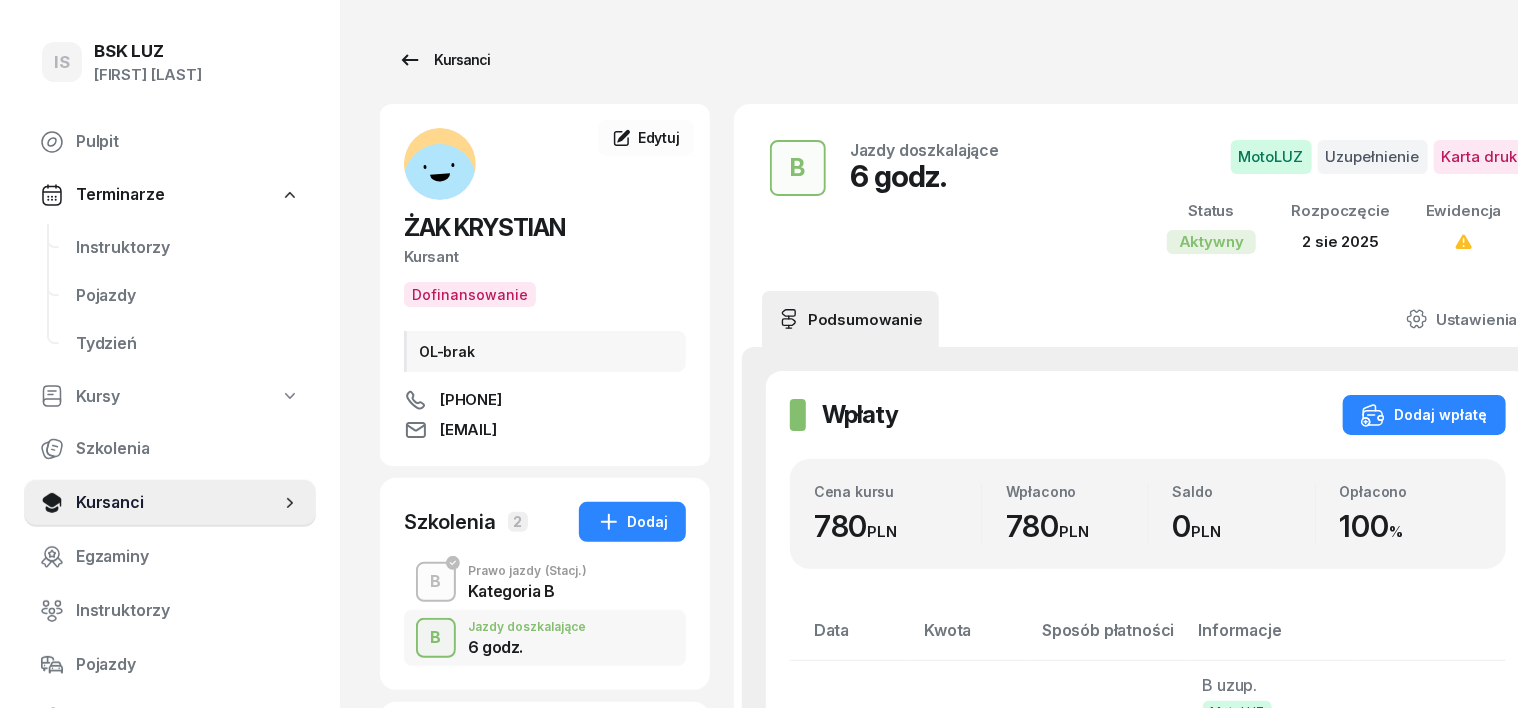 click on "Kursanci" at bounding box center [444, 60] 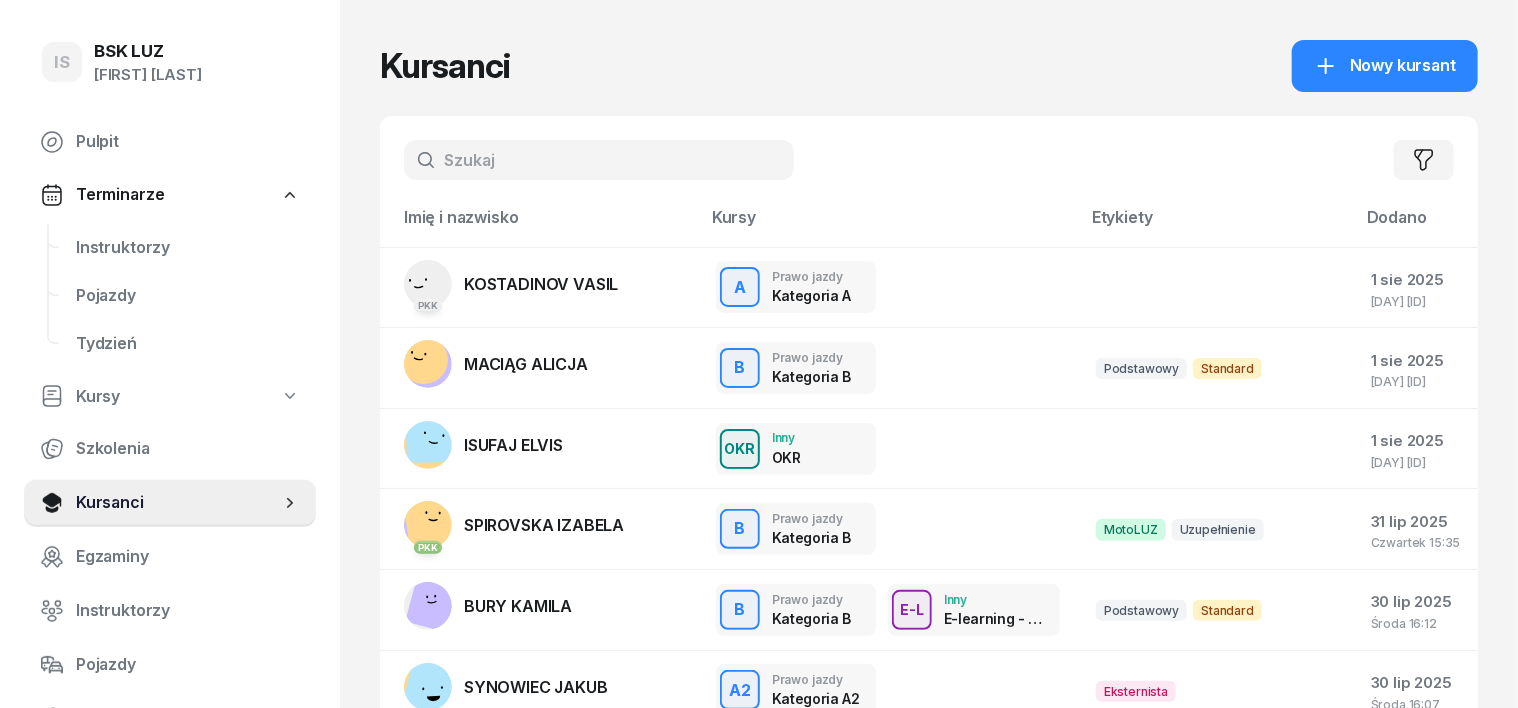 click at bounding box center [599, 160] 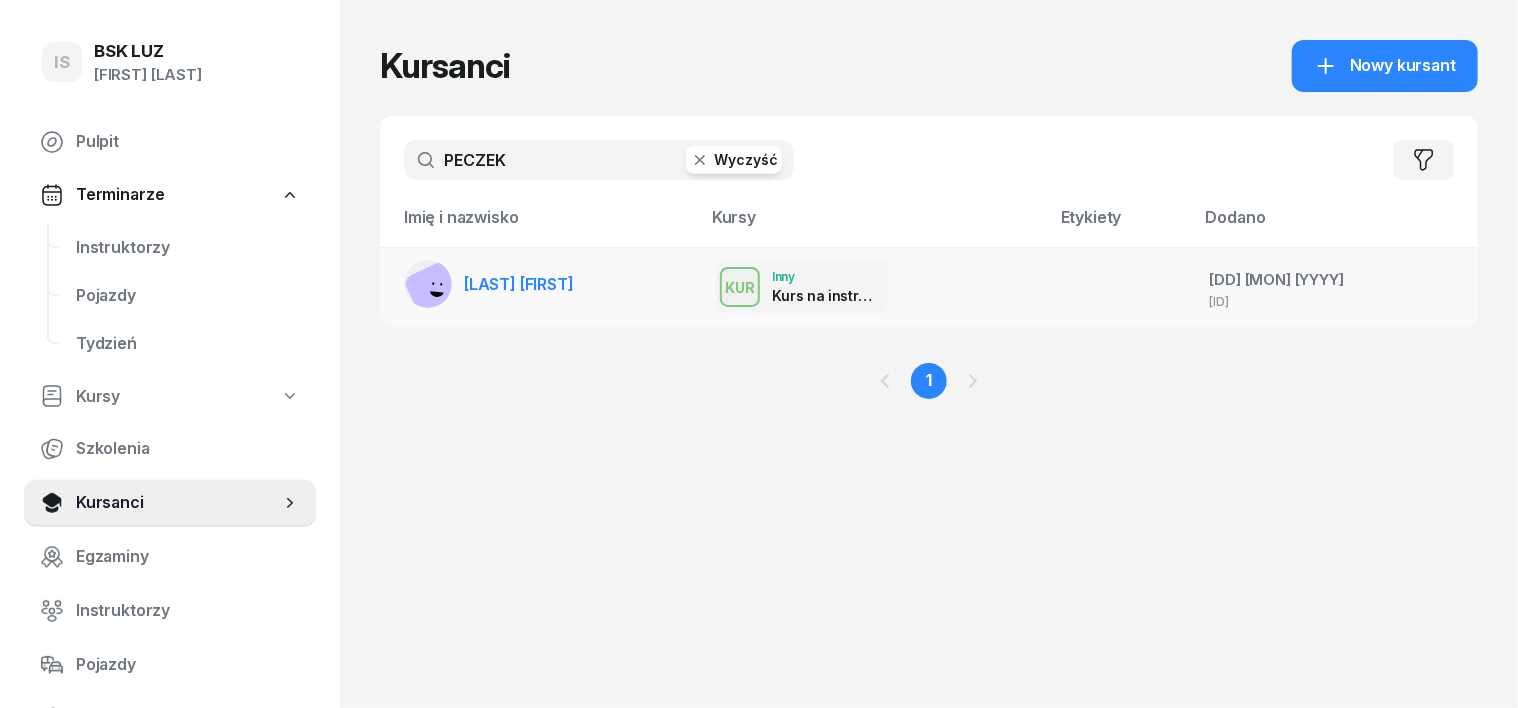 type on "PECZEK" 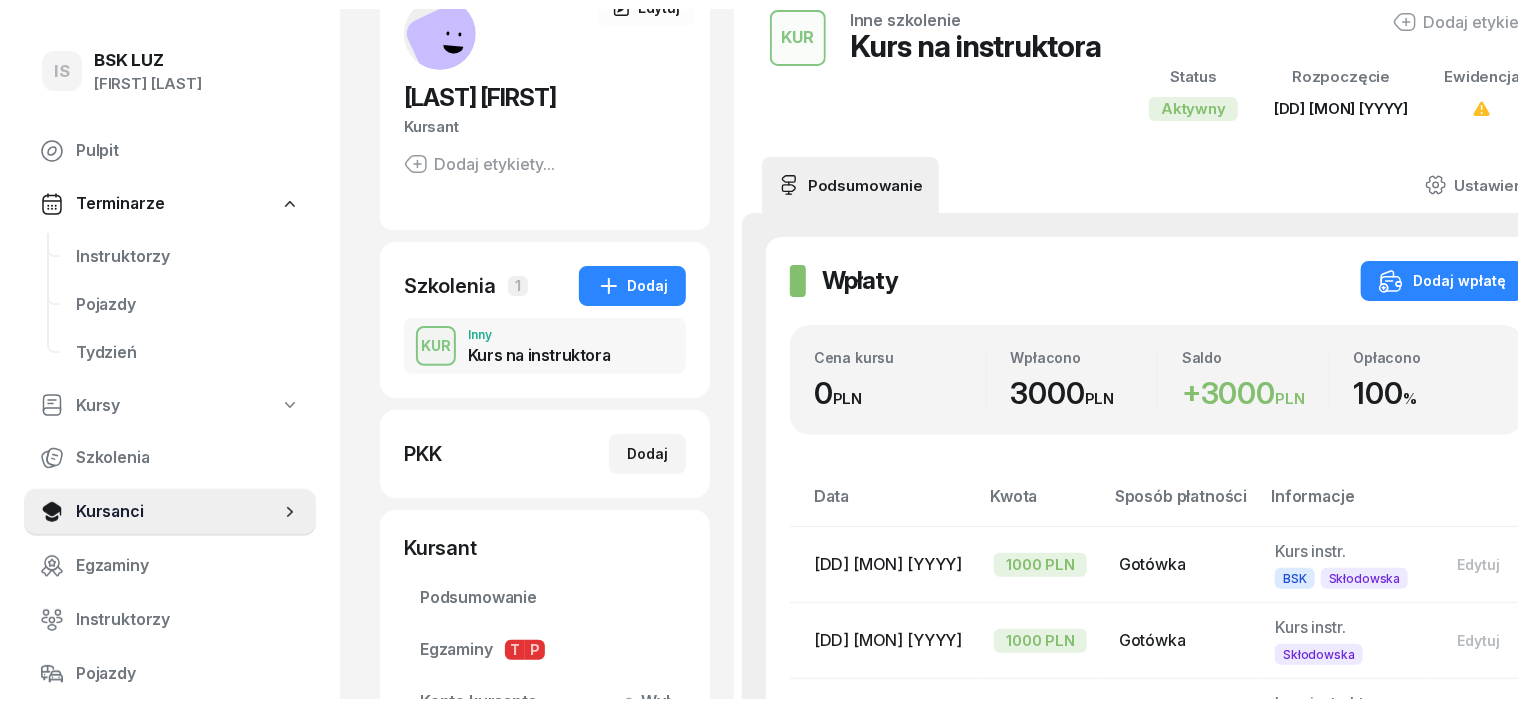 scroll, scrollTop: 124, scrollLeft: 0, axis: vertical 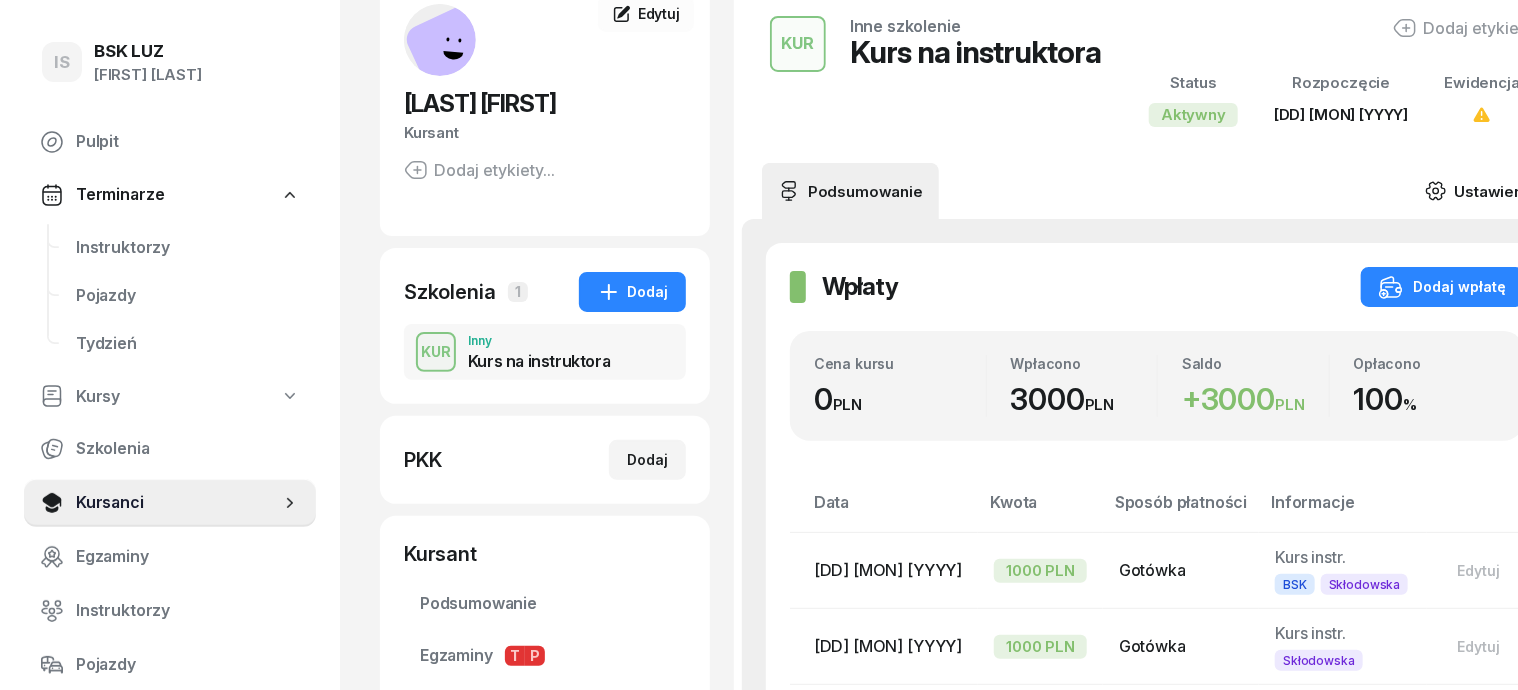 click 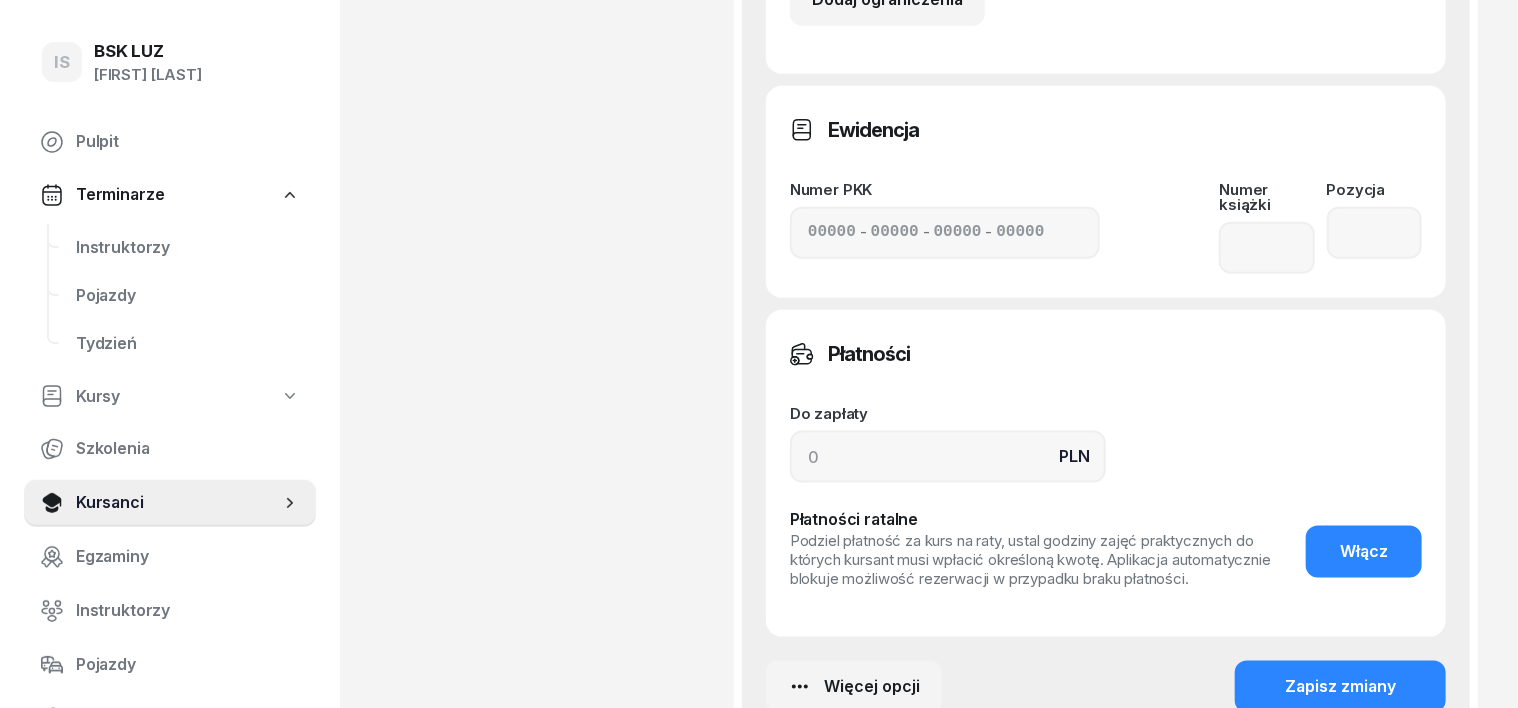 scroll, scrollTop: 1191, scrollLeft: 0, axis: vertical 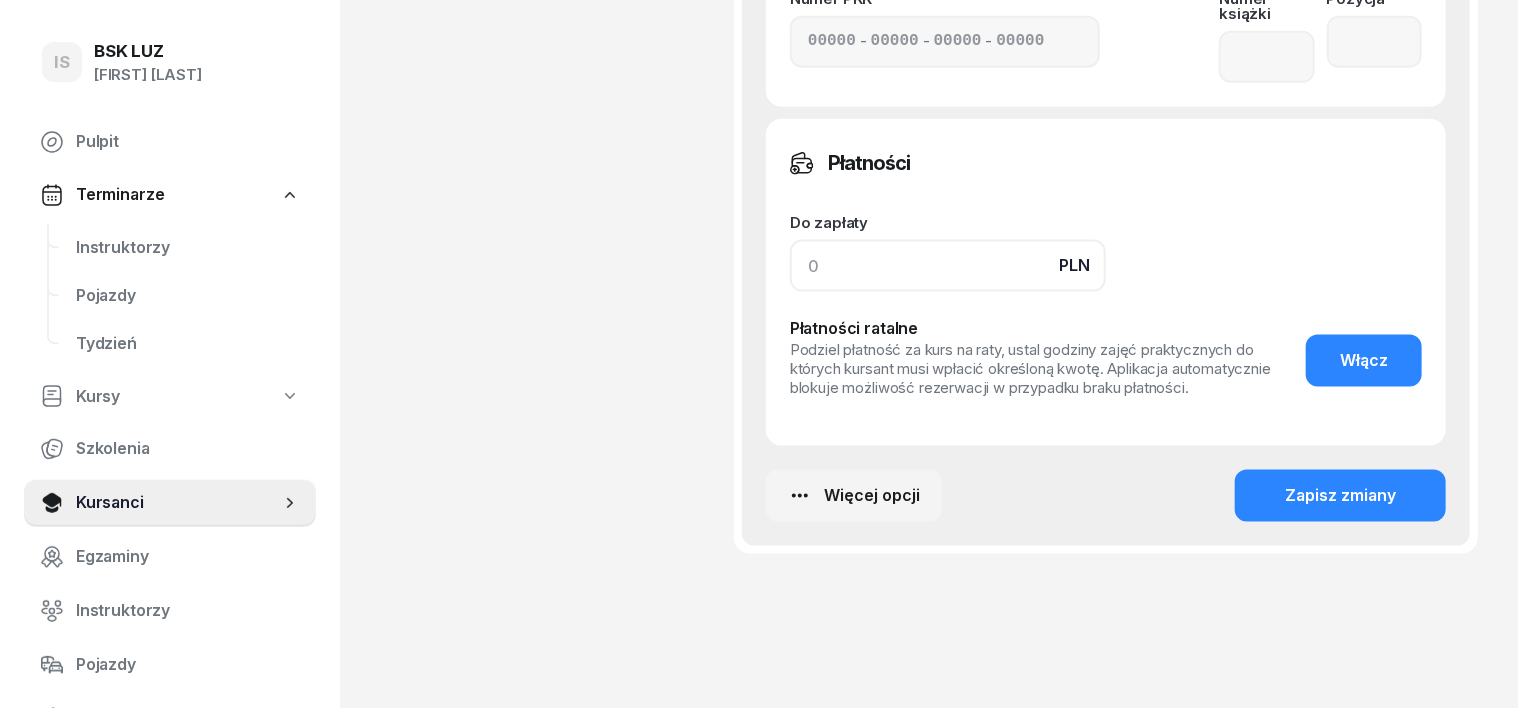 click 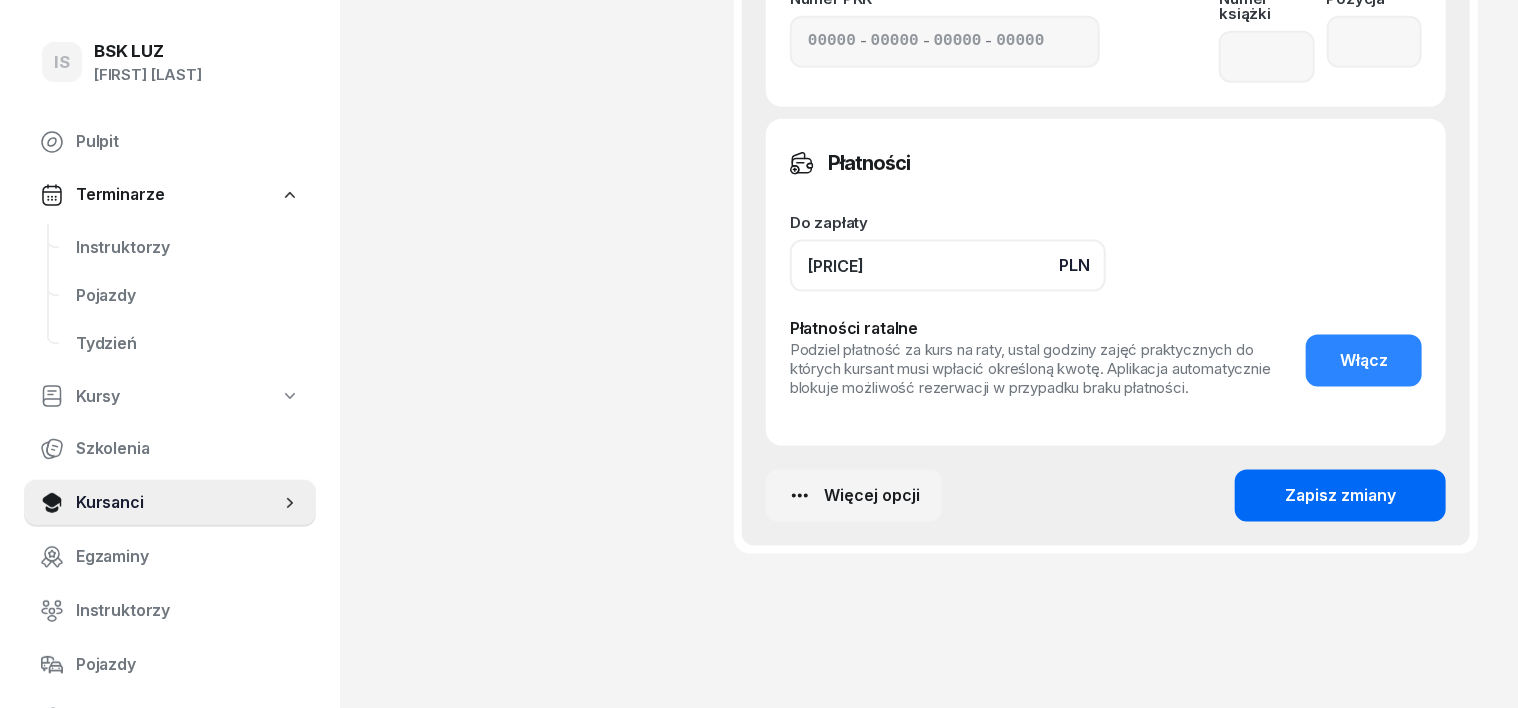 type on "3500" 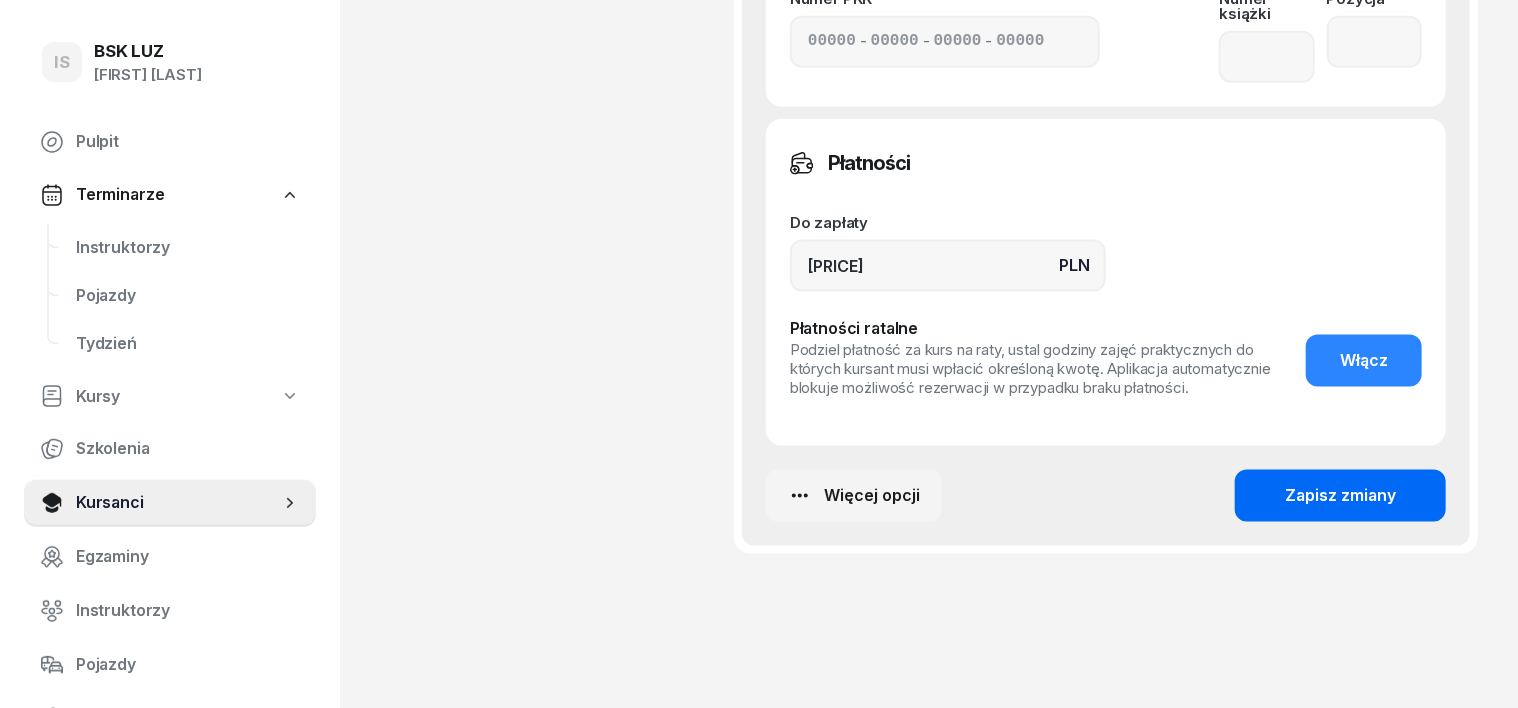 click on "Zapisz zmiany" at bounding box center [1340, 496] 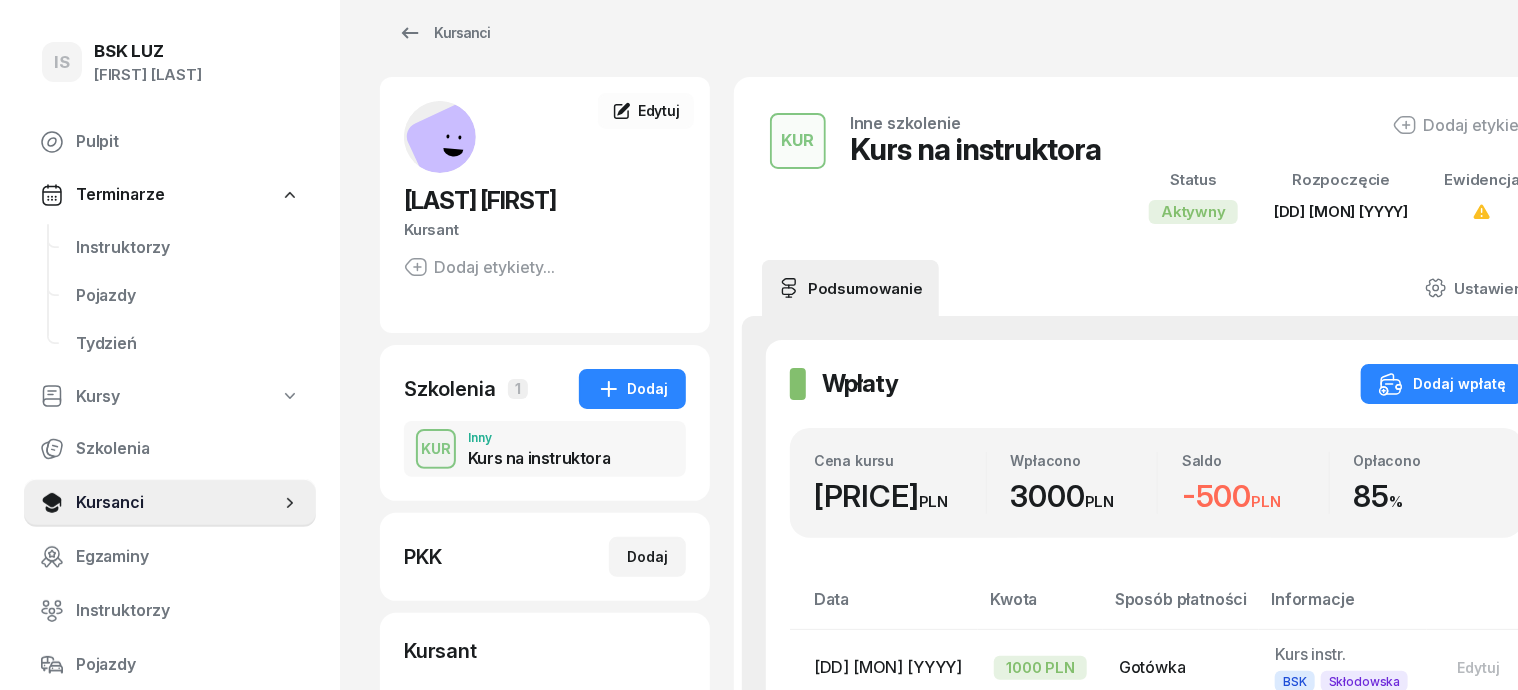 scroll, scrollTop: 0, scrollLeft: 0, axis: both 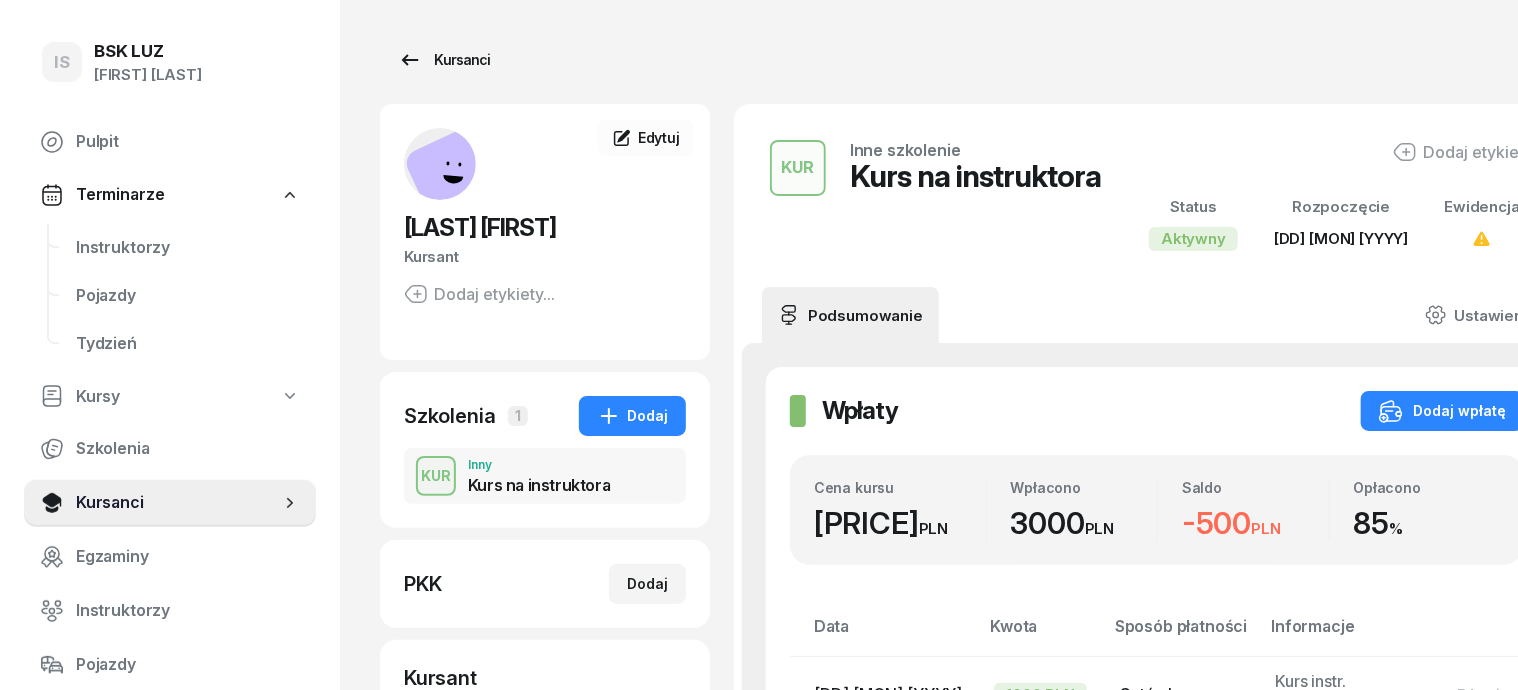 click on "Kursanci" at bounding box center (444, 60) 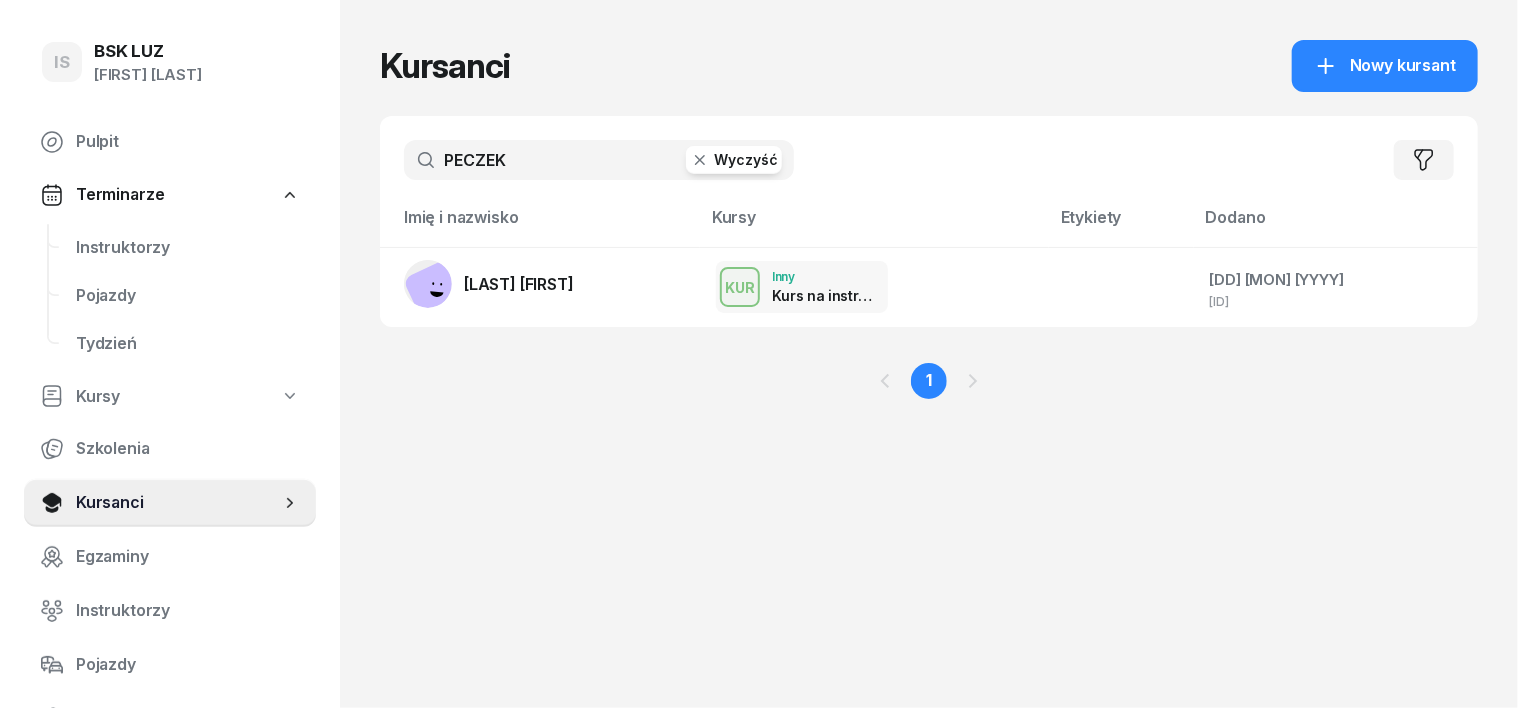 click 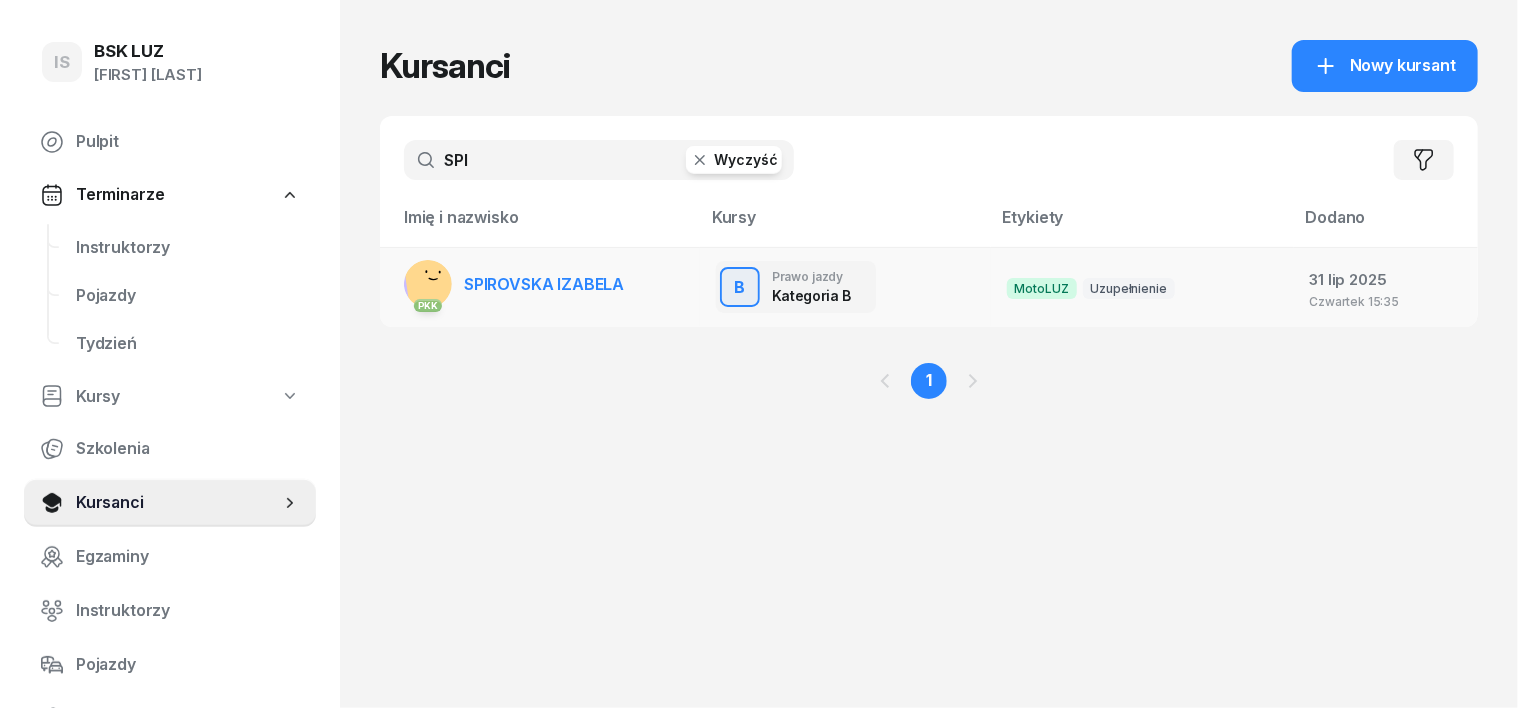 type on "SPI" 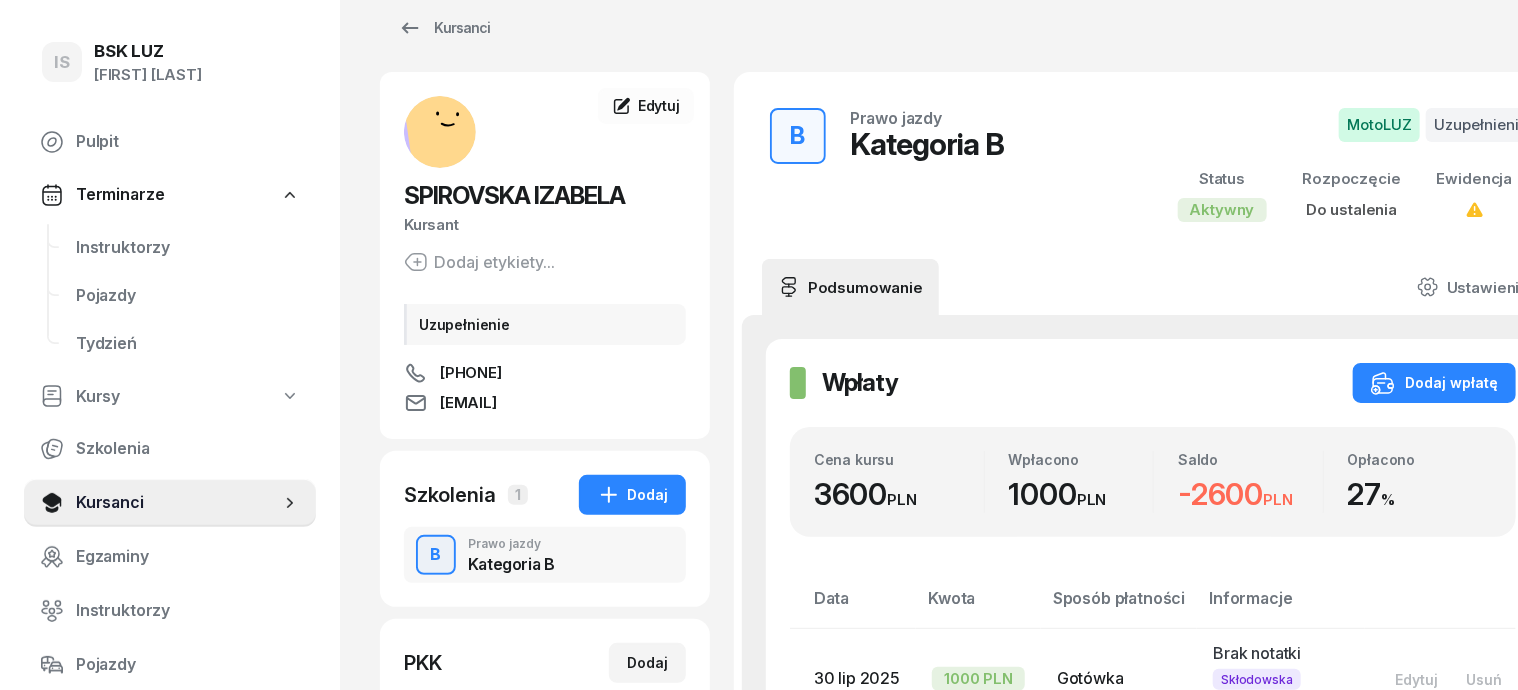 scroll, scrollTop: 0, scrollLeft: 0, axis: both 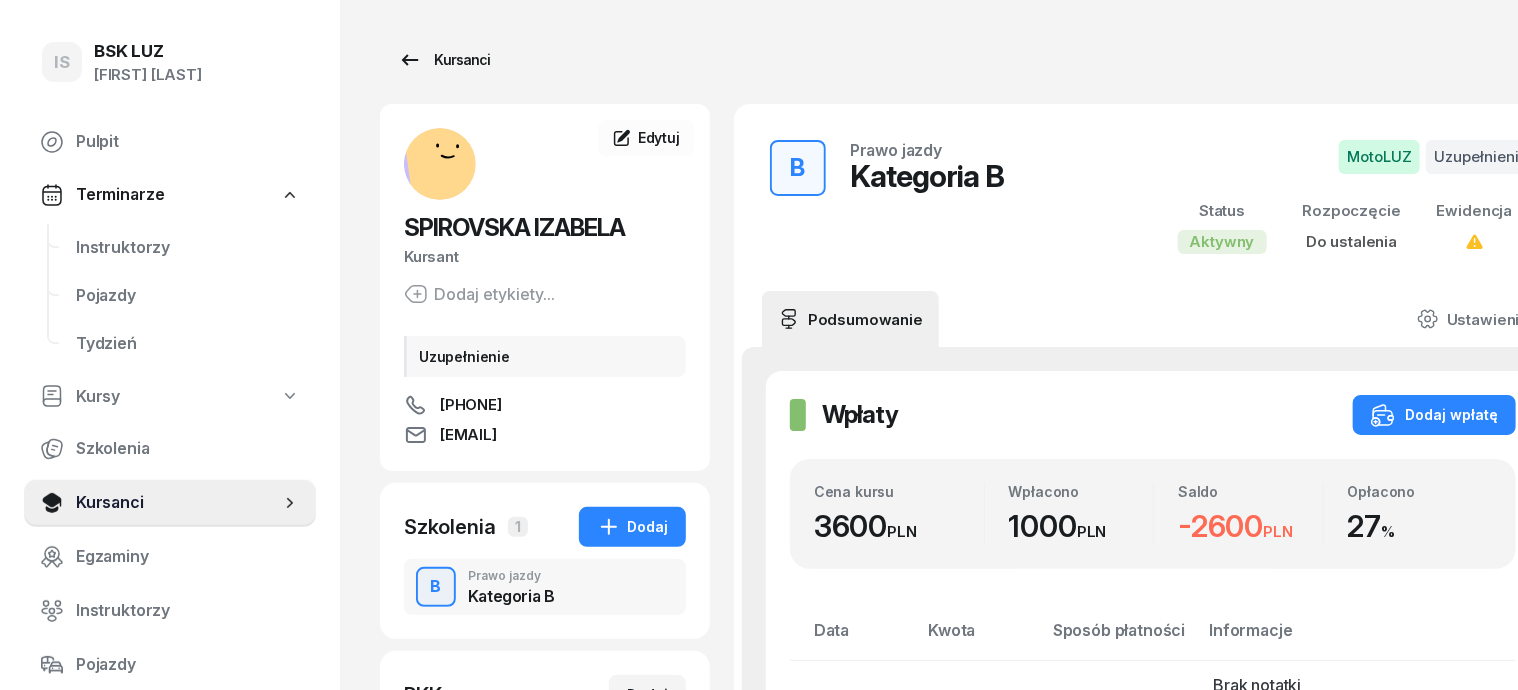click on "Kursanci" at bounding box center [444, 60] 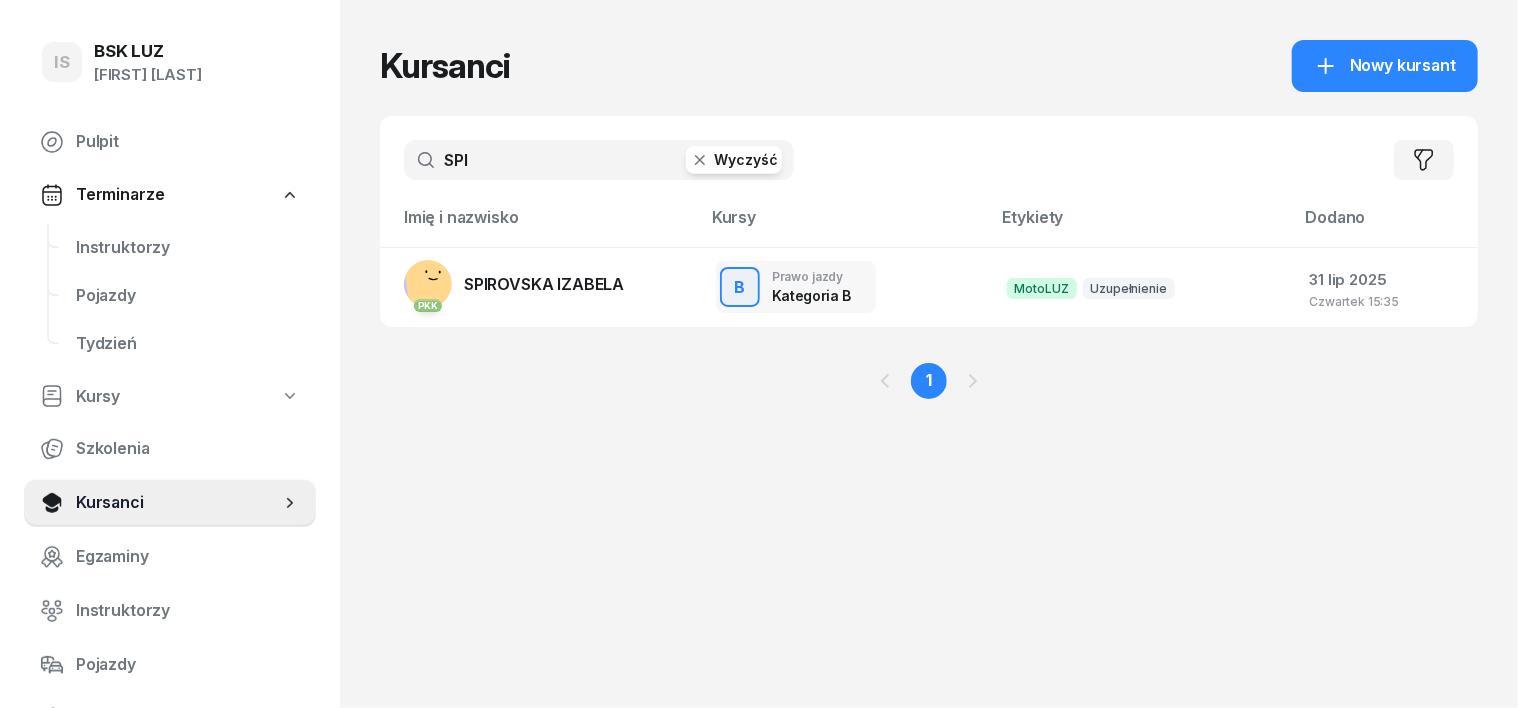 click 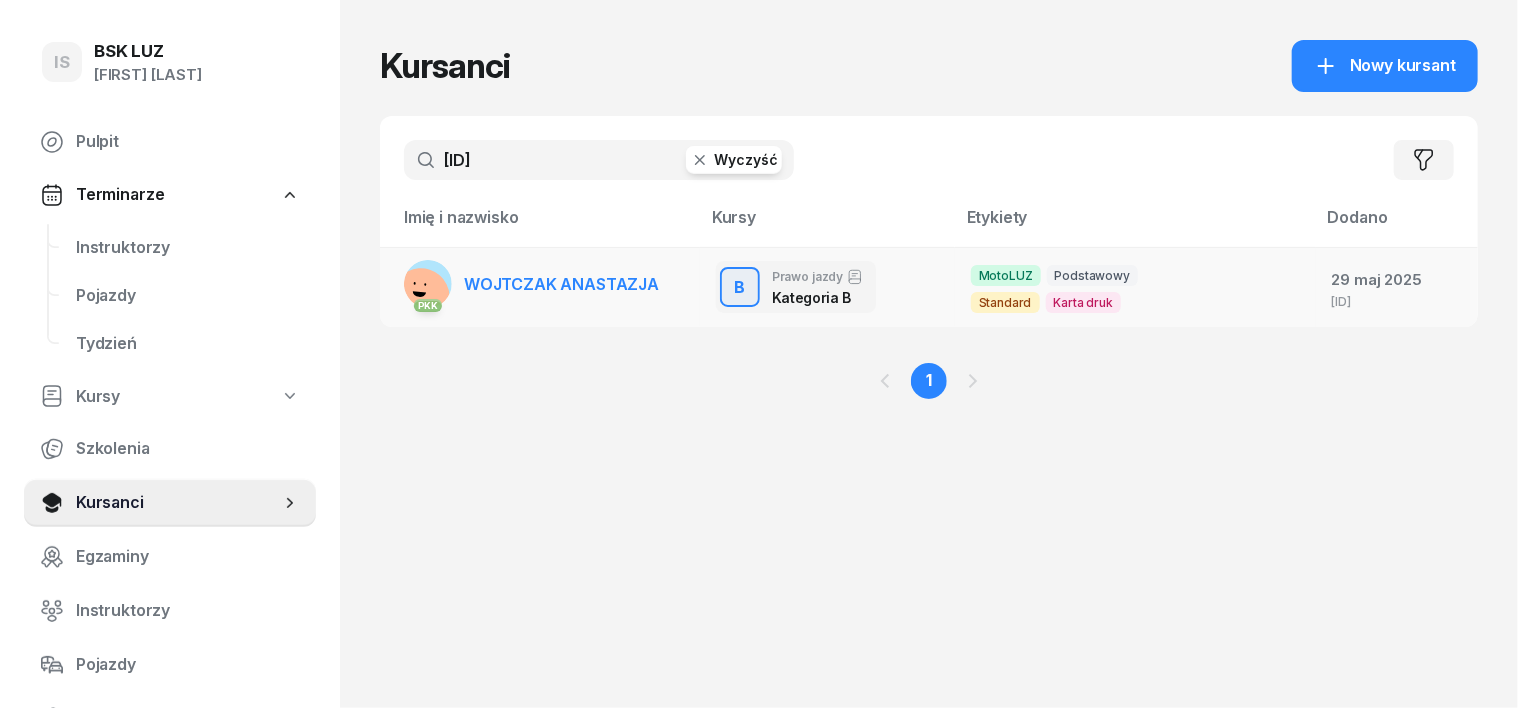 type on "WOJTCZ" 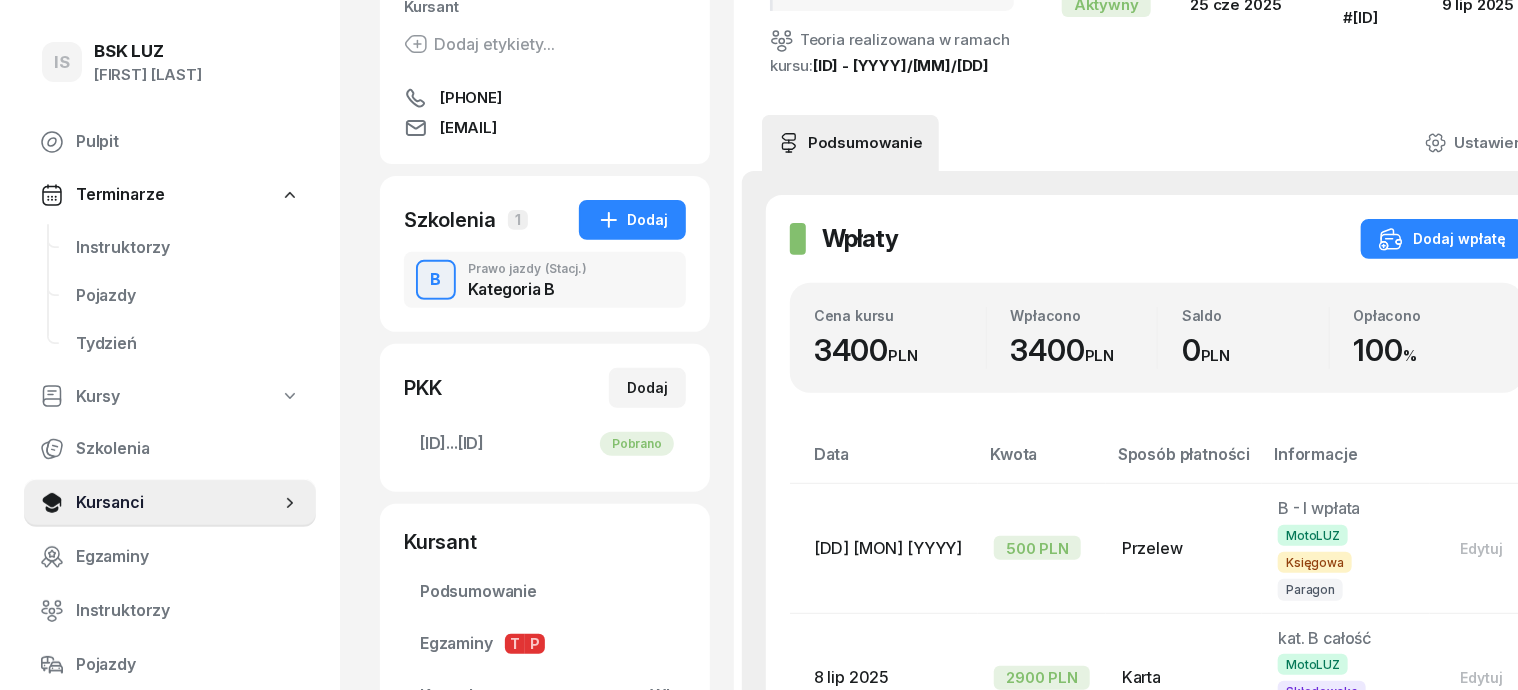 scroll, scrollTop: 0, scrollLeft: 0, axis: both 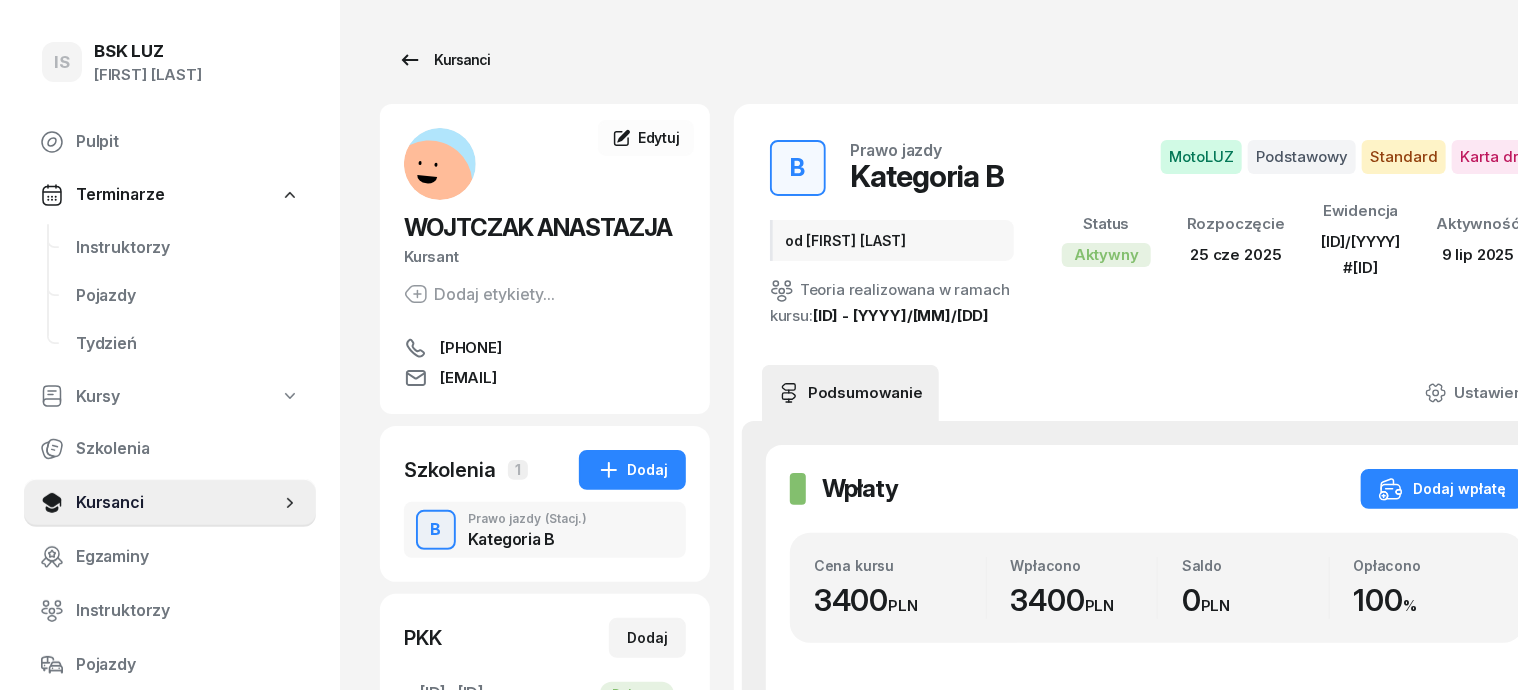click on "Kursanci" at bounding box center (444, 60) 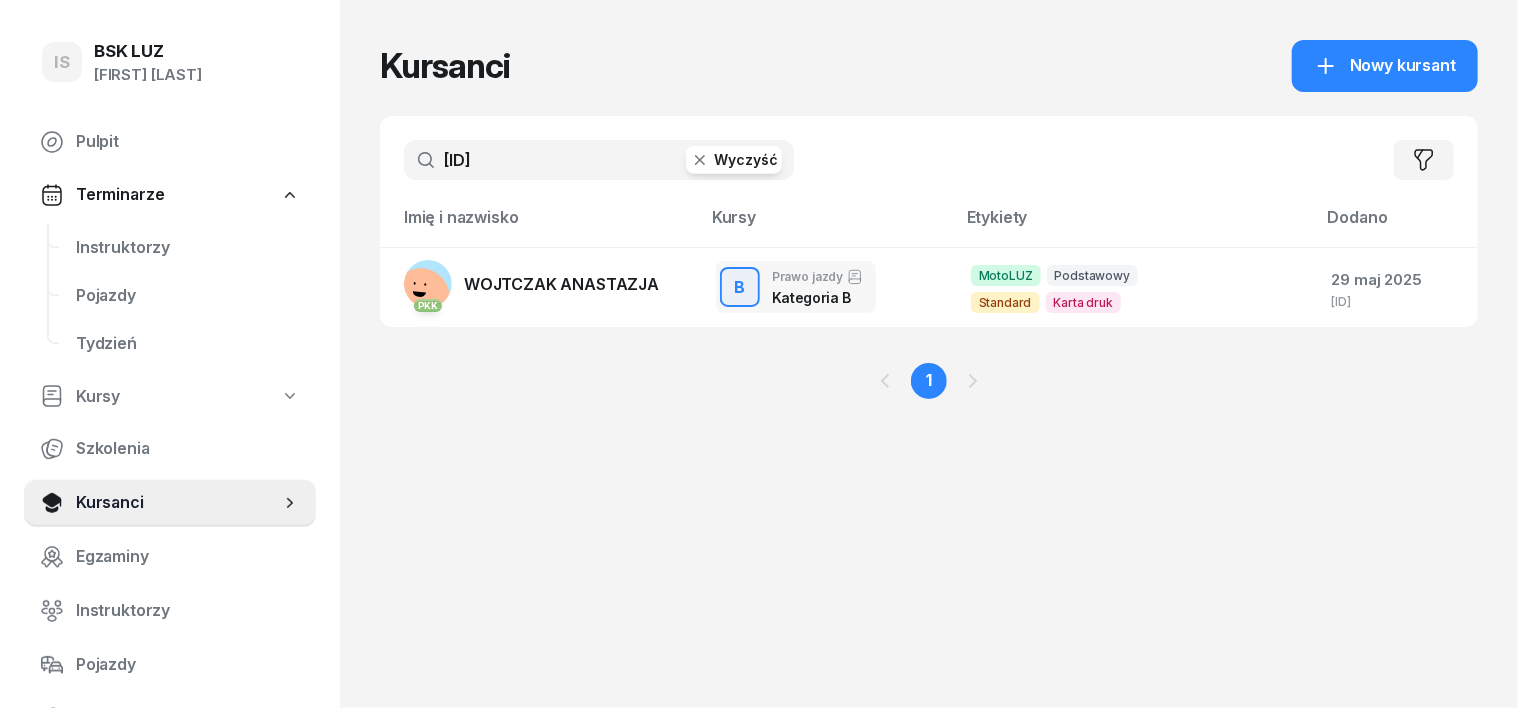 click 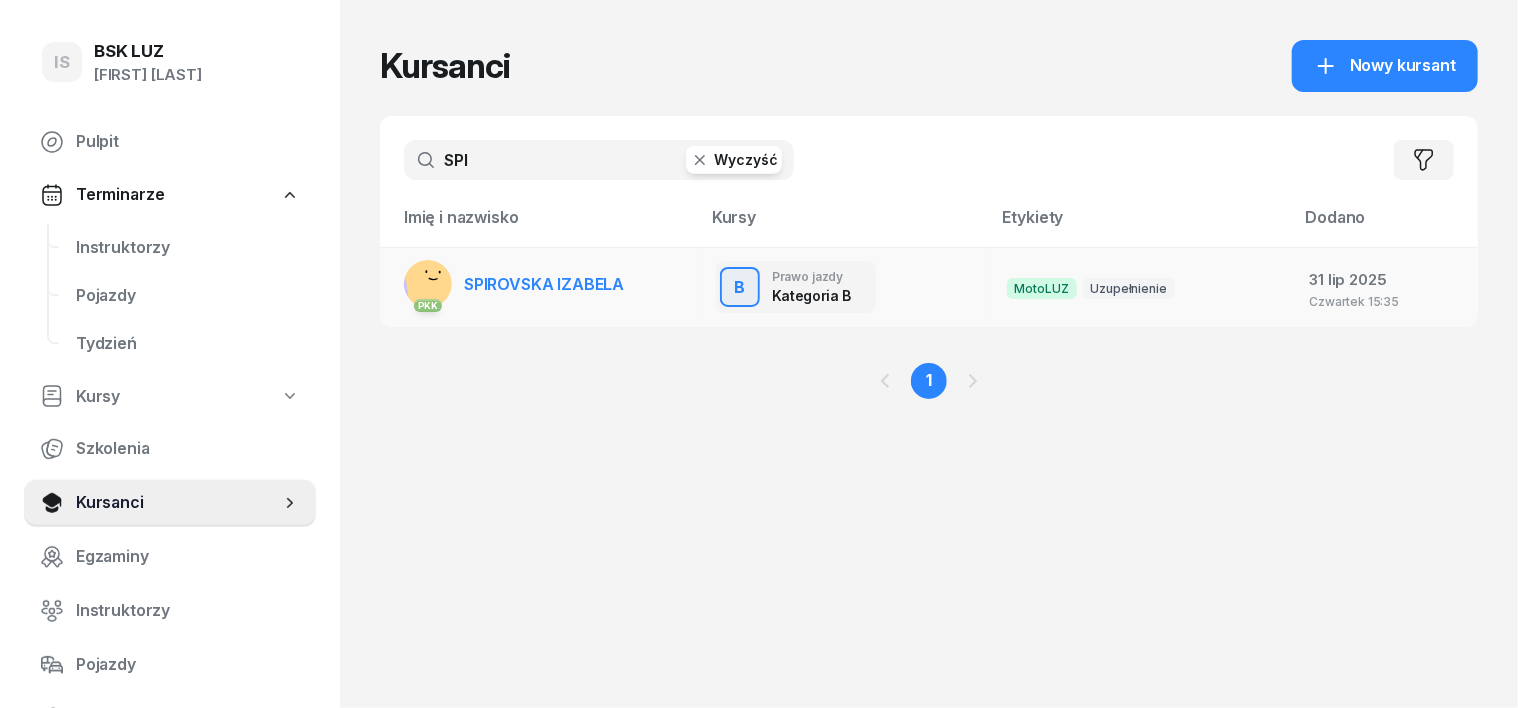 type on "SPI" 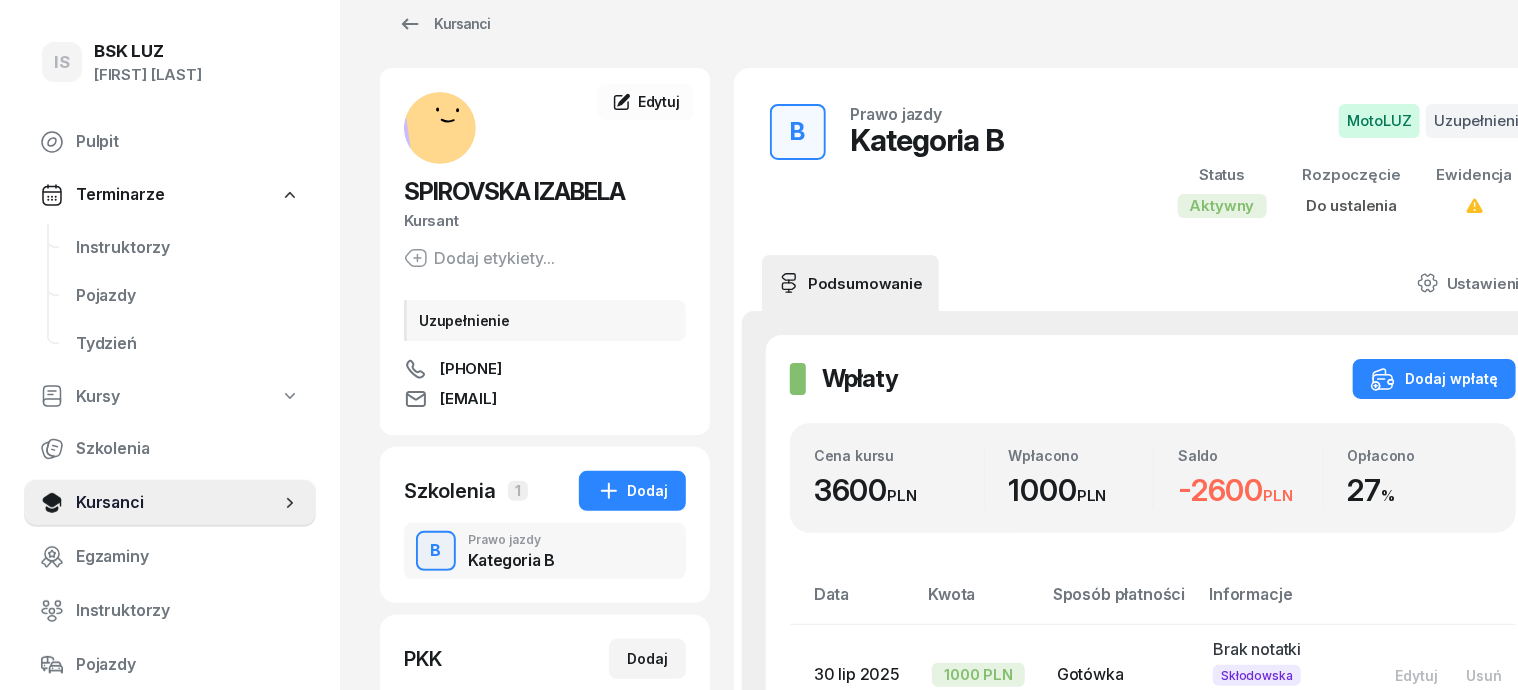 scroll, scrollTop: 0, scrollLeft: 0, axis: both 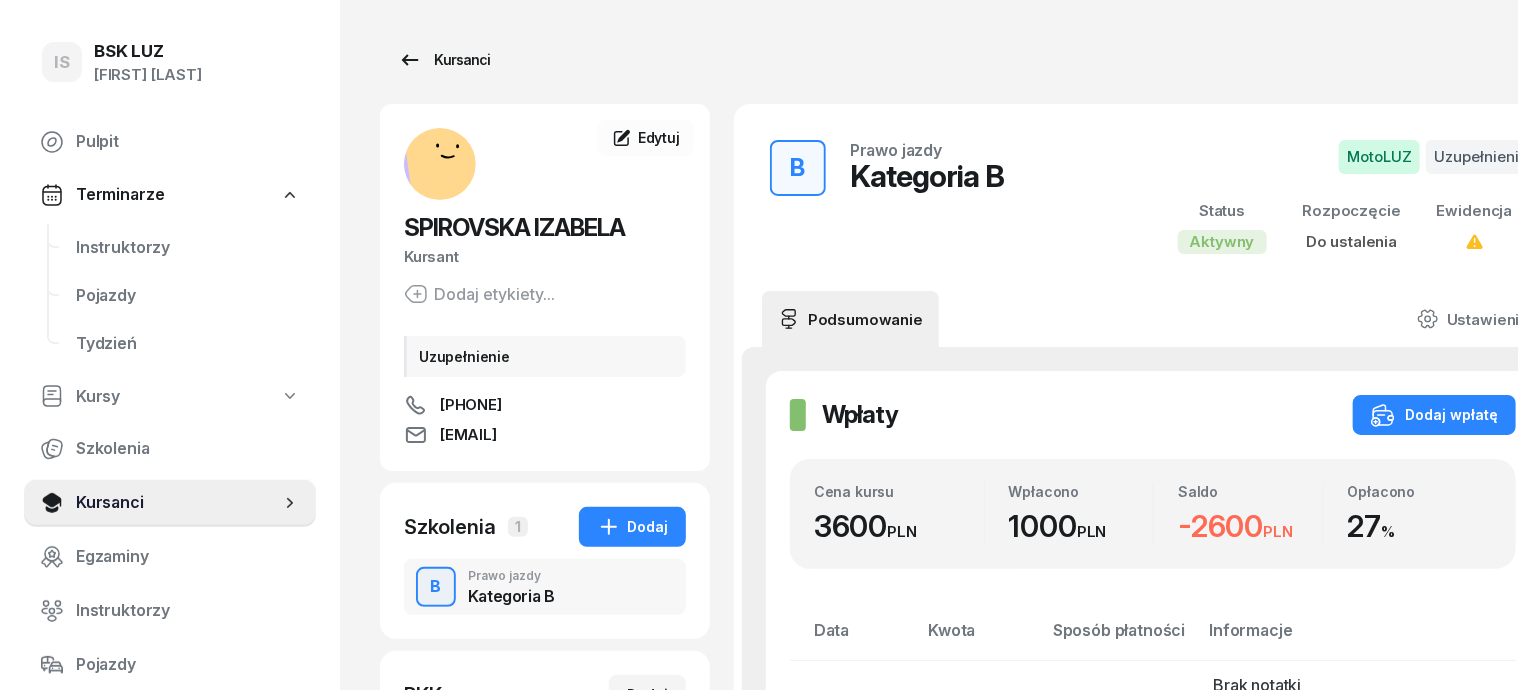 click on "Kursanci" at bounding box center (444, 60) 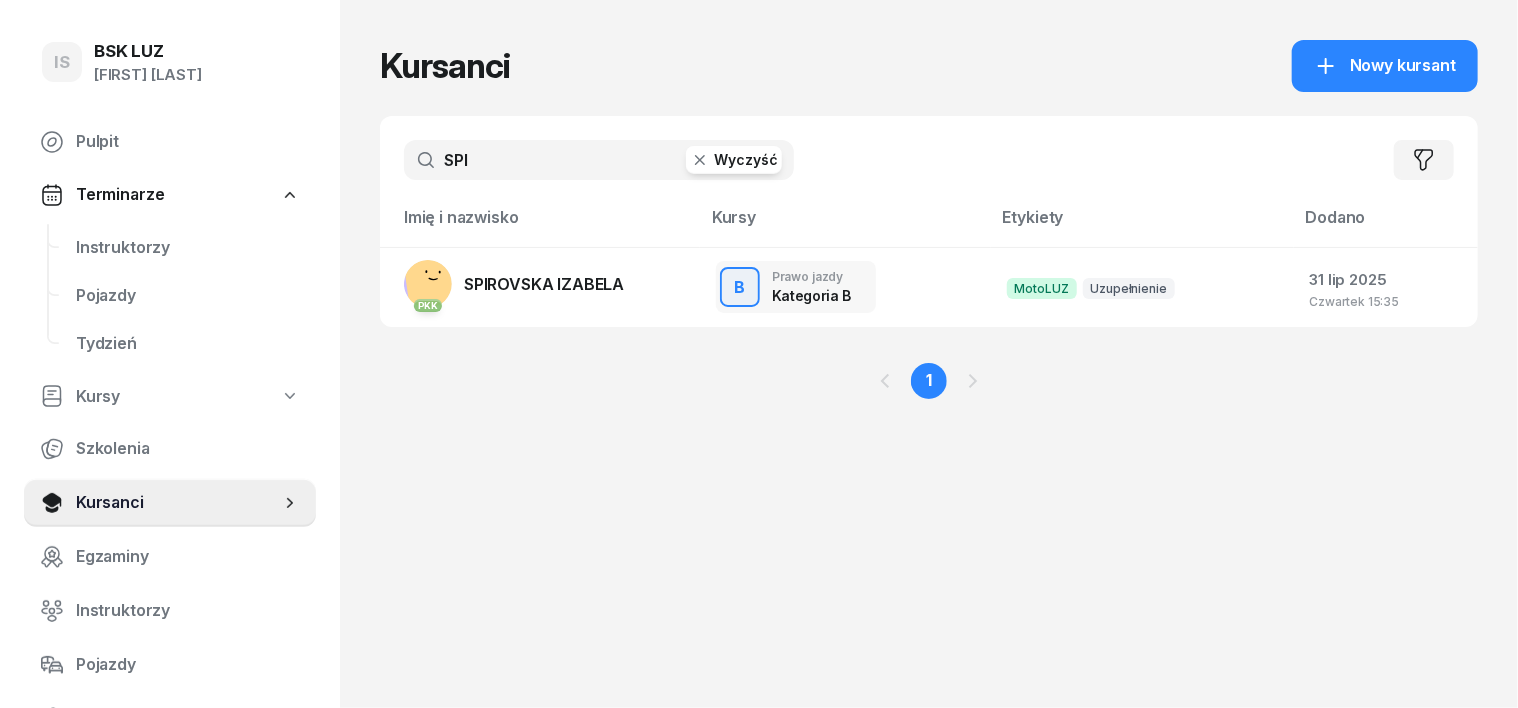 drag, startPoint x: 661, startPoint y: 152, endPoint x: 661, endPoint y: 168, distance: 16 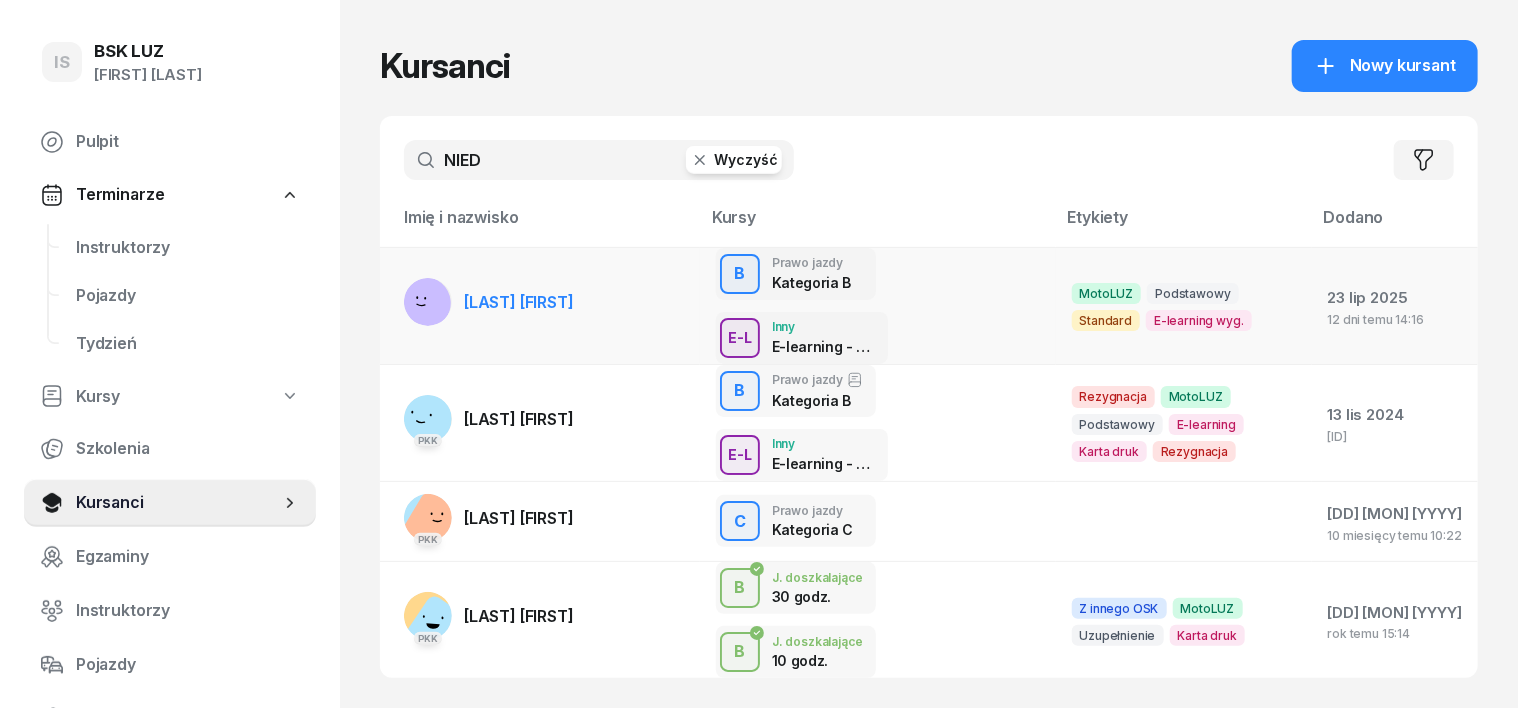 type on "NIED" 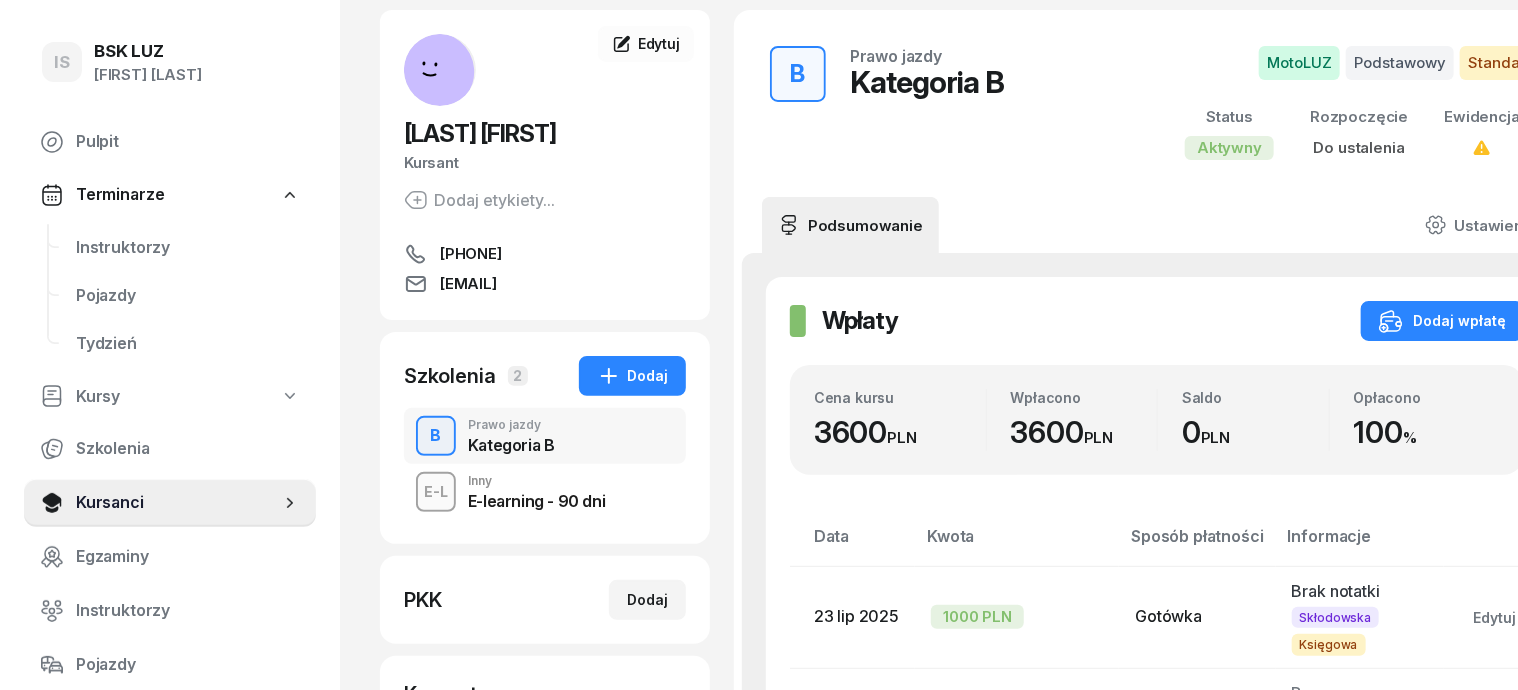 scroll, scrollTop: 250, scrollLeft: 0, axis: vertical 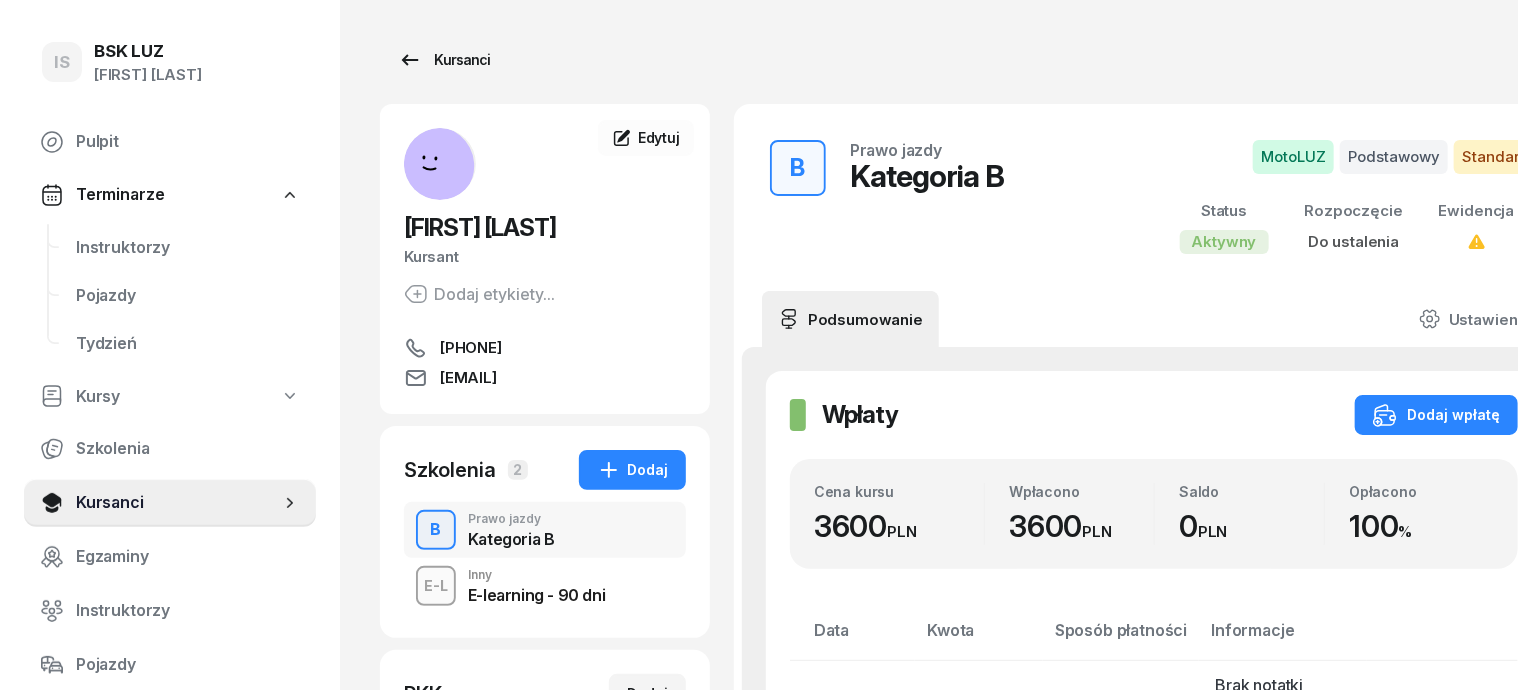 click on "Kursanci" at bounding box center [444, 60] 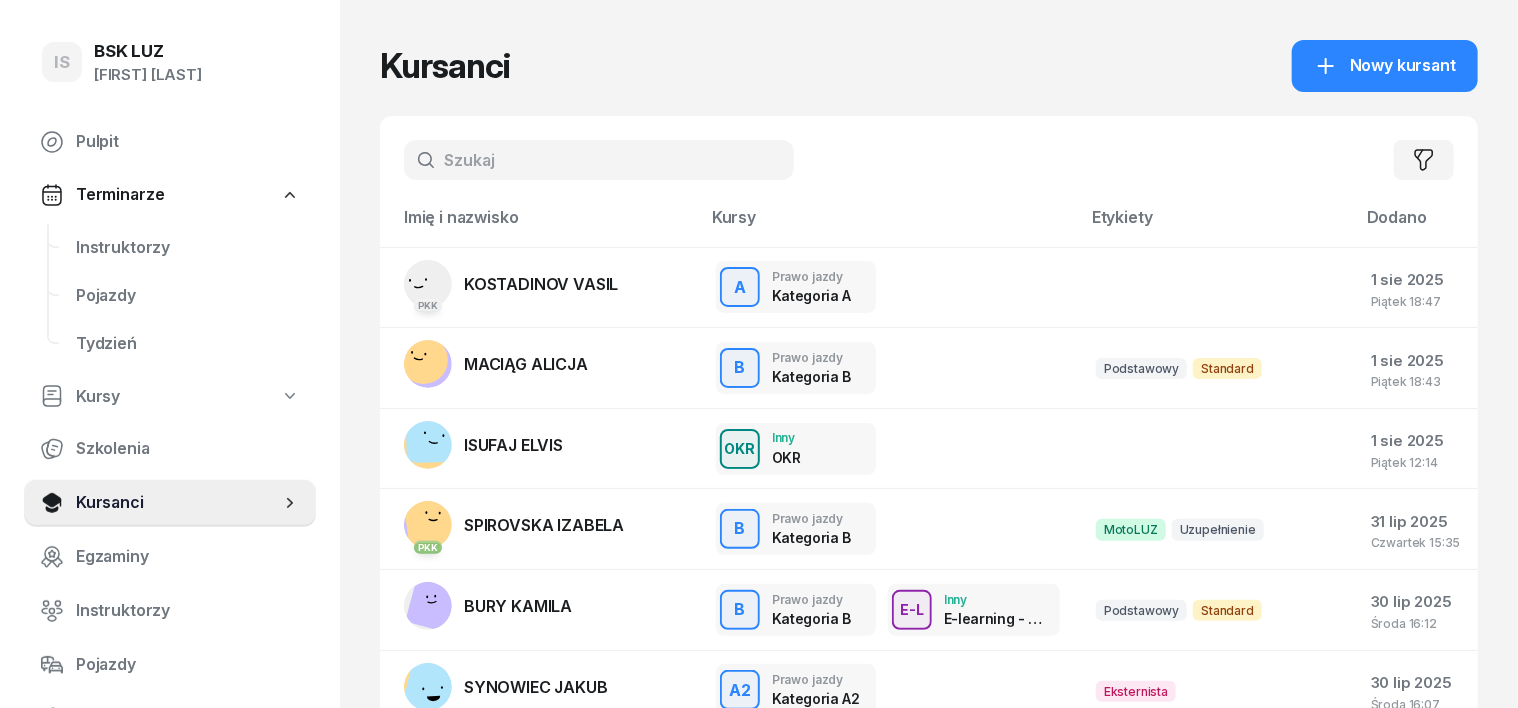 click at bounding box center (599, 160) 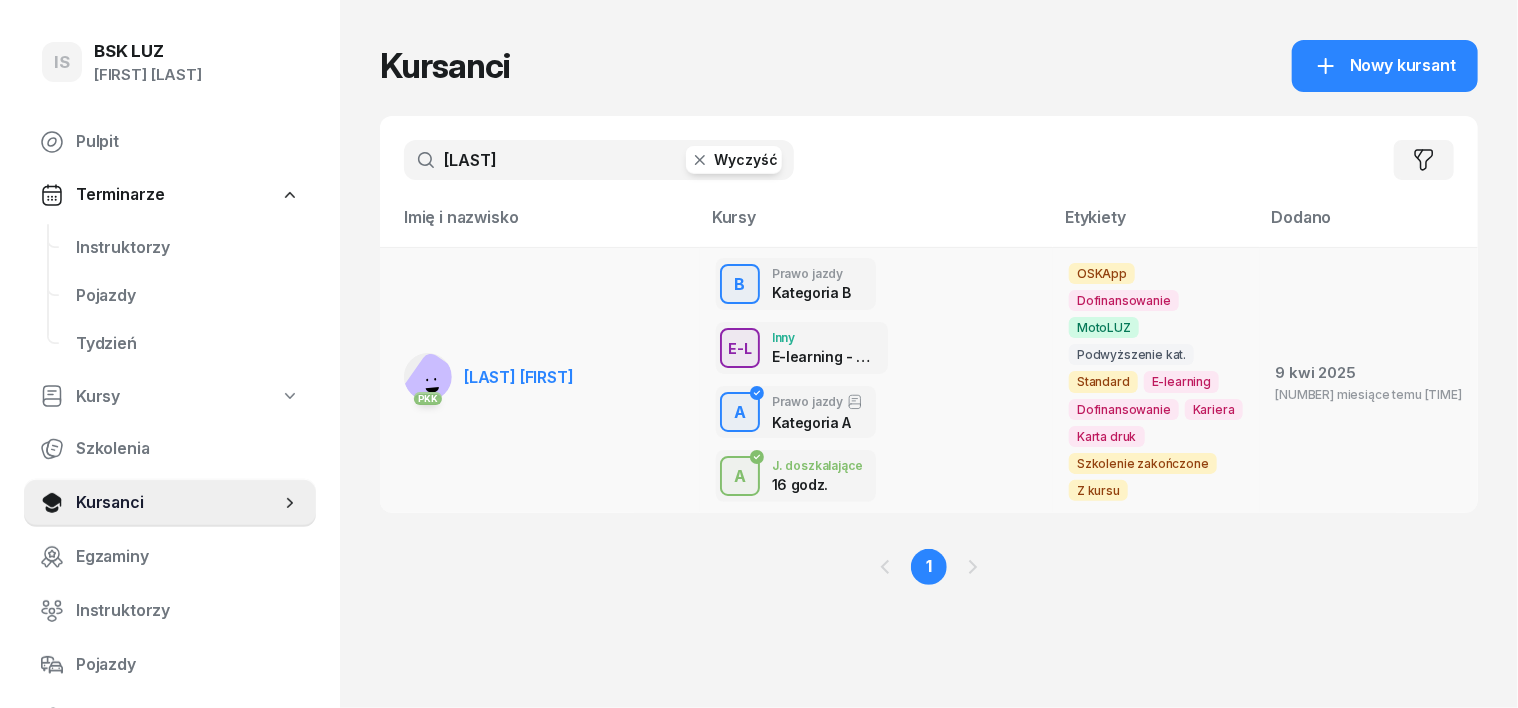 type on "SITARZ" 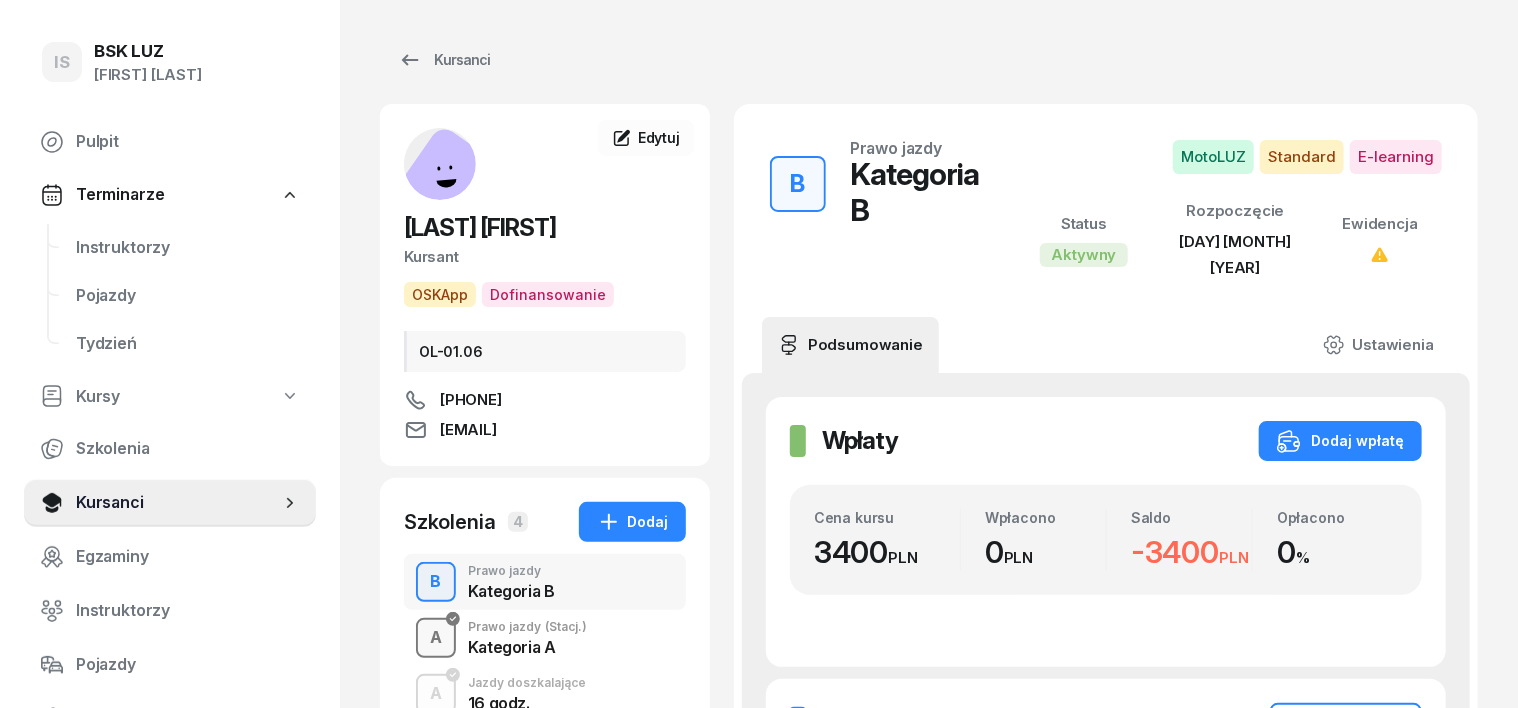 click on "A" at bounding box center [436, 638] 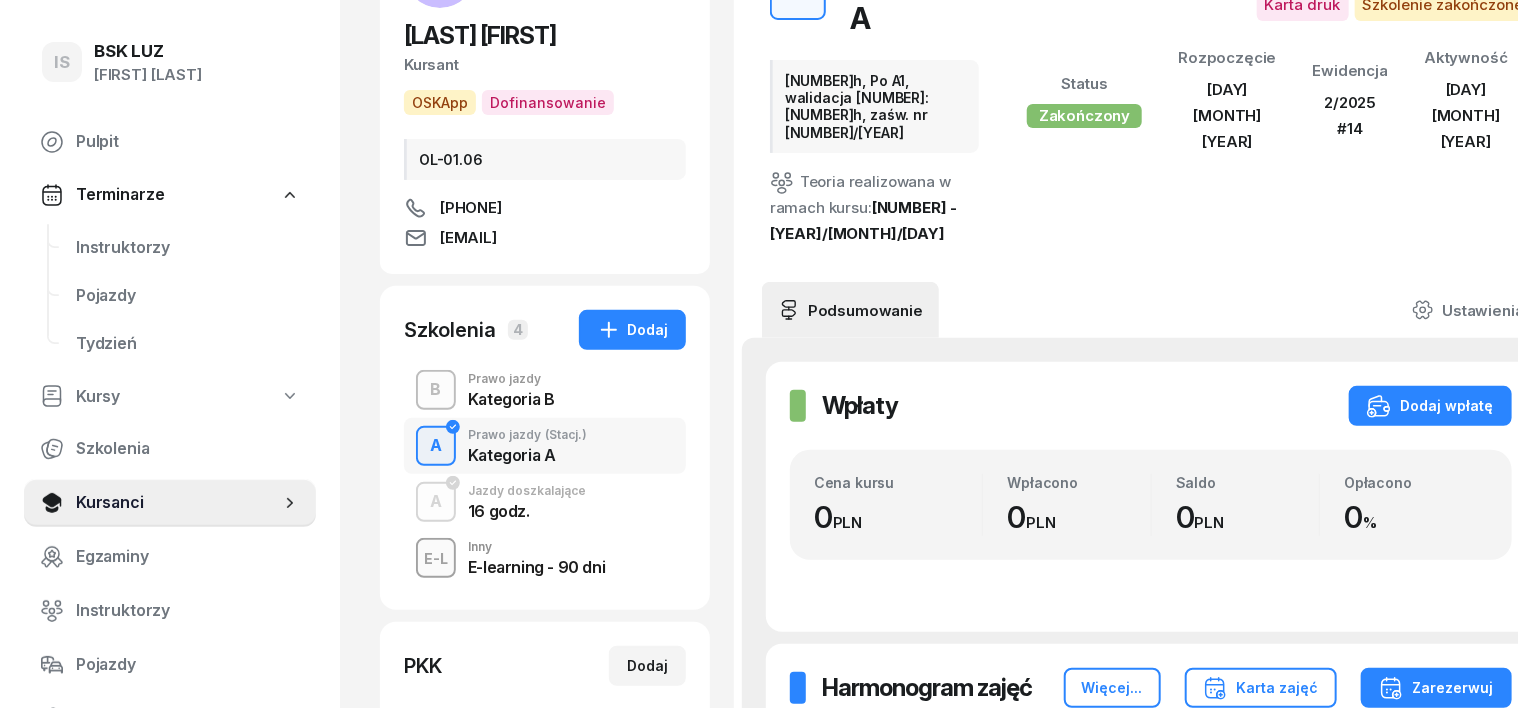scroll, scrollTop: 250, scrollLeft: 0, axis: vertical 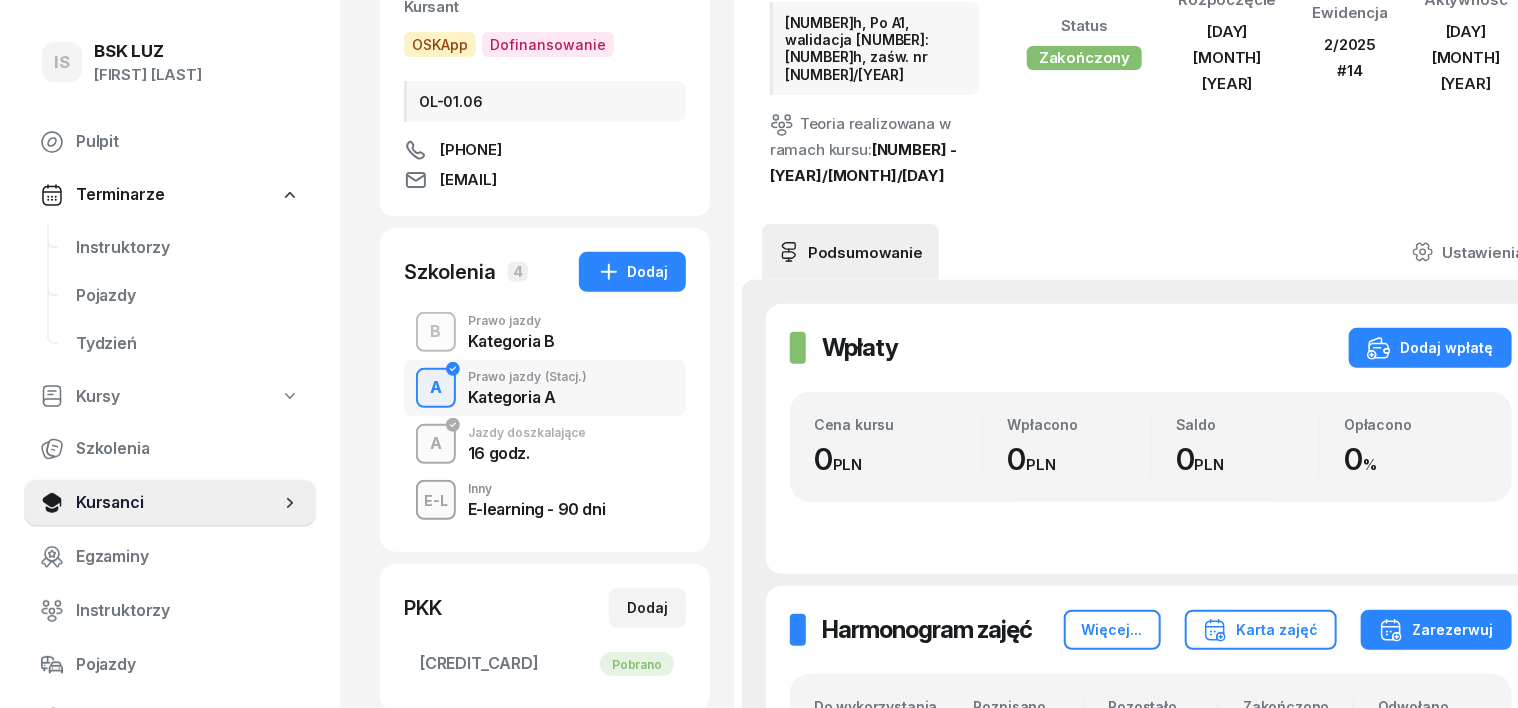 click on "A" at bounding box center [436, 444] 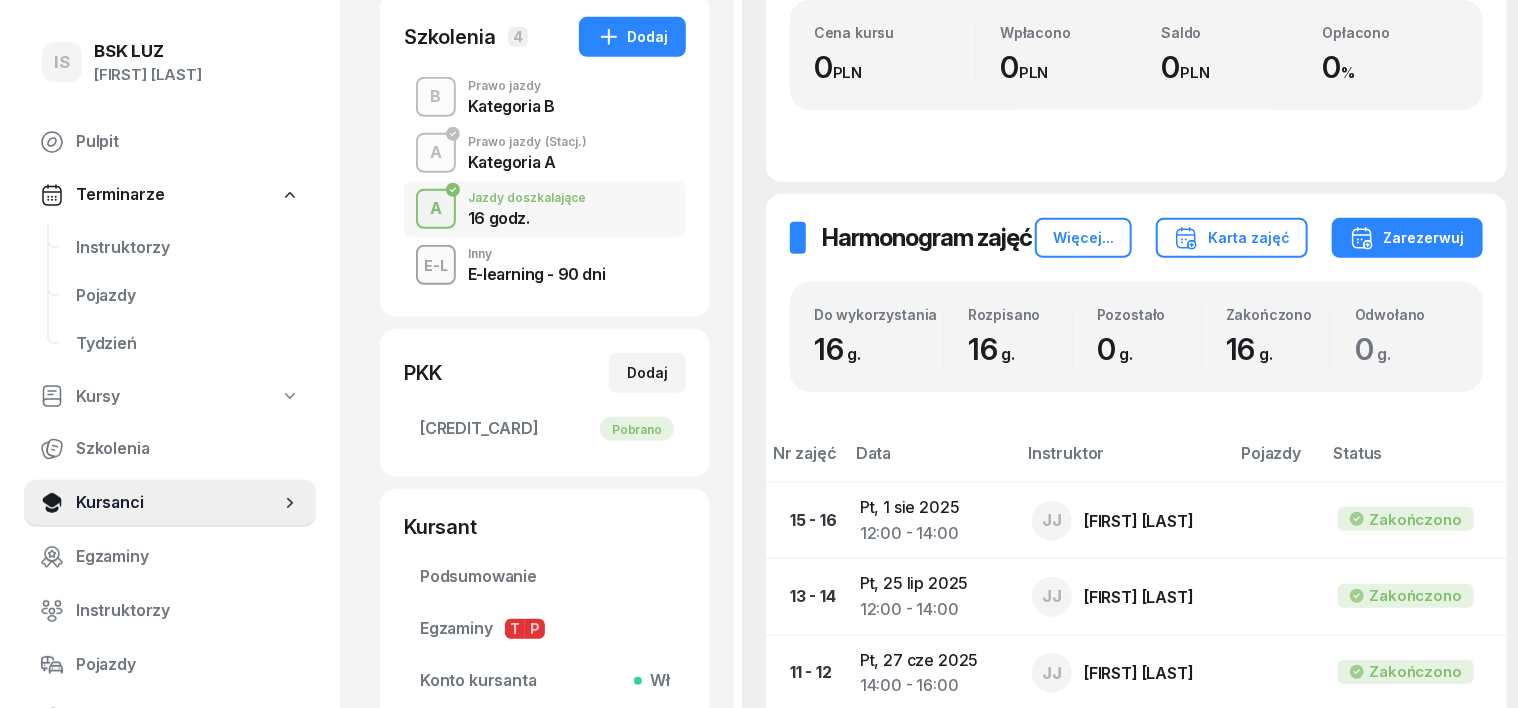 scroll, scrollTop: 500, scrollLeft: 0, axis: vertical 